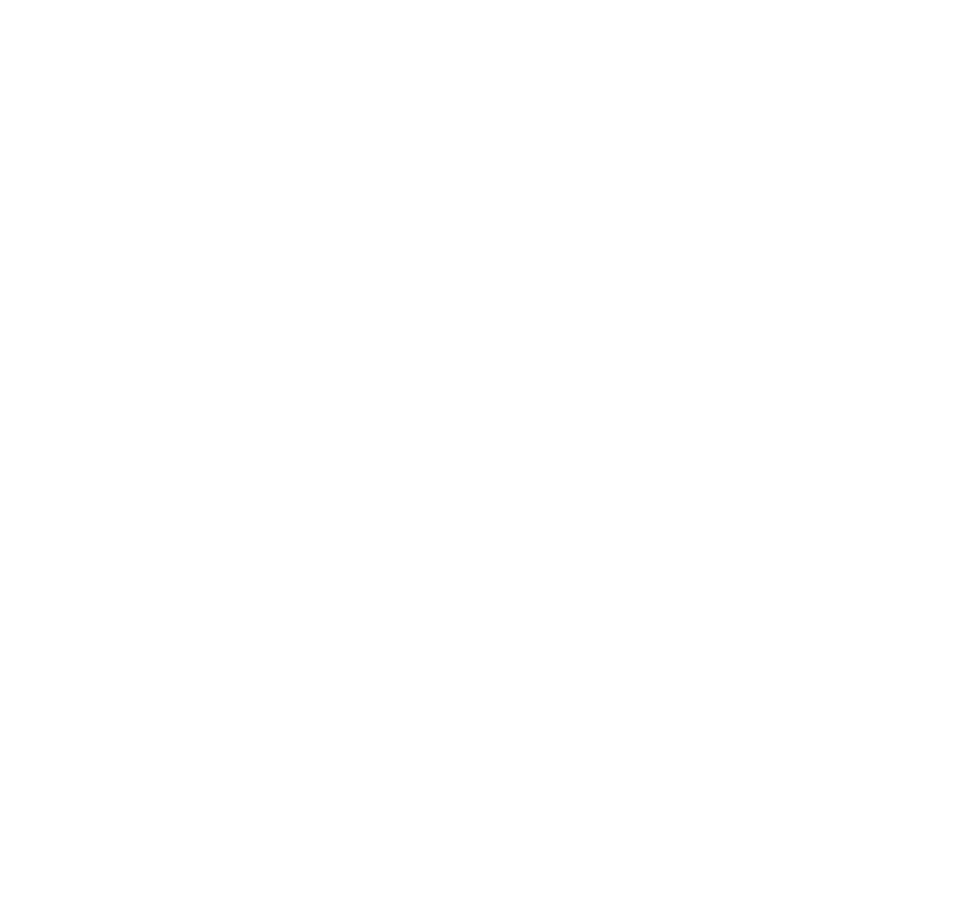 scroll, scrollTop: 0, scrollLeft: 0, axis: both 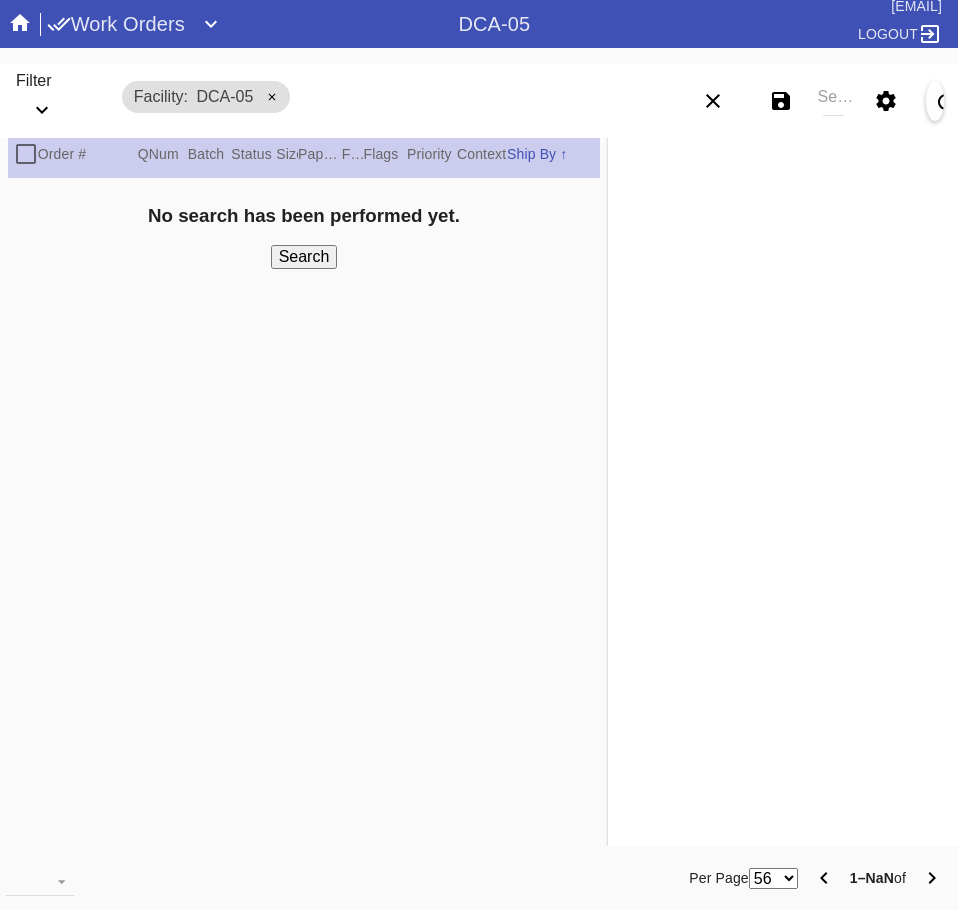 click on "Save filters to NEW SAVED FILTER All Active Holiday All Retail Stores (Gift & Go + Bopis) Artwork Shipped Cage Inventory - Customer Approved Cage Inventory - Pull for Production Canvas Due Canvas frames, fine art Canvas frames, Retail Canvas Orders In-Process CF Returns Current HPO Orders Customer Approved DAR-LEX03 ELP. DAR Printroom Dekko Available to Print Dekko Eligible DEKKO today's shipments Employee Digital Art End to End F4B Open Orders Hold to ship Holiday Holiday DC STS Holiday Physical Orders Remaining (Lex-01) Hot Spot: Finished Goods HOT SPOT: Finished Goods STS Hot Spot: Receiving Hot Spot: Recon Hot Spot: Shipping I-Cell Clear Float I-Cell - Lex01 - Drymounts I-Cell-Lex01- Expedited I-Cell Lex01 - Floats I-Cell Tabletop Arch, Oval, Circle Cut I-Cell Table Top Standard LEX-01 AL1 and AL2 6/2/25 LEX-01 AL5 6/2/25 LEX-01 Canvas 6/2/25 LEX01 FACTORY SCAN- WIP LEX-01 Oversize 6/2/25 LEX-03 Approved LEX-03 Clear Float LEX-03-Drymount LEX-03-EXPEDITED LEX03 Expedited Floats LEX-03 Floats (raised)" at bounding box center (781, 101) 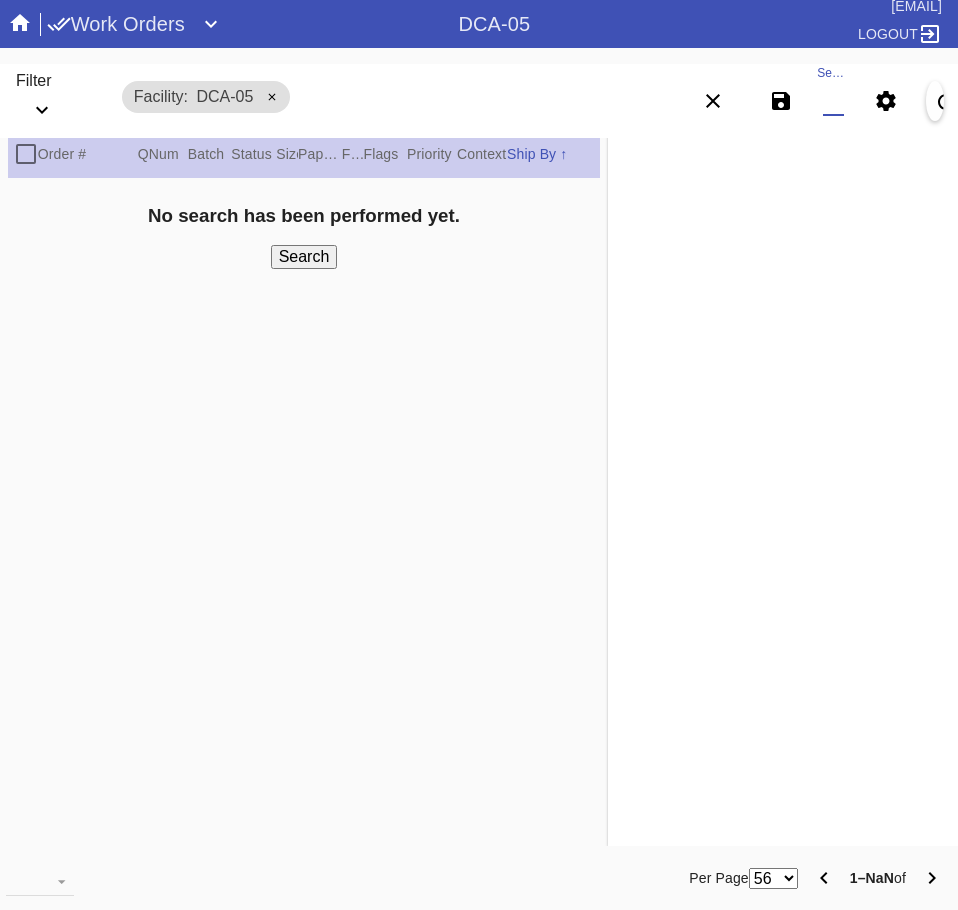 click on "Search" at bounding box center [833, 101] 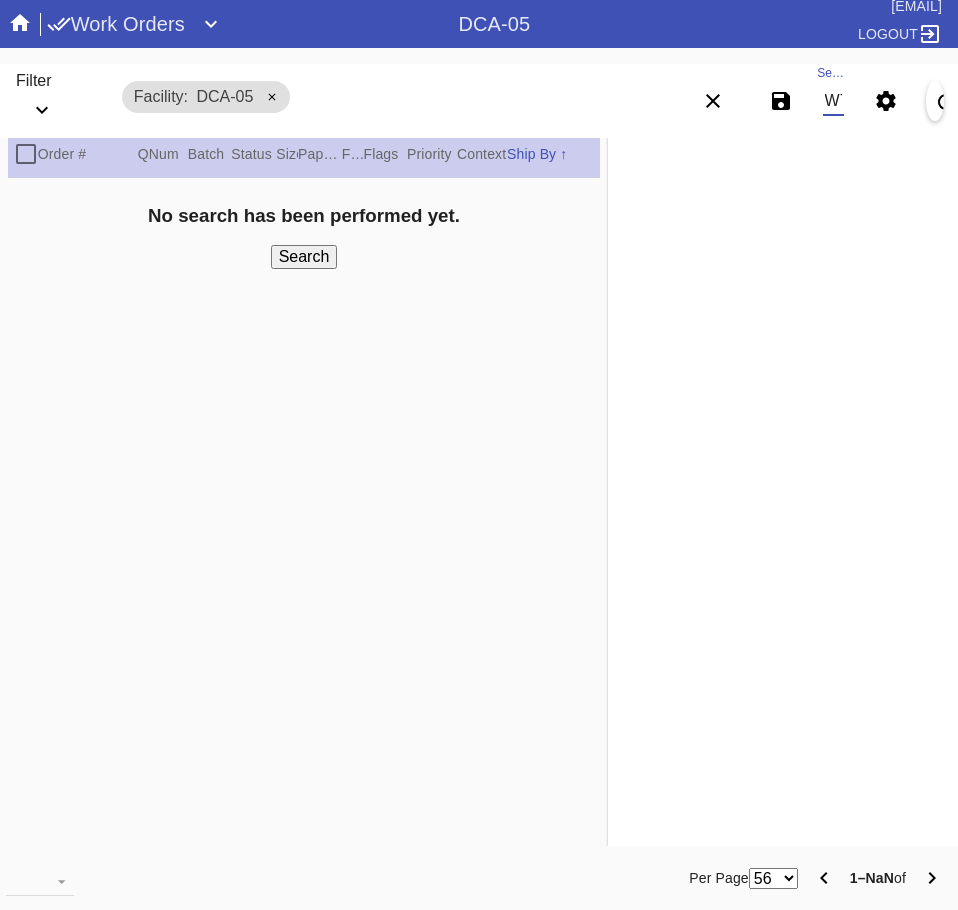 scroll, scrollTop: 0, scrollLeft: 132, axis: horizontal 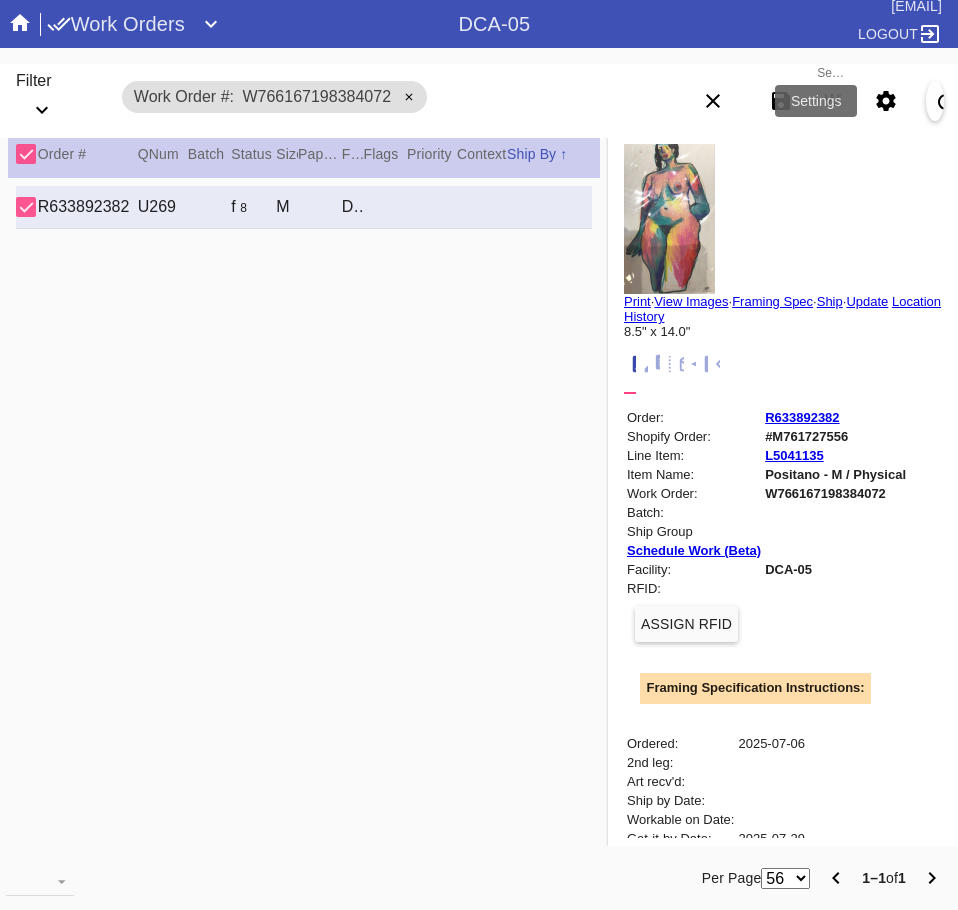 click at bounding box center [885, 101] 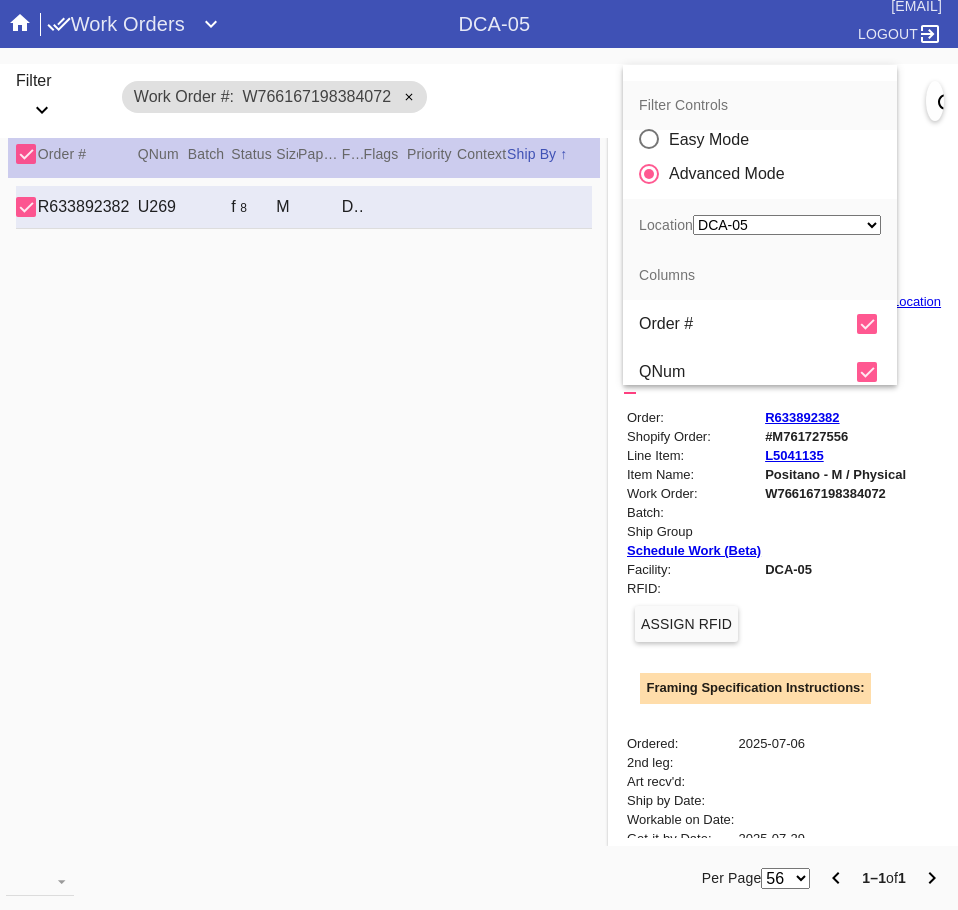 click on "QNum" at bounding box center [748, 324] 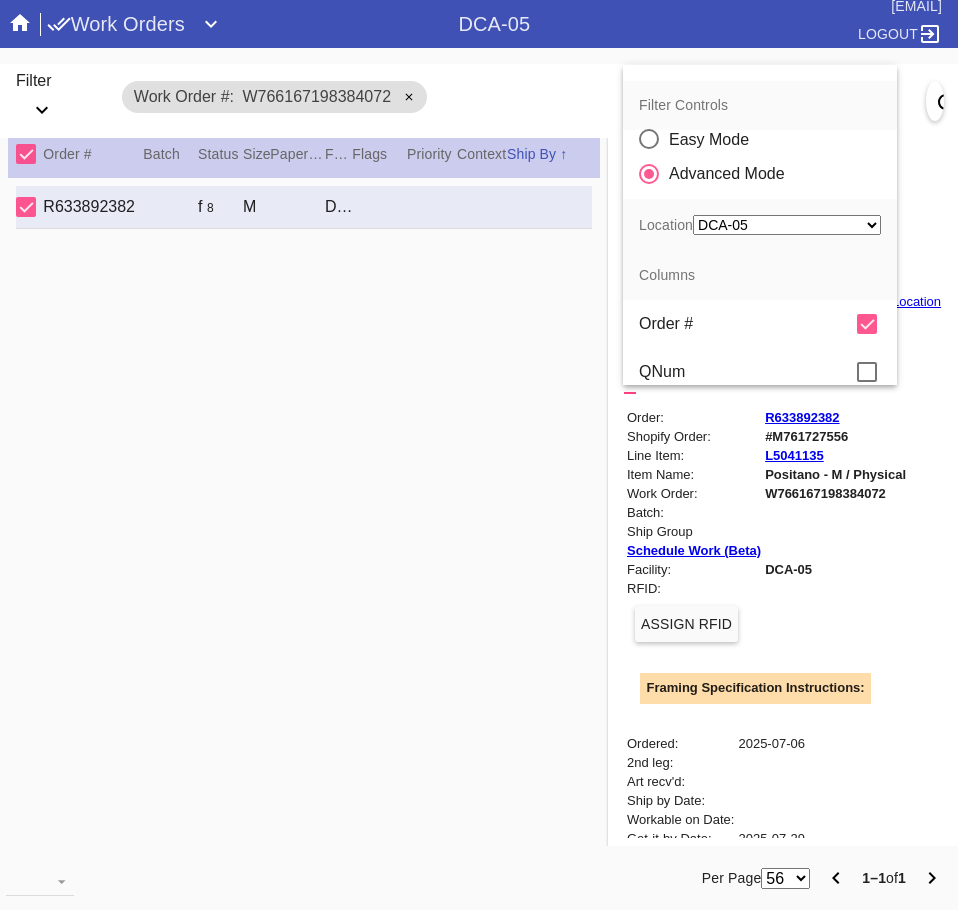 click at bounding box center (479, 455) 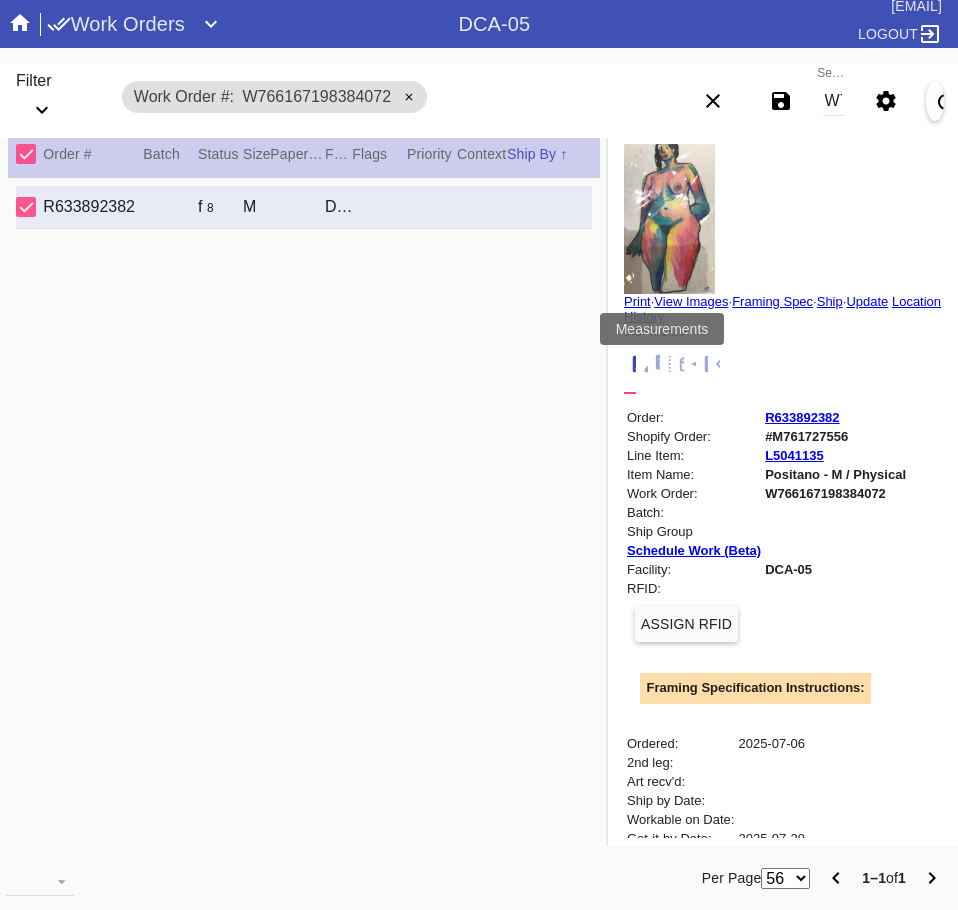 click at bounding box center (677, 364) 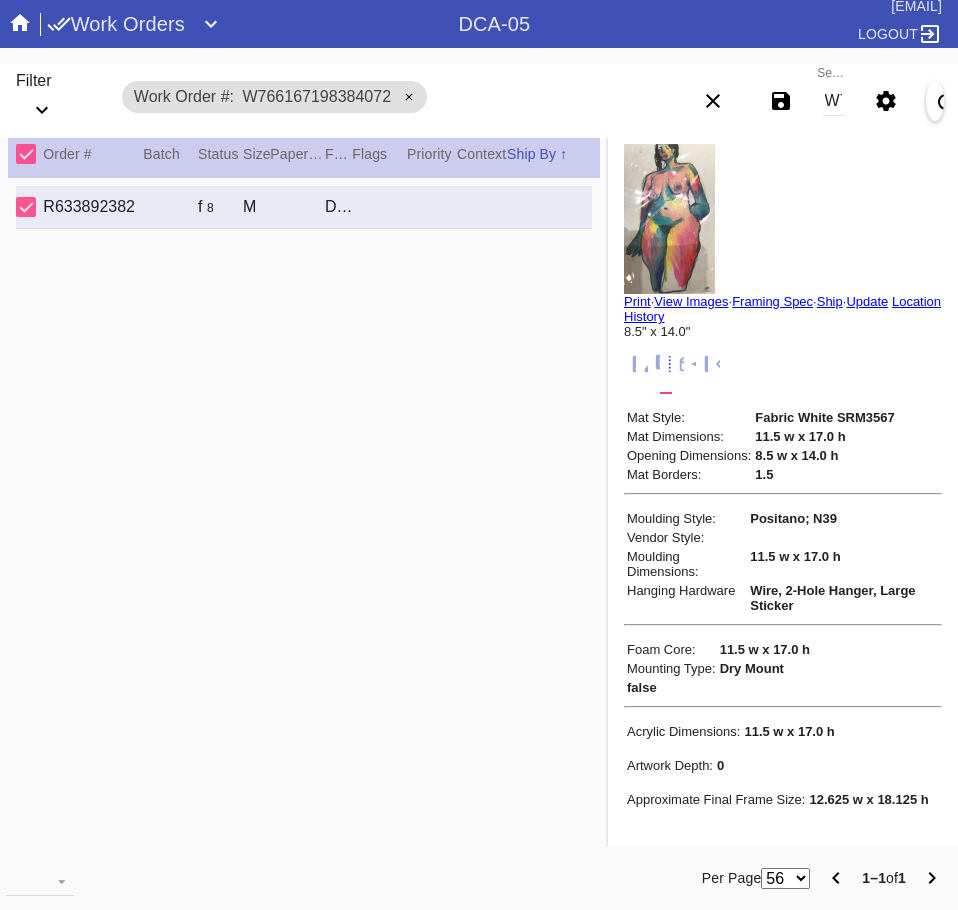 click on "W766167198384072" at bounding box center [833, 101] 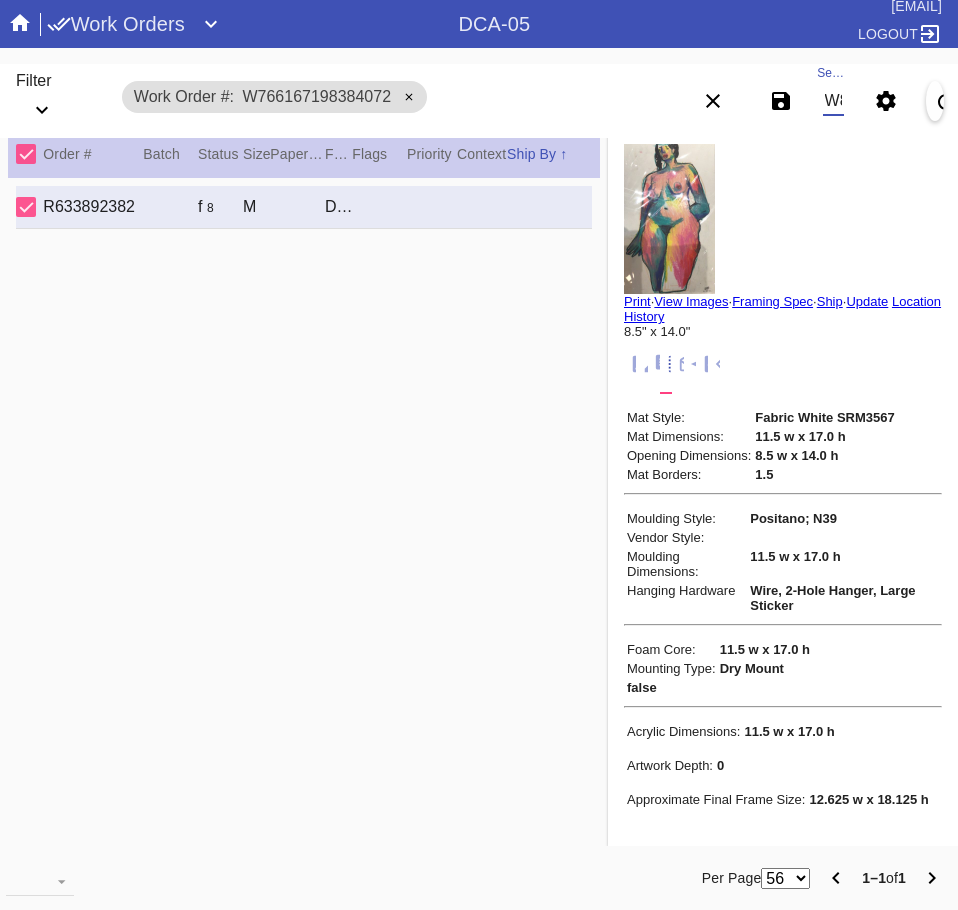 scroll, scrollTop: 0, scrollLeft: 132, axis: horizontal 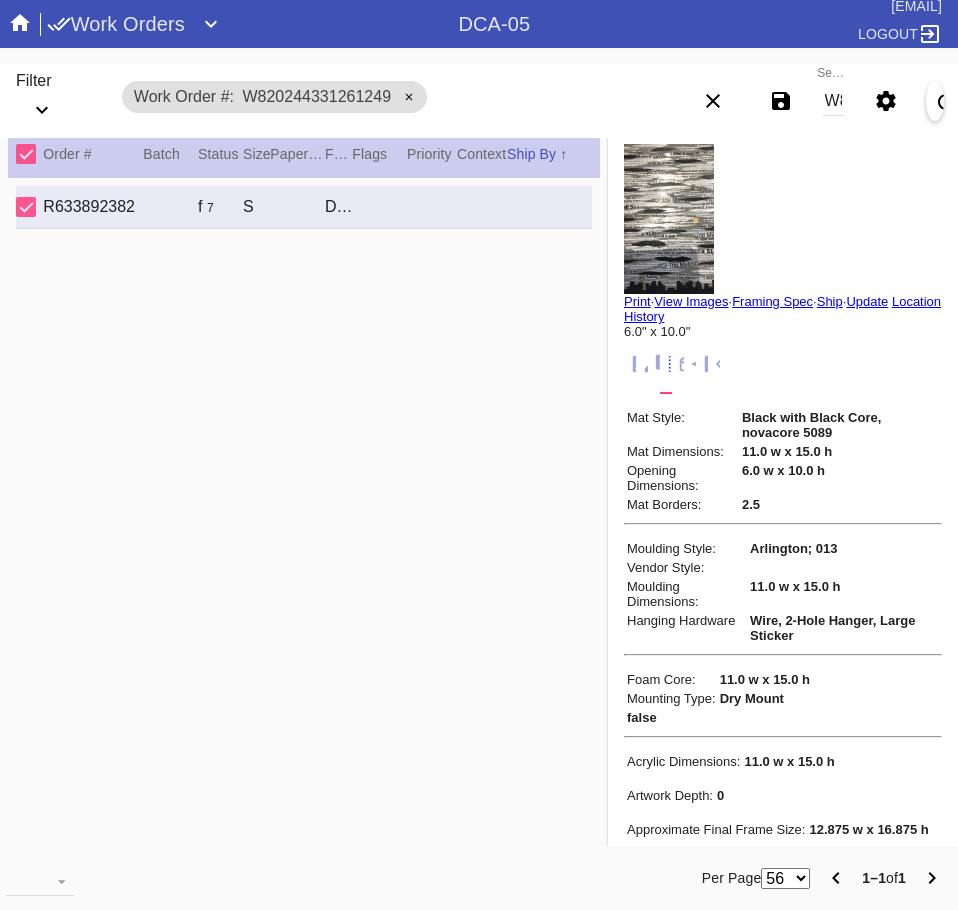 click on "W820244331261249" at bounding box center [833, 101] 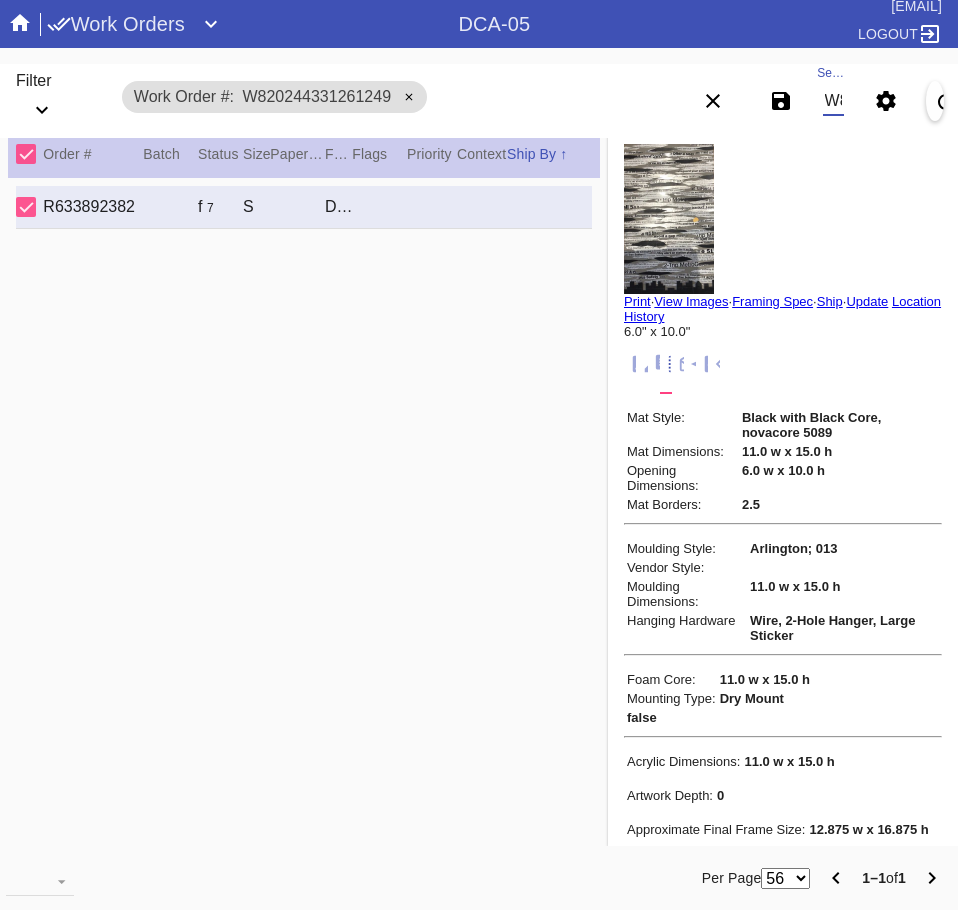 click on "W820244331261249" at bounding box center (833, 101) 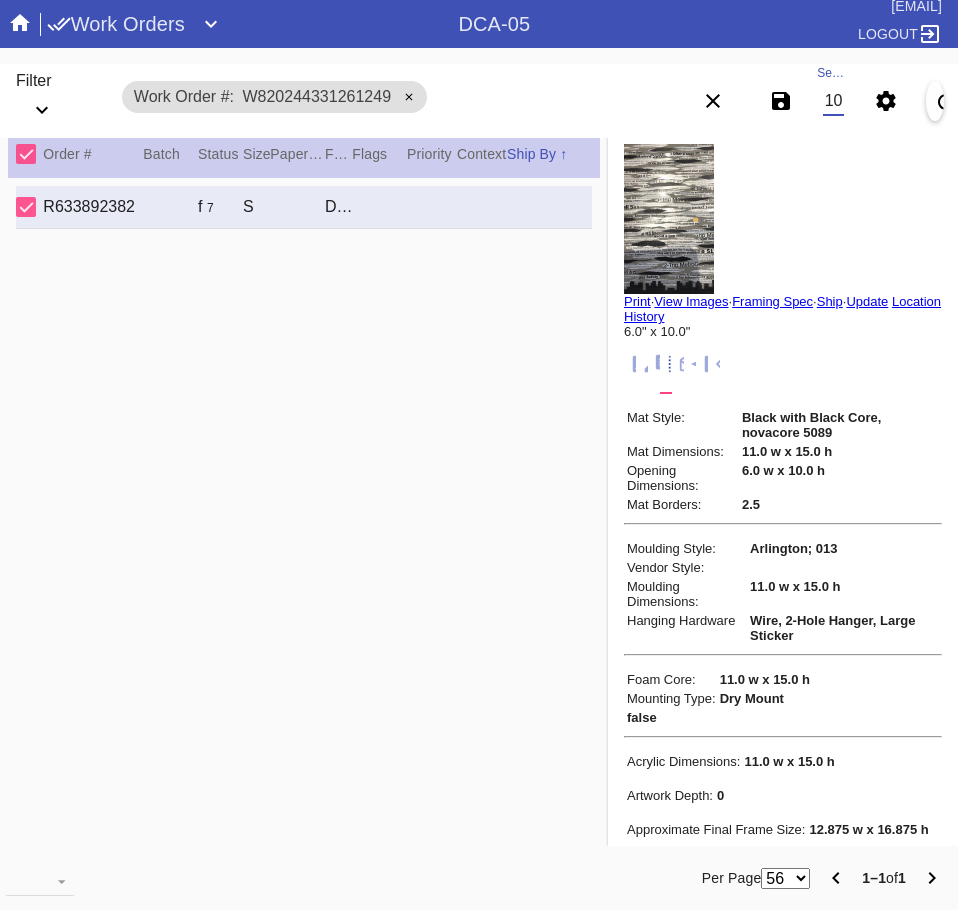 scroll, scrollTop: 0, scrollLeft: 130, axis: horizontal 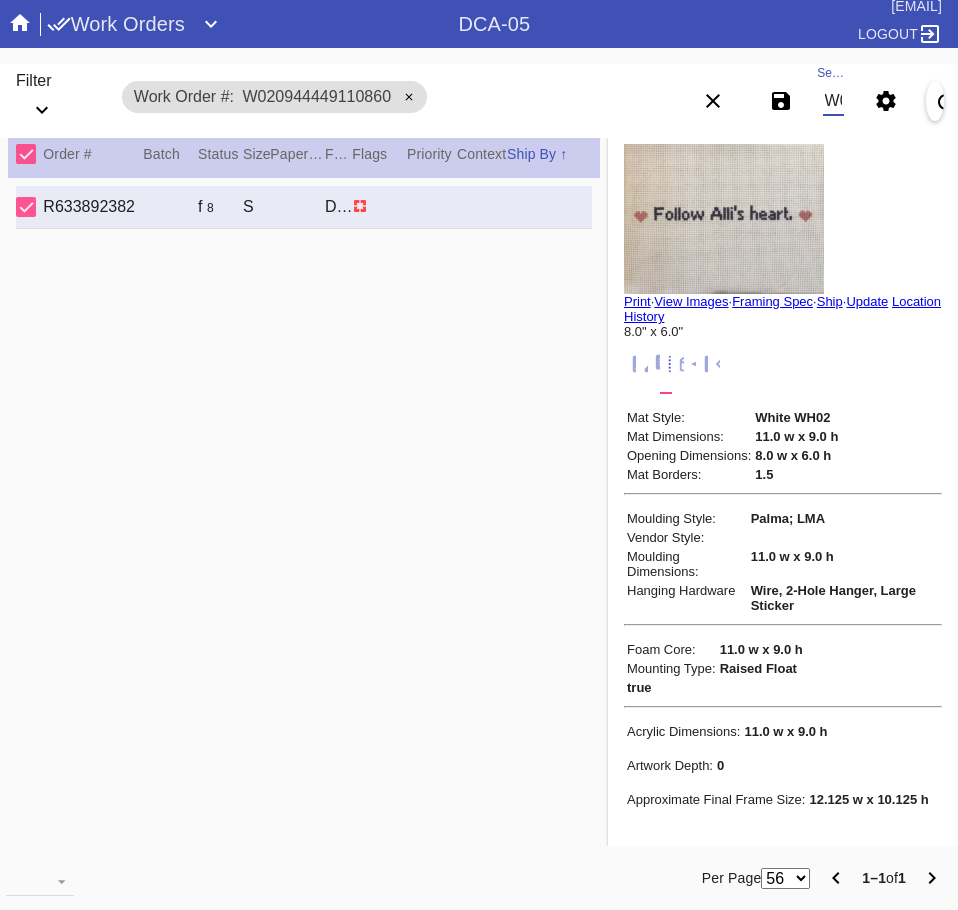 click on "W020944449110860" at bounding box center (833, 101) 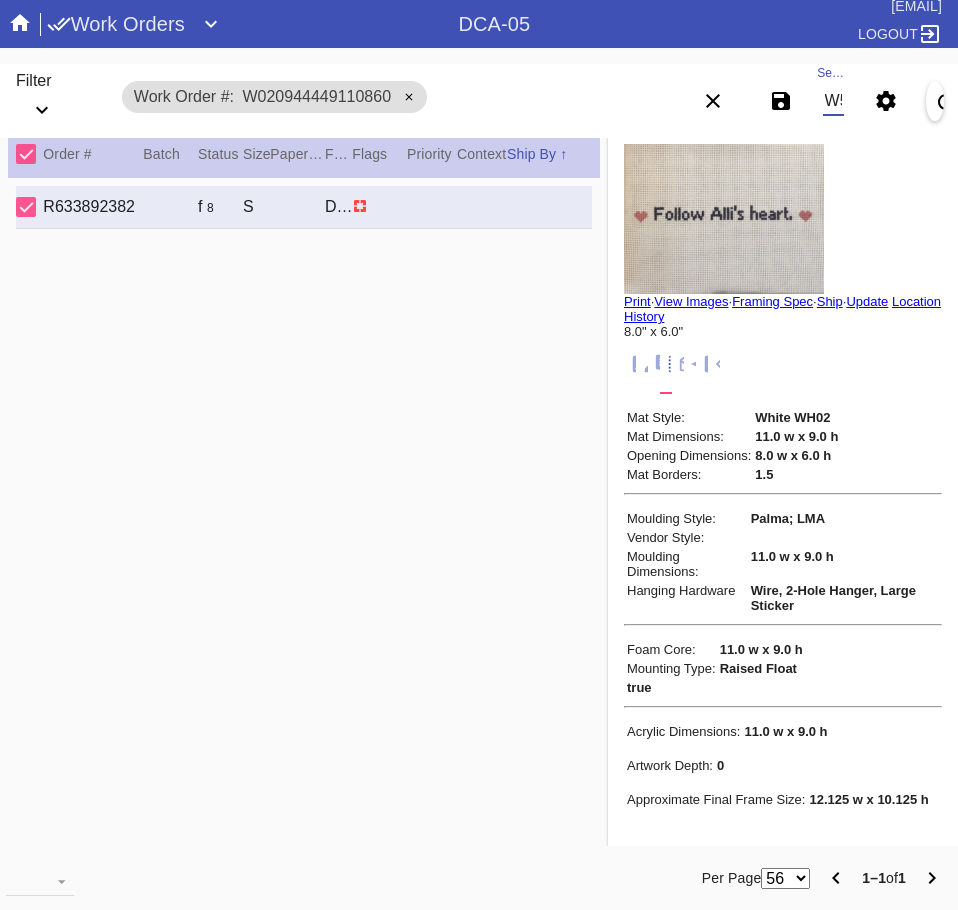 scroll, scrollTop: 0, scrollLeft: 132, axis: horizontal 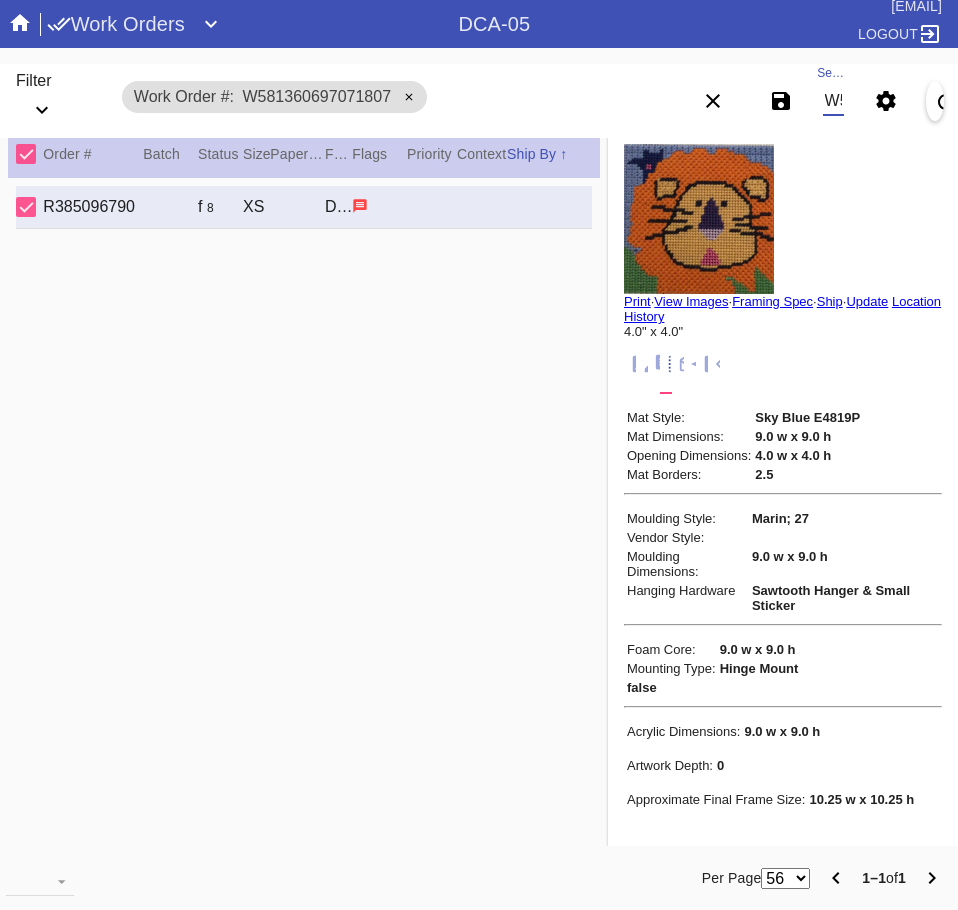 click on "W581360697071807" at bounding box center [833, 101] 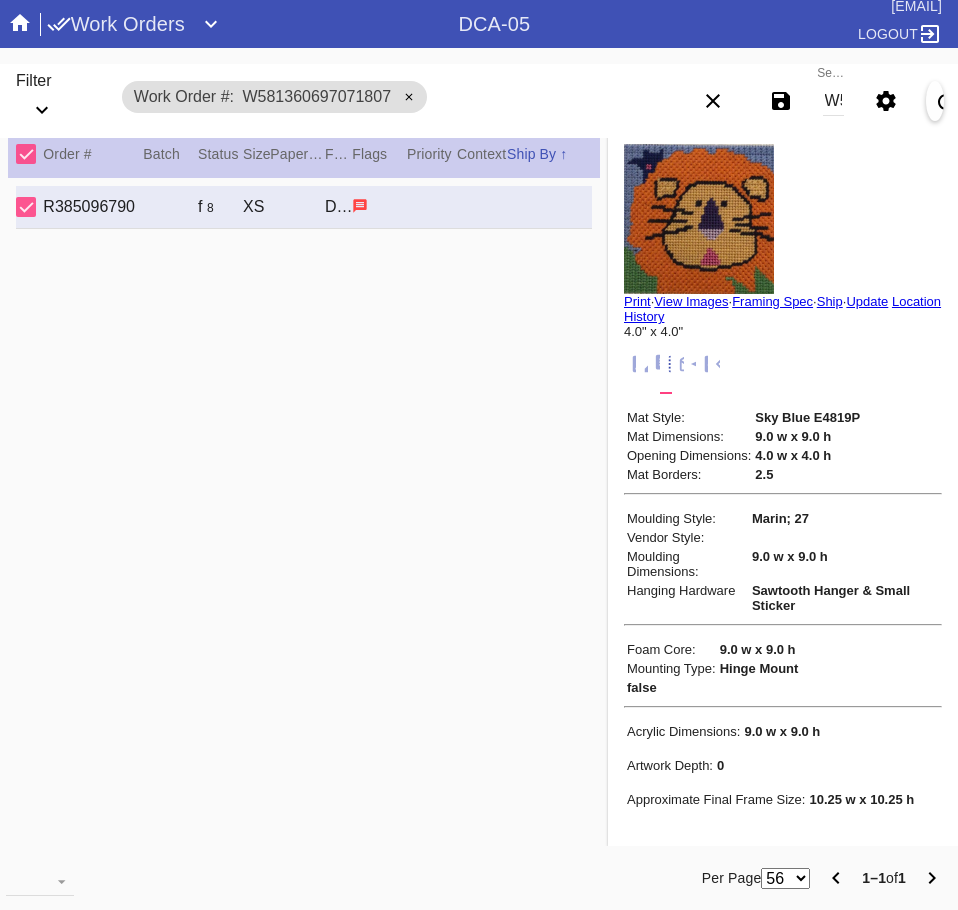 click on "W581360697071807" at bounding box center (833, 101) 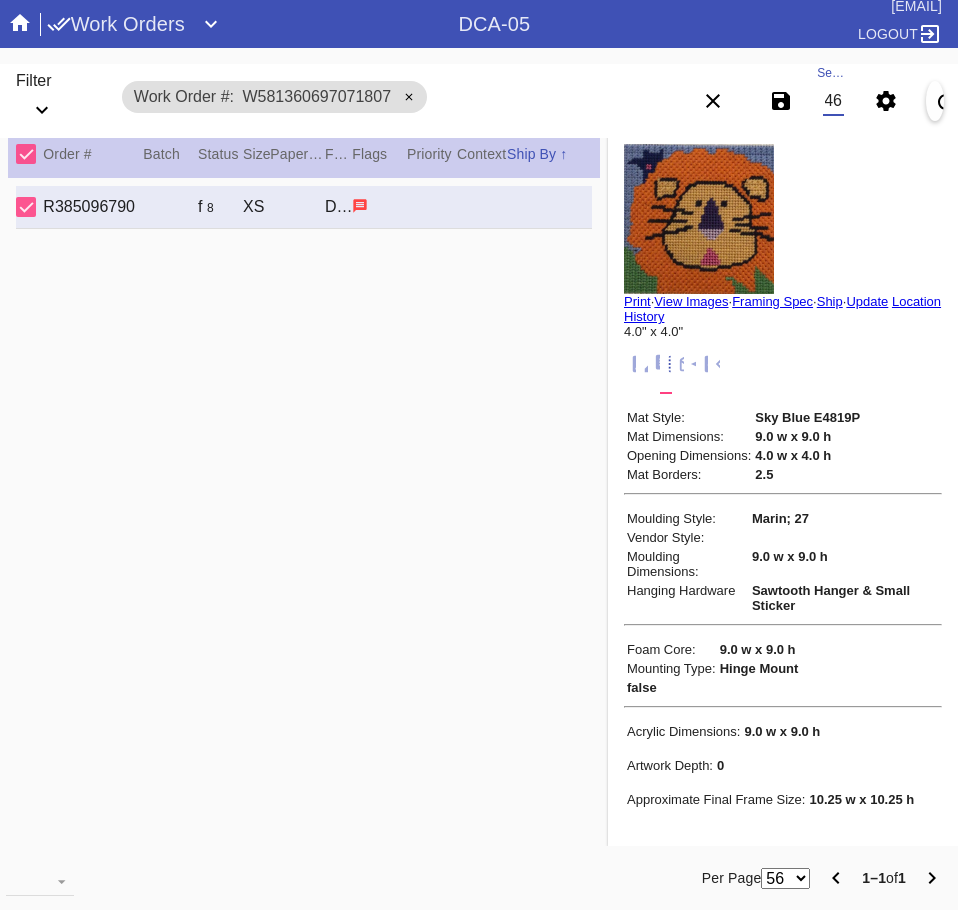 scroll, scrollTop: 0, scrollLeft: 132, axis: horizontal 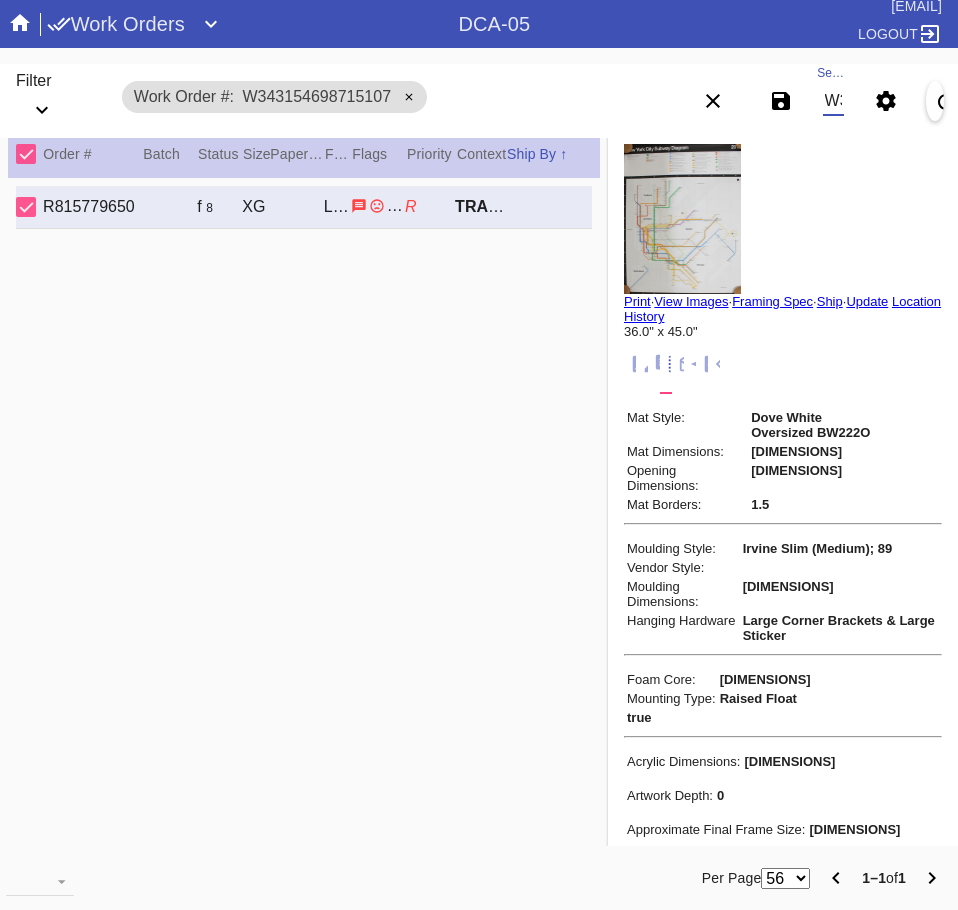click on "W343154698715107" at bounding box center [833, 101] 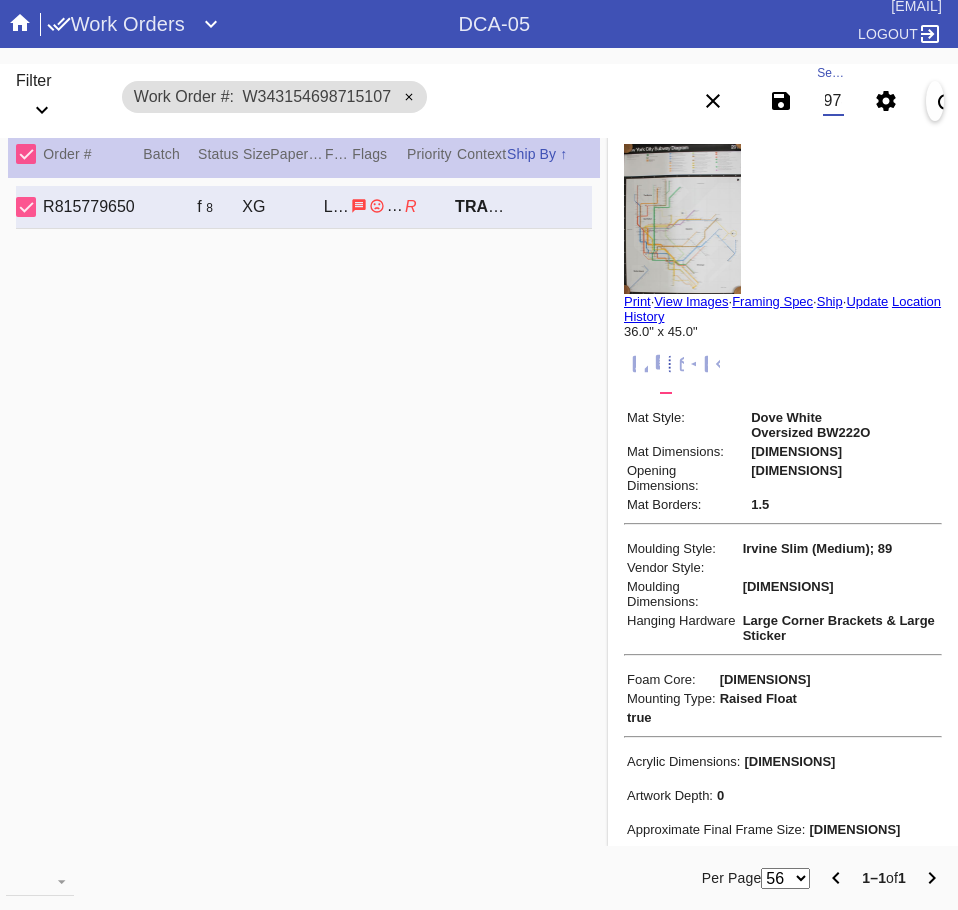 scroll, scrollTop: 0, scrollLeft: 132, axis: horizontal 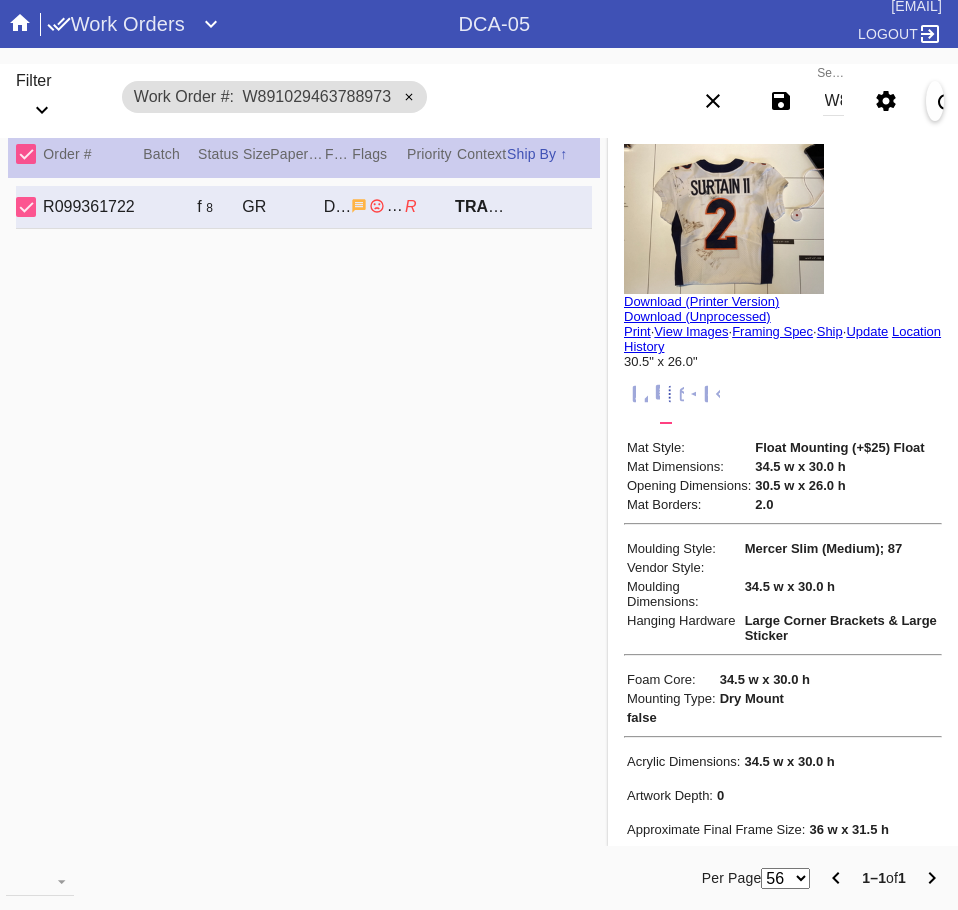 click at bounding box center [642, 394] 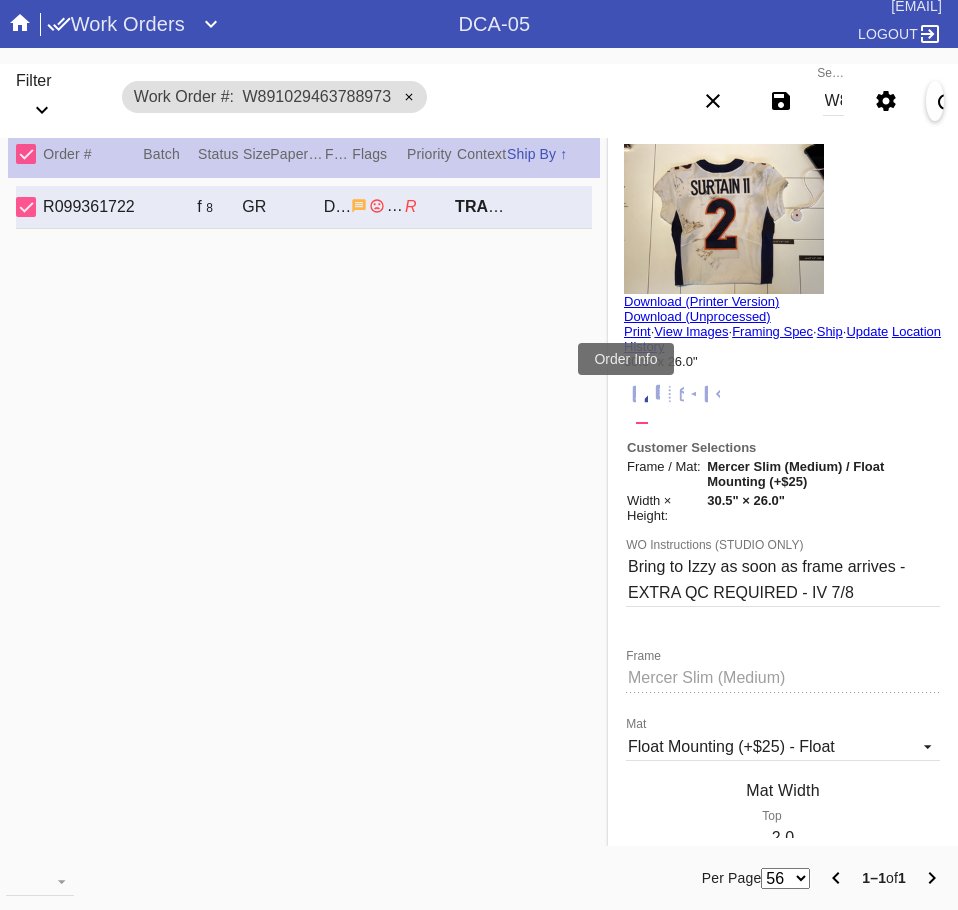 click at bounding box center (641, 394) 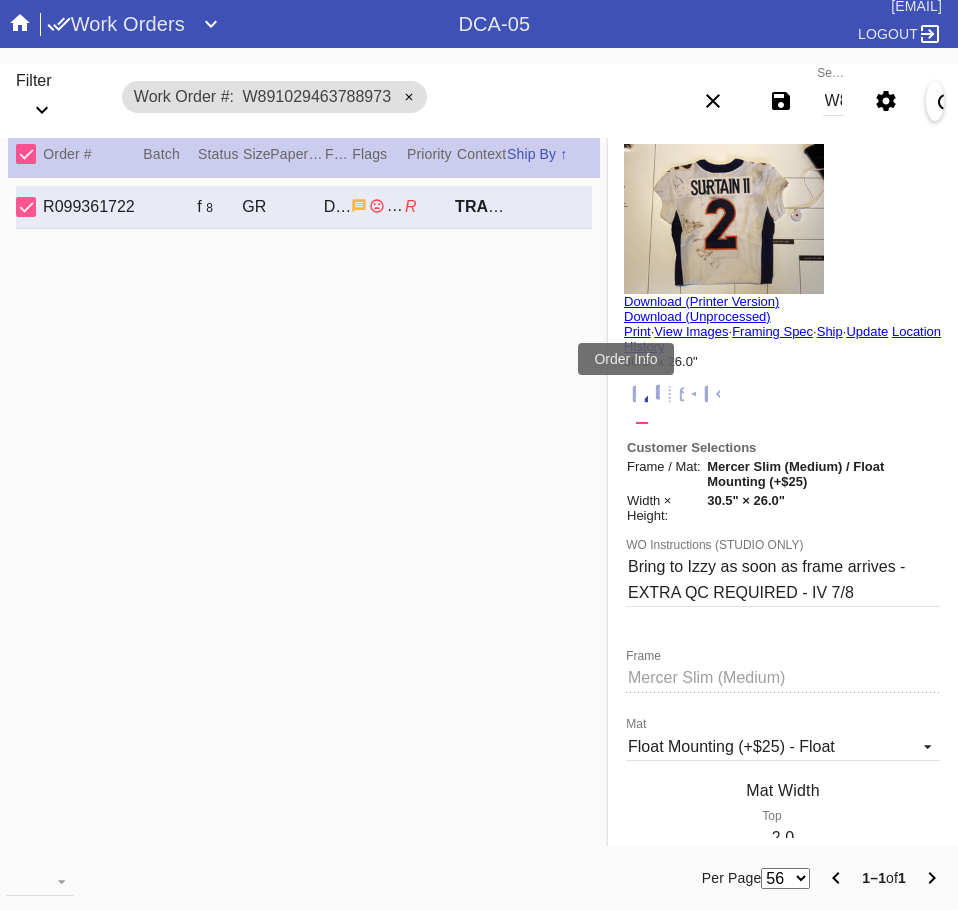 click at bounding box center (641, 394) 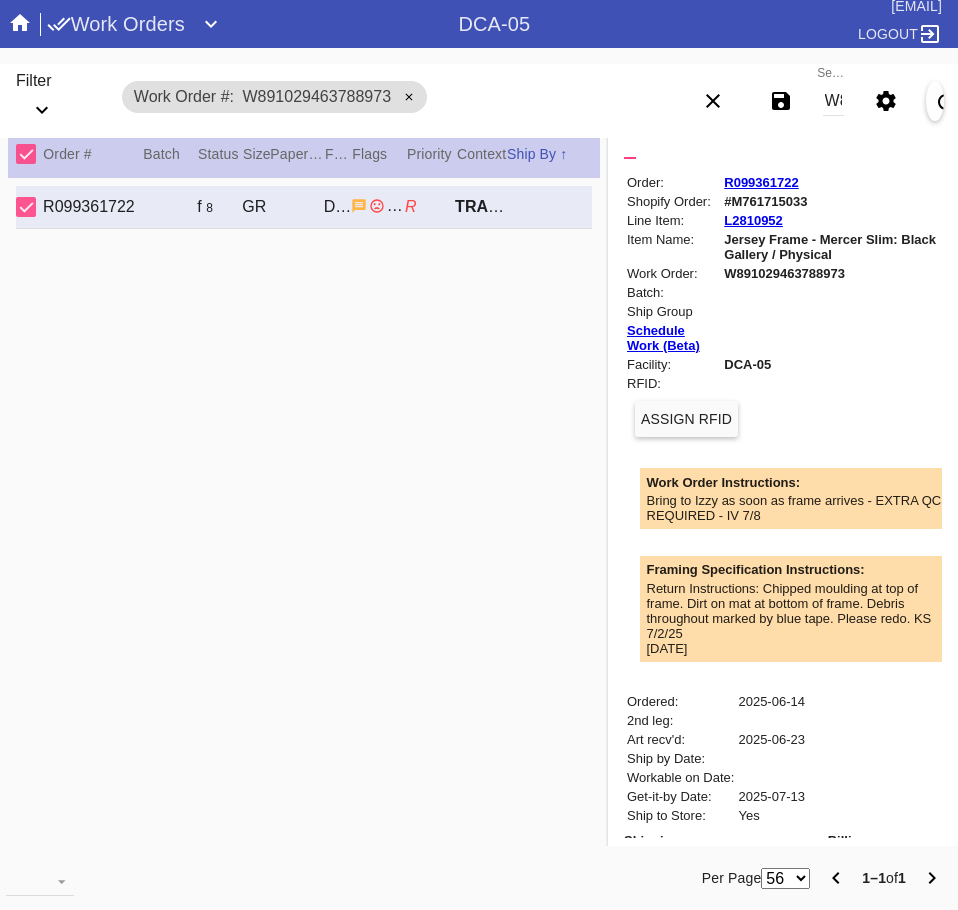 scroll, scrollTop: 300, scrollLeft: 0, axis: vertical 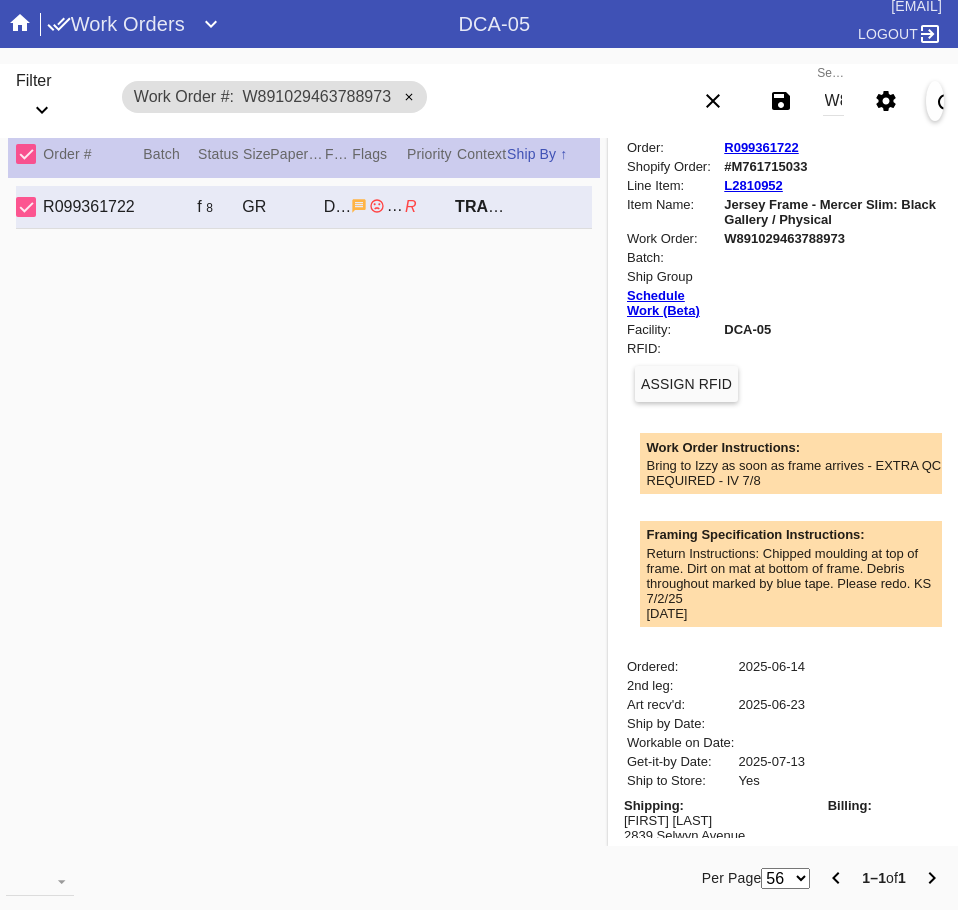 click on "W891029463788973" at bounding box center (833, 101) 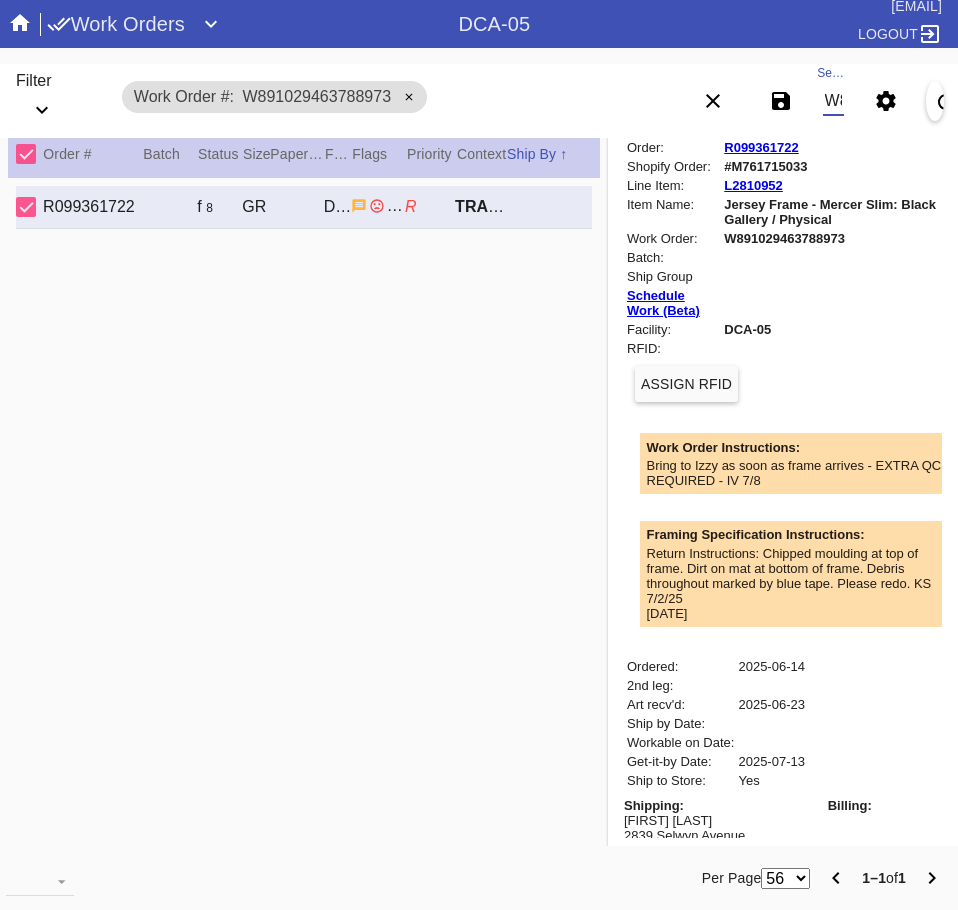 click on "W891029463788973" at bounding box center [833, 101] 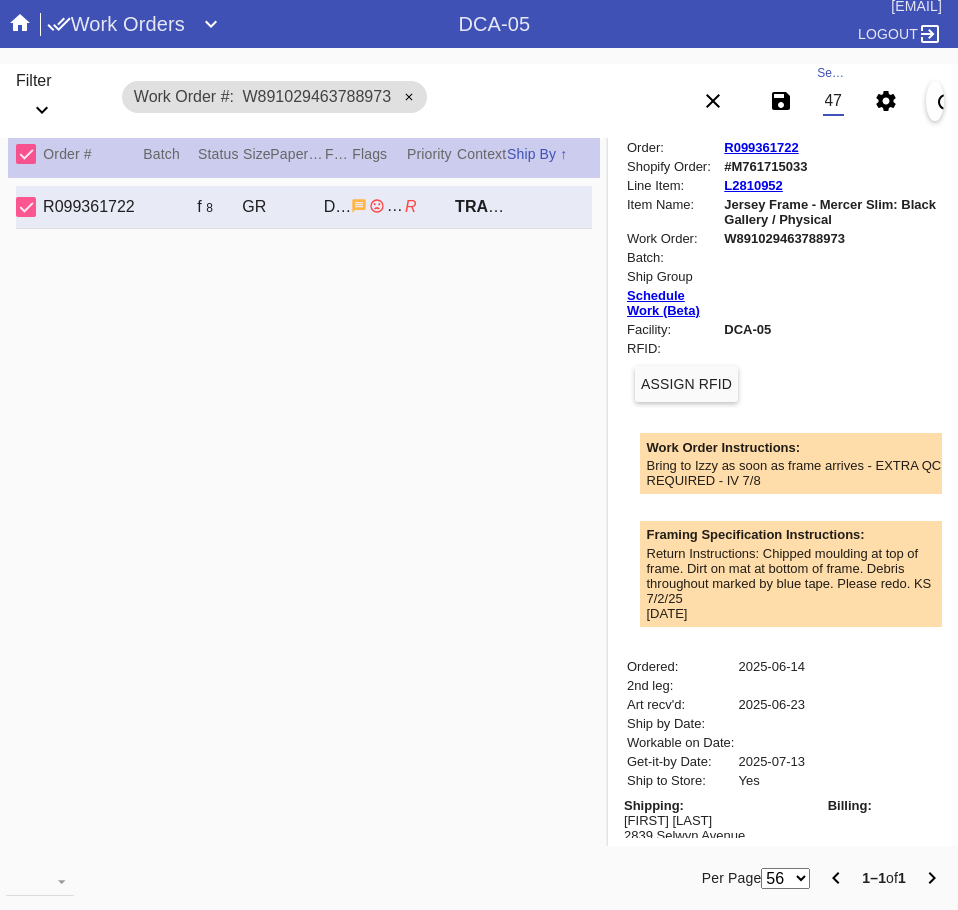 scroll, scrollTop: 0, scrollLeft: 132, axis: horizontal 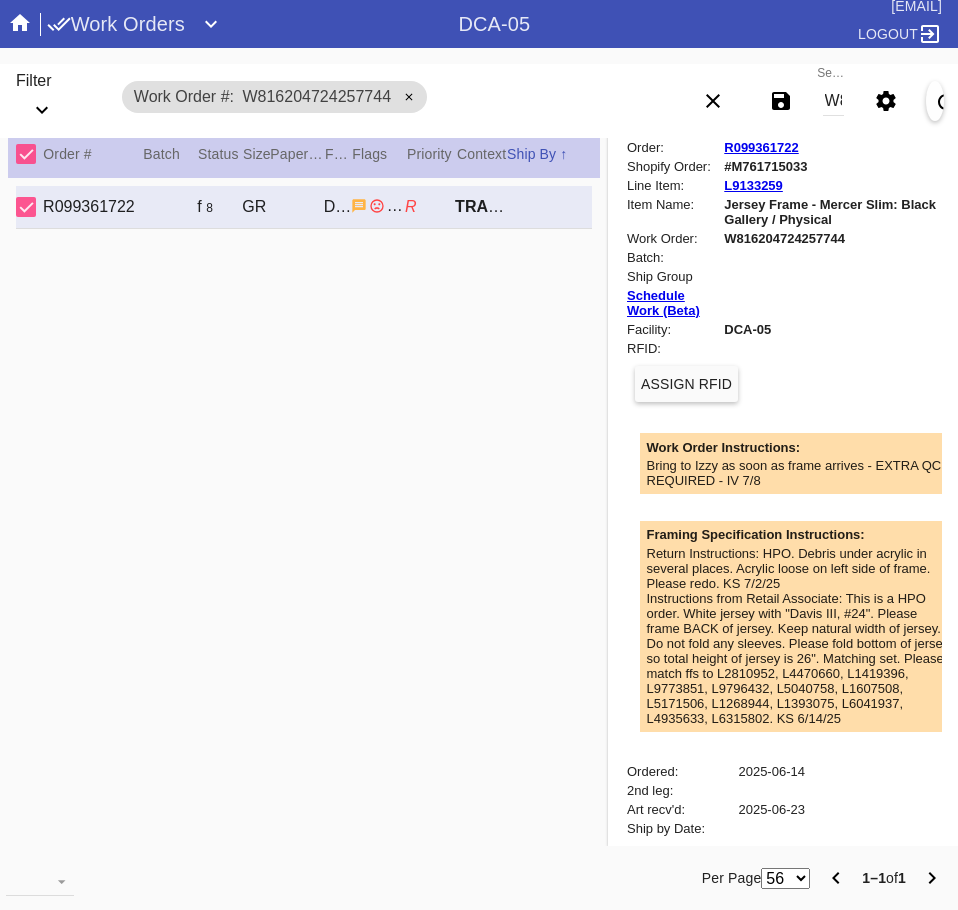click on "W816204724257744" at bounding box center [833, 101] 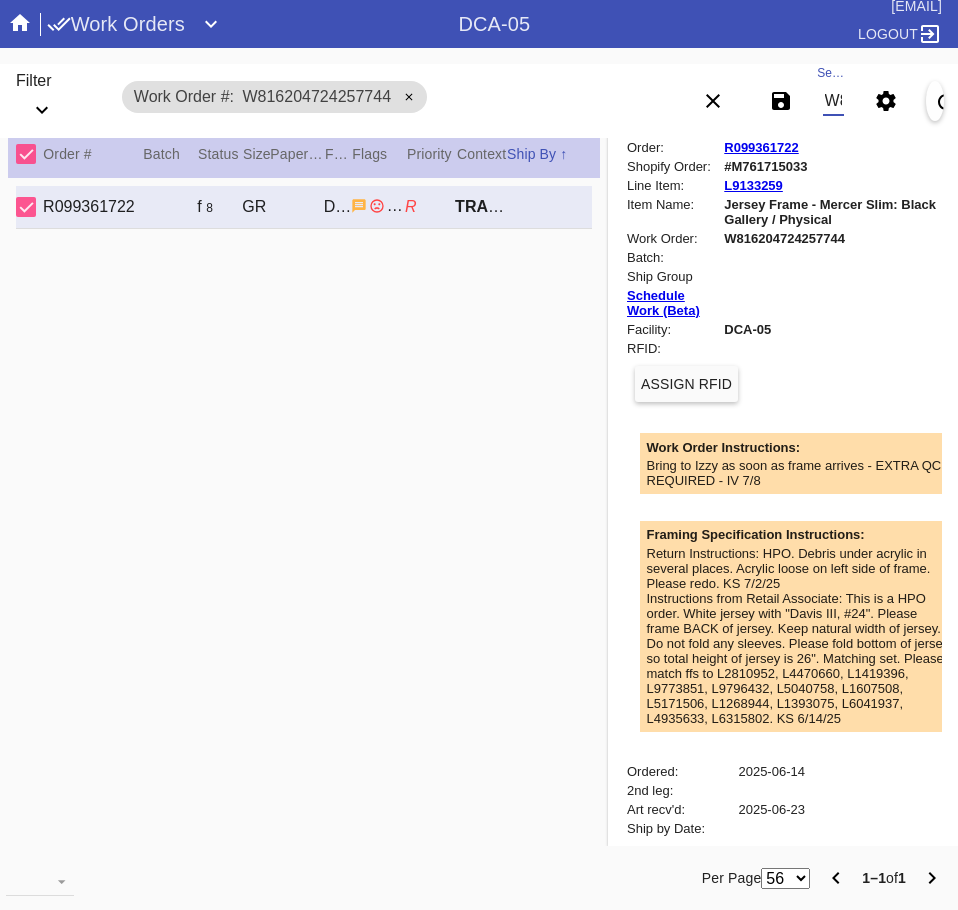 click on "W816204724257744" at bounding box center (833, 101) 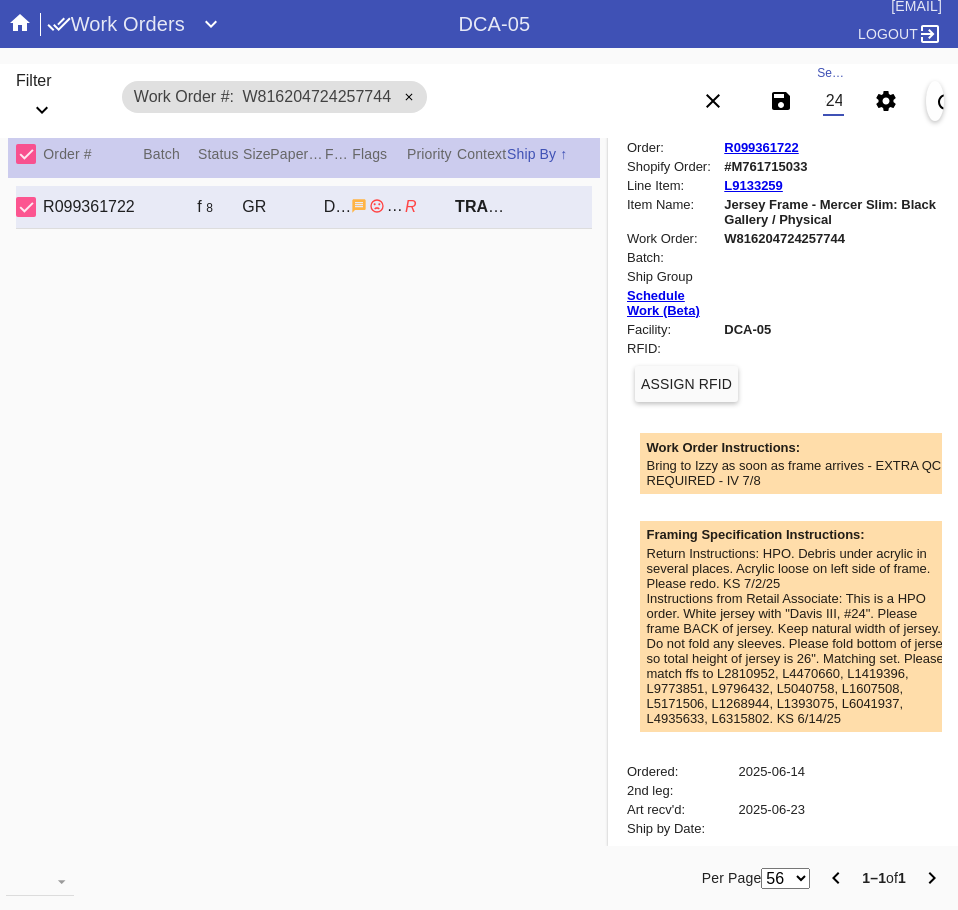 scroll, scrollTop: 0, scrollLeft: 129, axis: horizontal 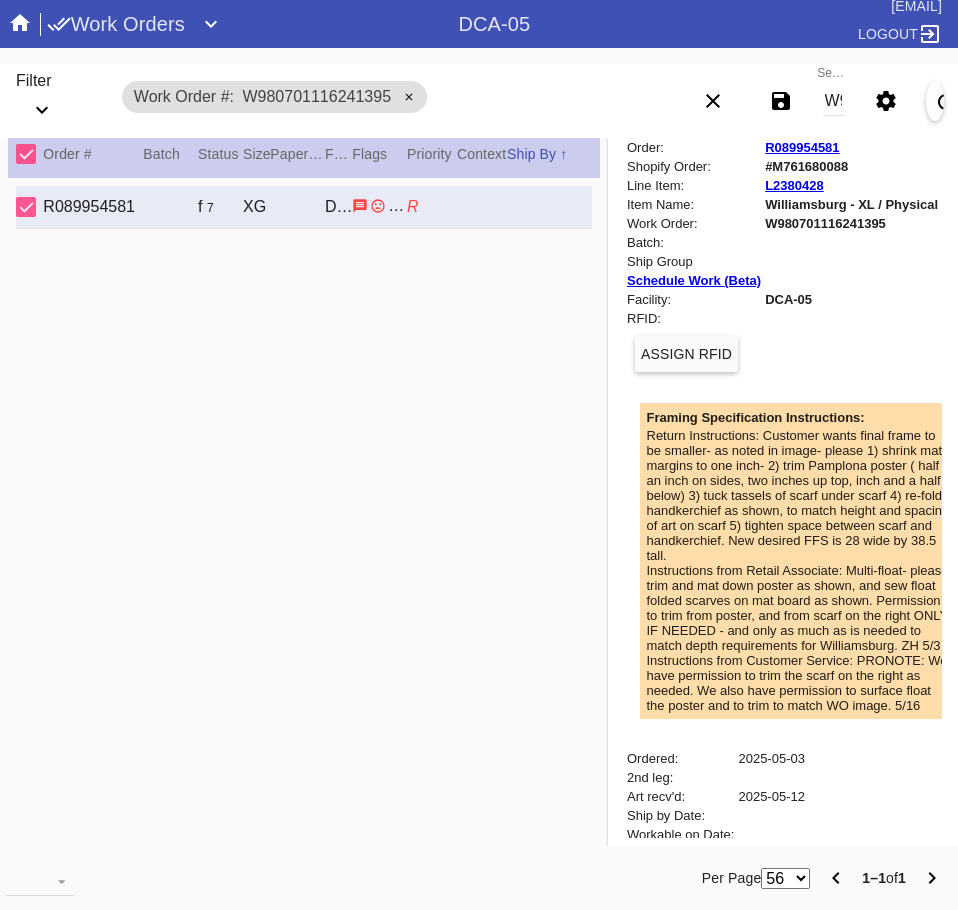 click on "W980701116241395" at bounding box center [833, 101] 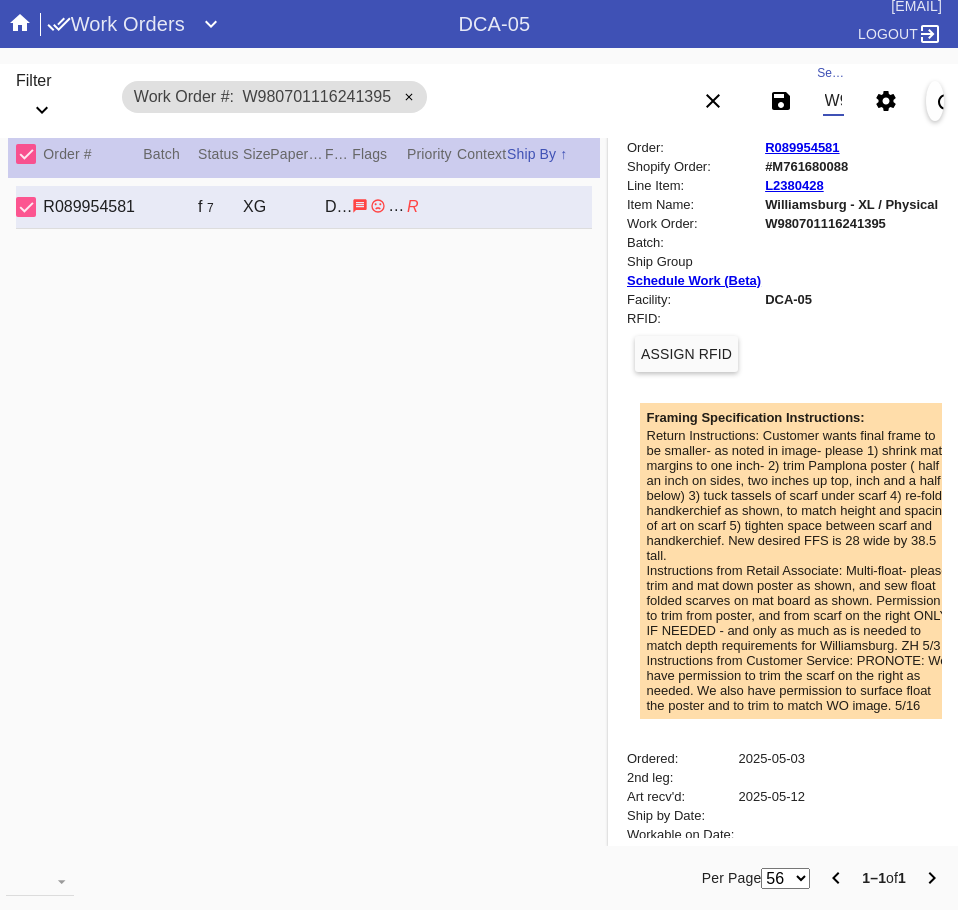 click on "W980701116241395" at bounding box center [833, 101] 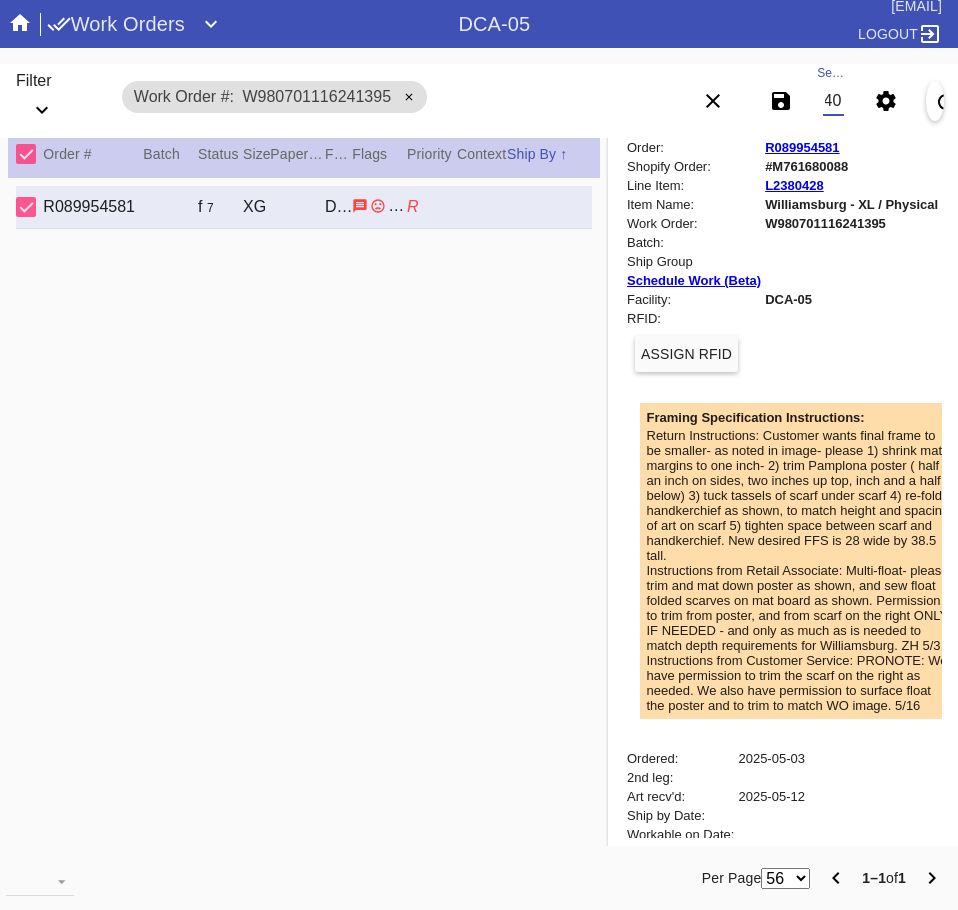 scroll, scrollTop: 0, scrollLeft: 132, axis: horizontal 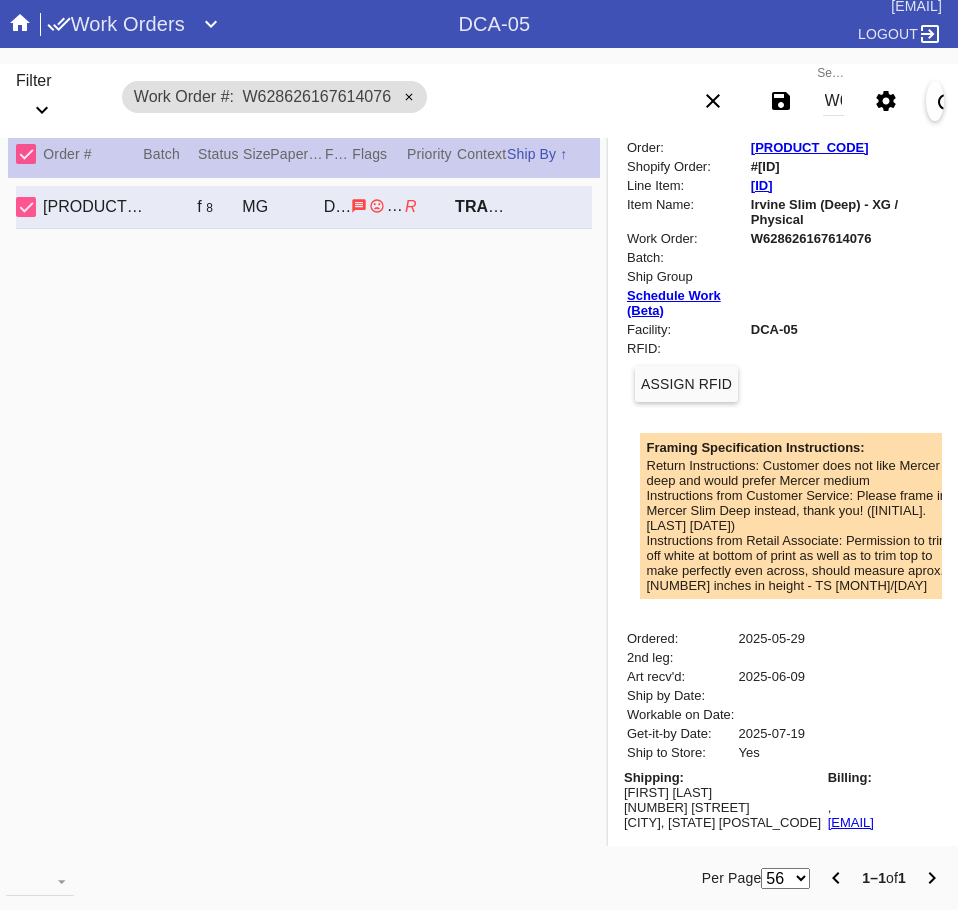 click on "W628626167614076" at bounding box center [833, 101] 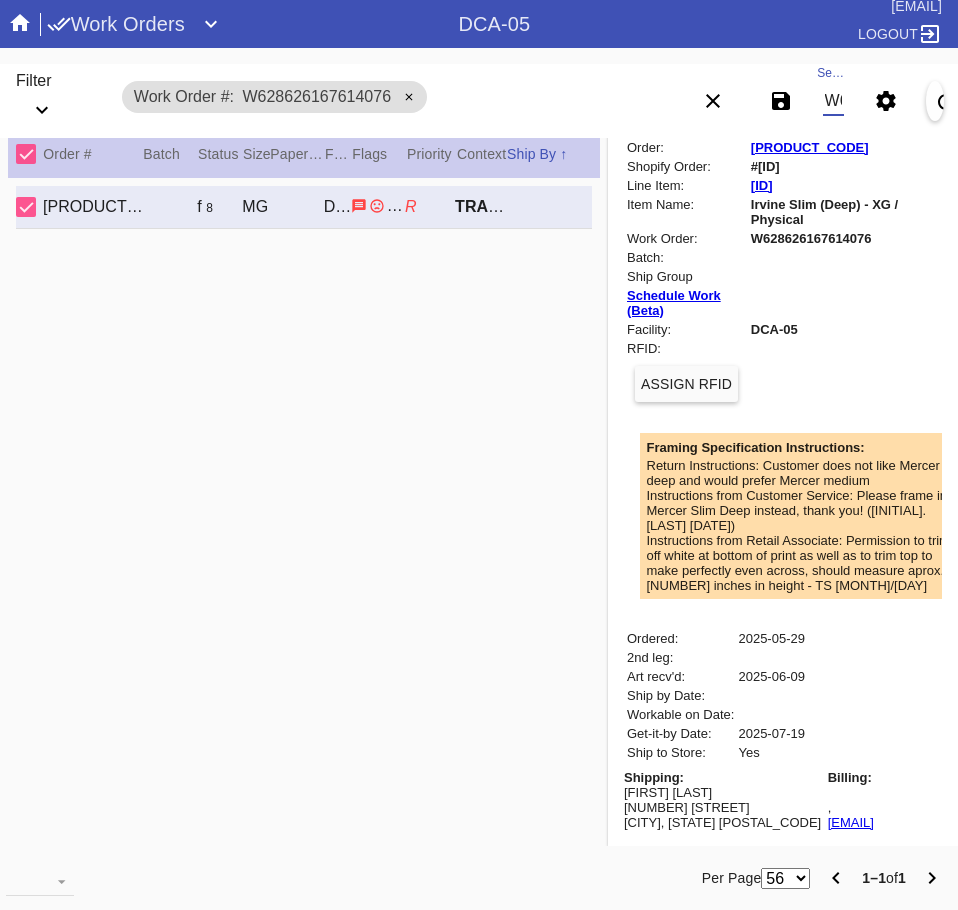 click on "W628626167614076" at bounding box center (833, 101) 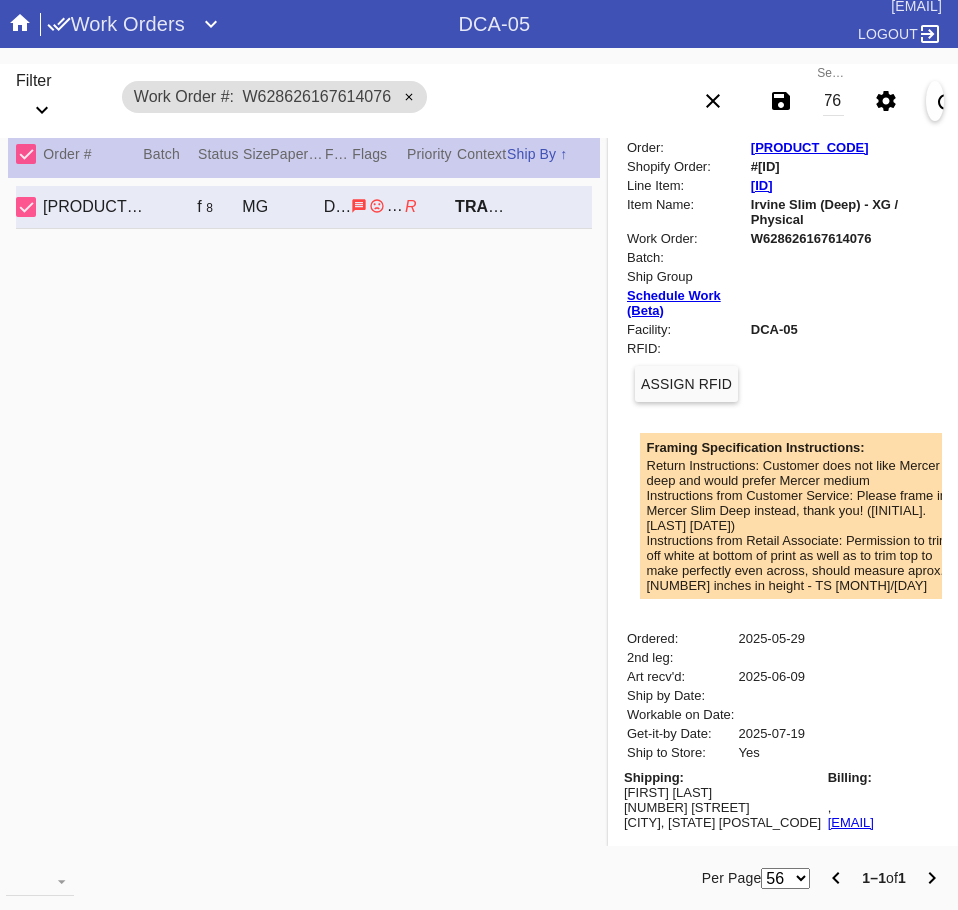 scroll, scrollTop: 0, scrollLeft: 0, axis: both 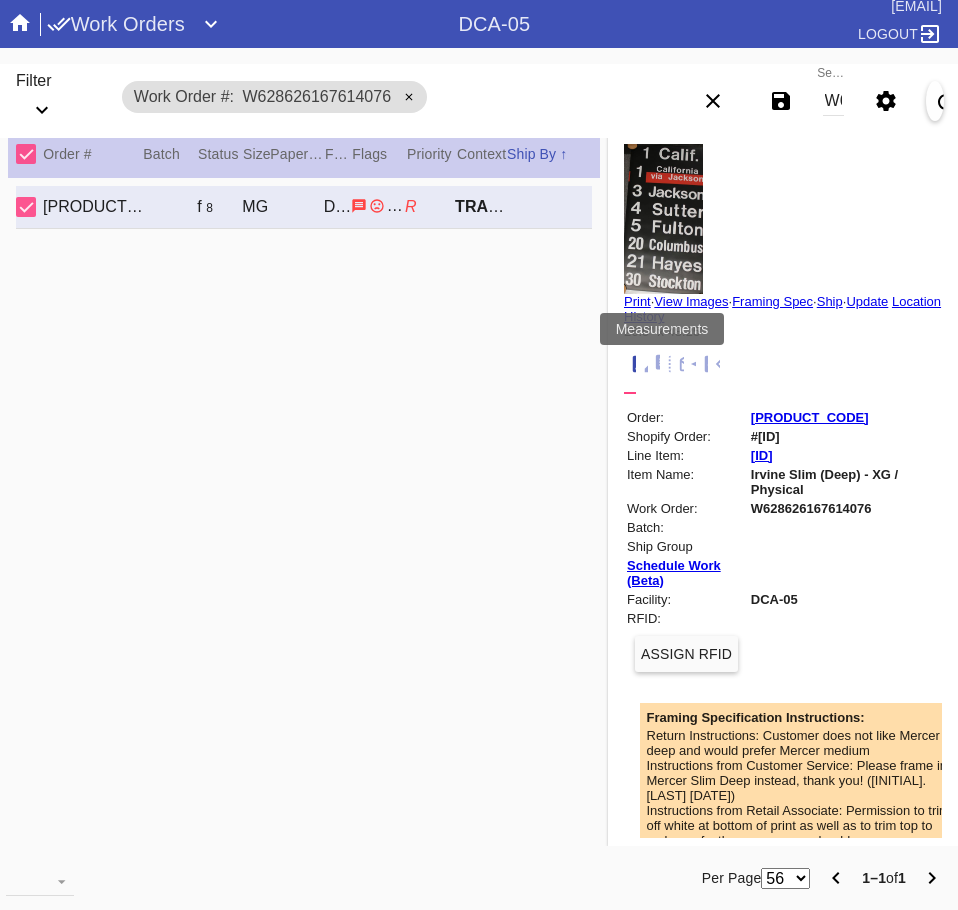 click at bounding box center [677, 364] 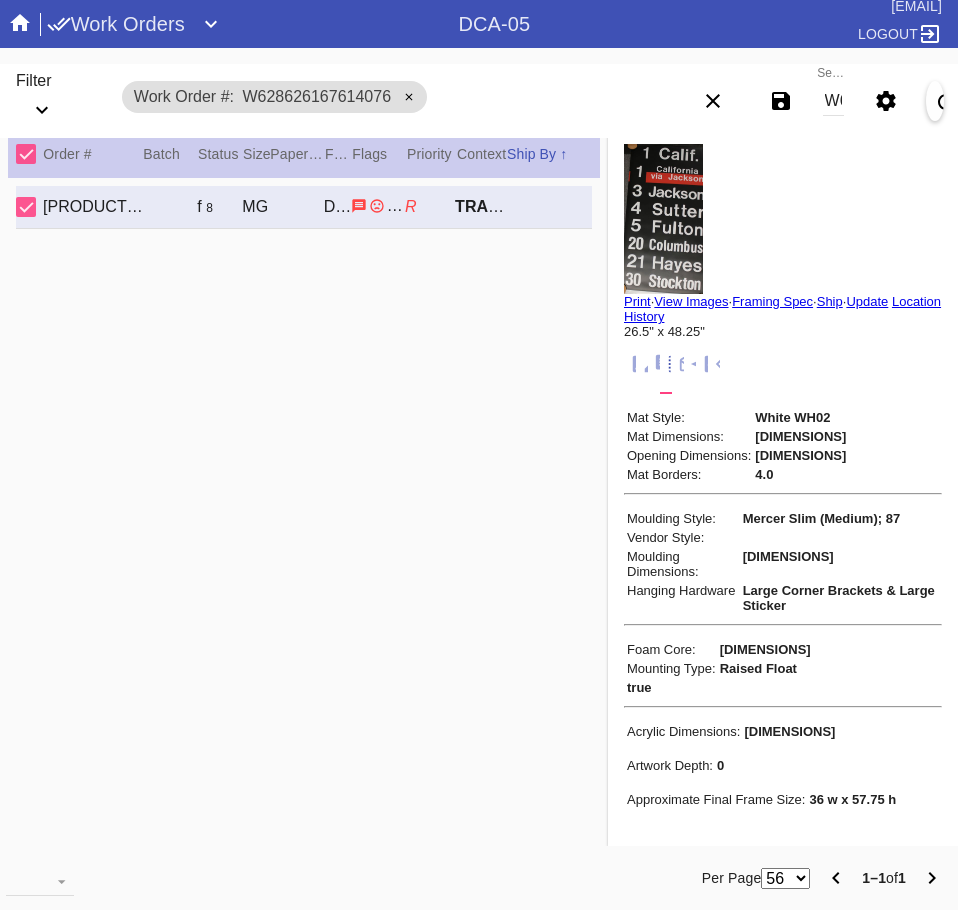 click on "R122820998 S969 f   8 MG Mercer Slim (Medium) / White DCA-05 2 Jason Tax
R
TRADE" at bounding box center (304, 509) 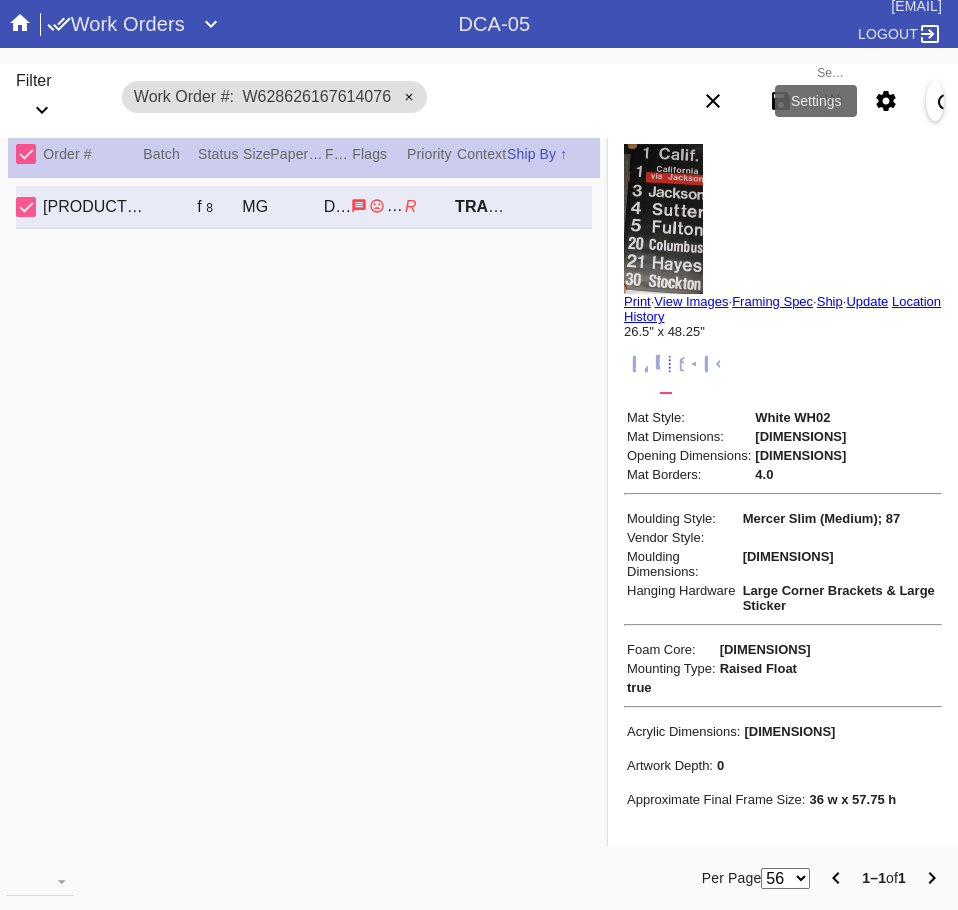 click at bounding box center [885, 101] 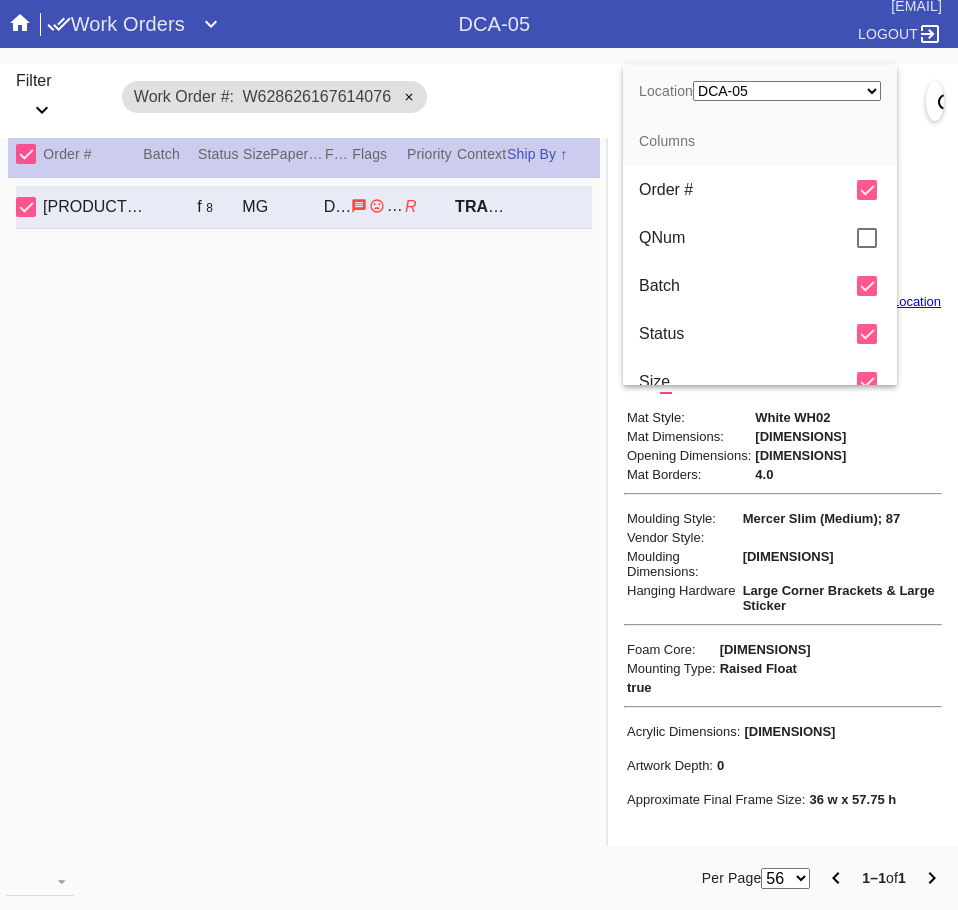 scroll, scrollTop: 300, scrollLeft: 0, axis: vertical 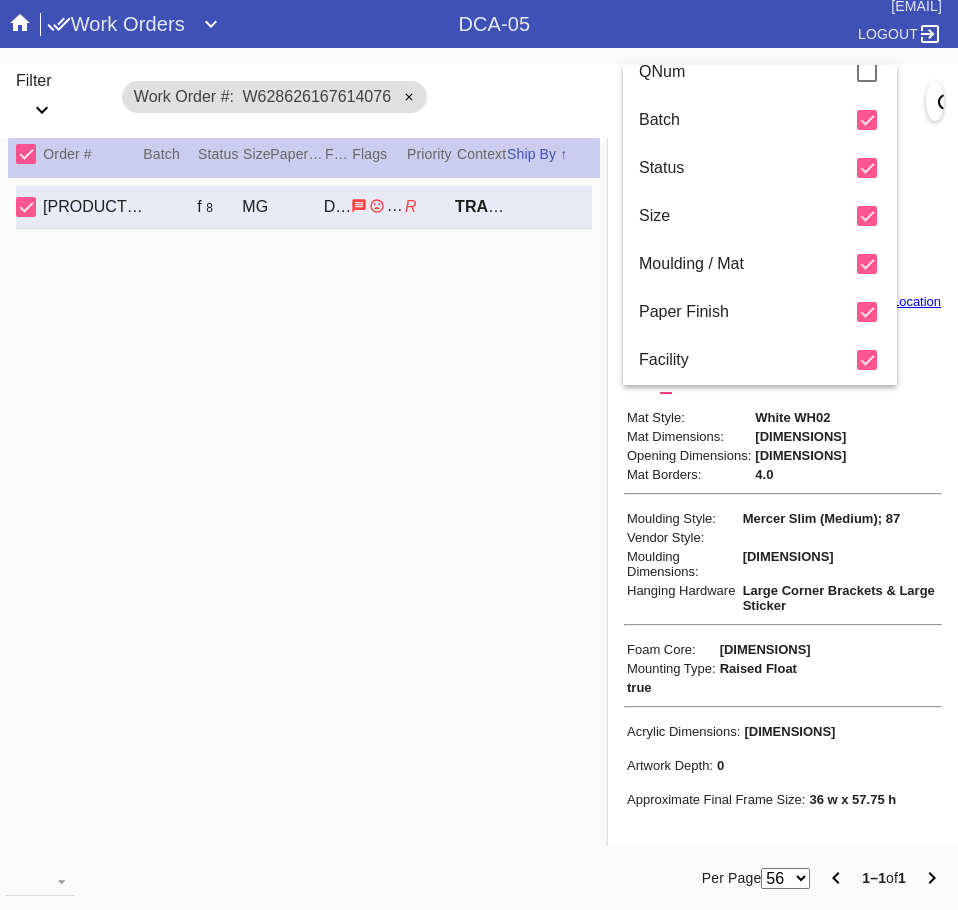 click on "Batch" at bounding box center [748, 24] 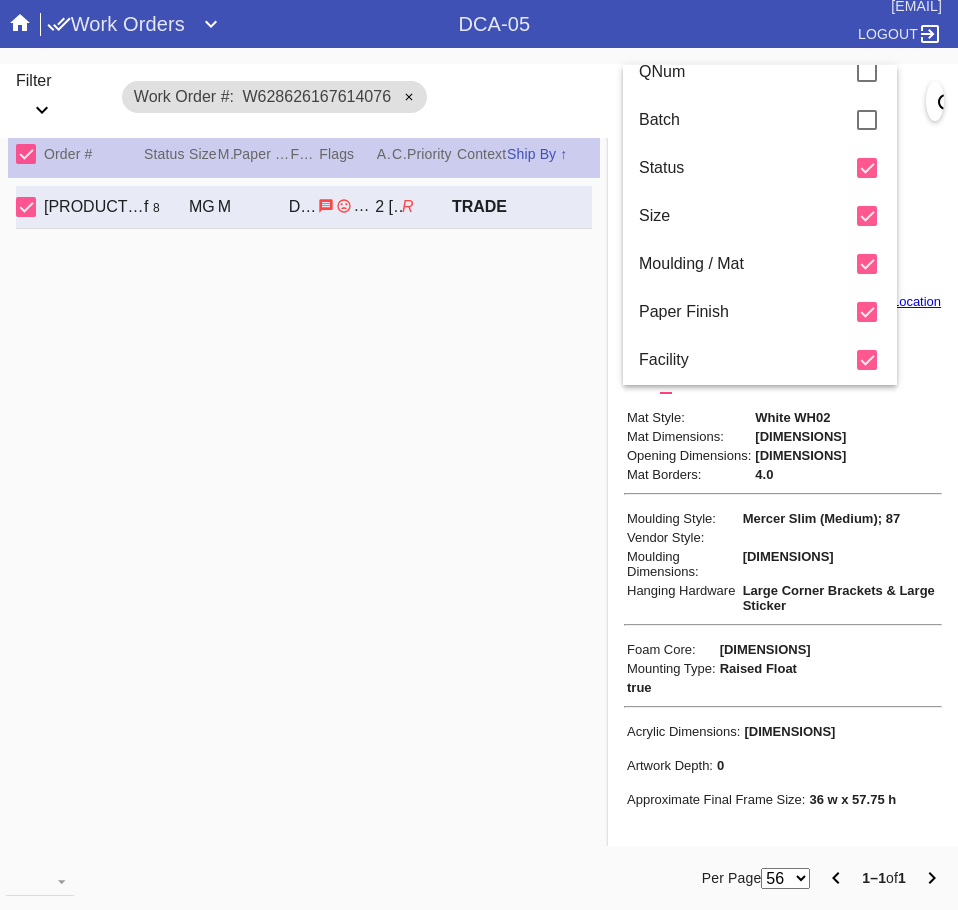 click on "Status" at bounding box center (748, 24) 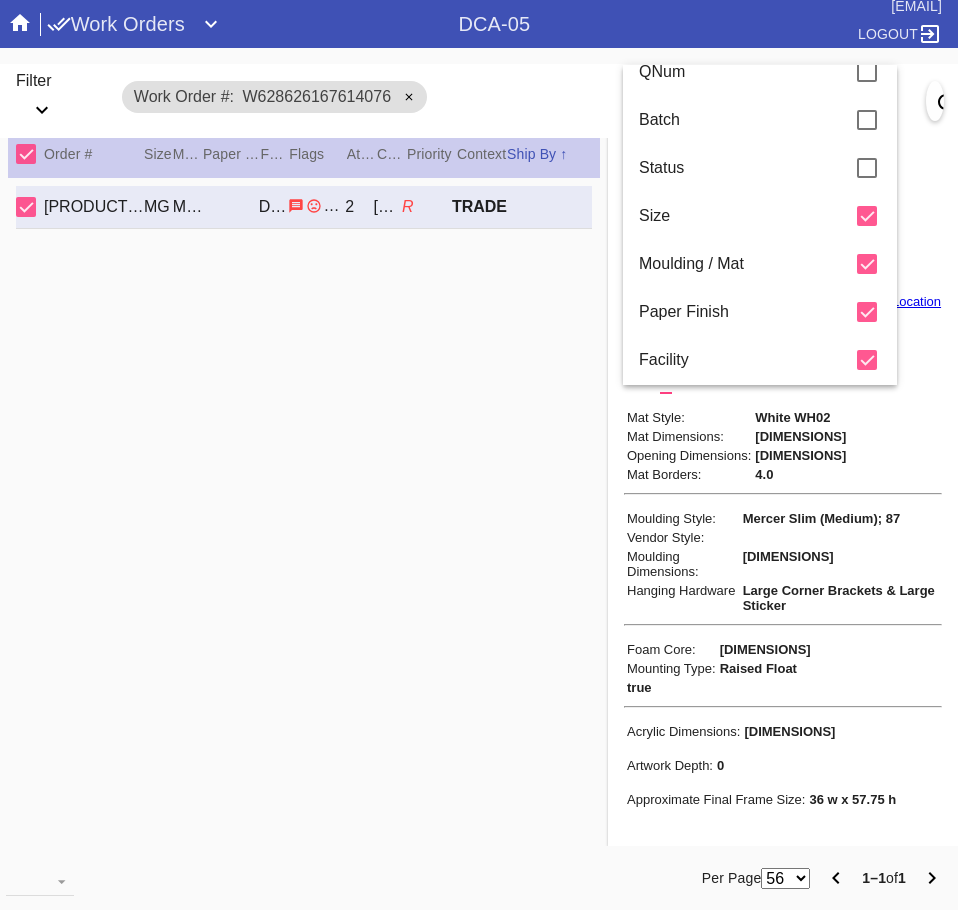 click on "Status" at bounding box center (748, 24) 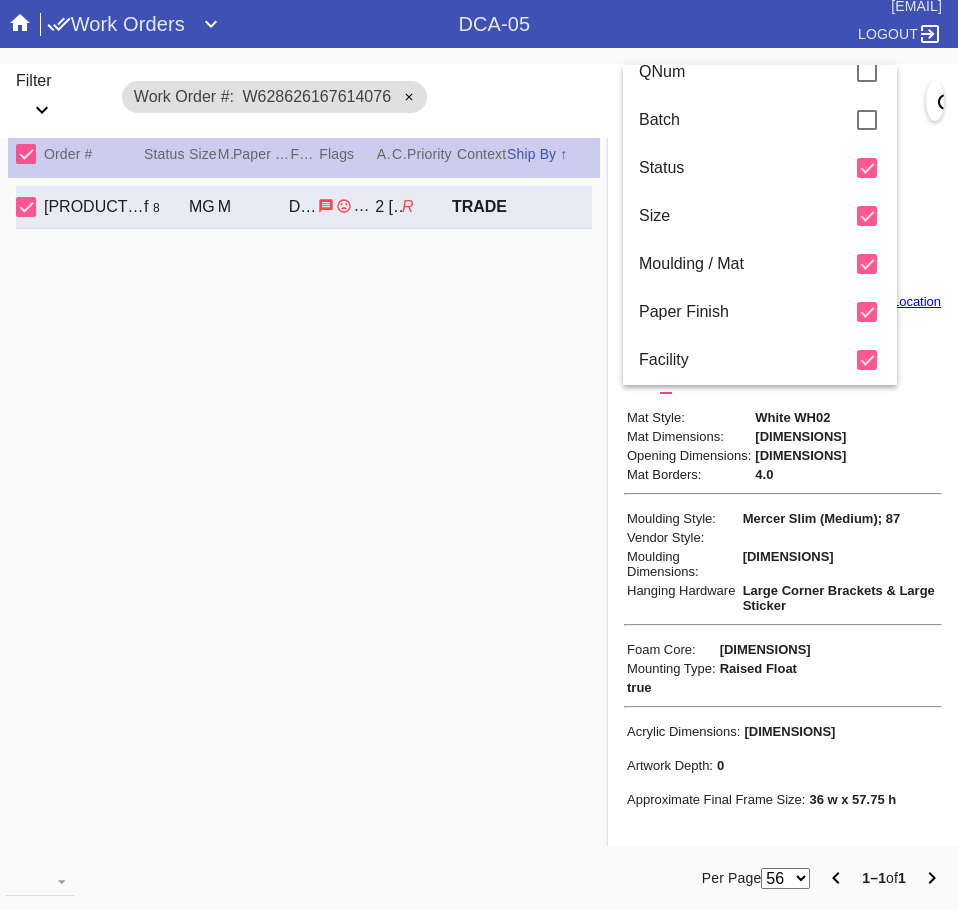 click on "Batch" at bounding box center [748, 24] 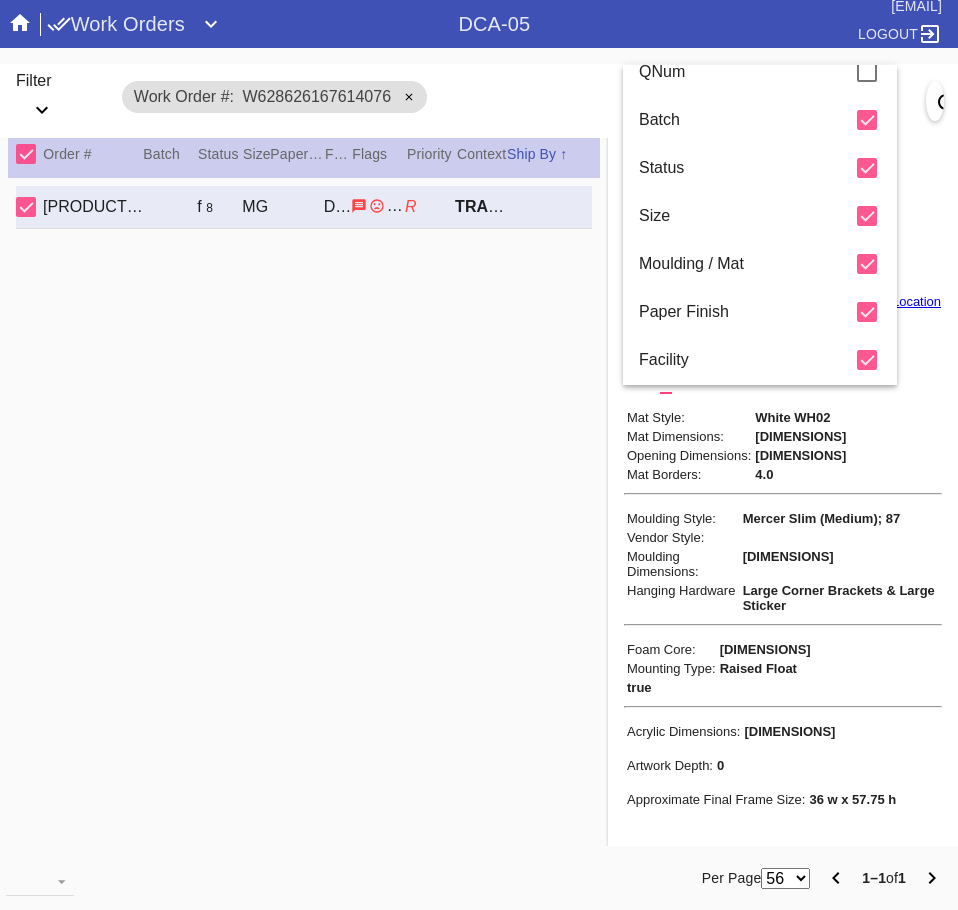 click on "Batch" at bounding box center [748, 24] 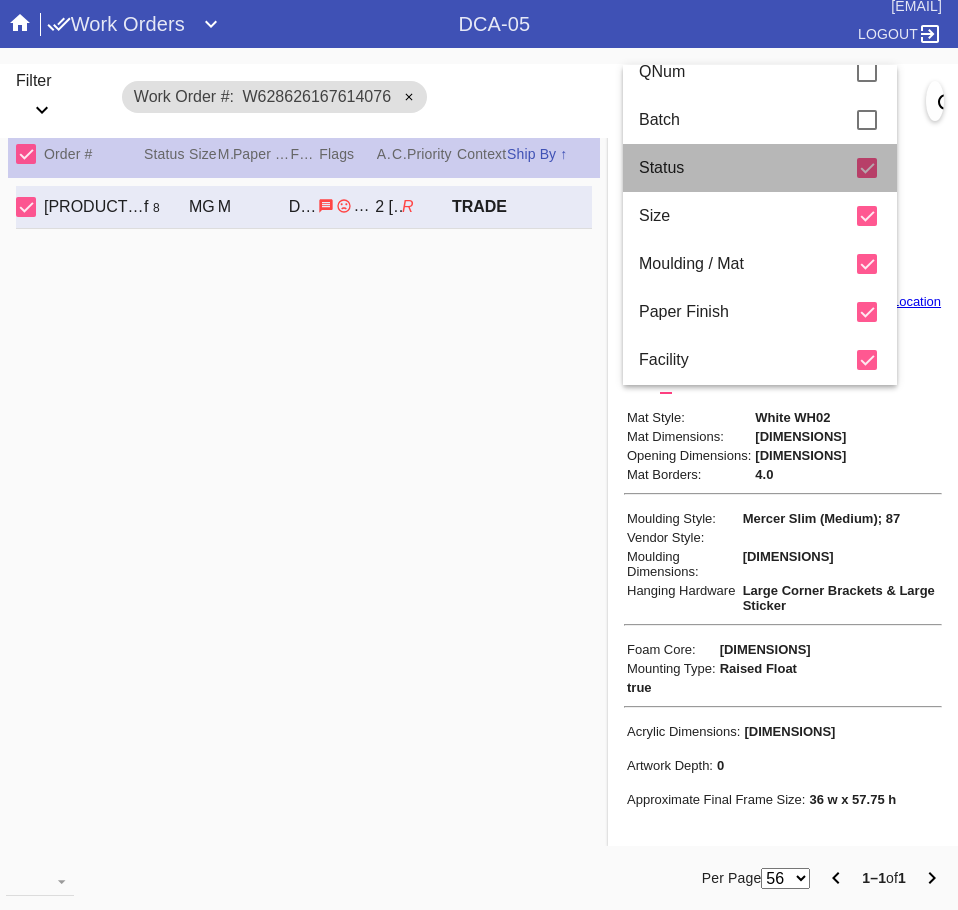 click on "Status" at bounding box center (760, 24) 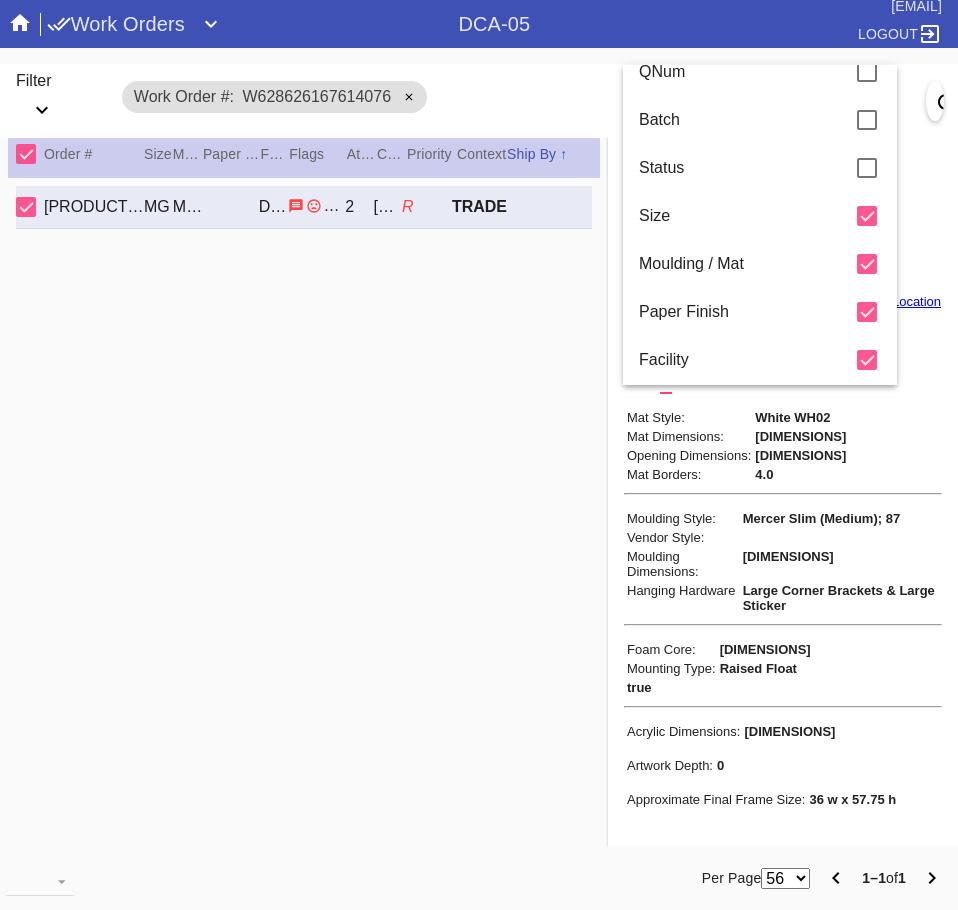 click on "Size" at bounding box center [748, 24] 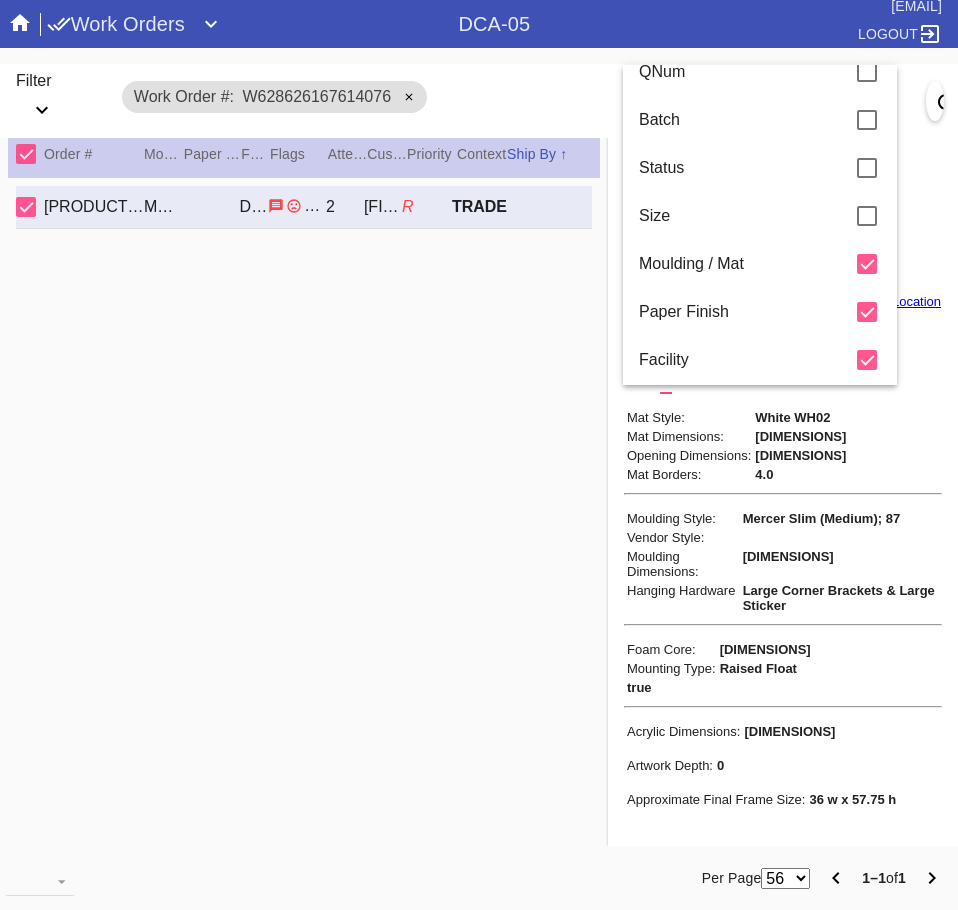 click on "Size" at bounding box center [748, 24] 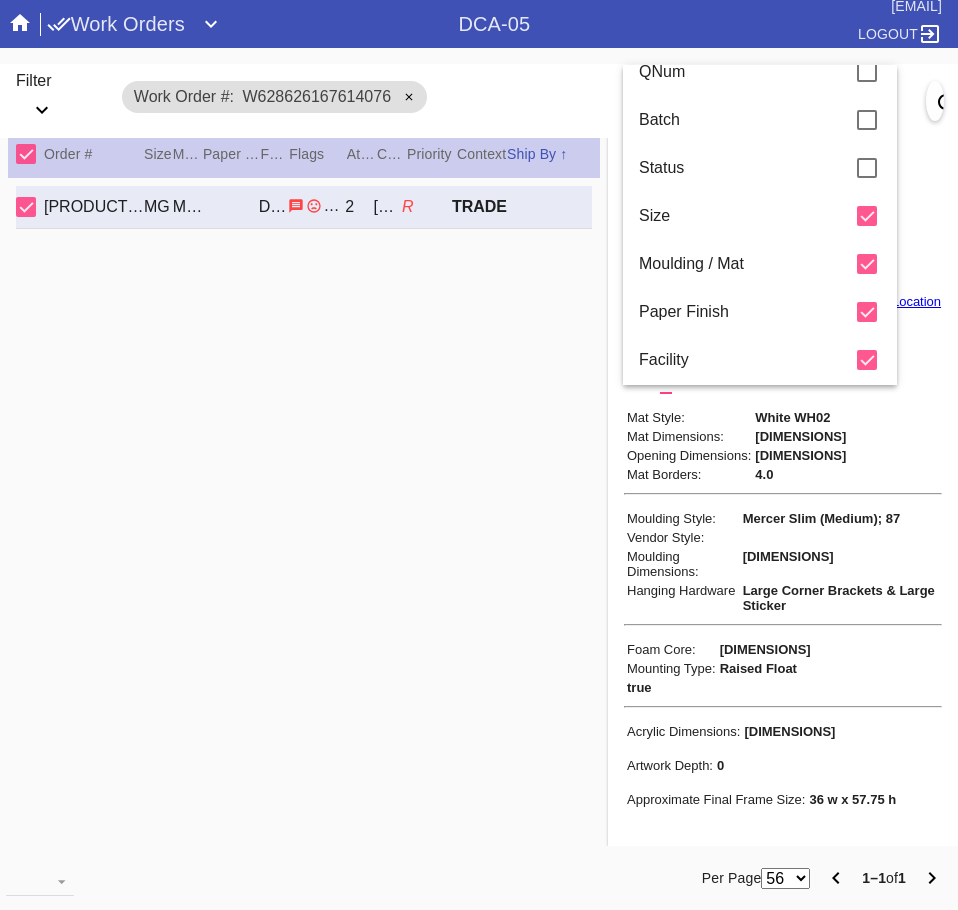 click on "Moulding / Mat" at bounding box center [748, 24] 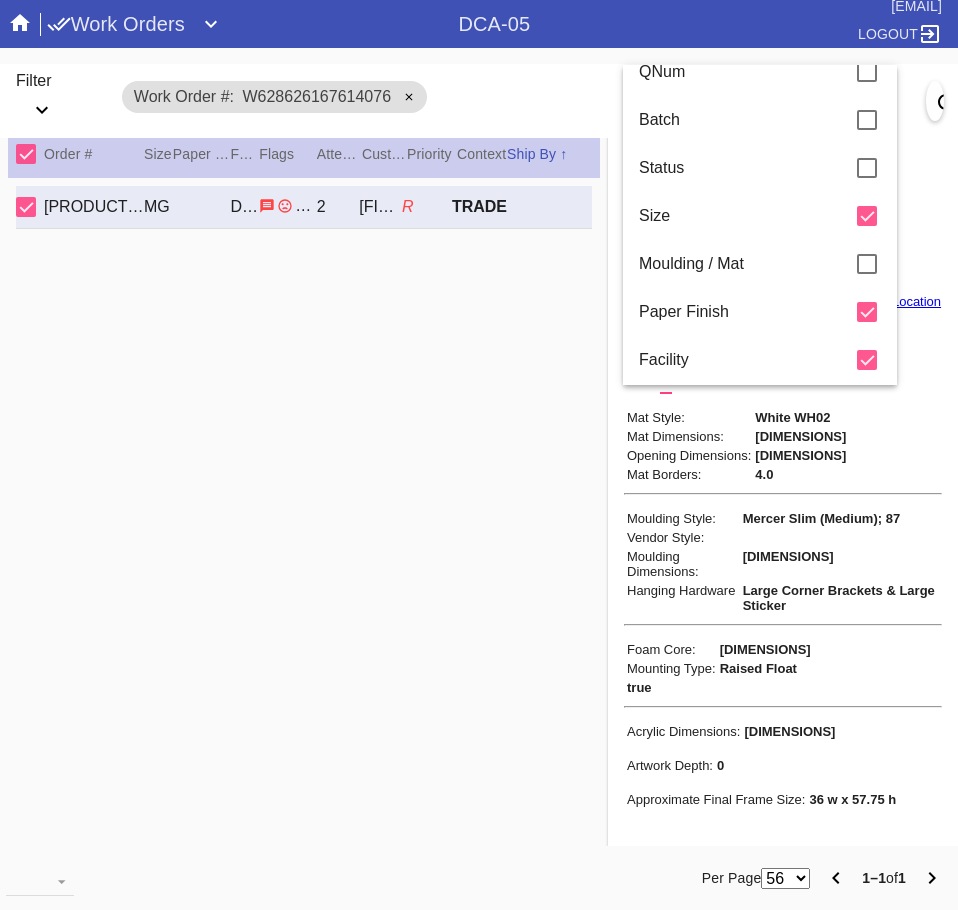 click on "Batch" at bounding box center (760, 24) 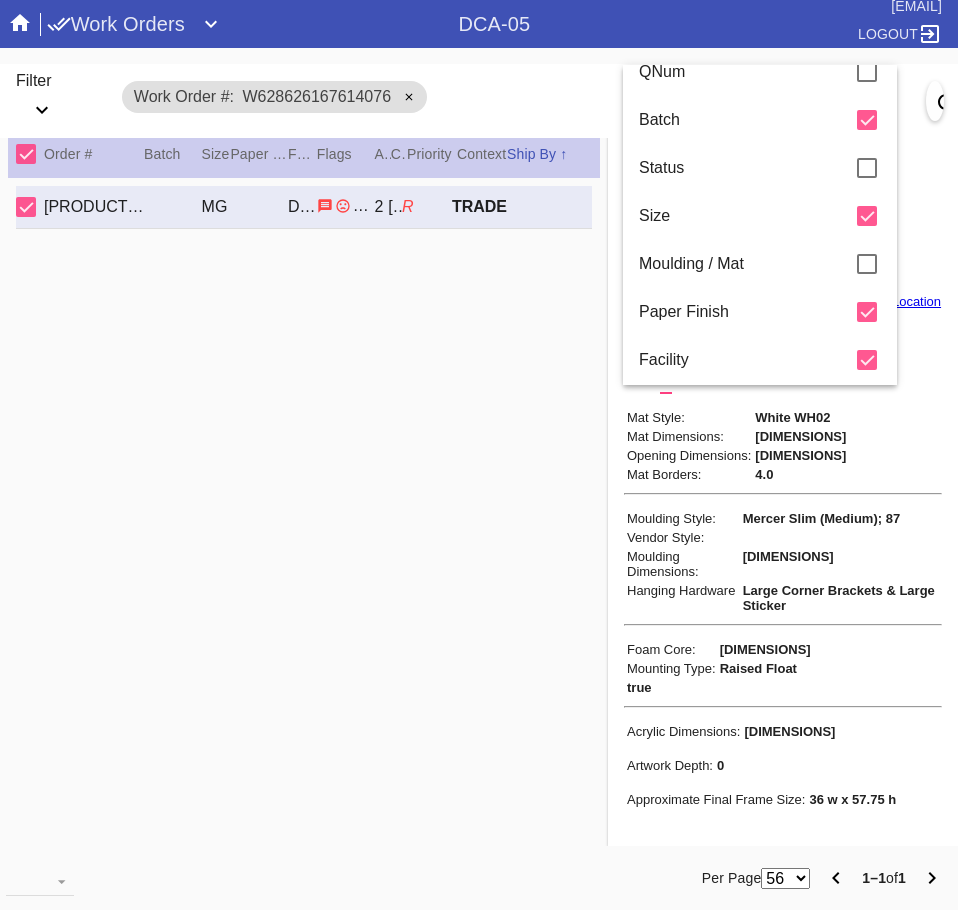 click on "Status" at bounding box center (748, 24) 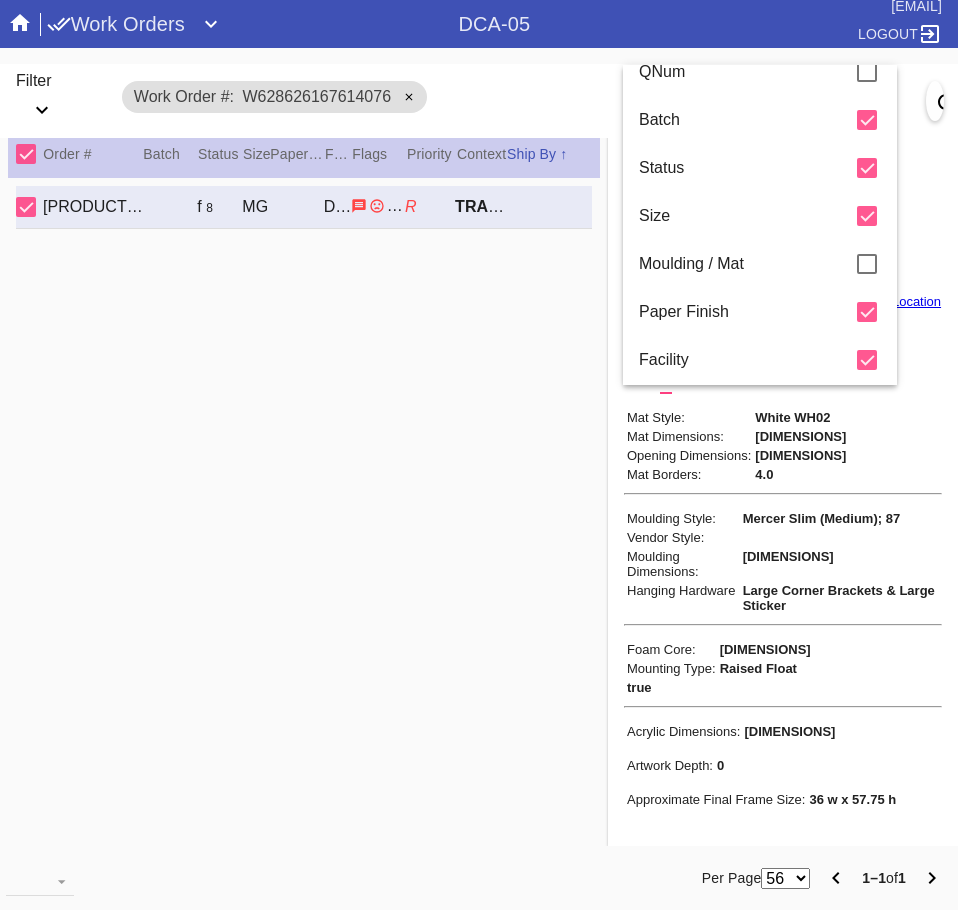 click on "Status" at bounding box center (748, 24) 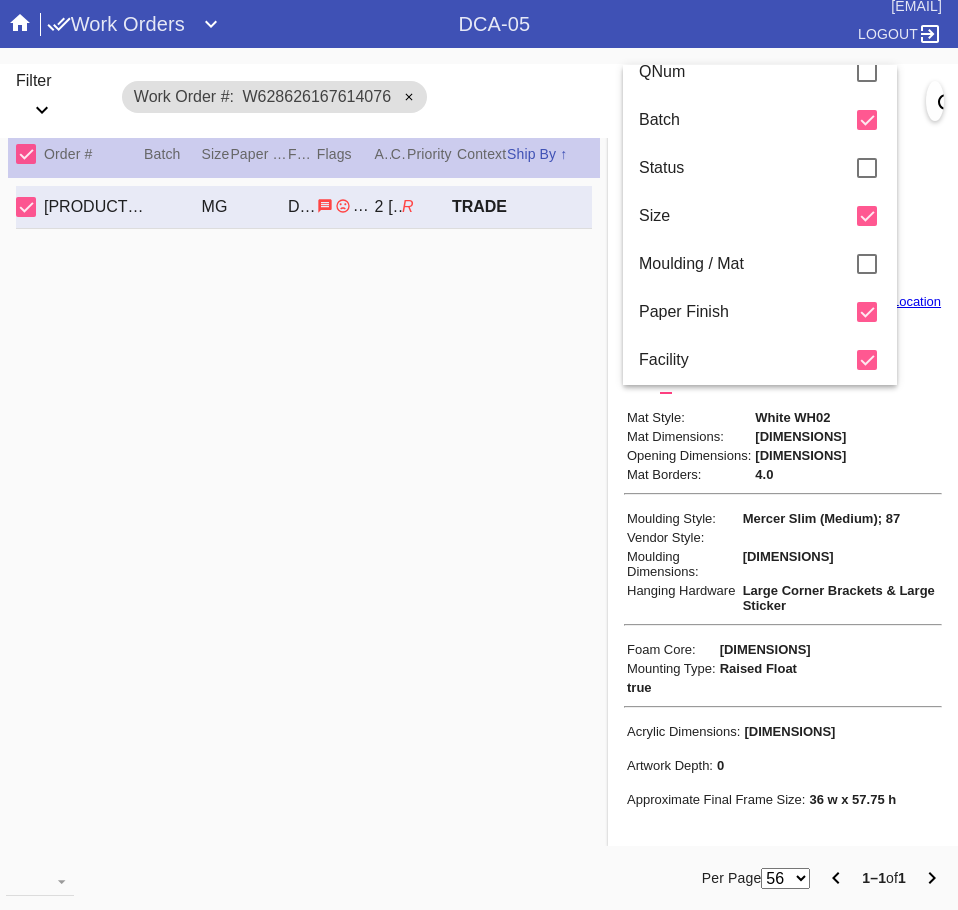 click at bounding box center [479, 455] 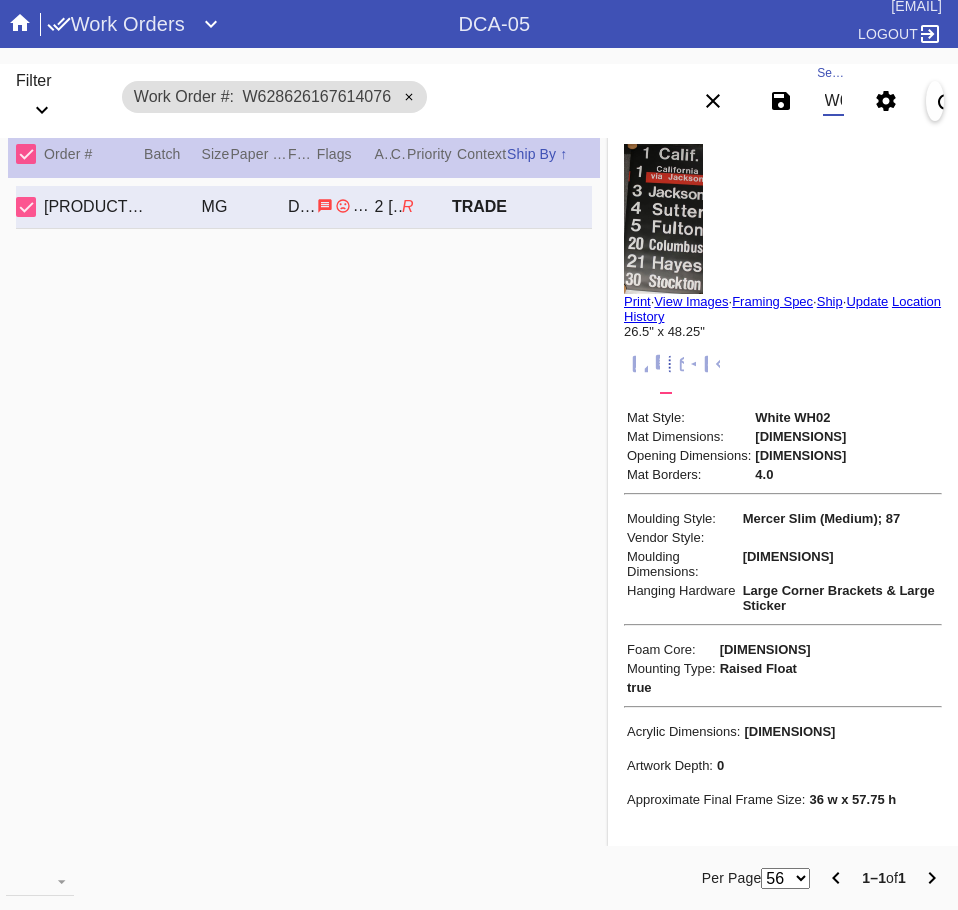 click on "W628626167614076" at bounding box center (833, 101) 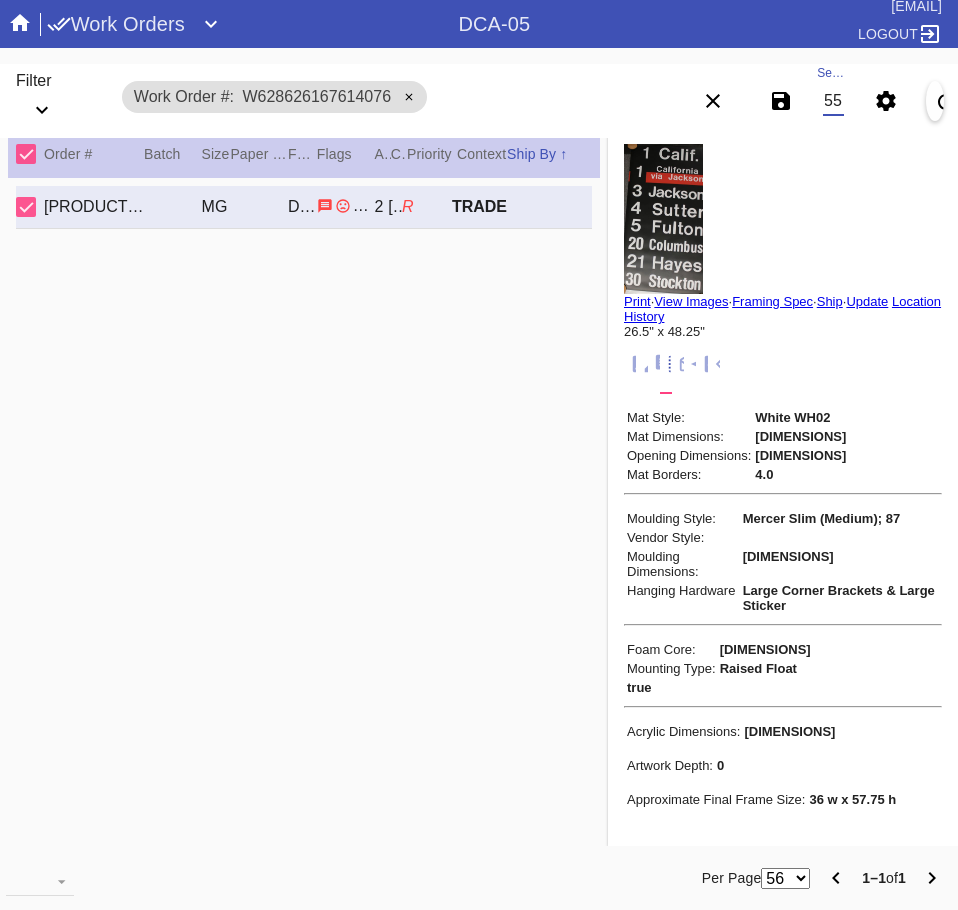scroll, scrollTop: 0, scrollLeft: 132, axis: horizontal 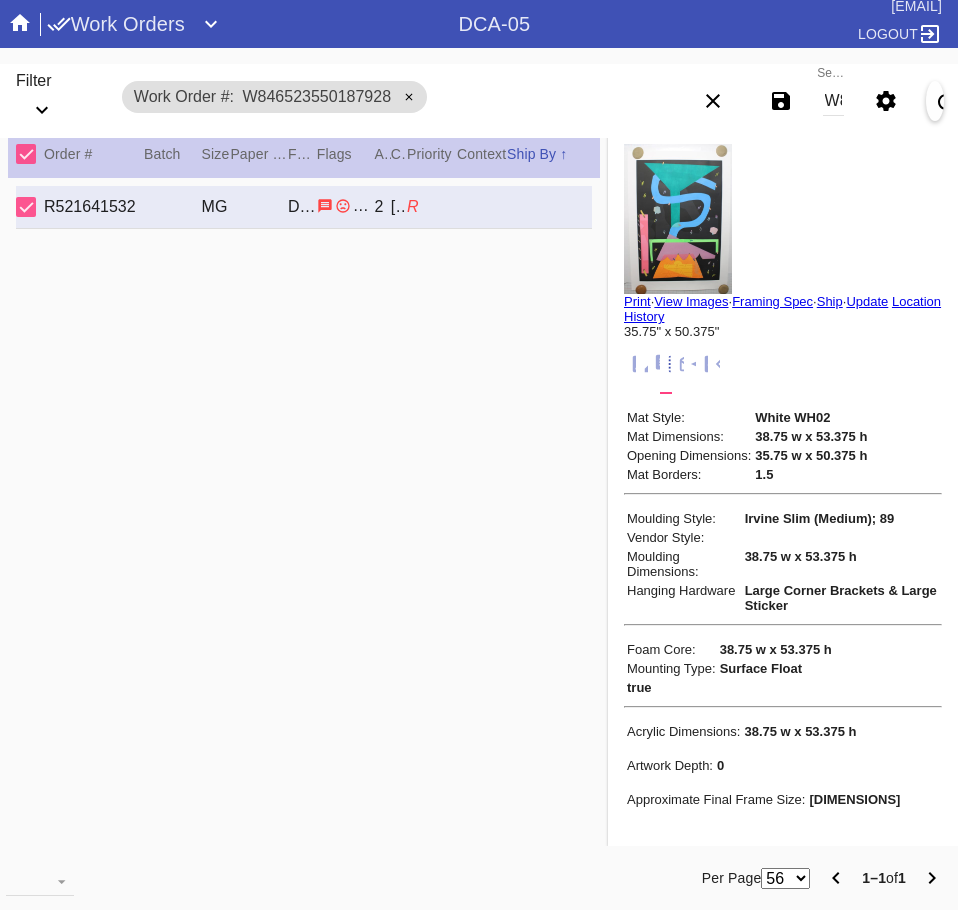 click at bounding box center (642, 364) 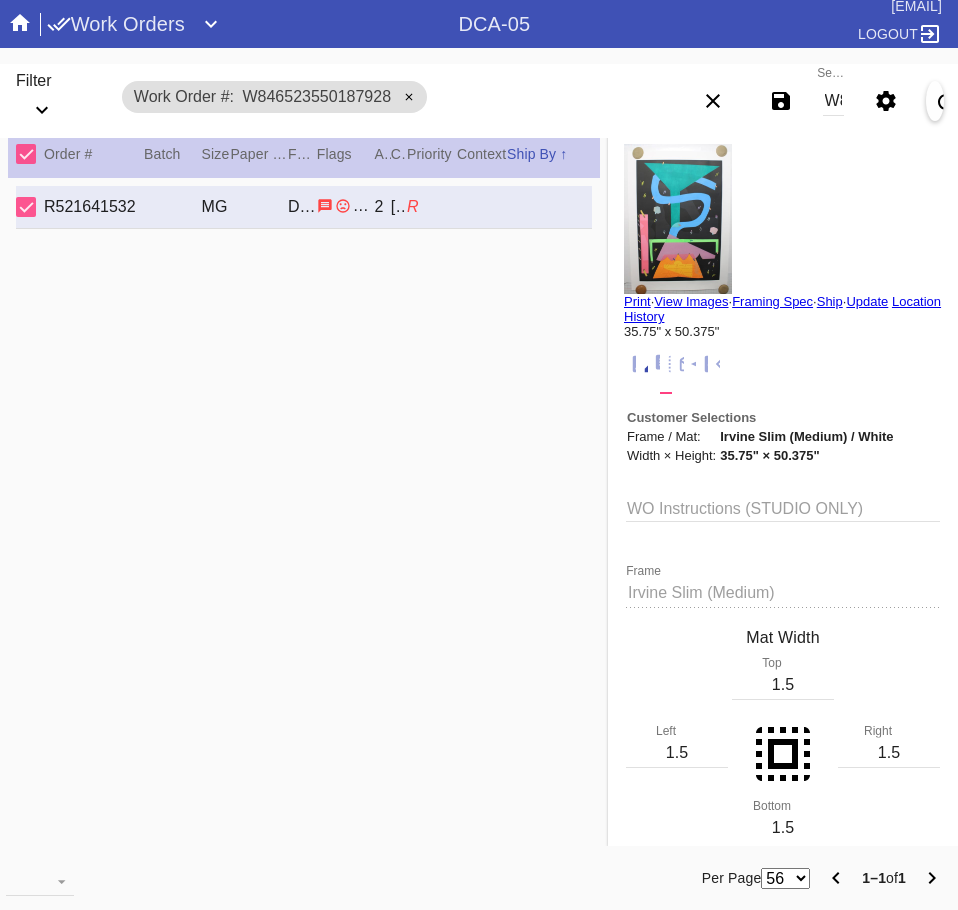 scroll, scrollTop: 74, scrollLeft: 0, axis: vertical 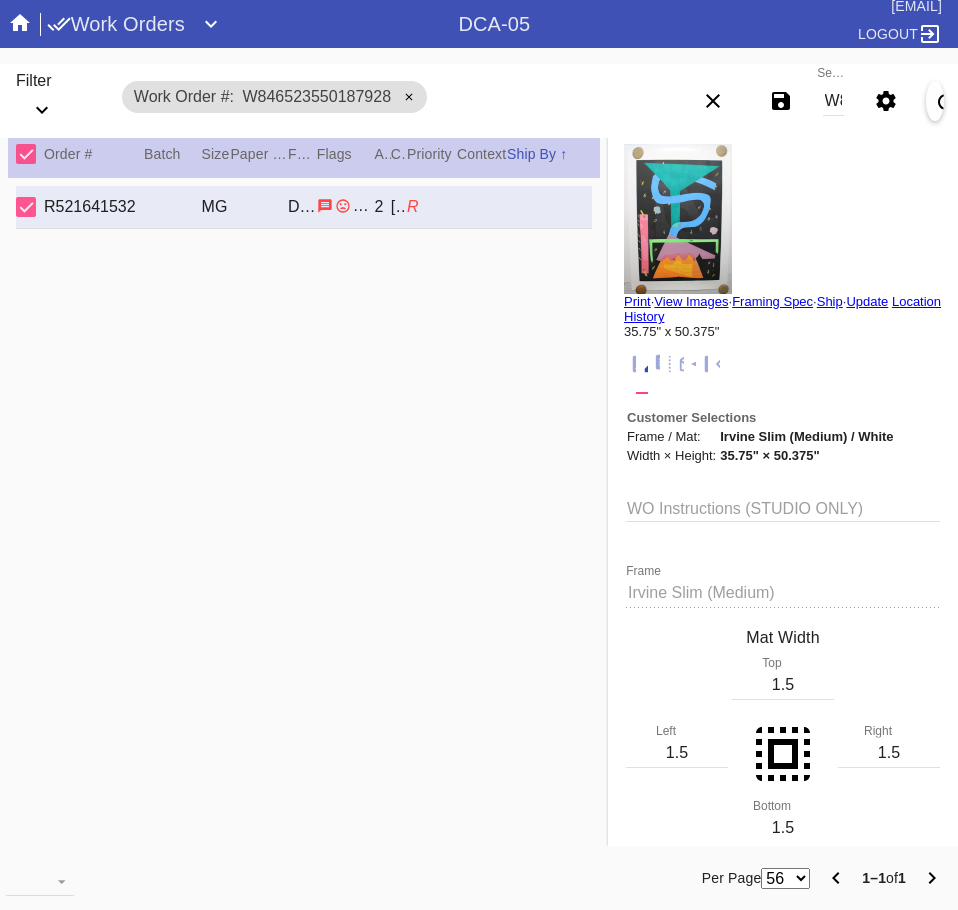 click at bounding box center [630, 364] 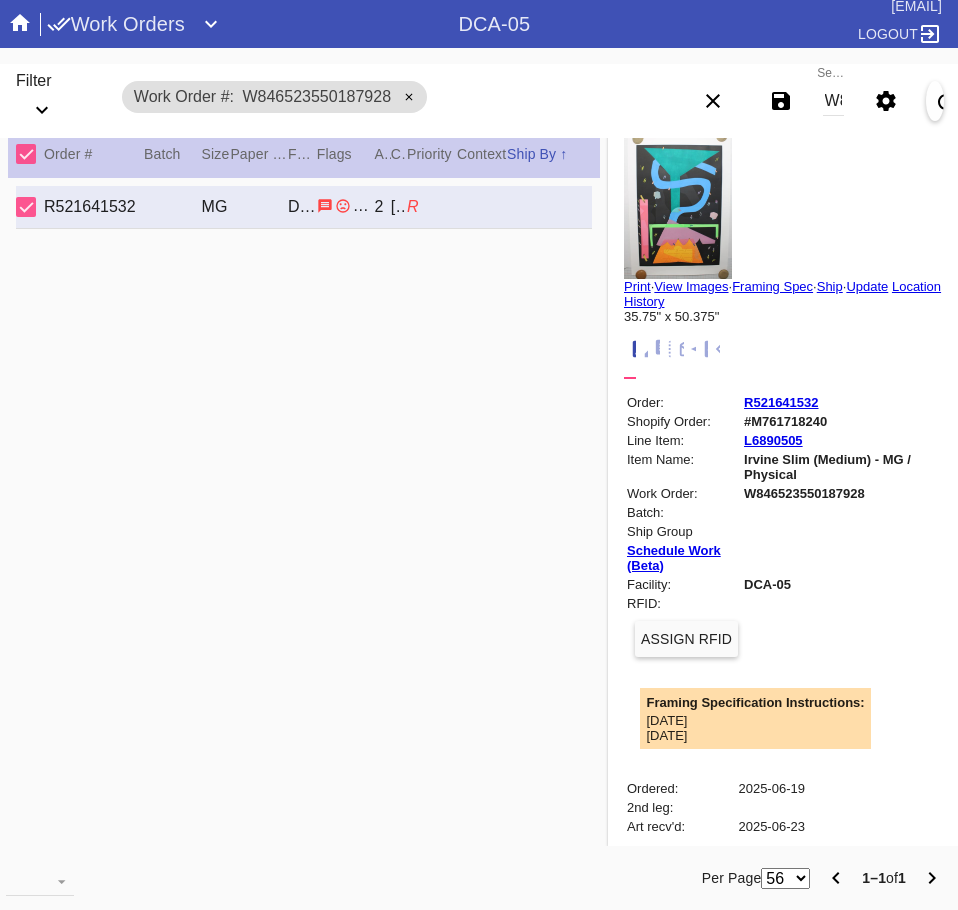 scroll, scrollTop: 0, scrollLeft: 0, axis: both 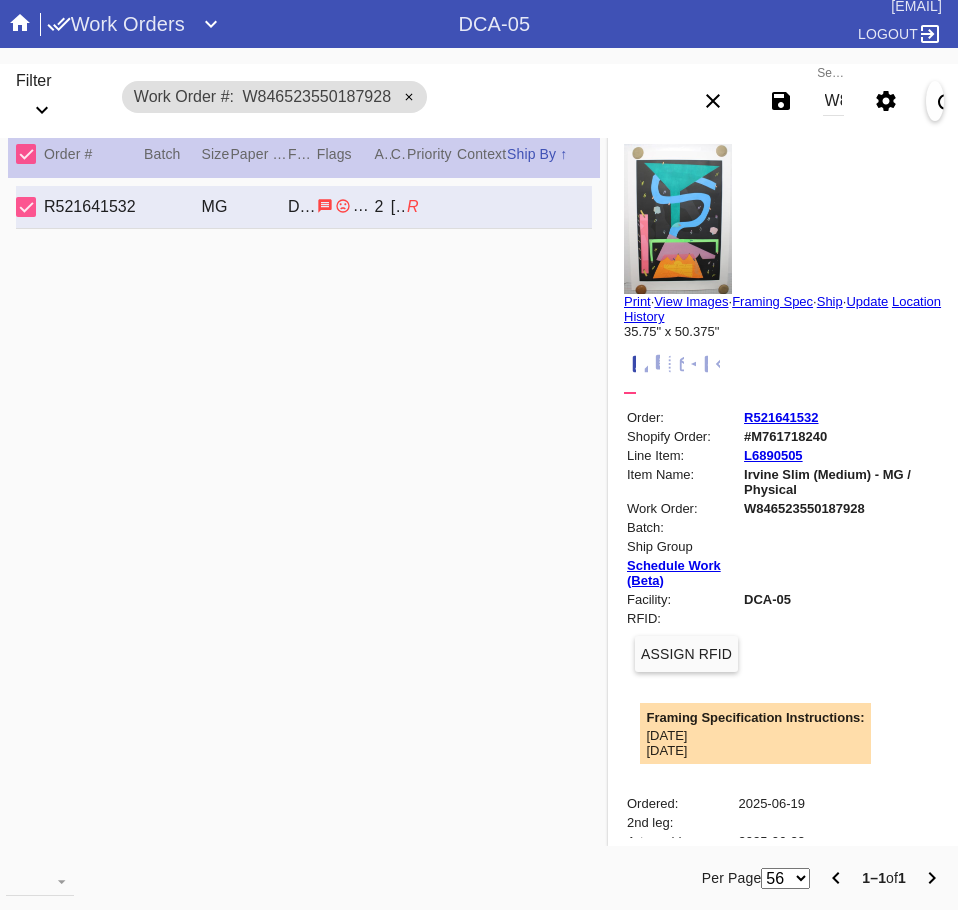 click on "W846523550187928" at bounding box center (833, 101) 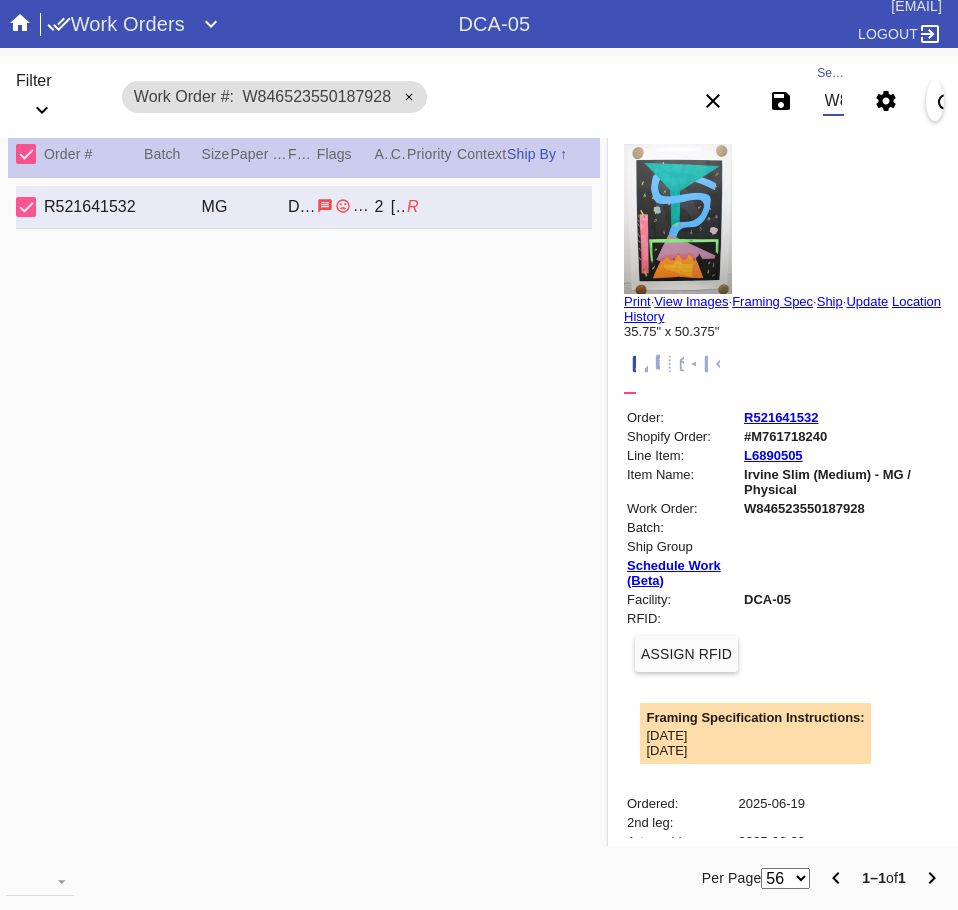 click on "W846523550187928" at bounding box center (833, 101) 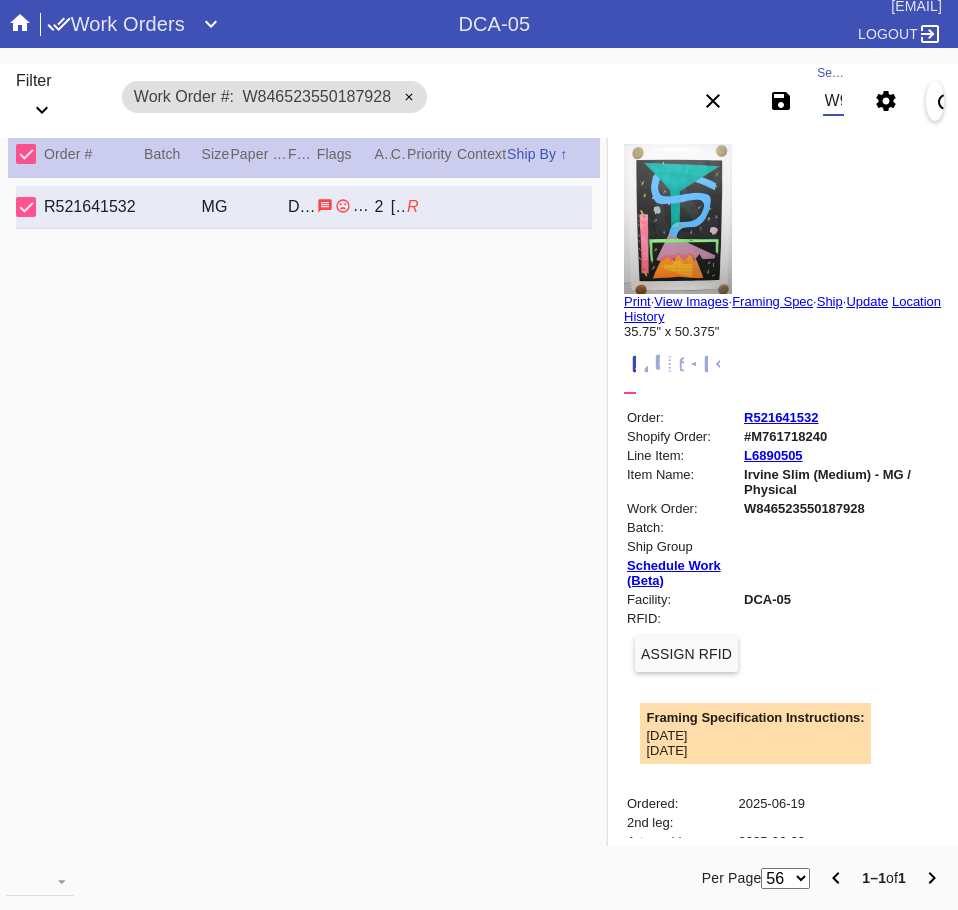 scroll, scrollTop: 0, scrollLeft: 132, axis: horizontal 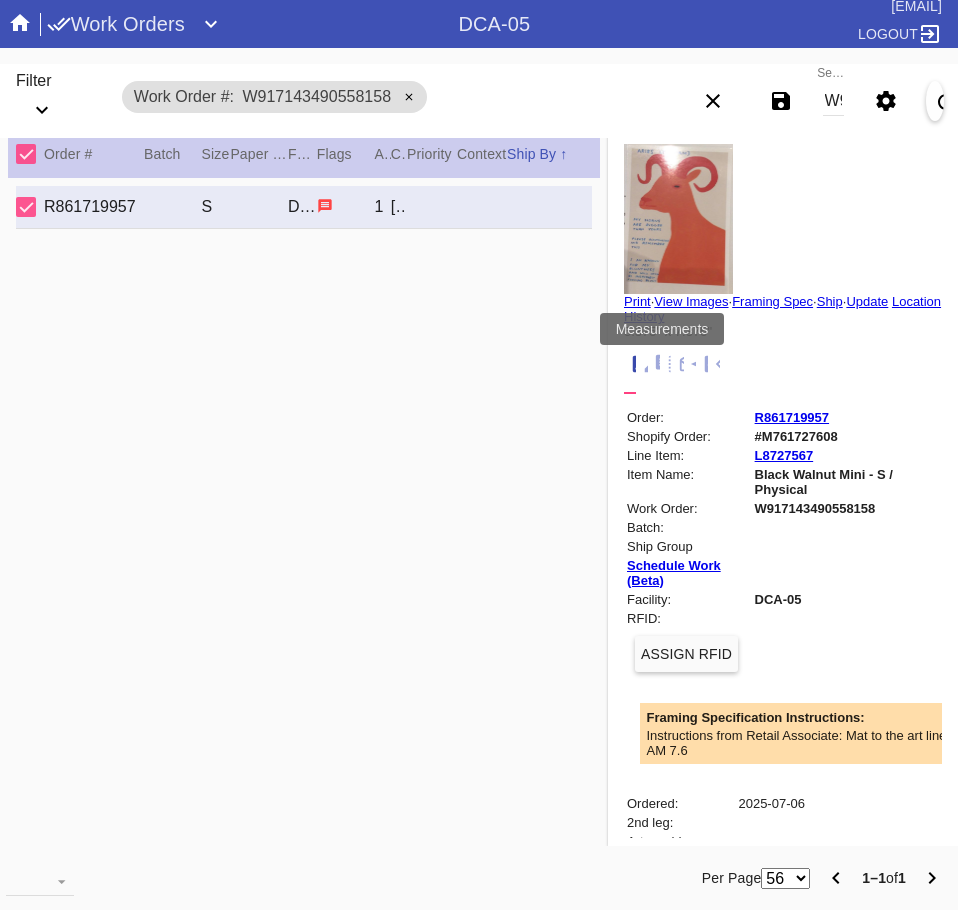 click at bounding box center [677, 364] 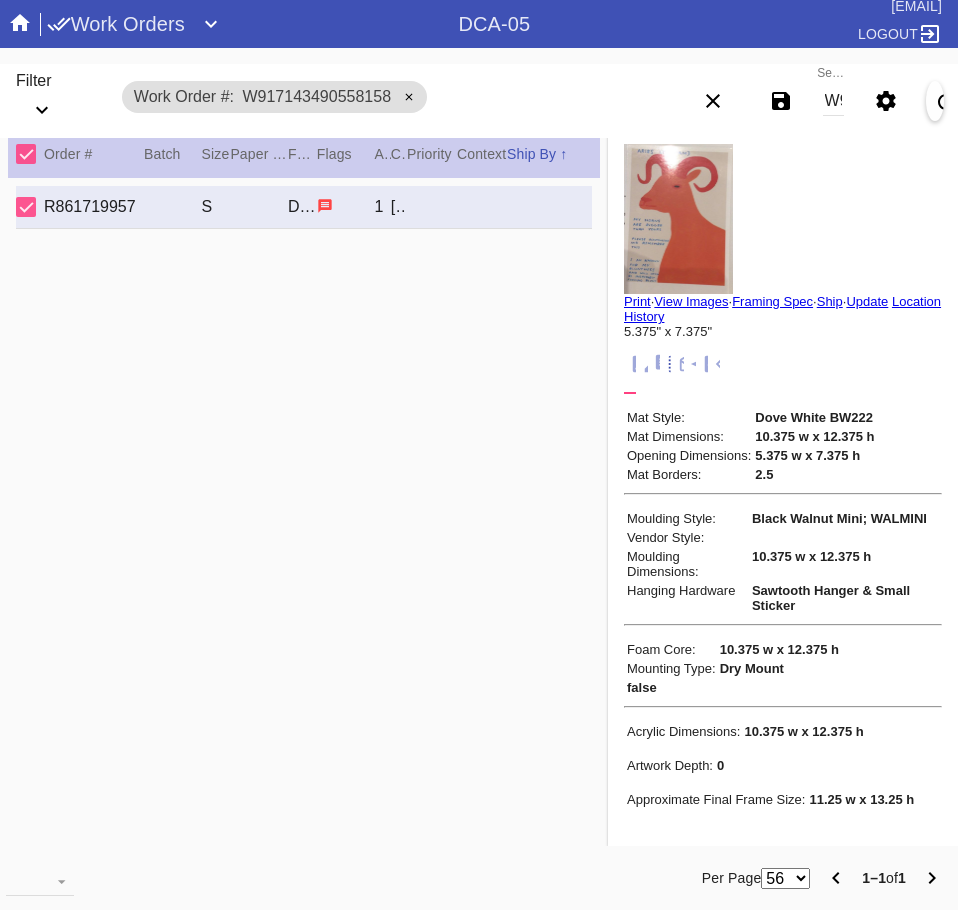 scroll, scrollTop: 172, scrollLeft: 0, axis: vertical 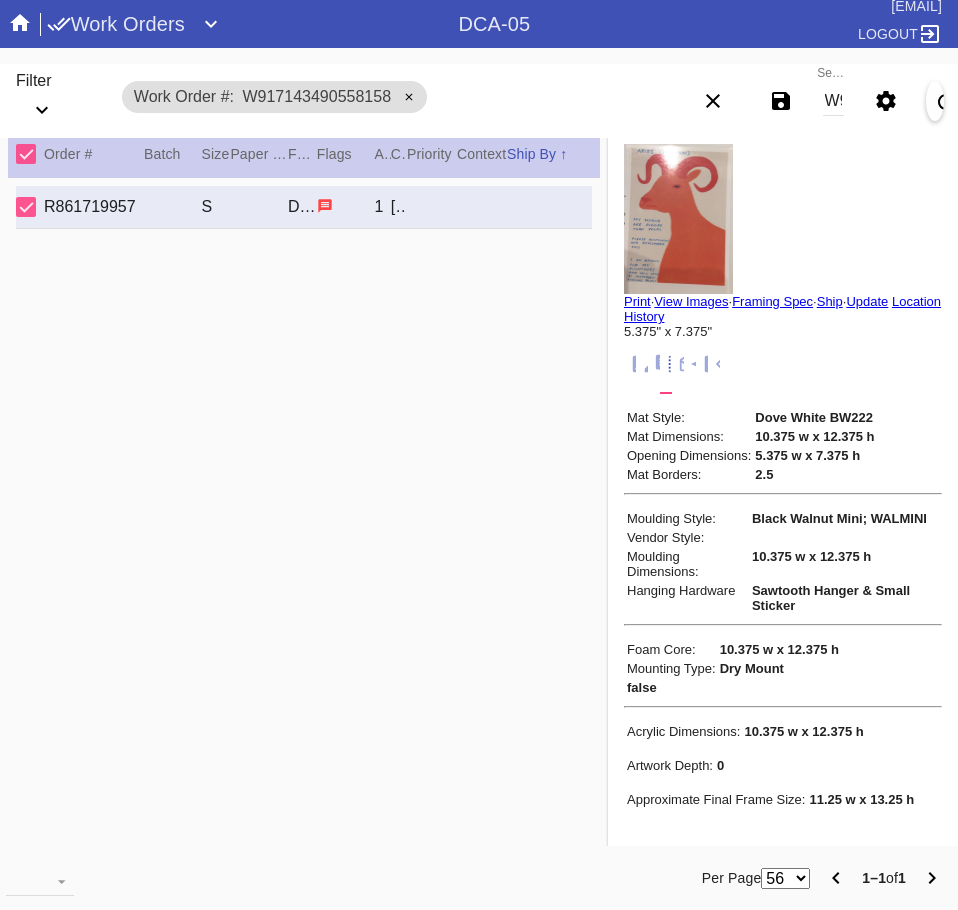 click on "Search W917143490558158" at bounding box center (833, 101) 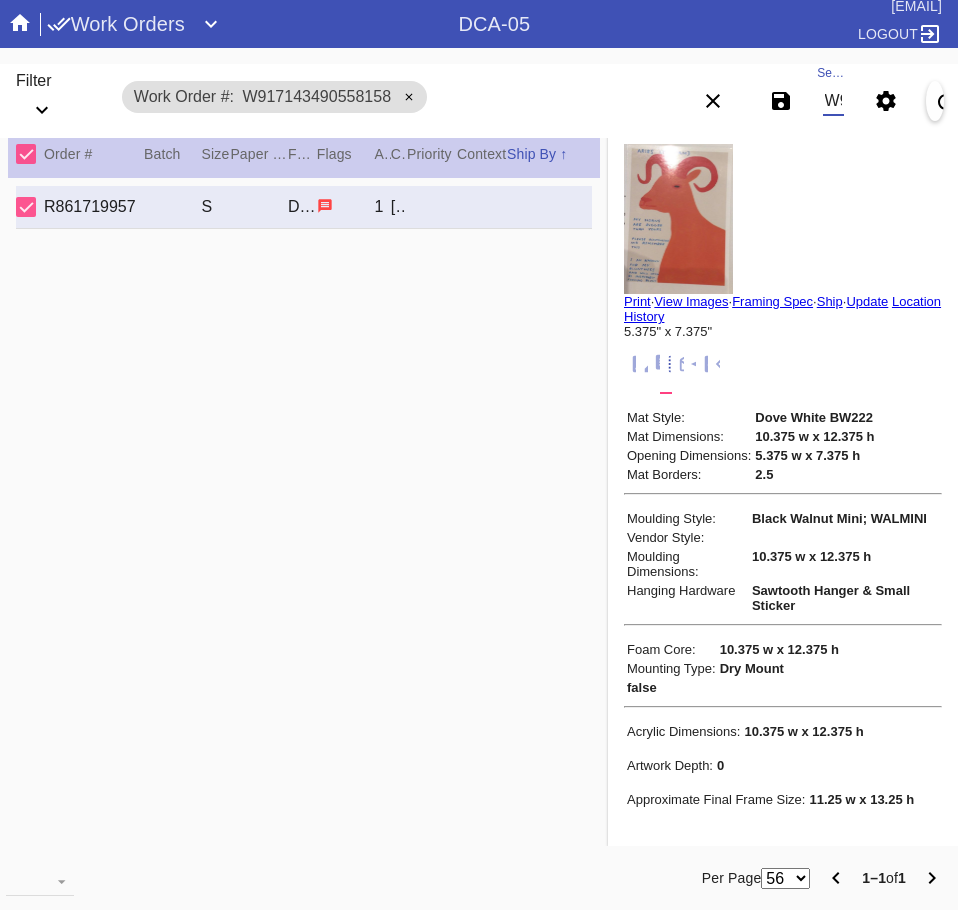 click on "W917143490558158" at bounding box center [833, 101] 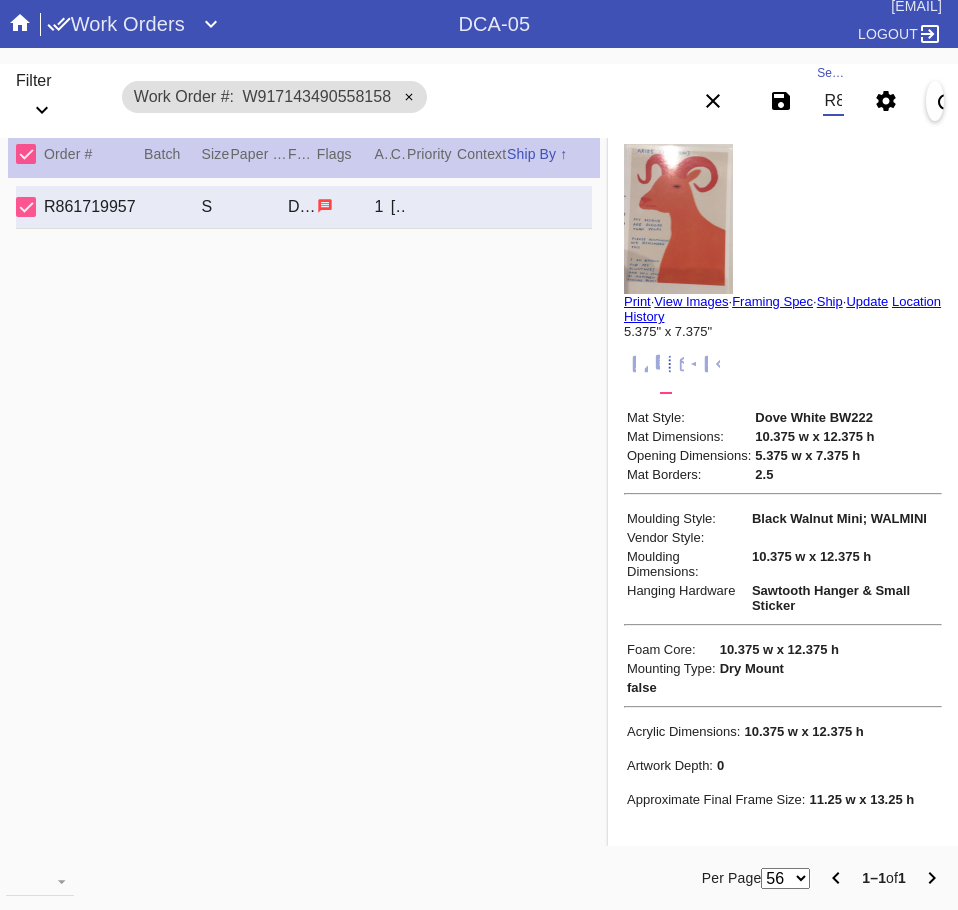 scroll, scrollTop: 0, scrollLeft: 75, axis: horizontal 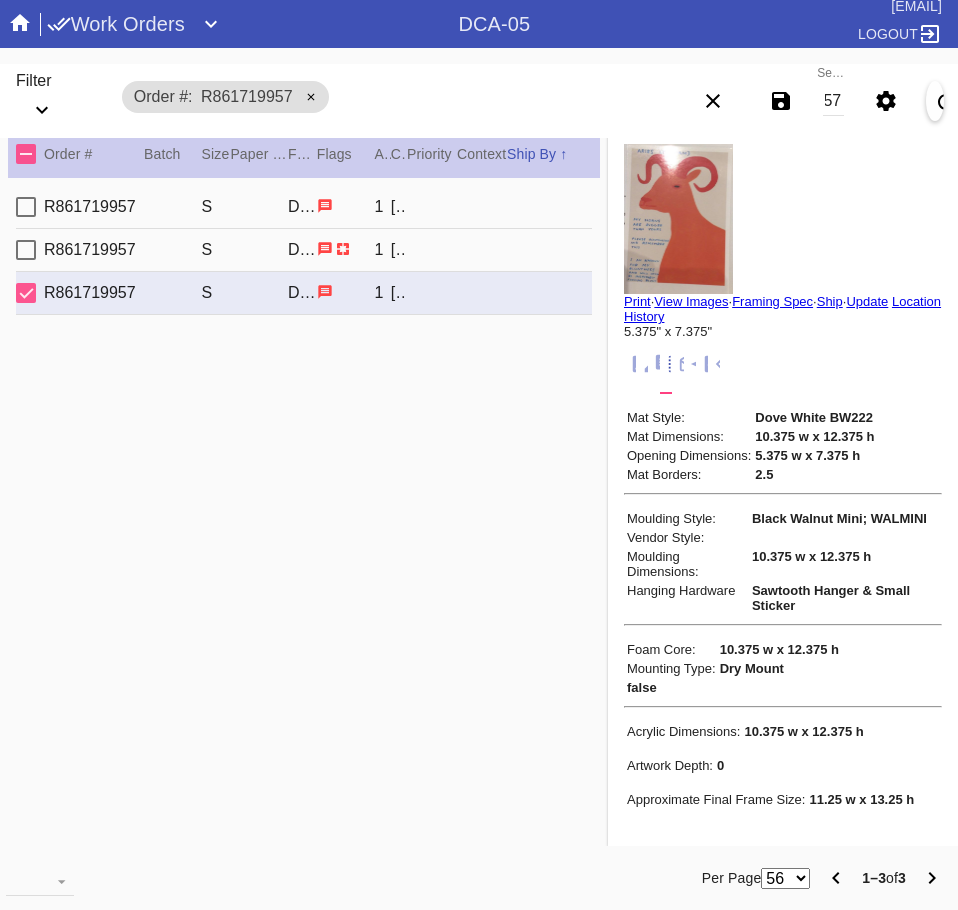 click on "R861719957 U317 f   8 S Black Walnut Round / Dove White DCA-05 1 Laura Temple" at bounding box center [304, 250] 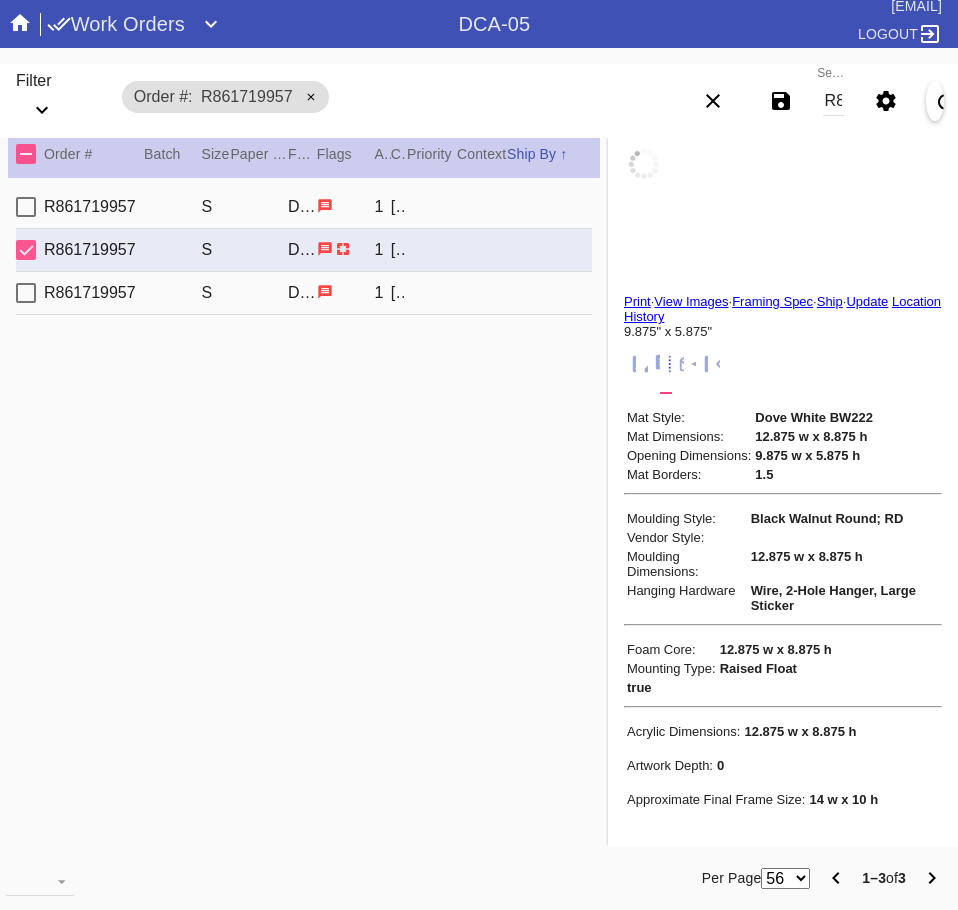 click on "R861719957 U316 f   7 S Black Walnut Mini / Dove White DCA-05 1 Laura Temple" at bounding box center [304, 207] 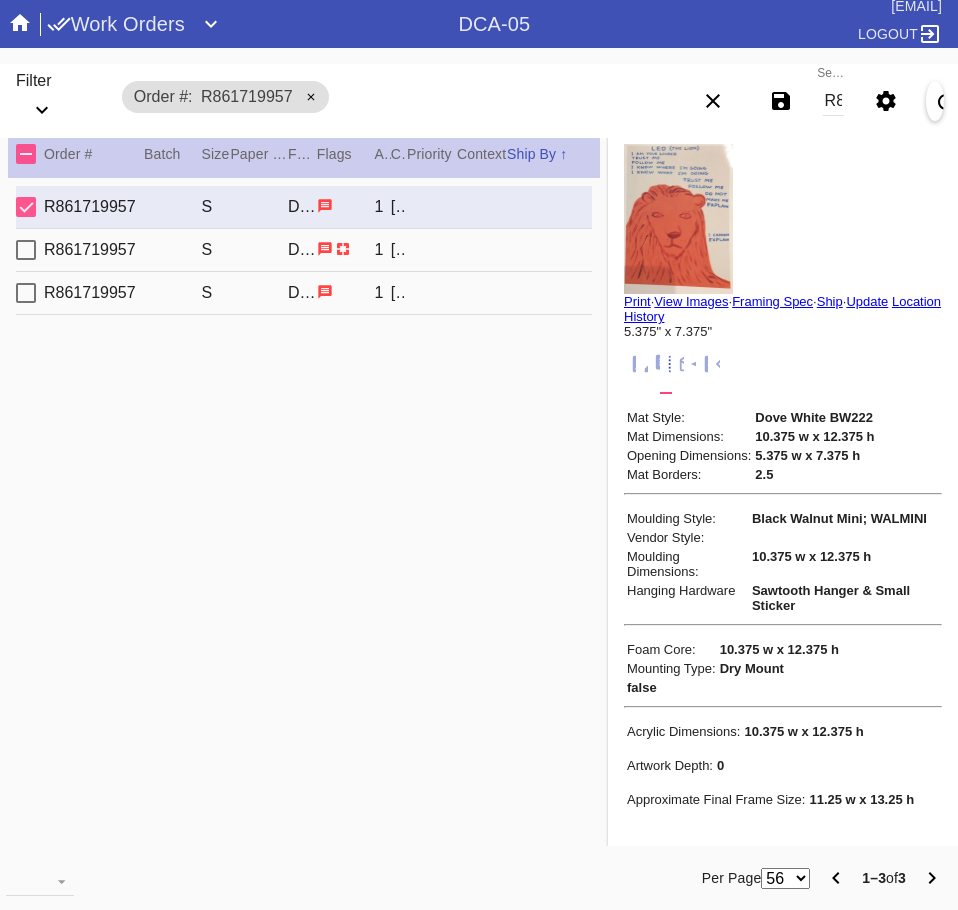click on "R861719957 U317 f   8 S Black Walnut Round / Dove White DCA-05 1 Laura Temple" at bounding box center [304, 250] 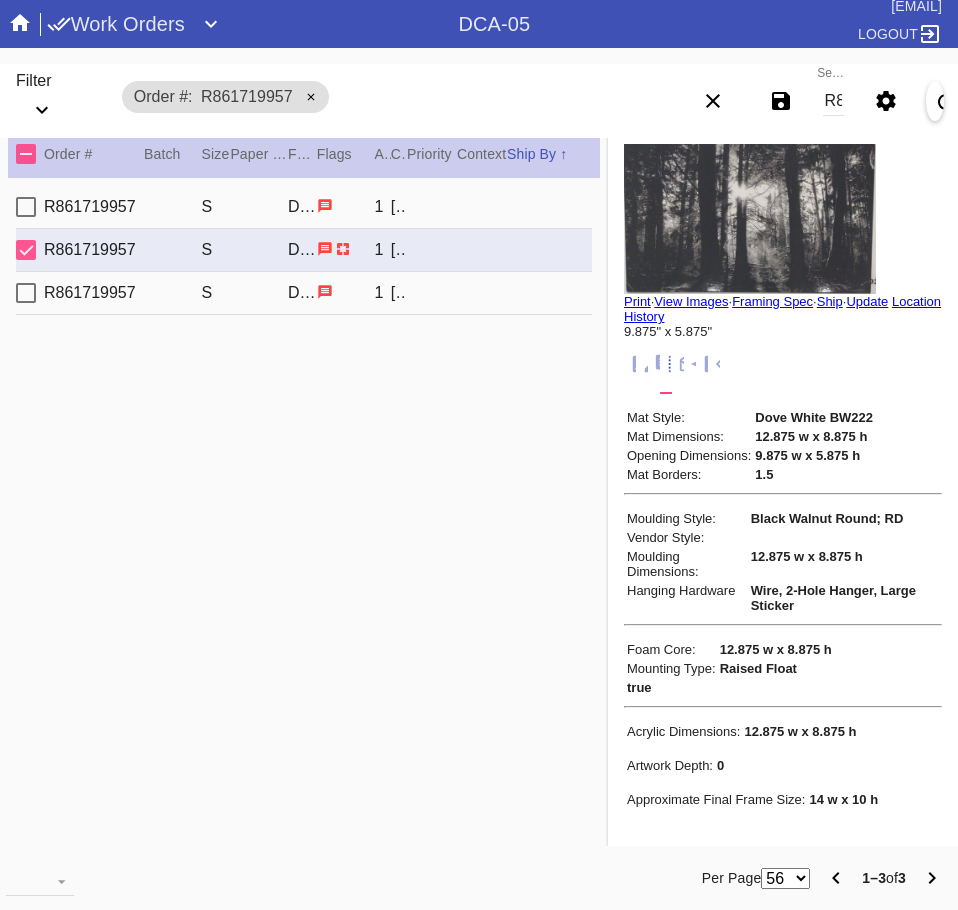 click on "R861719957 U318 f   7 S Black Walnut Mini / Dove White DCA-05 1 Laura Temple" at bounding box center [304, 293] 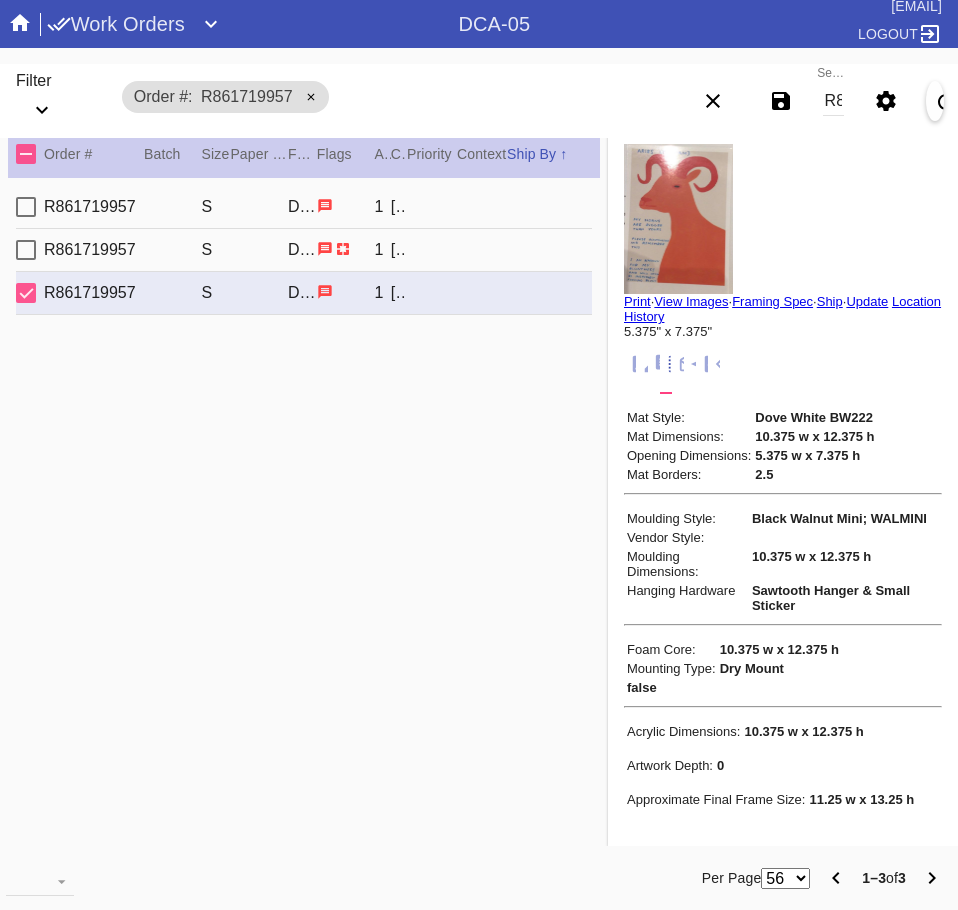 click on "R861719957" at bounding box center (833, 101) 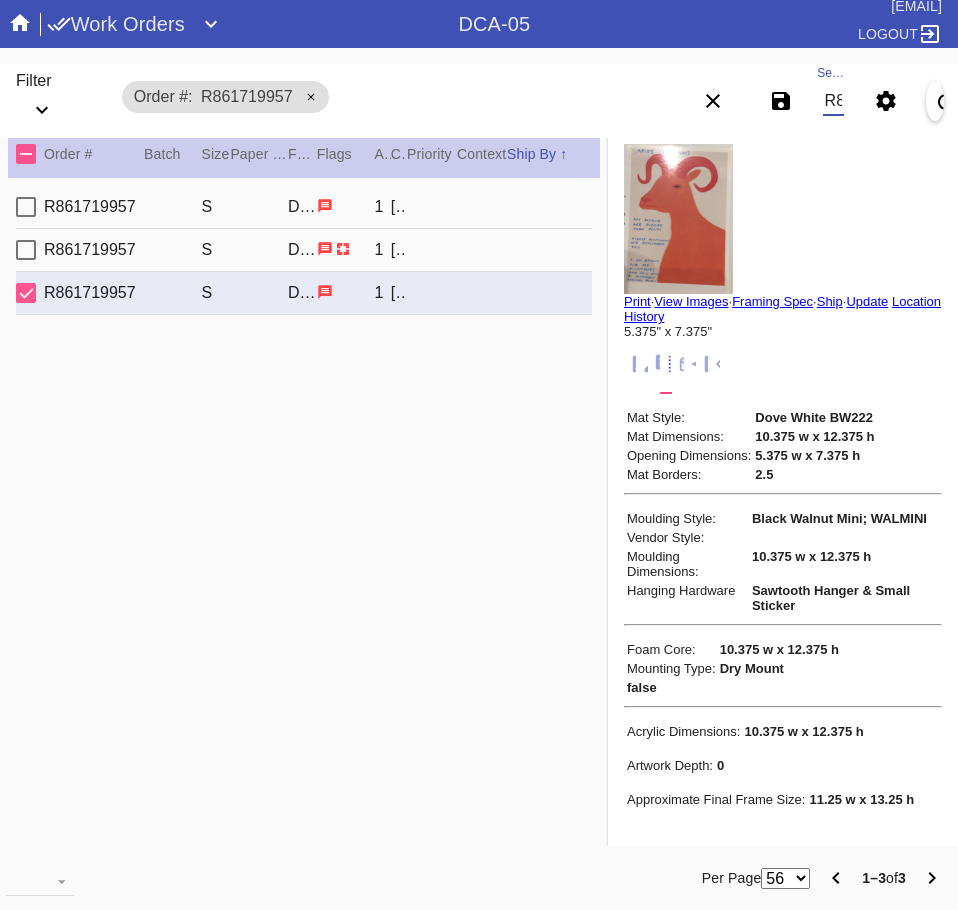 click on "R861719957" at bounding box center [833, 101] 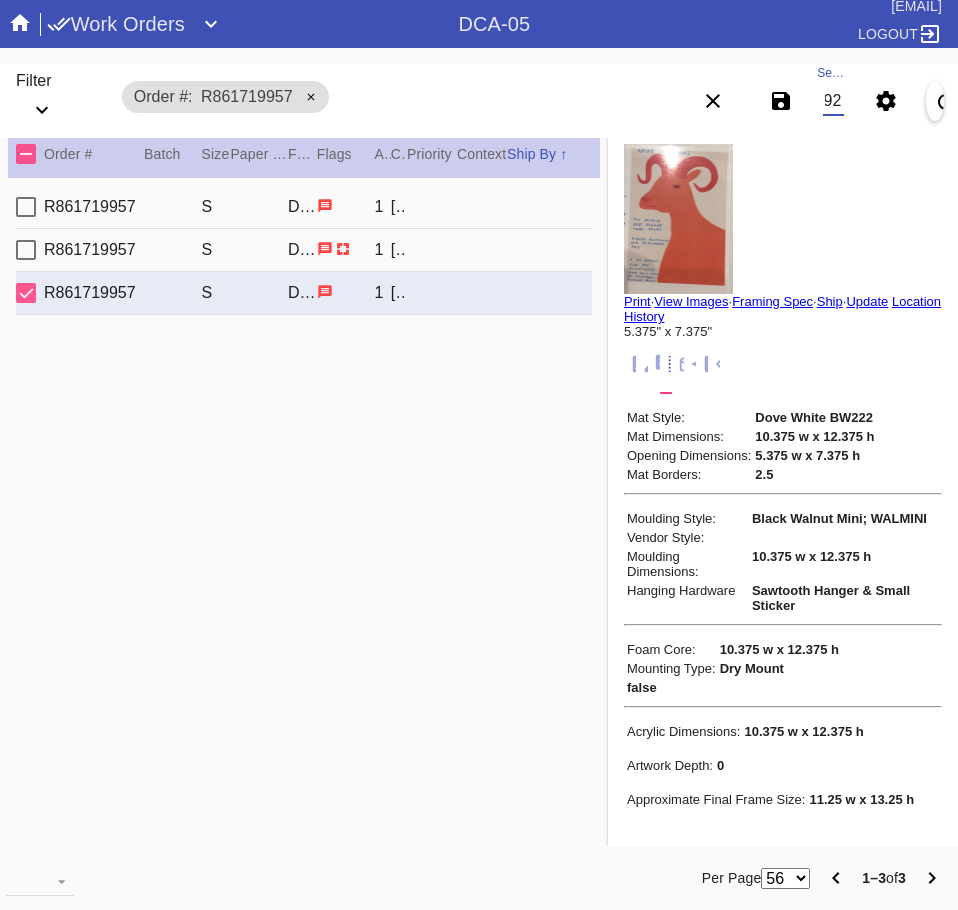 scroll, scrollTop: 0, scrollLeft: 132, axis: horizontal 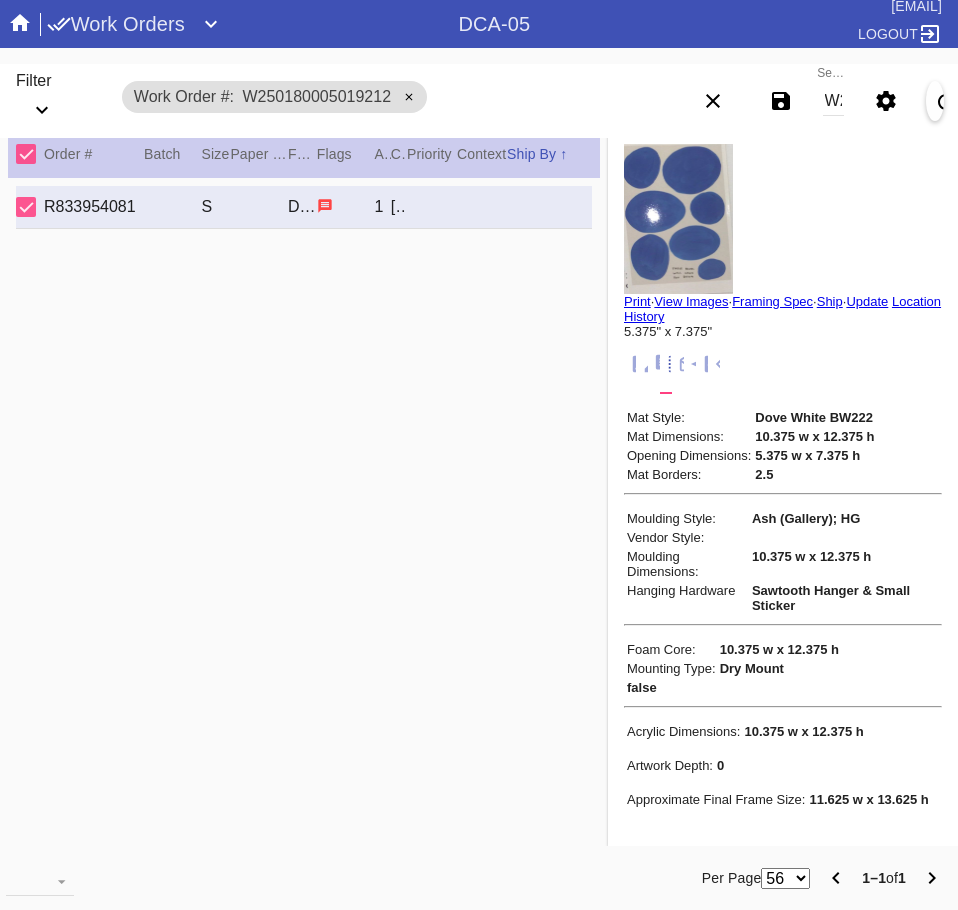 click on "W250180005019212" at bounding box center [833, 101] 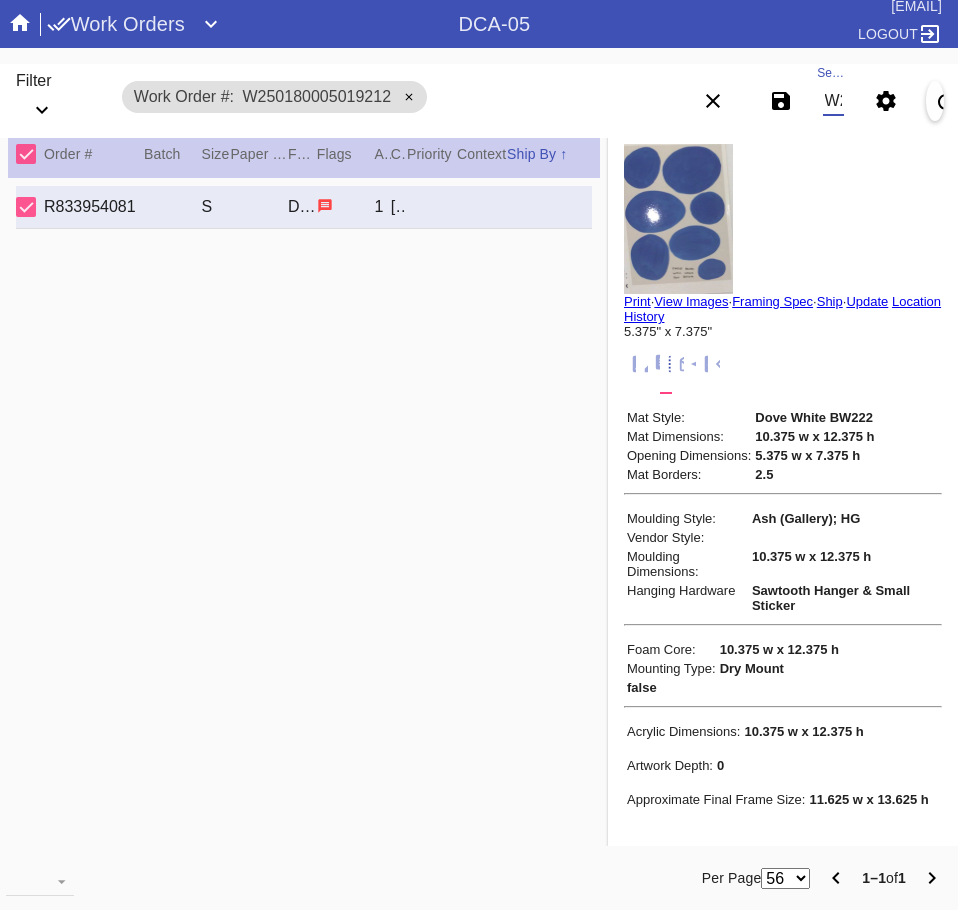 click on "W250180005019212" at bounding box center (833, 101) 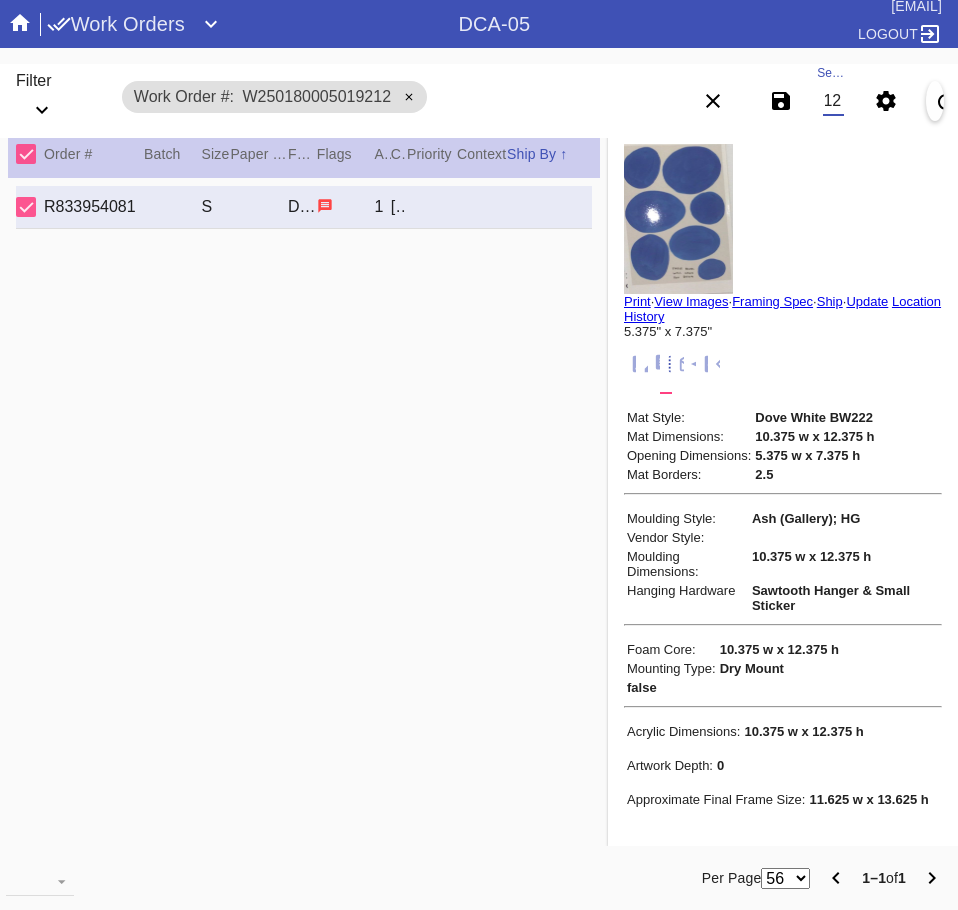 scroll, scrollTop: 0, scrollLeft: 0, axis: both 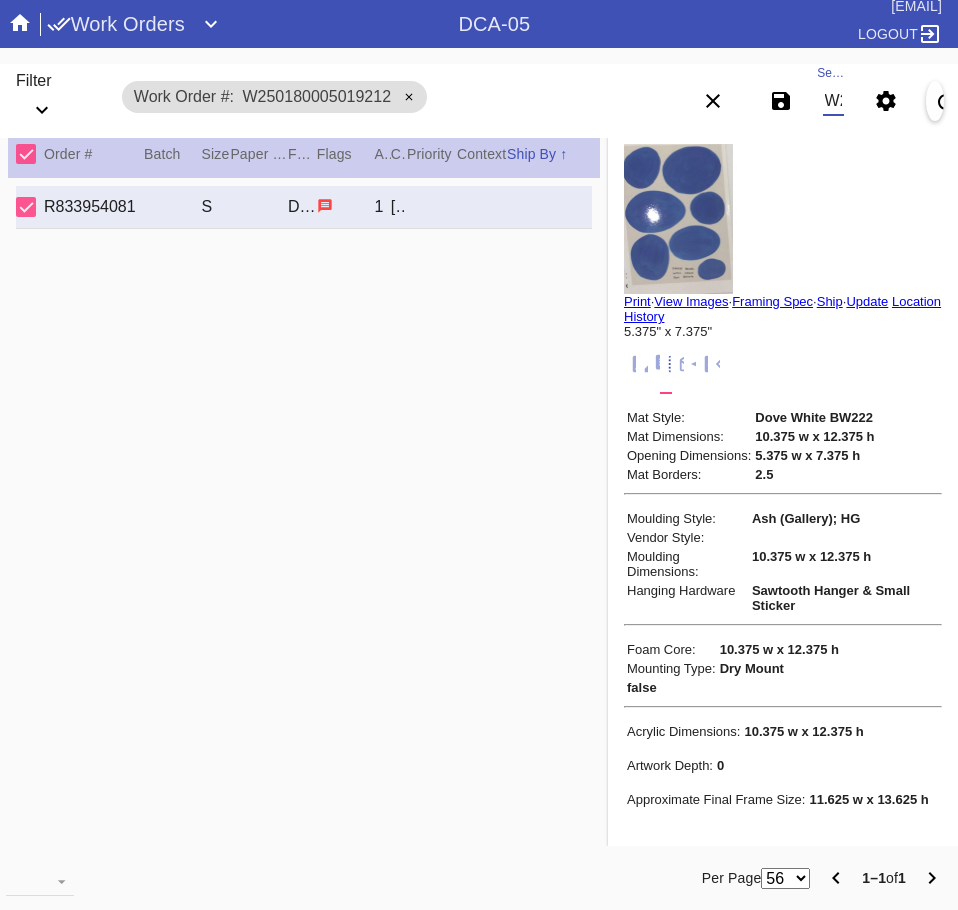 click on "W250180005019212" at bounding box center (833, 101) 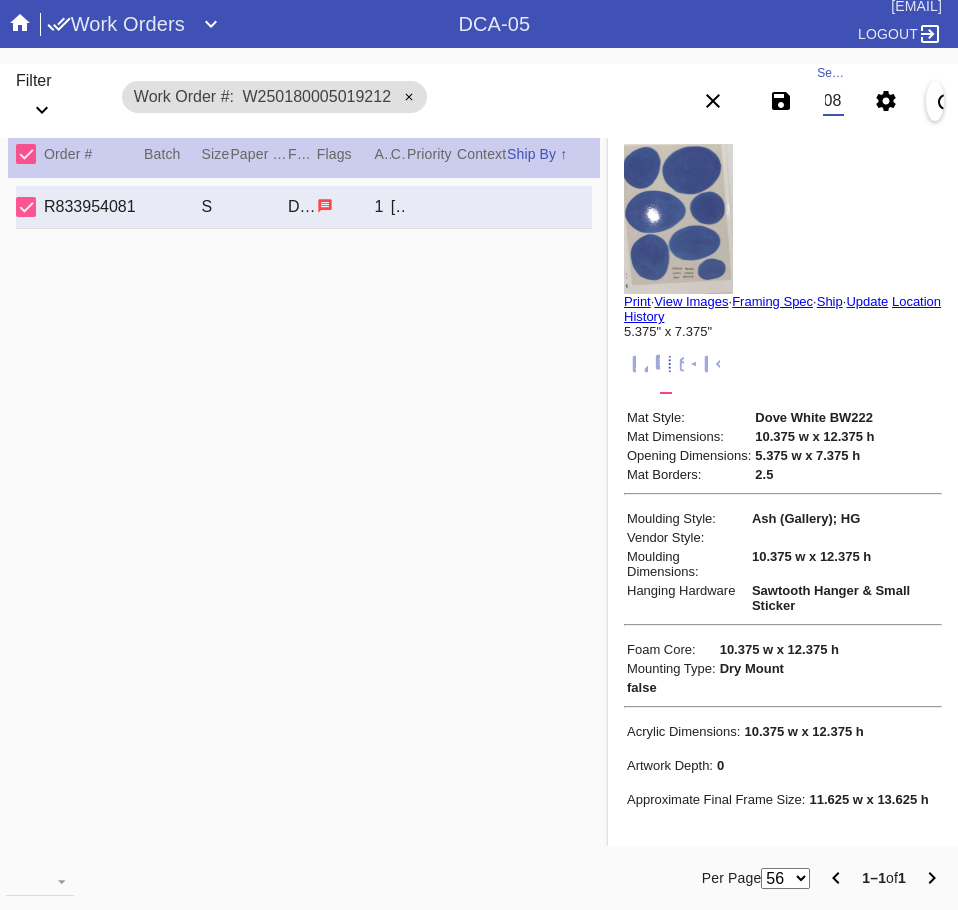 scroll, scrollTop: 0, scrollLeft: 75, axis: horizontal 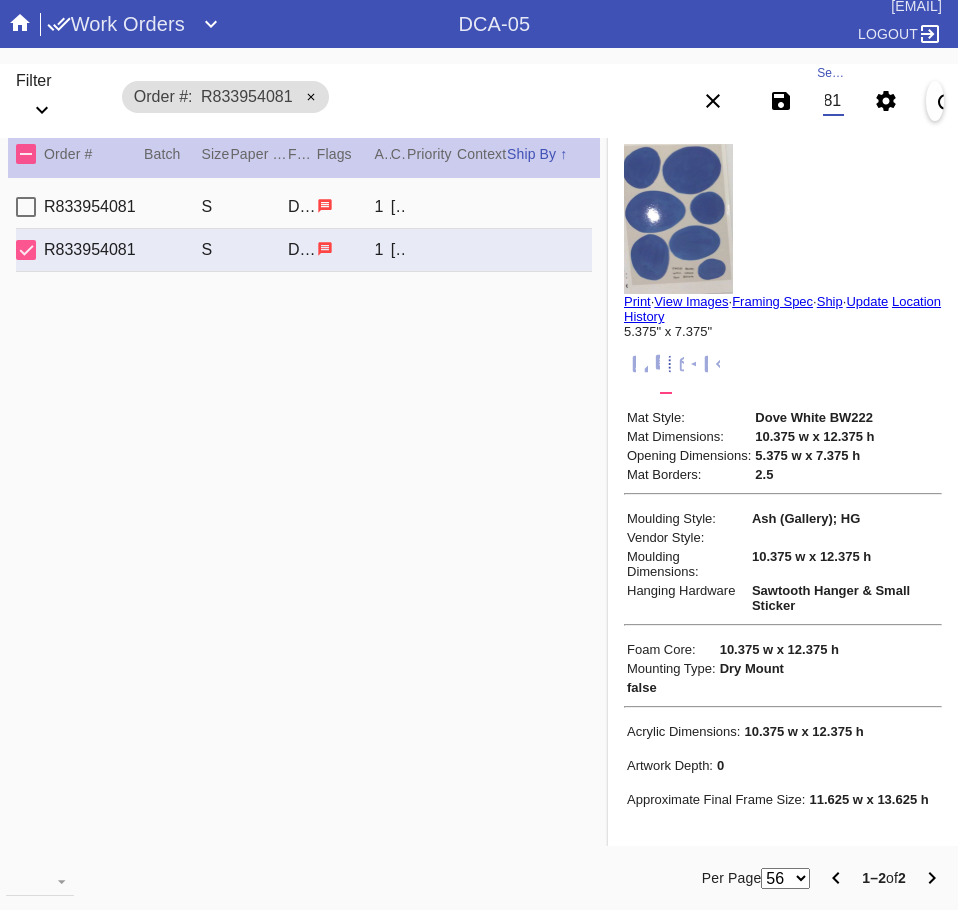 click on "R833954081 U325 f   7 S Ash (Gallery) / Dove White DCA-05 1 Laura Temple" at bounding box center (304, 207) 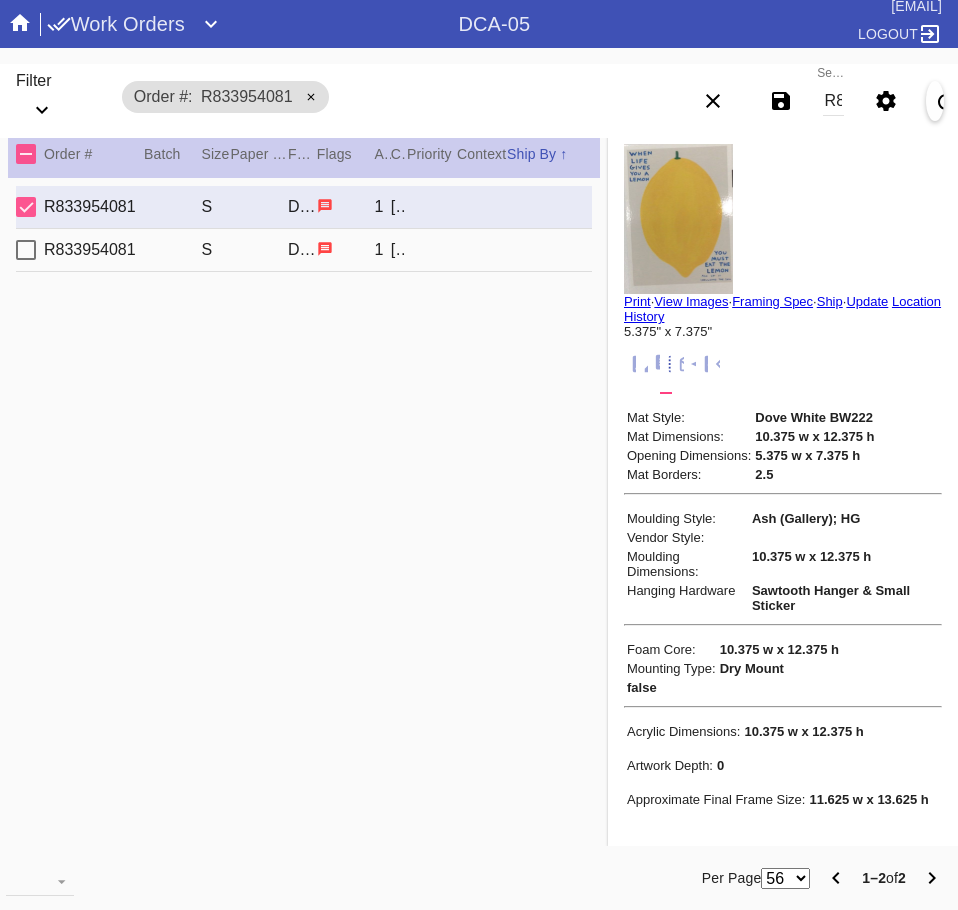 click on "R833954081 U326 f   7 S Ash (Gallery) / Dove White DCA-05 1 Laura Temple" at bounding box center (304, 250) 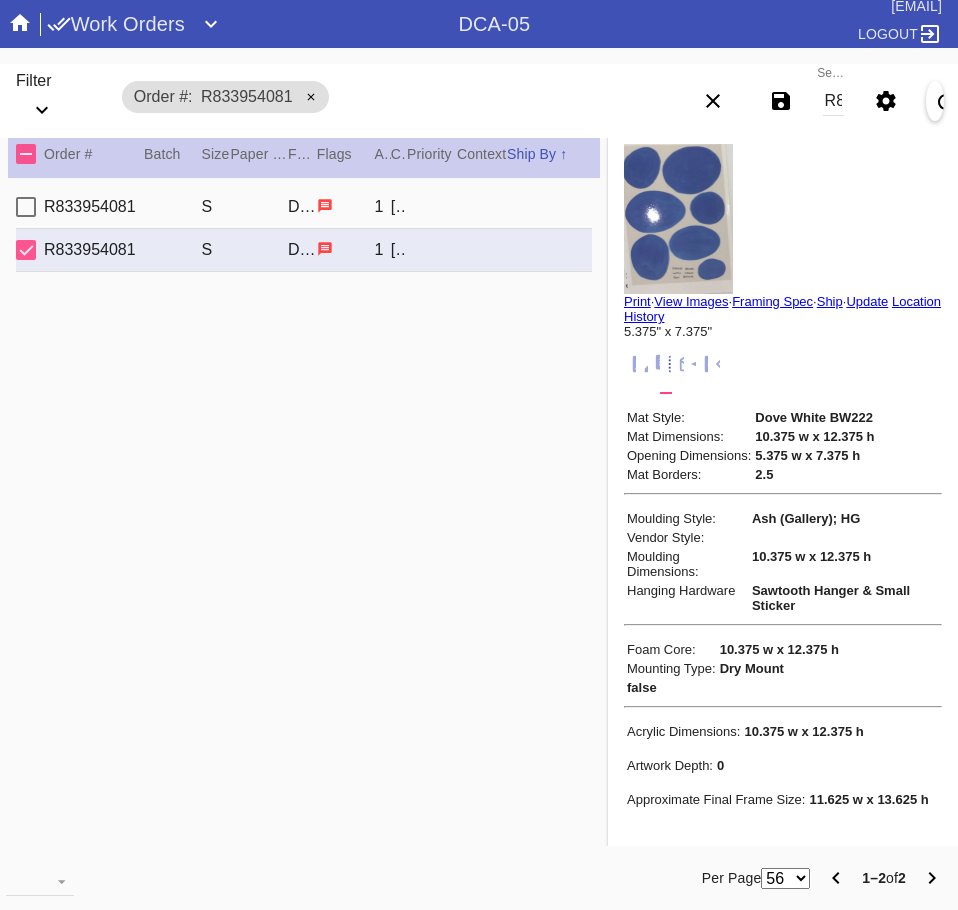 click on "Search R833954081" at bounding box center (833, 101) 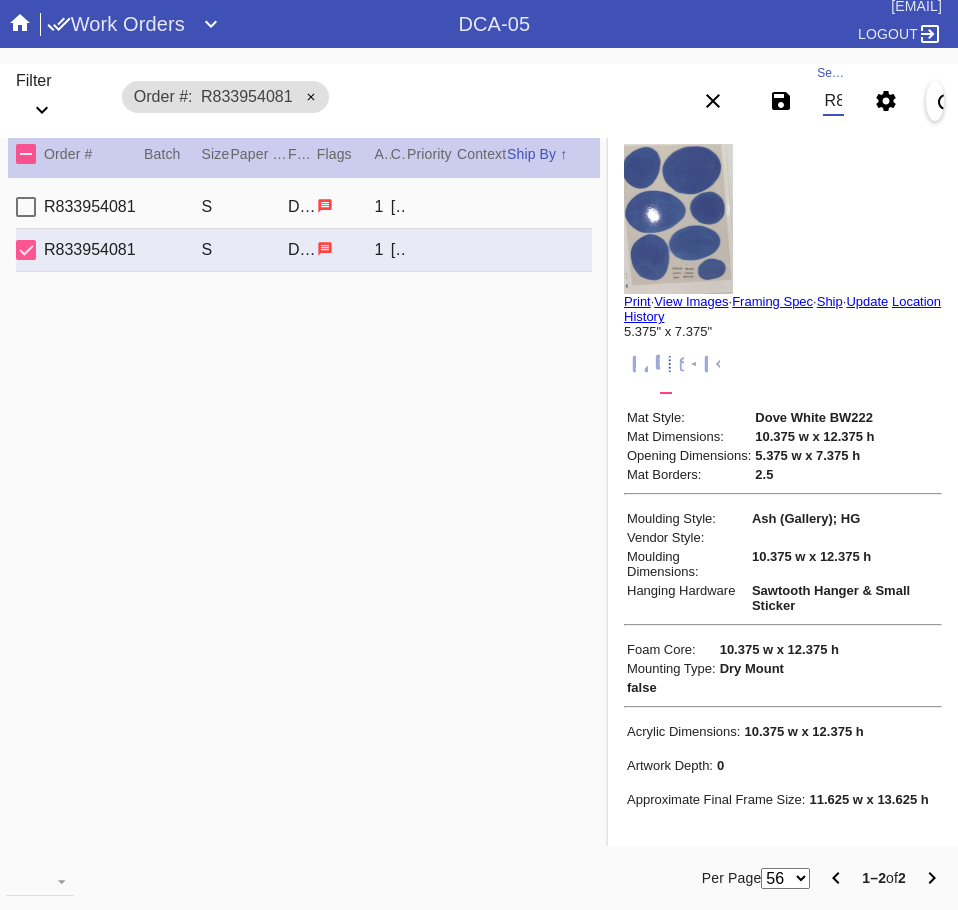 click on "R833954081" at bounding box center (833, 101) 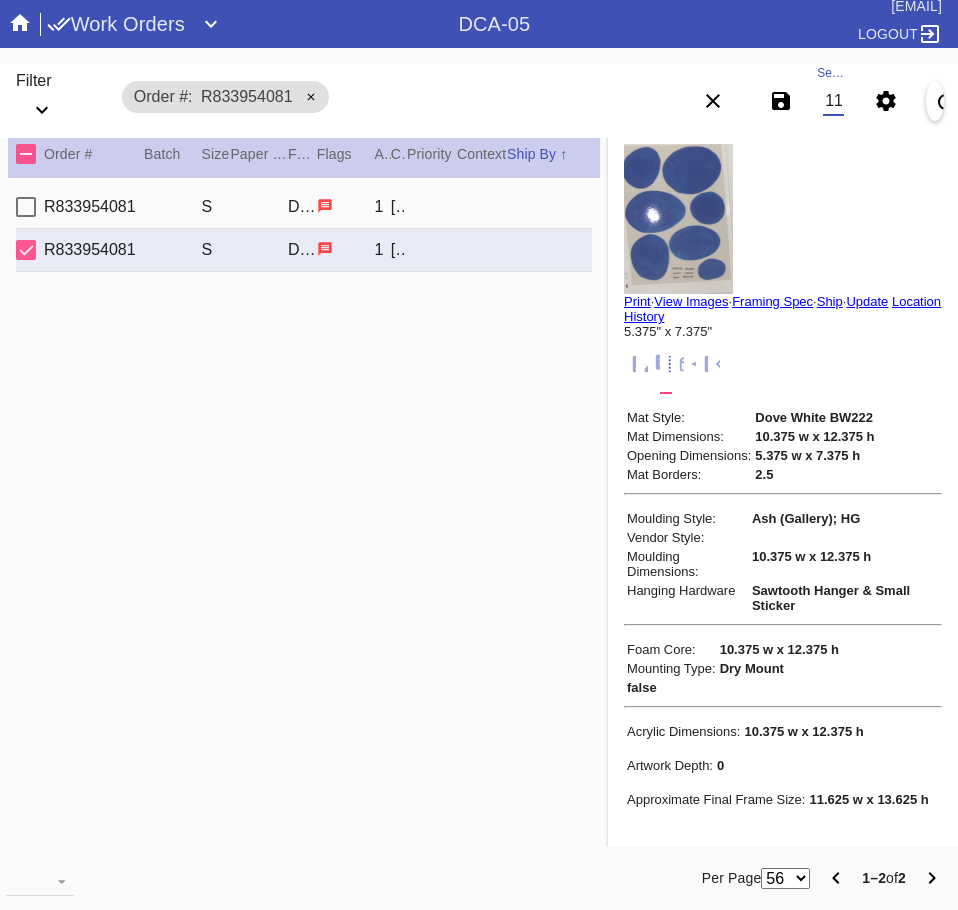 scroll, scrollTop: 0, scrollLeft: 130, axis: horizontal 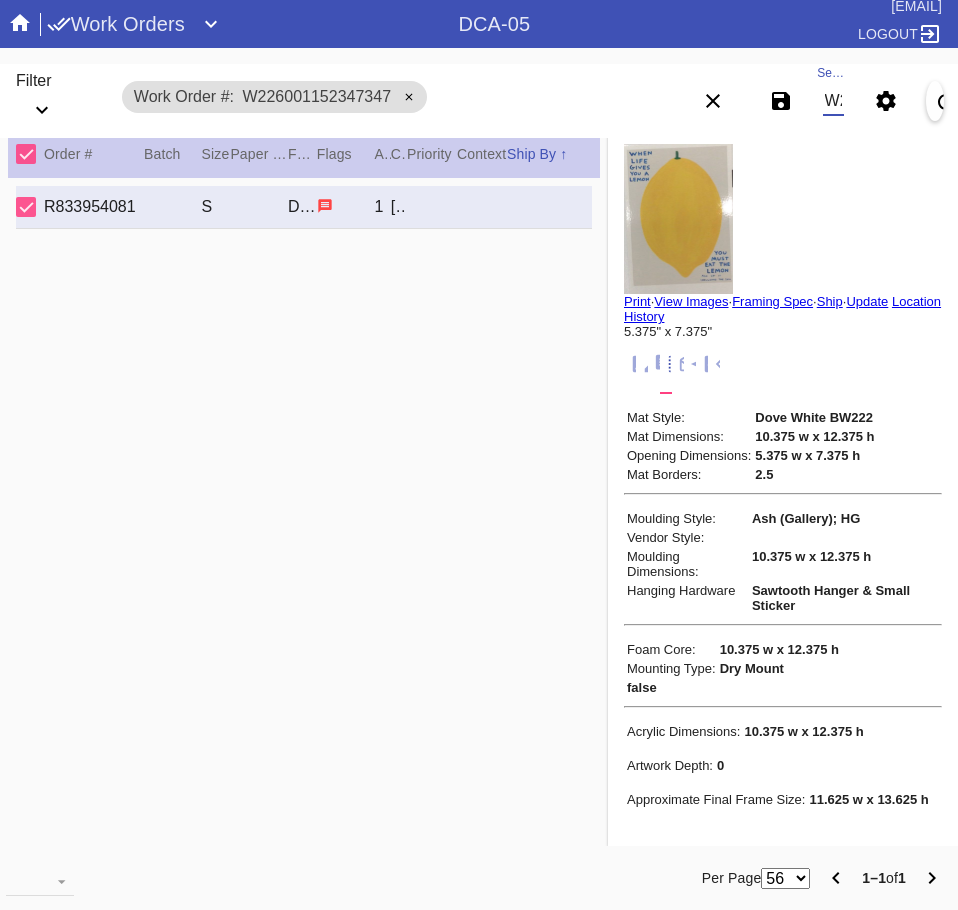 click on "W226001152347347" at bounding box center [833, 101] 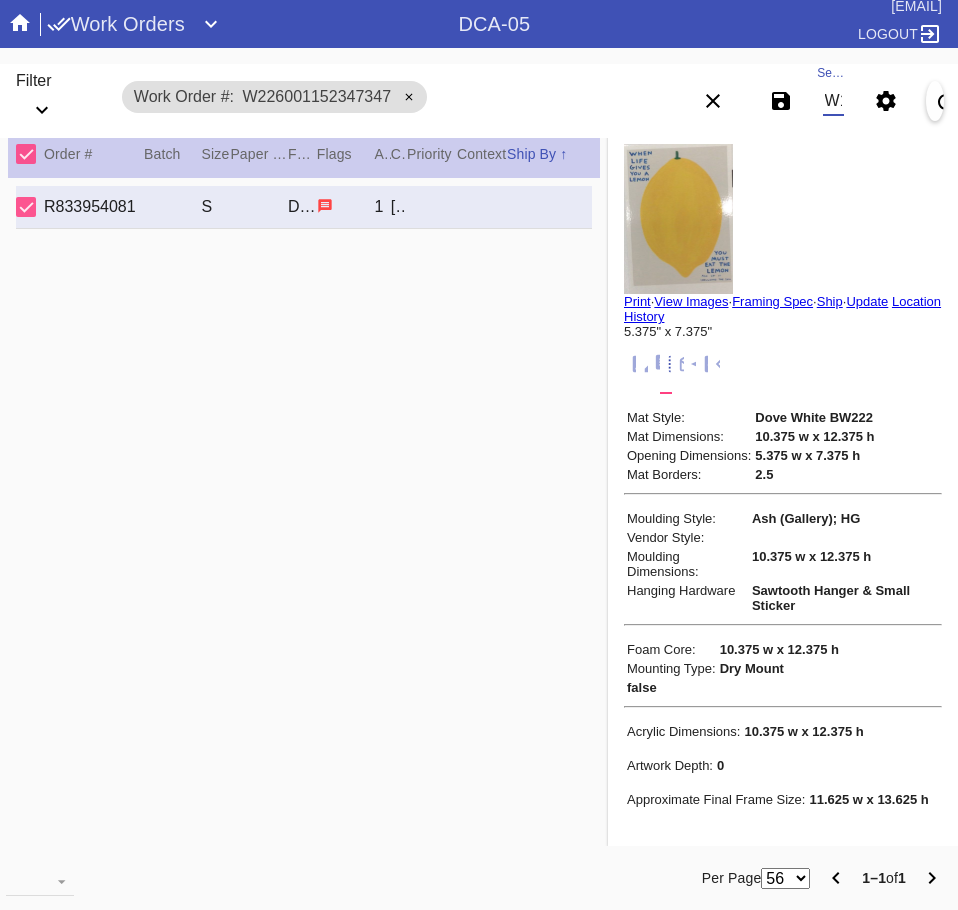 scroll, scrollTop: 0, scrollLeft: 132, axis: horizontal 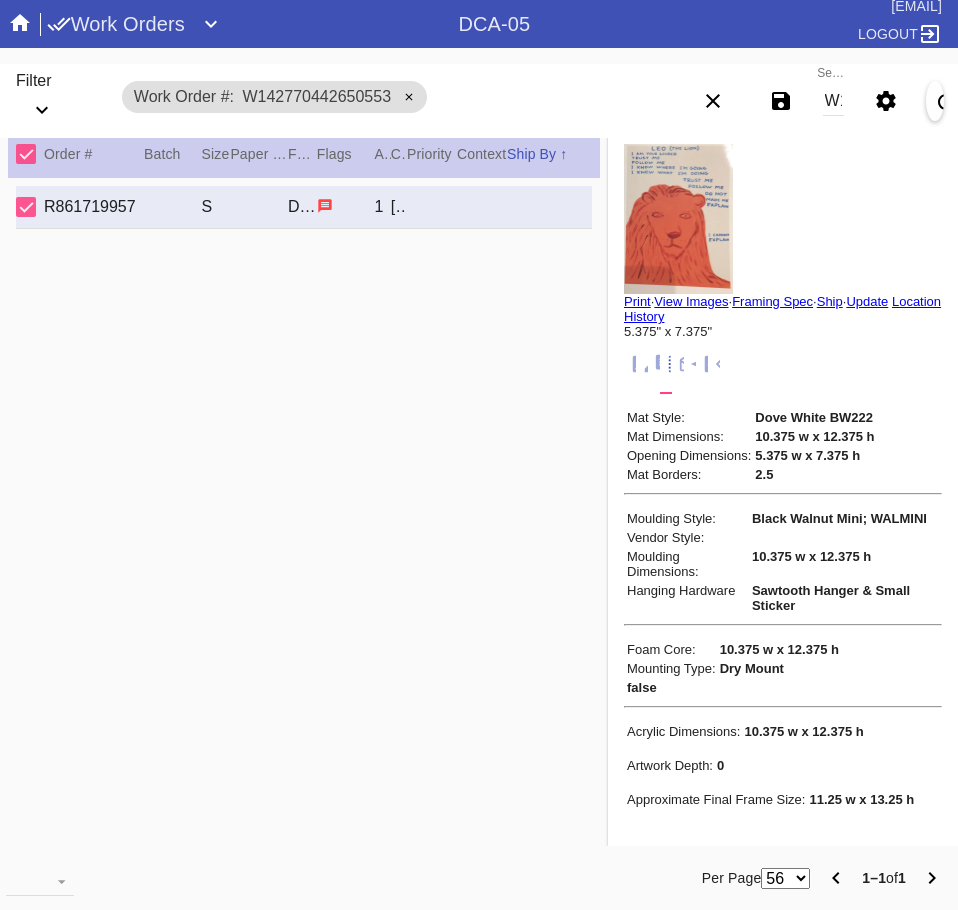 click on "W142770442650553" at bounding box center (833, 101) 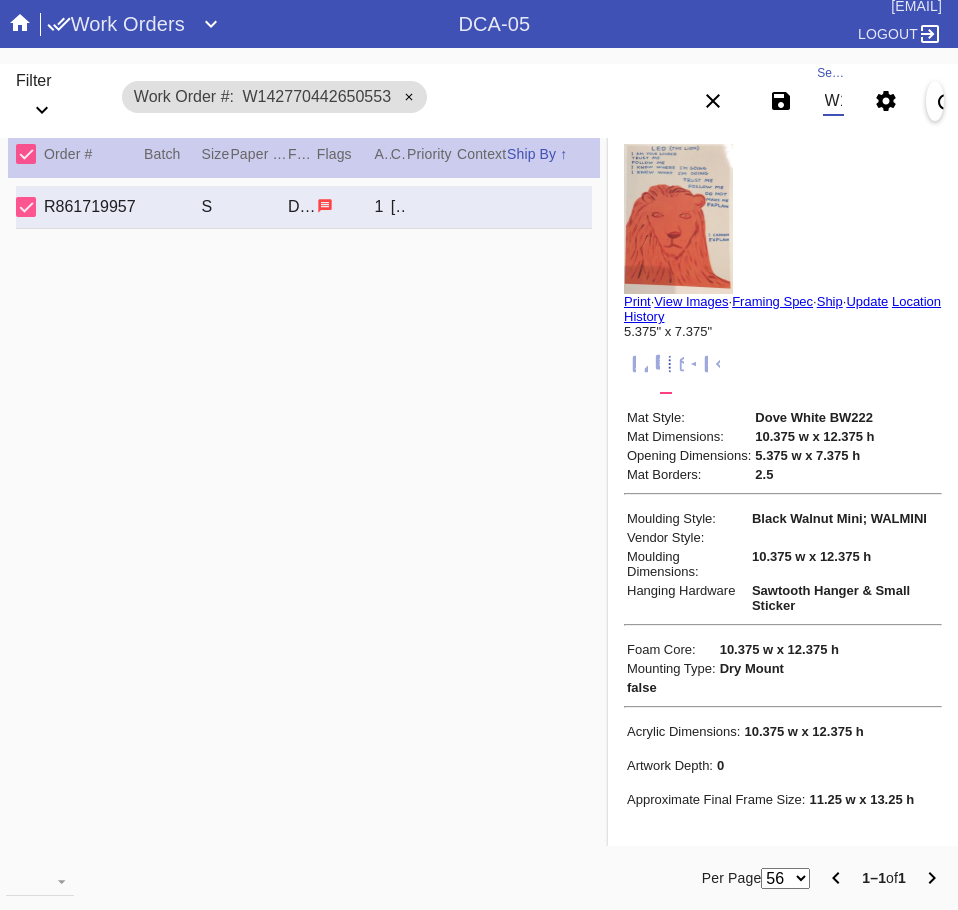 click on "W142770442650553" at bounding box center (833, 101) 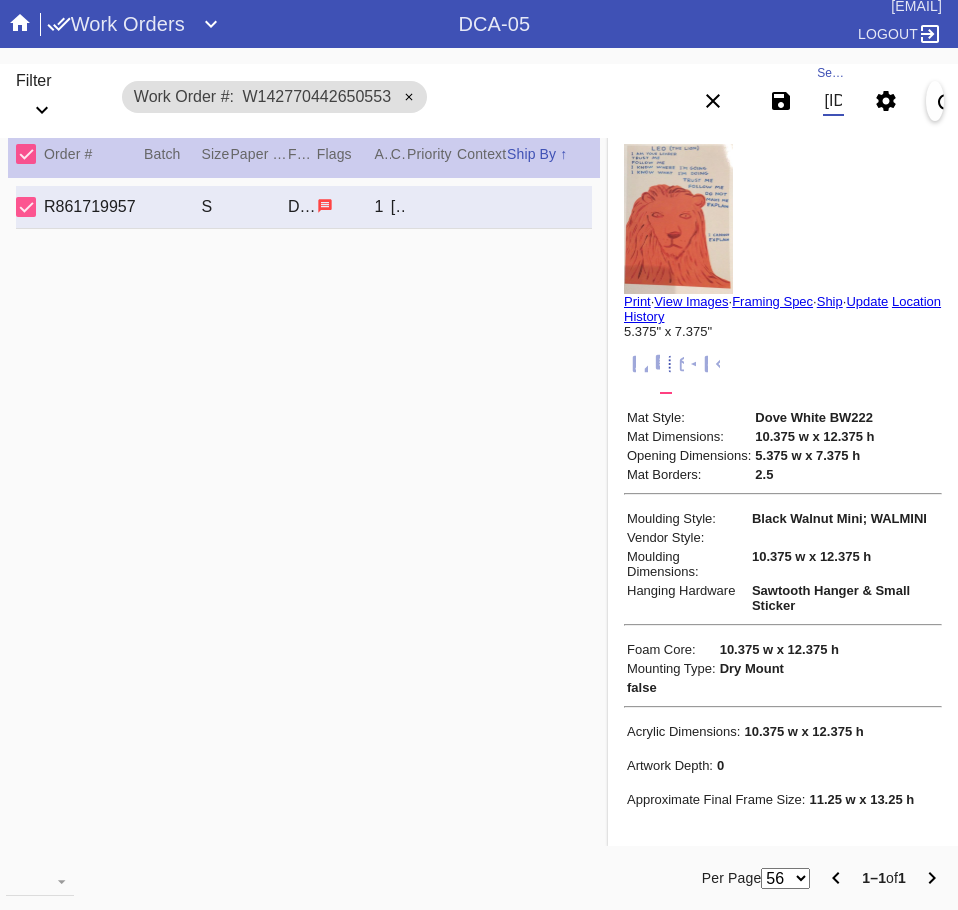 scroll, scrollTop: 0, scrollLeft: 132, axis: horizontal 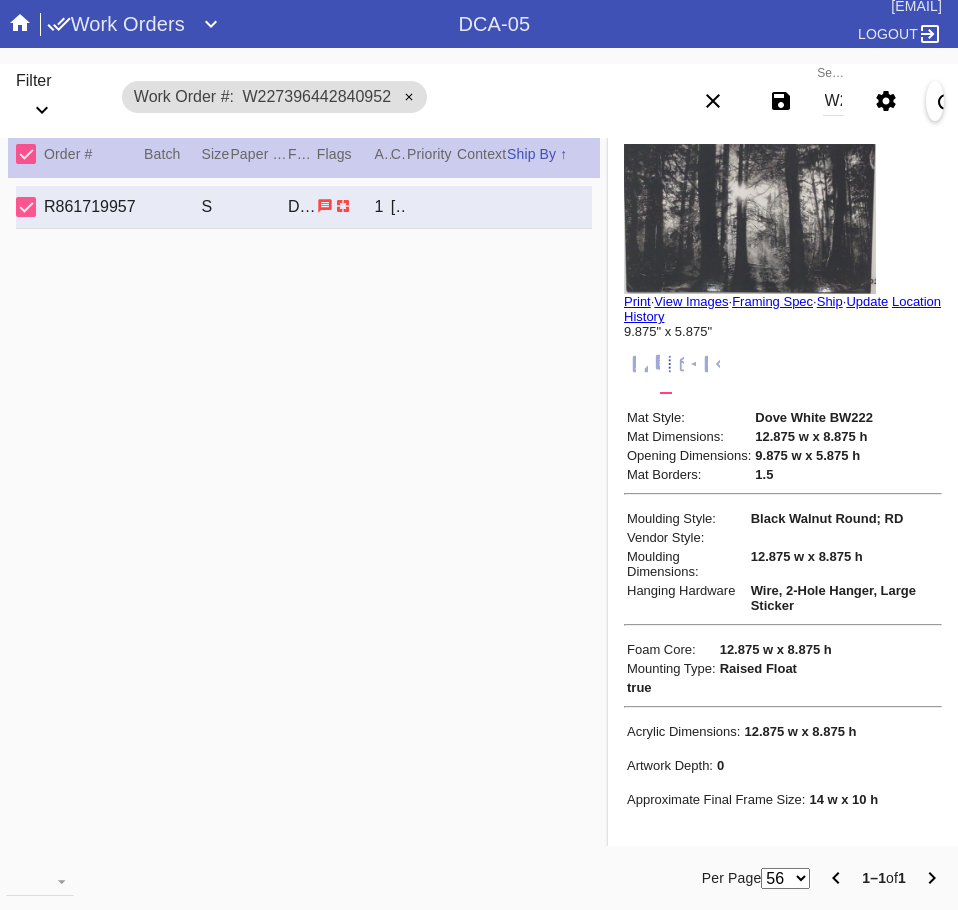 click on "W227396442840952" at bounding box center (833, 101) 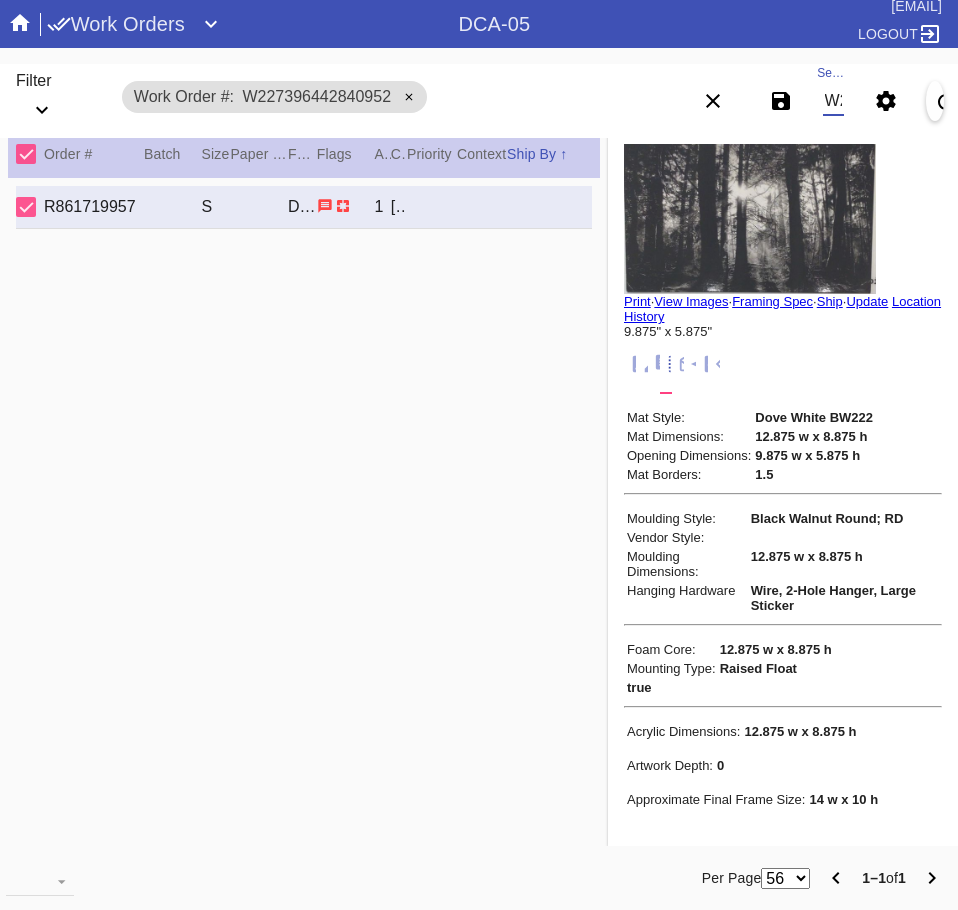 click on "W227396442840952" at bounding box center [833, 101] 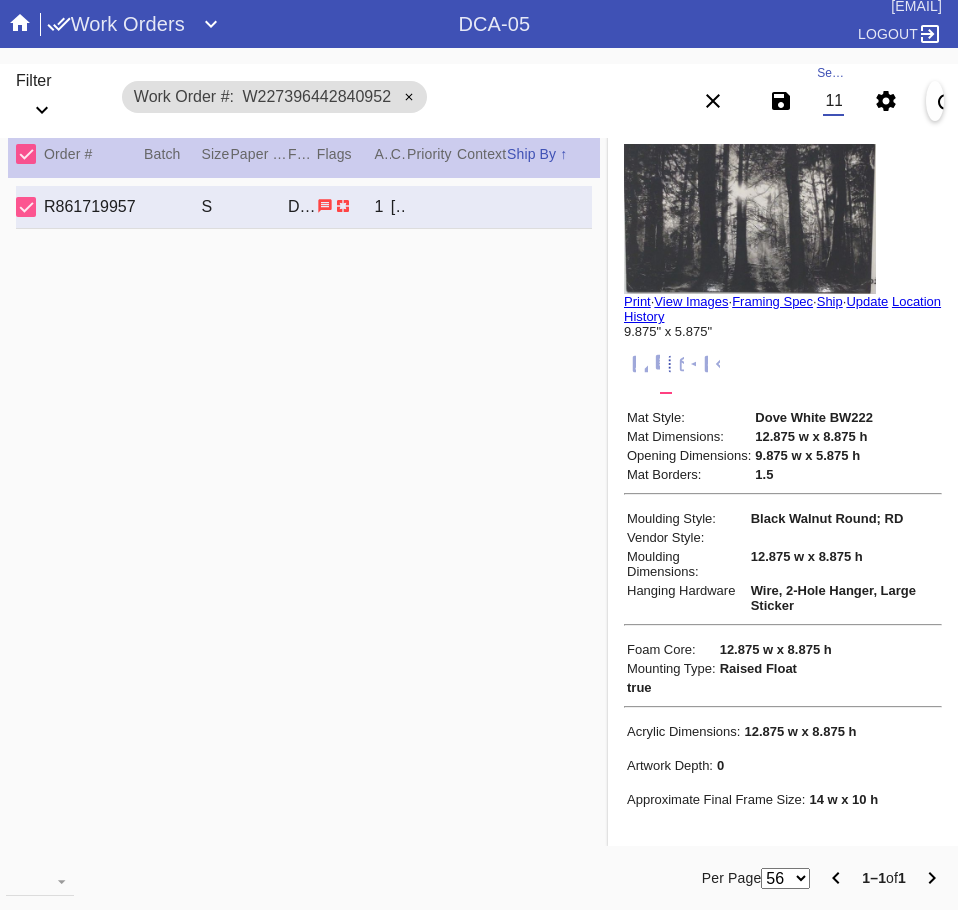scroll, scrollTop: 0, scrollLeft: 129, axis: horizontal 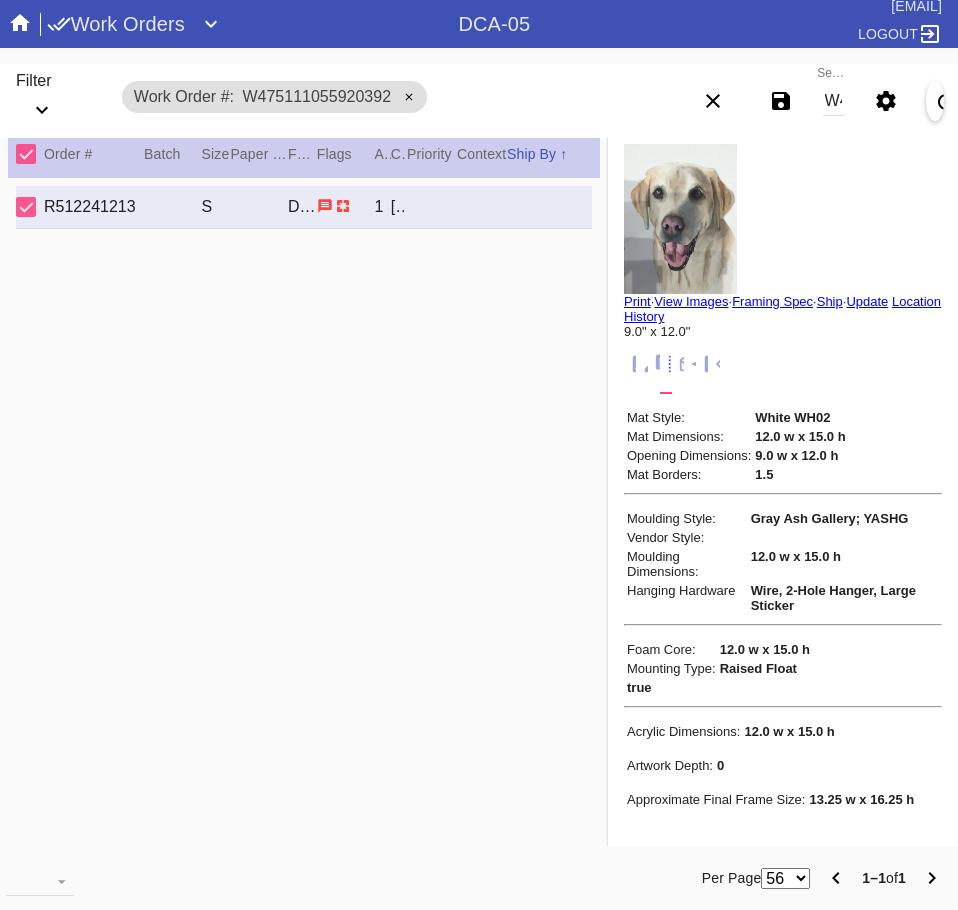 click on "W475111055920392" at bounding box center (833, 101) 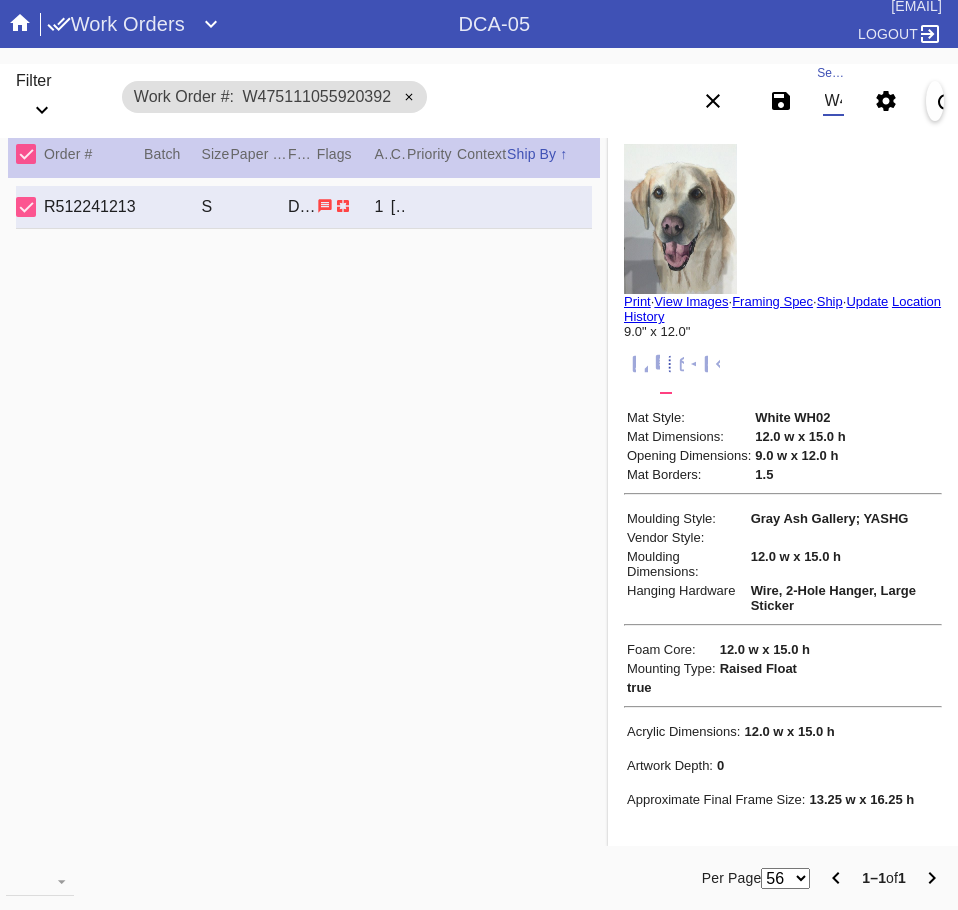 click on "W475111055920392" at bounding box center (833, 101) 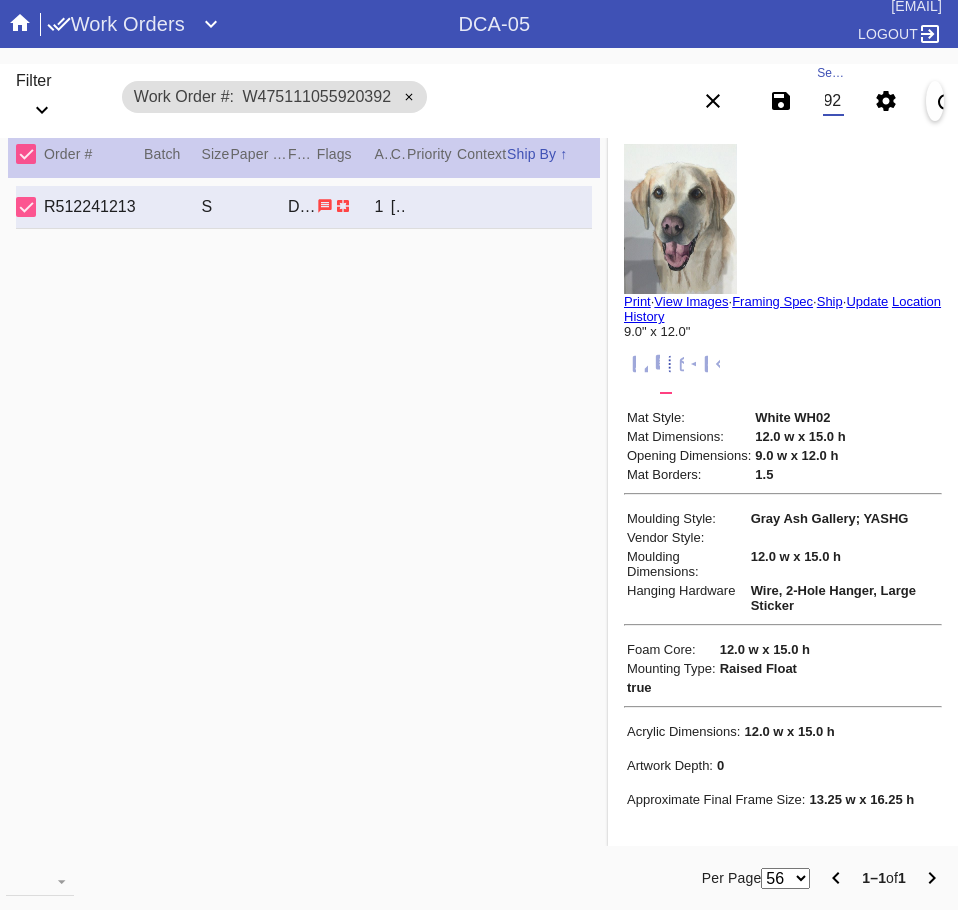 scroll, scrollTop: 0, scrollLeft: 132, axis: horizontal 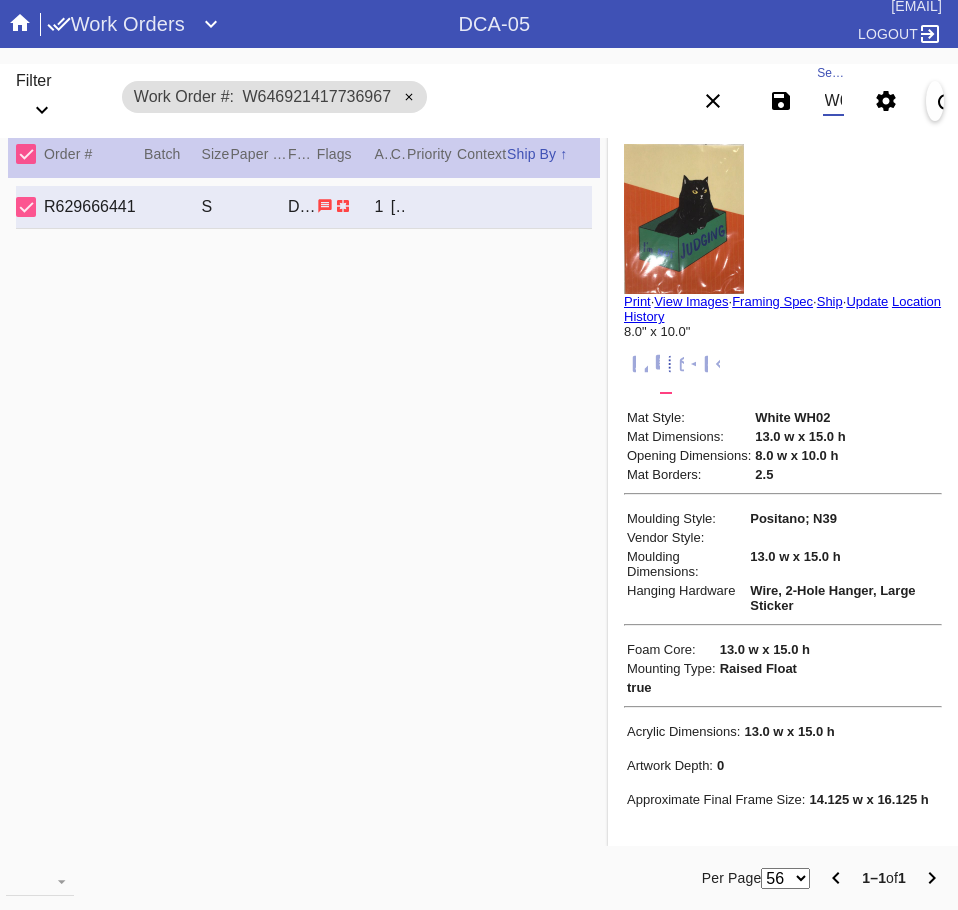 click on "W646921417736967" at bounding box center [833, 101] 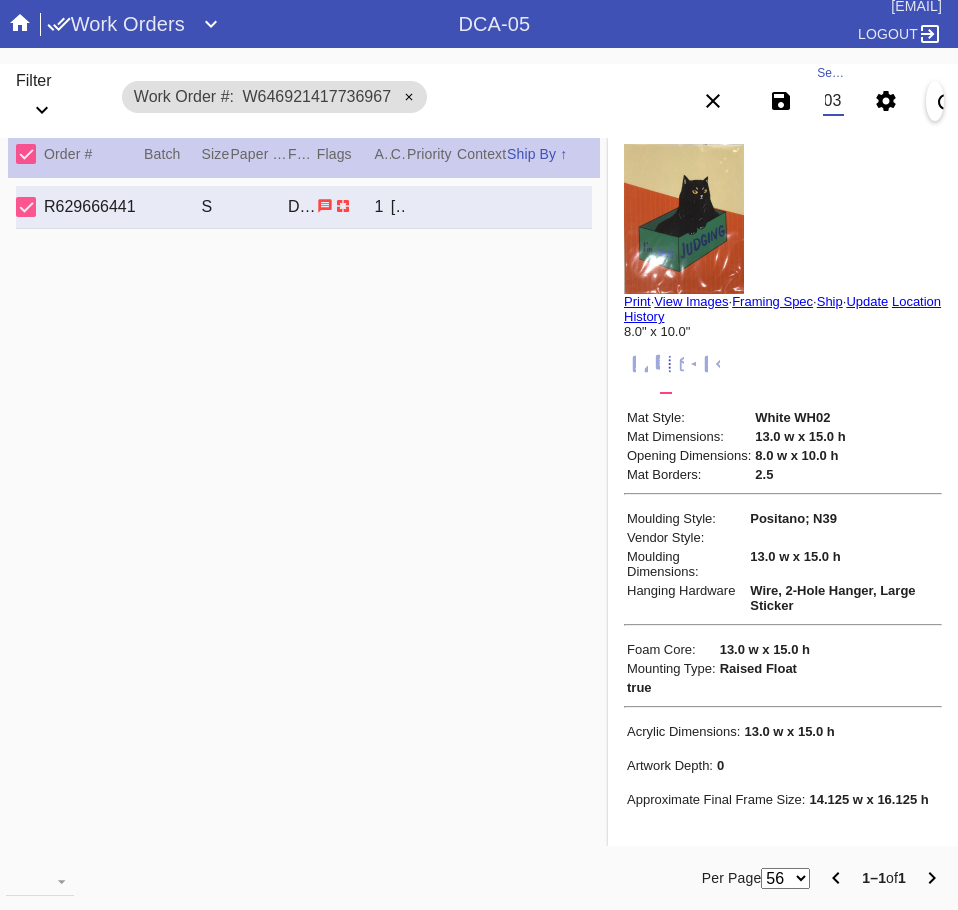 scroll, scrollTop: 0, scrollLeft: 132, axis: horizontal 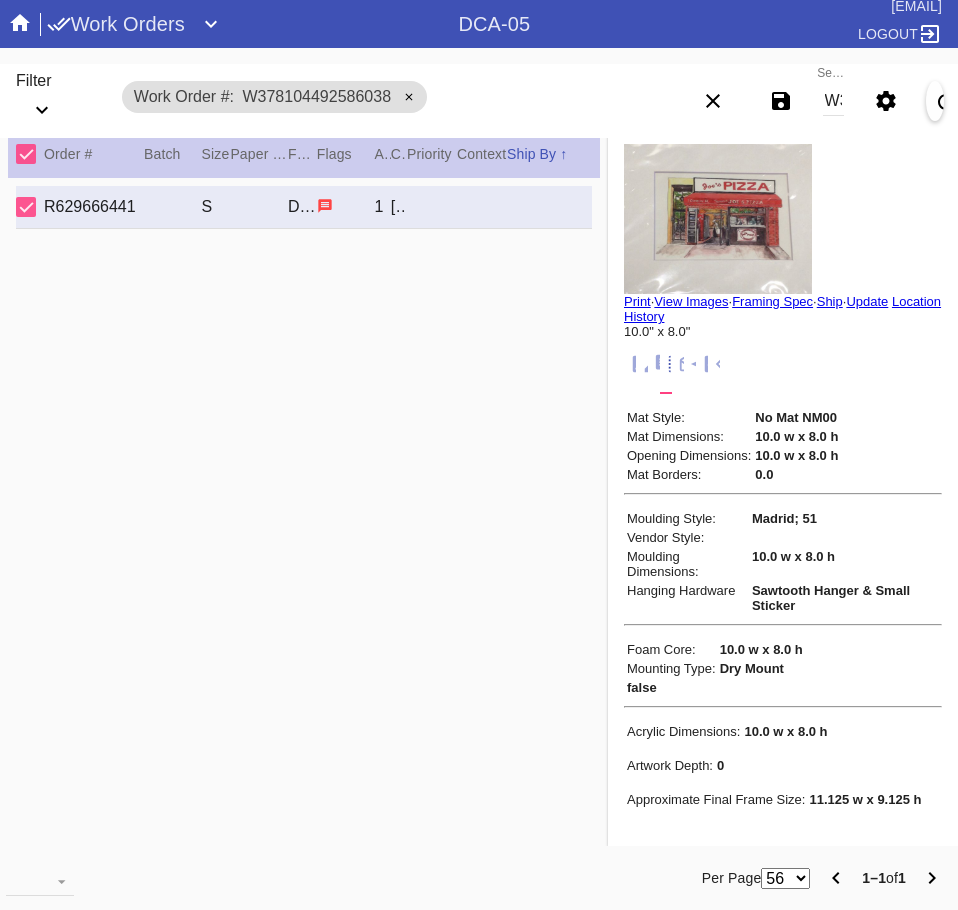 click on "W378104492586038" at bounding box center [833, 101] 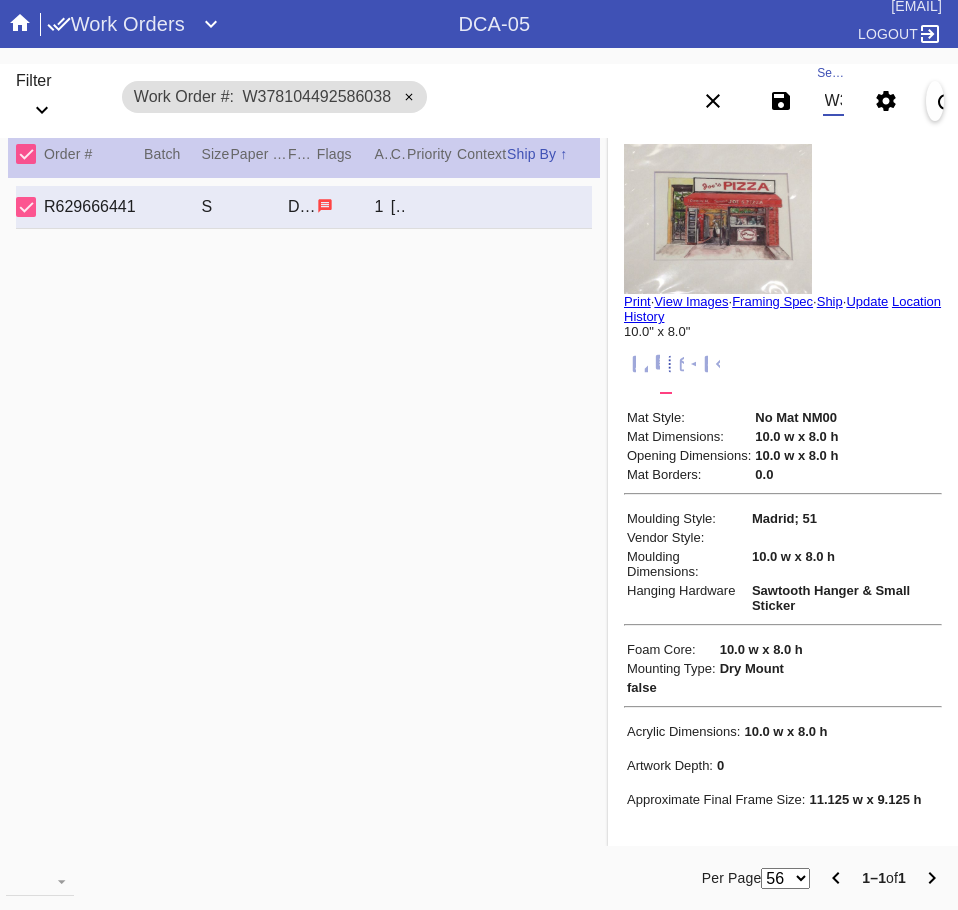 click on "W378104492586038" at bounding box center (833, 101) 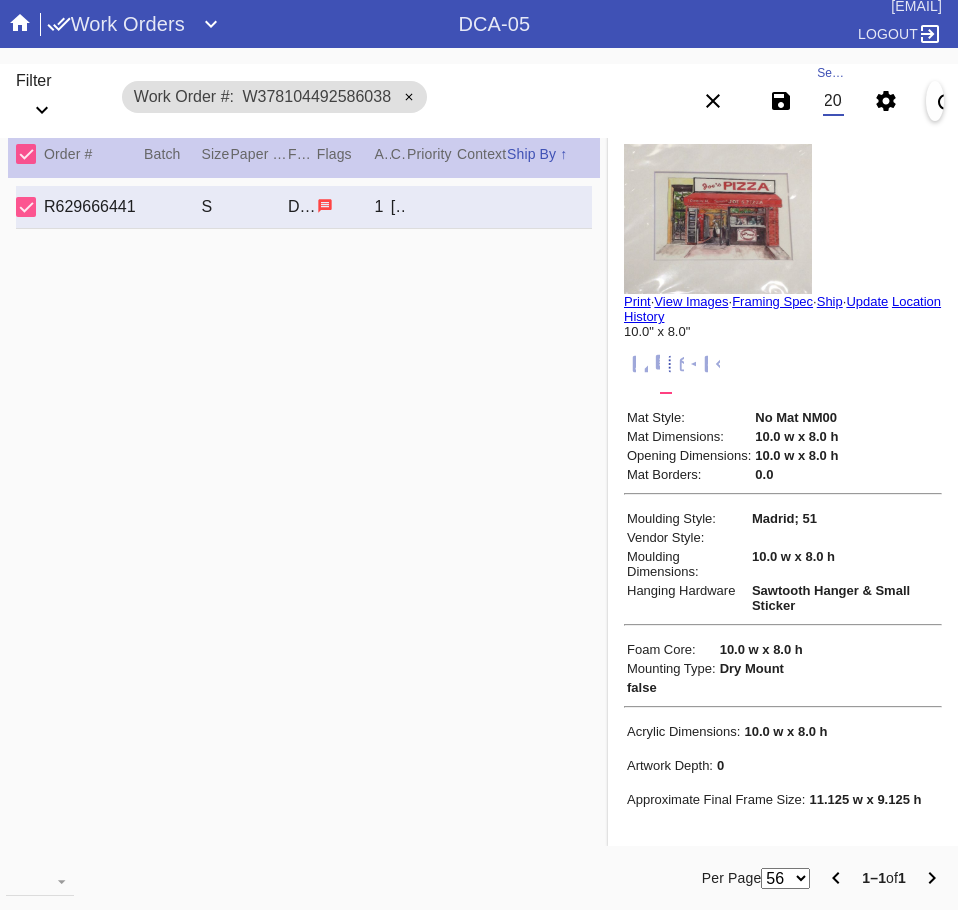 scroll, scrollTop: 0, scrollLeft: 132, axis: horizontal 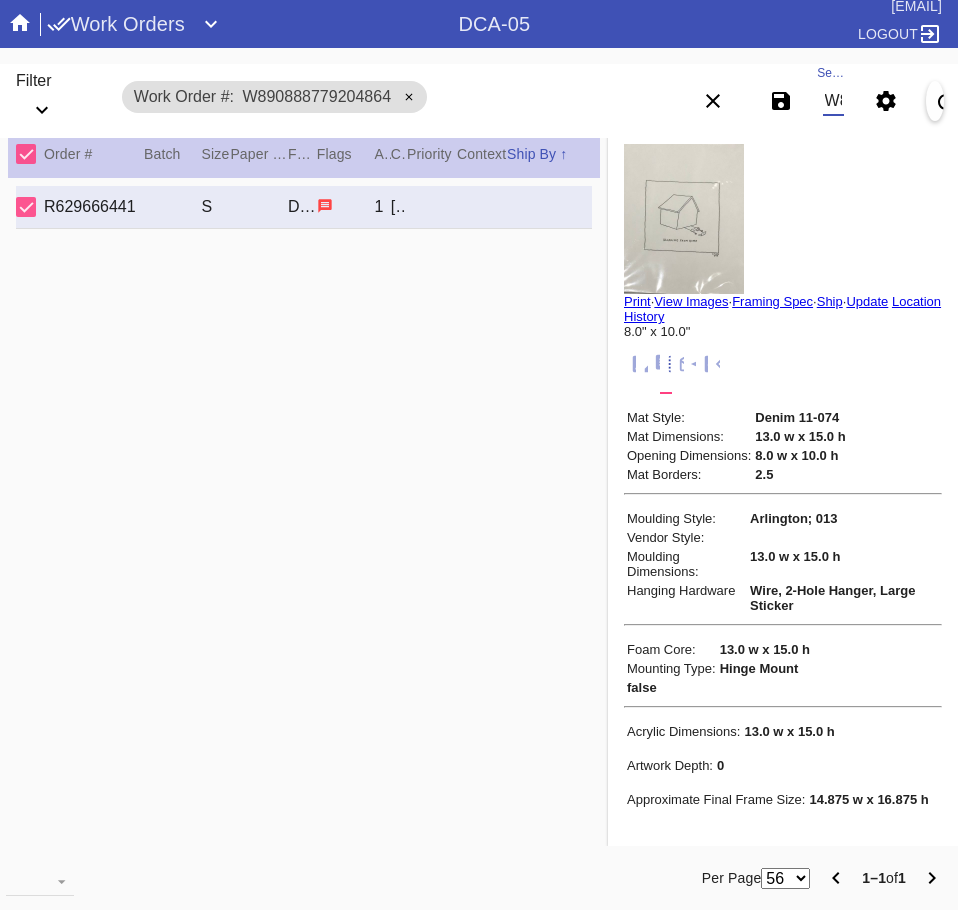 click on "W890888779204864" at bounding box center [833, 101] 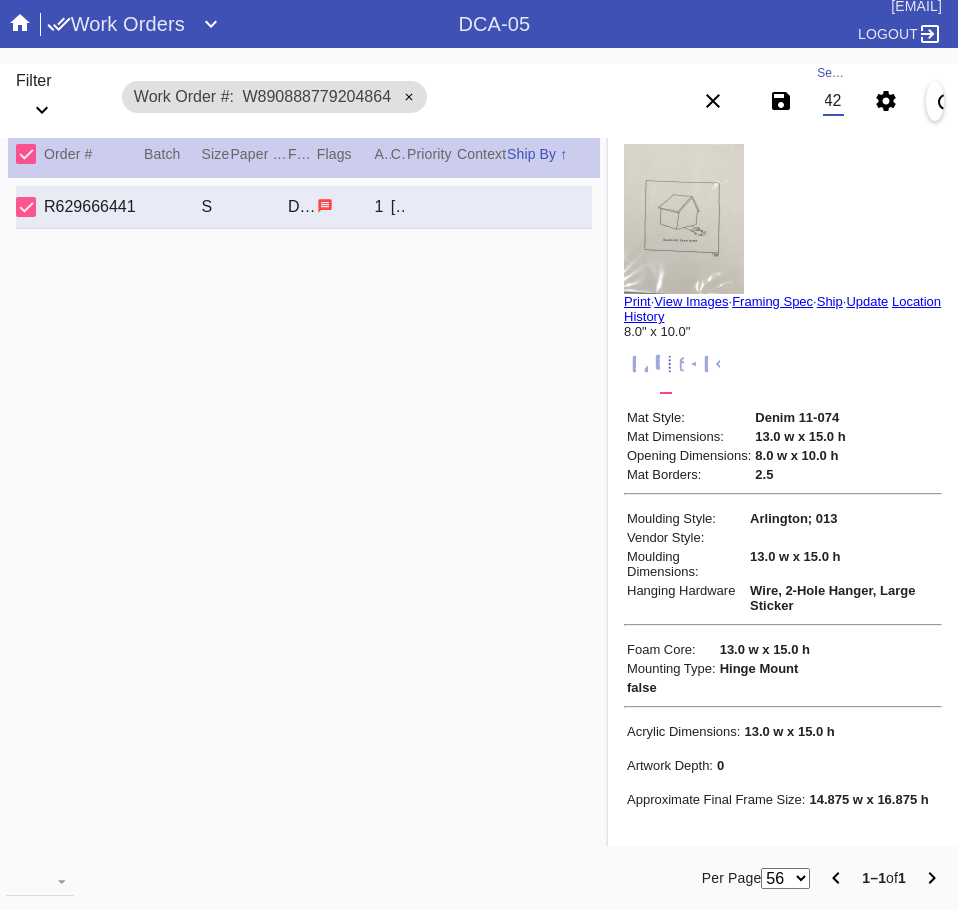 scroll, scrollTop: 0, scrollLeft: 132, axis: horizontal 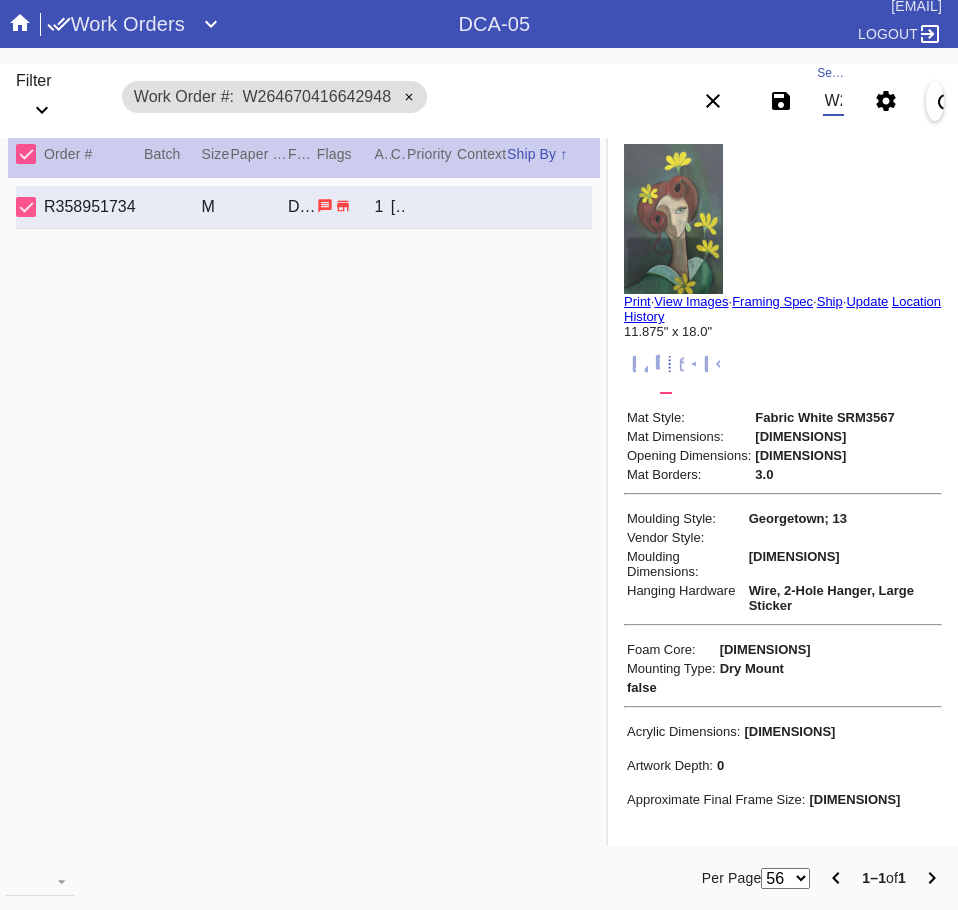 click on "W264670416642948" at bounding box center [833, 101] 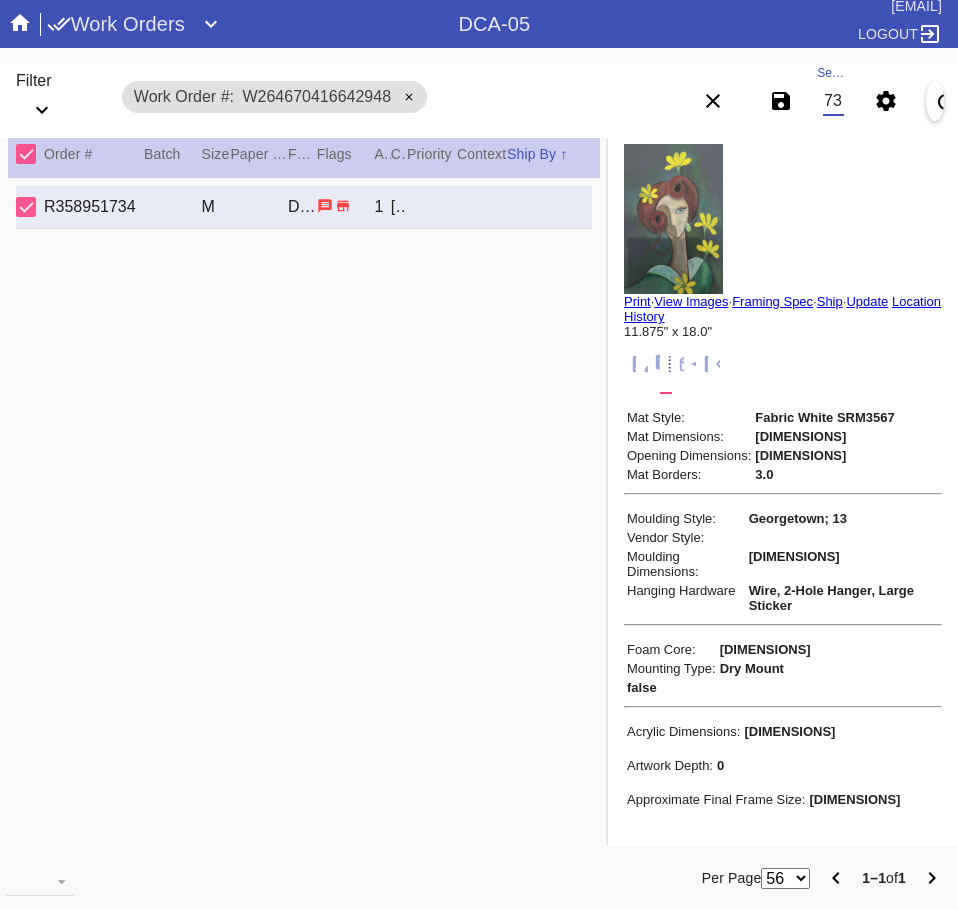 scroll, scrollTop: 0, scrollLeft: 132, axis: horizontal 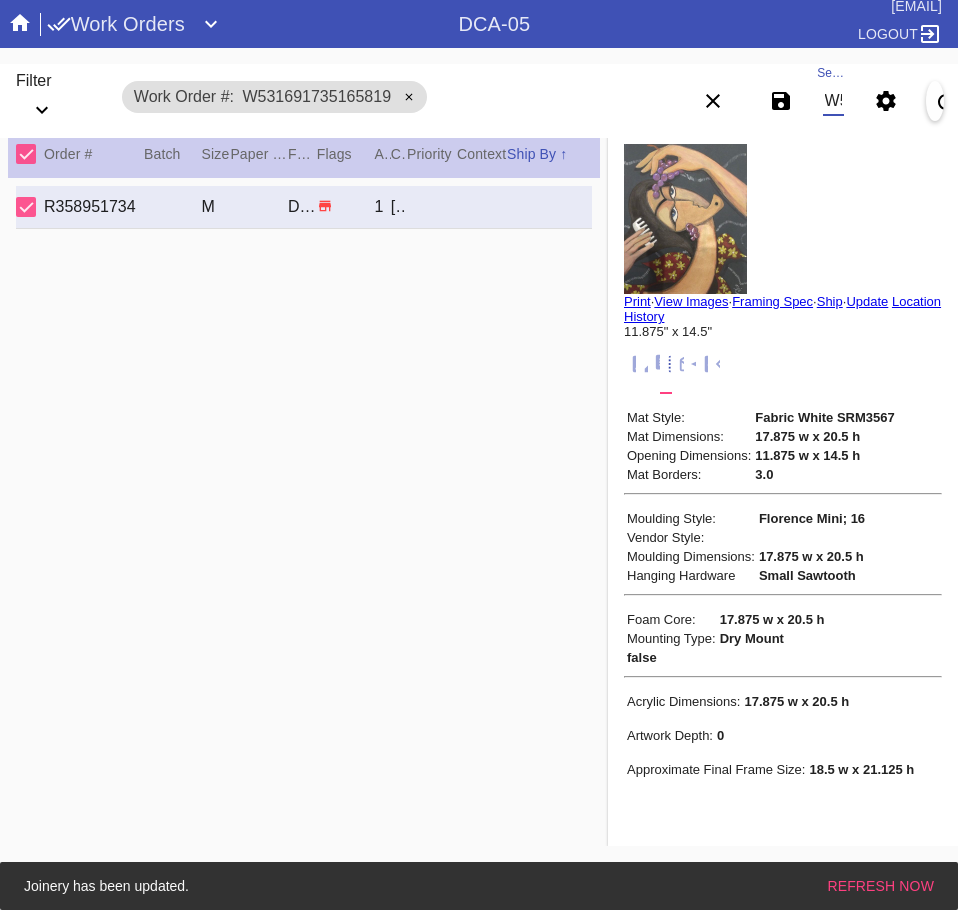 click on "W531691735165819" at bounding box center [833, 101] 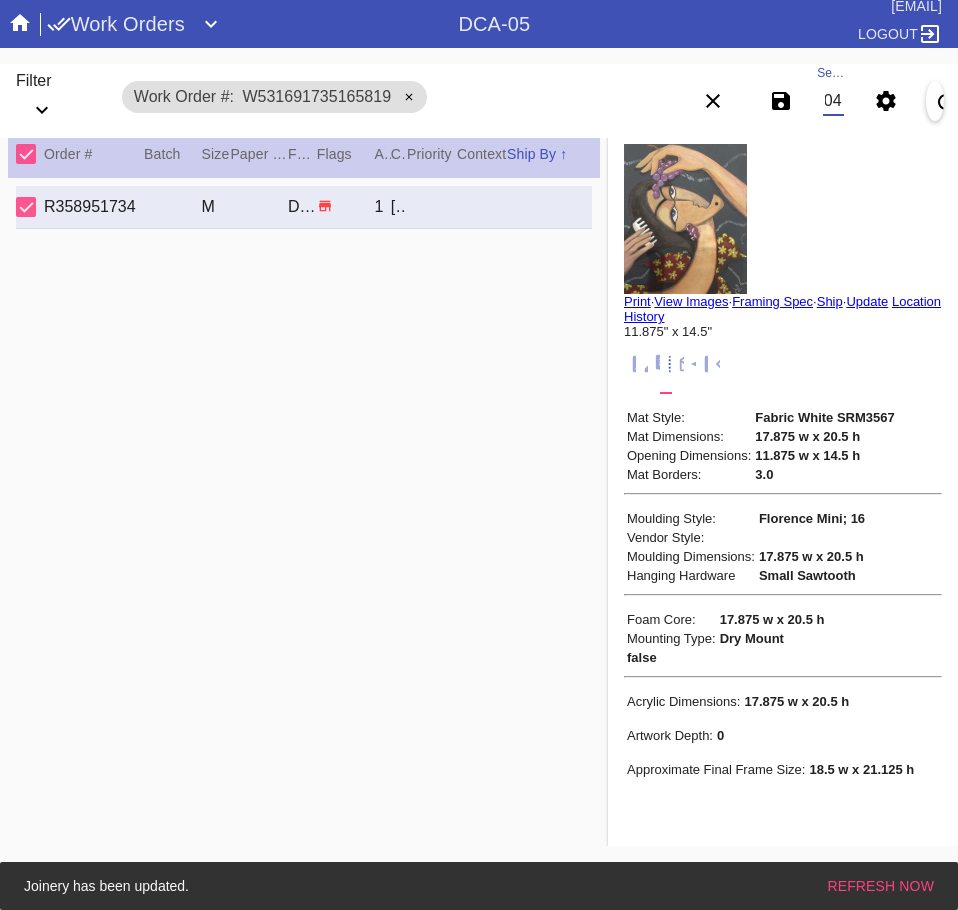 scroll, scrollTop: 0, scrollLeft: 132, axis: horizontal 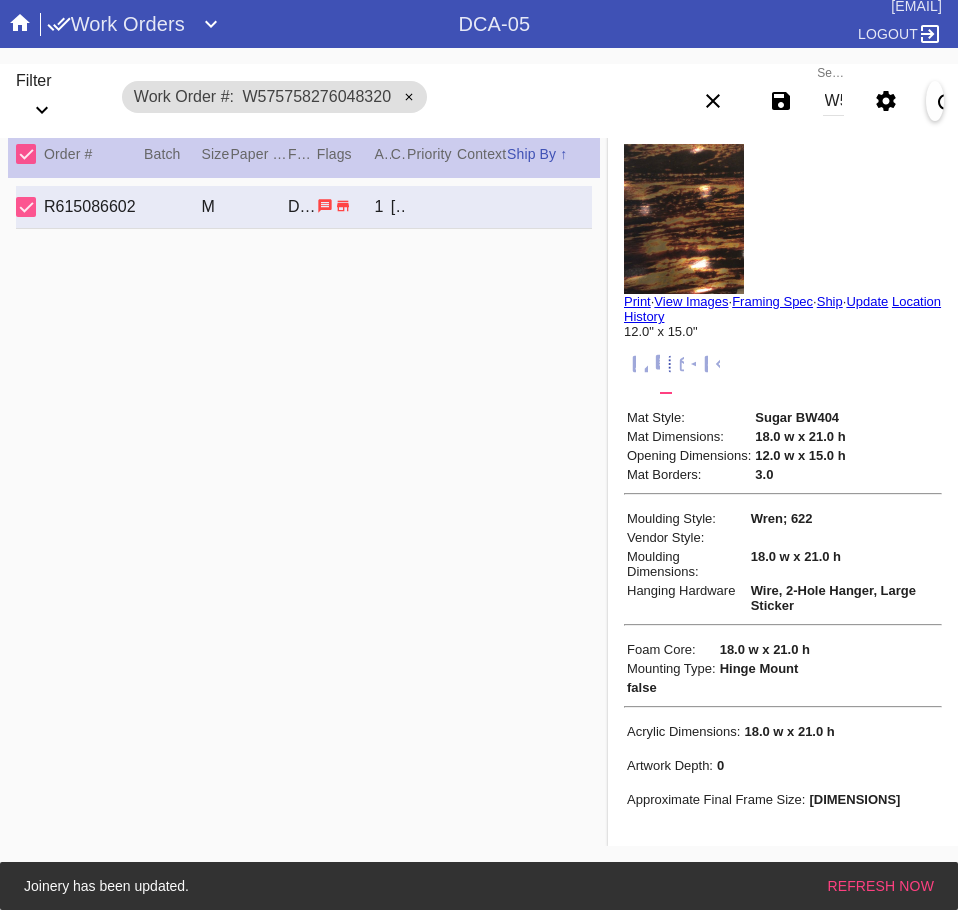 click on "W575758276048320" at bounding box center [833, 101] 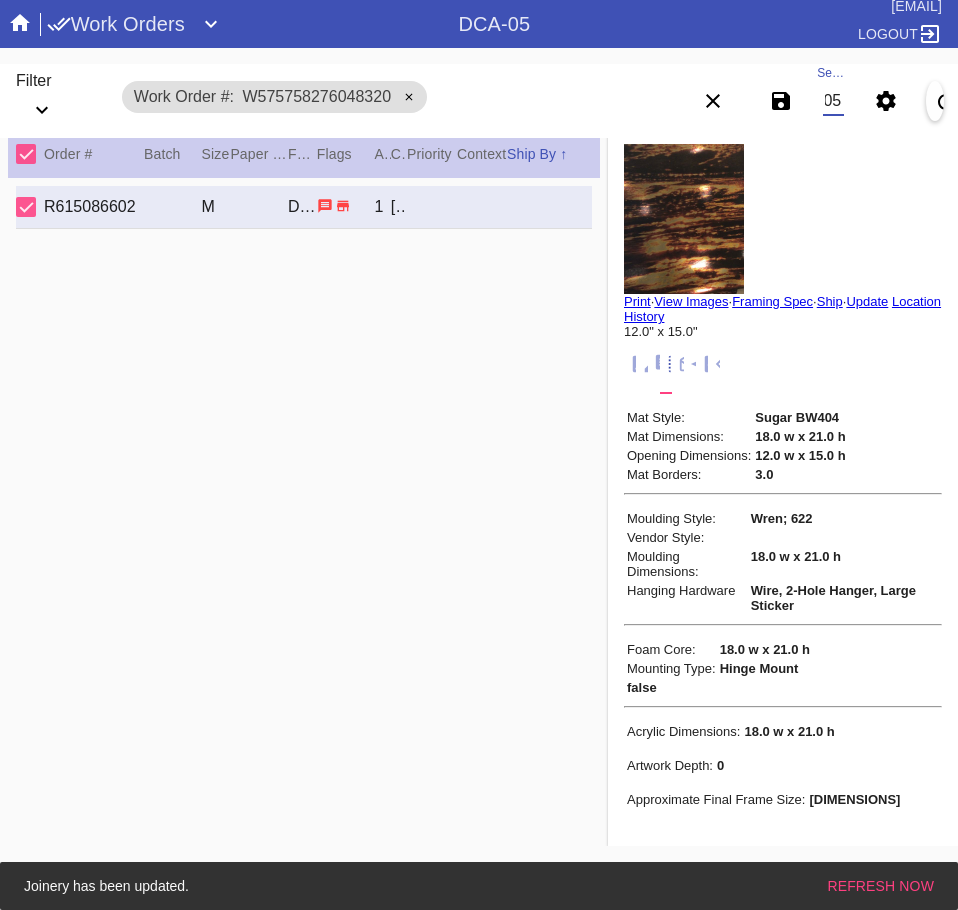 scroll, scrollTop: 0, scrollLeft: 132, axis: horizontal 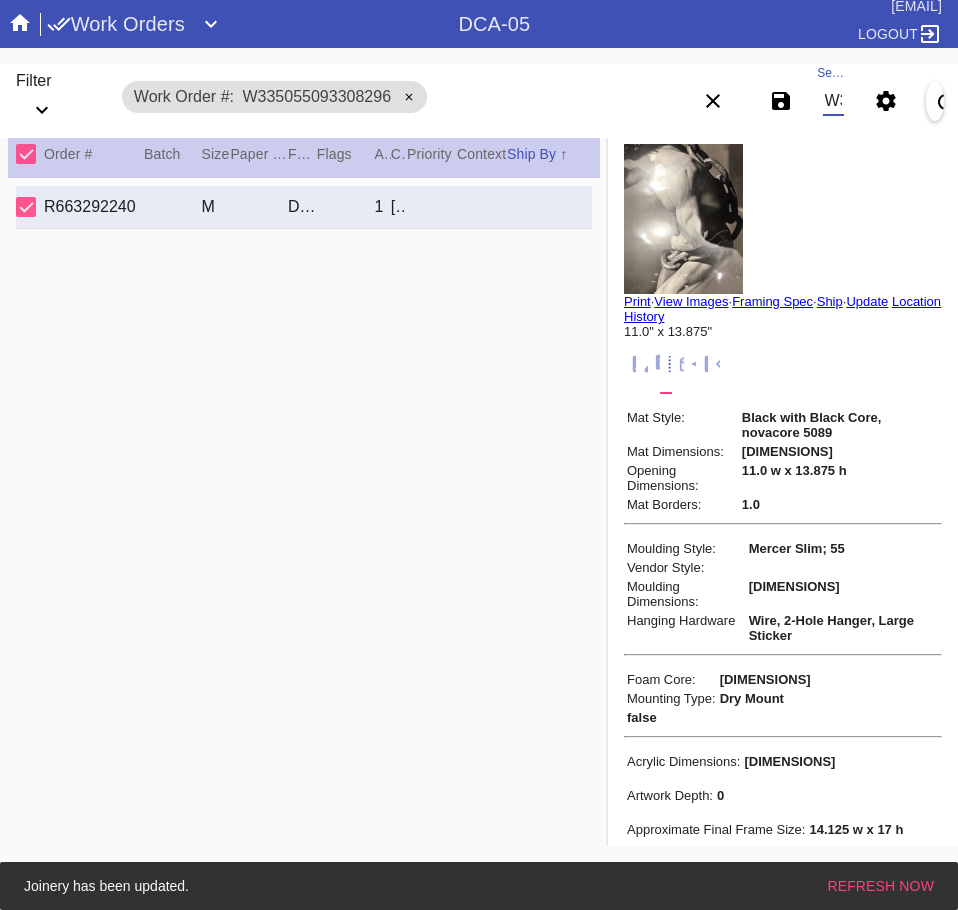click on "W335055093308296" at bounding box center [833, 101] 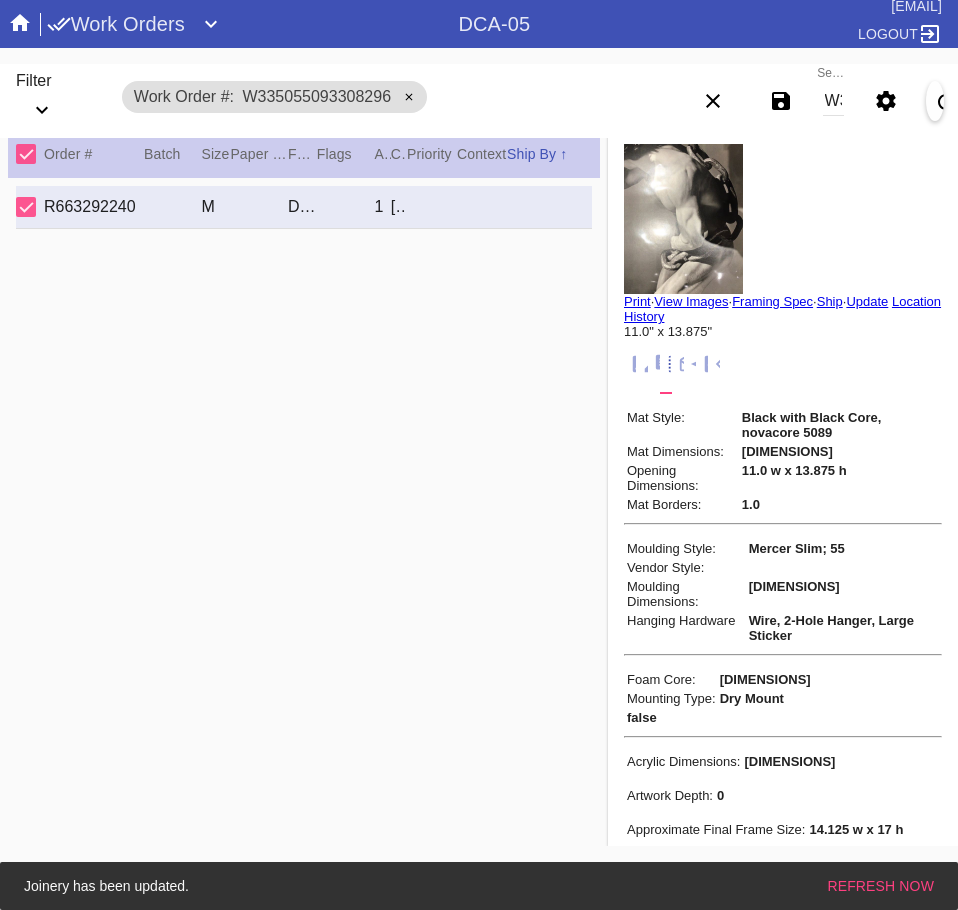 click on "W335055093308296" at bounding box center (833, 101) 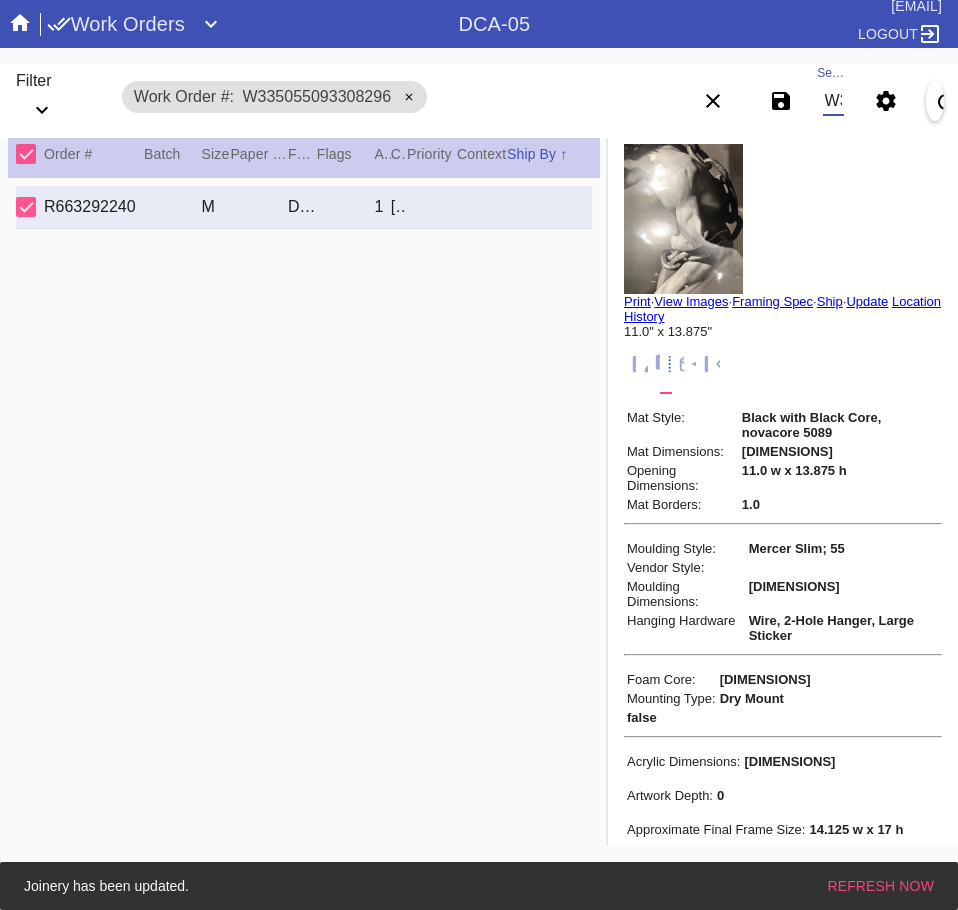 click on "W335055093308296" at bounding box center [833, 101] 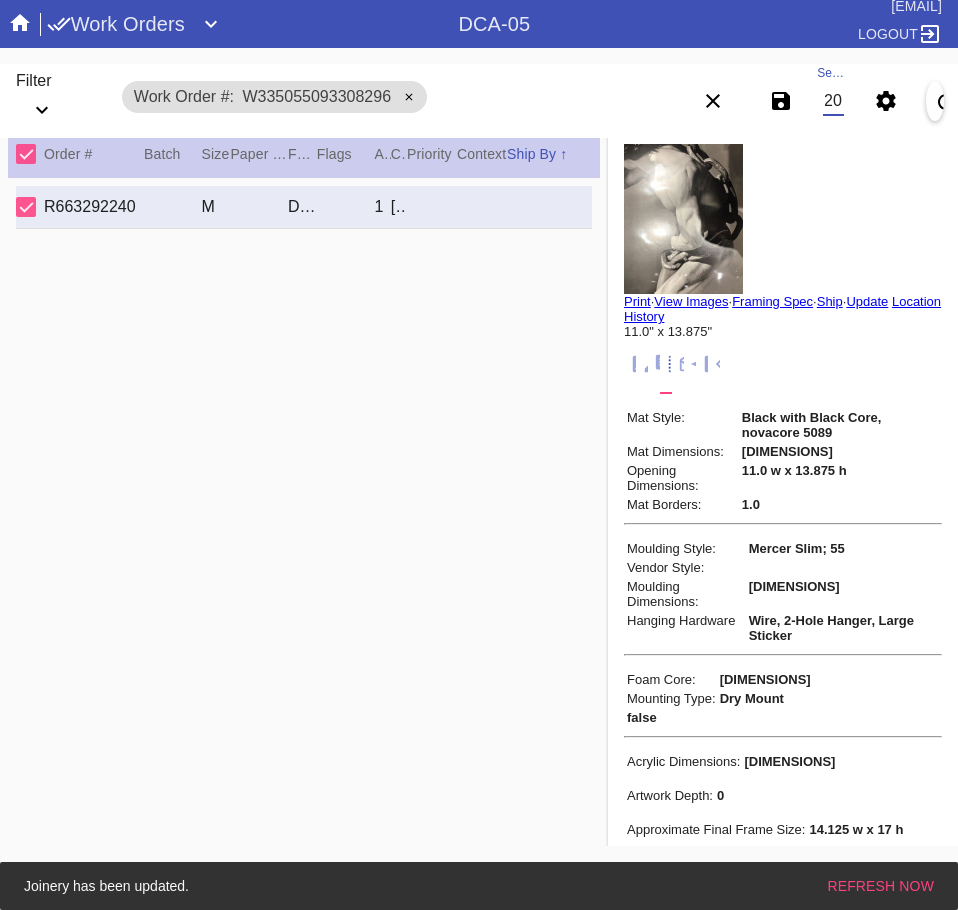scroll, scrollTop: 0, scrollLeft: 132, axis: horizontal 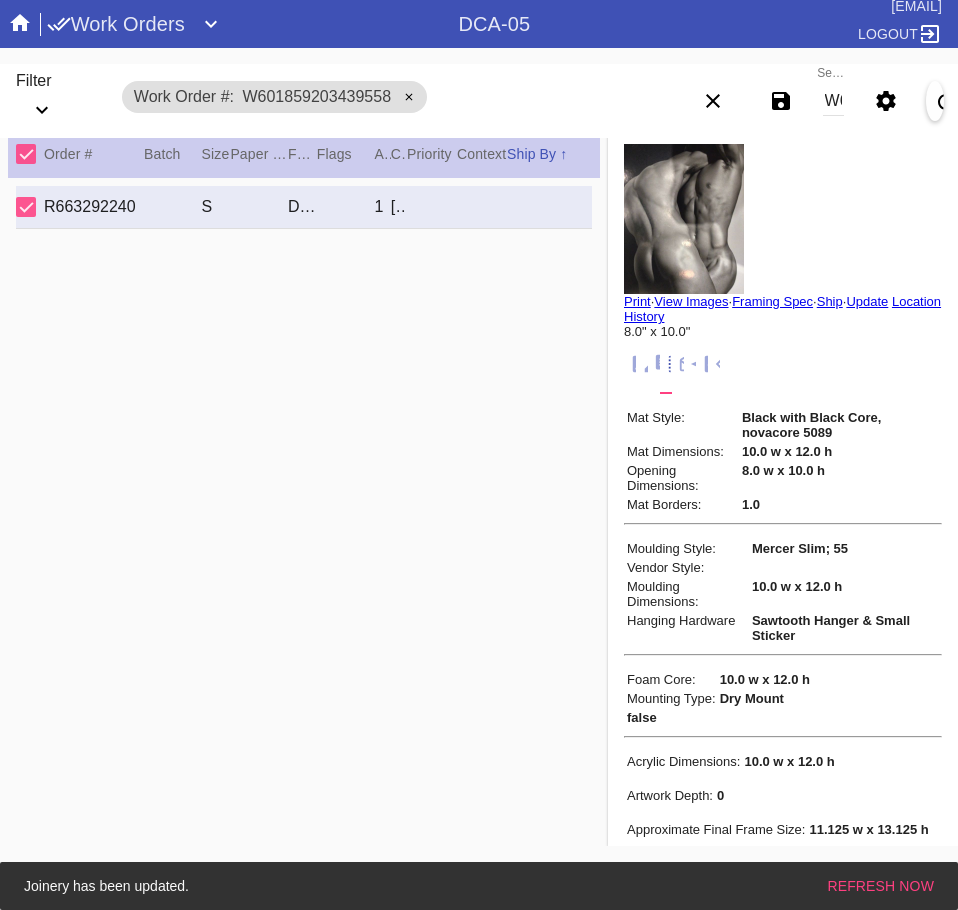 click on "R663292240 U483 f   8 S Mercer Slim / Black with Black Core, novacore DCA-05 1 Alec If shin" at bounding box center [304, 509] 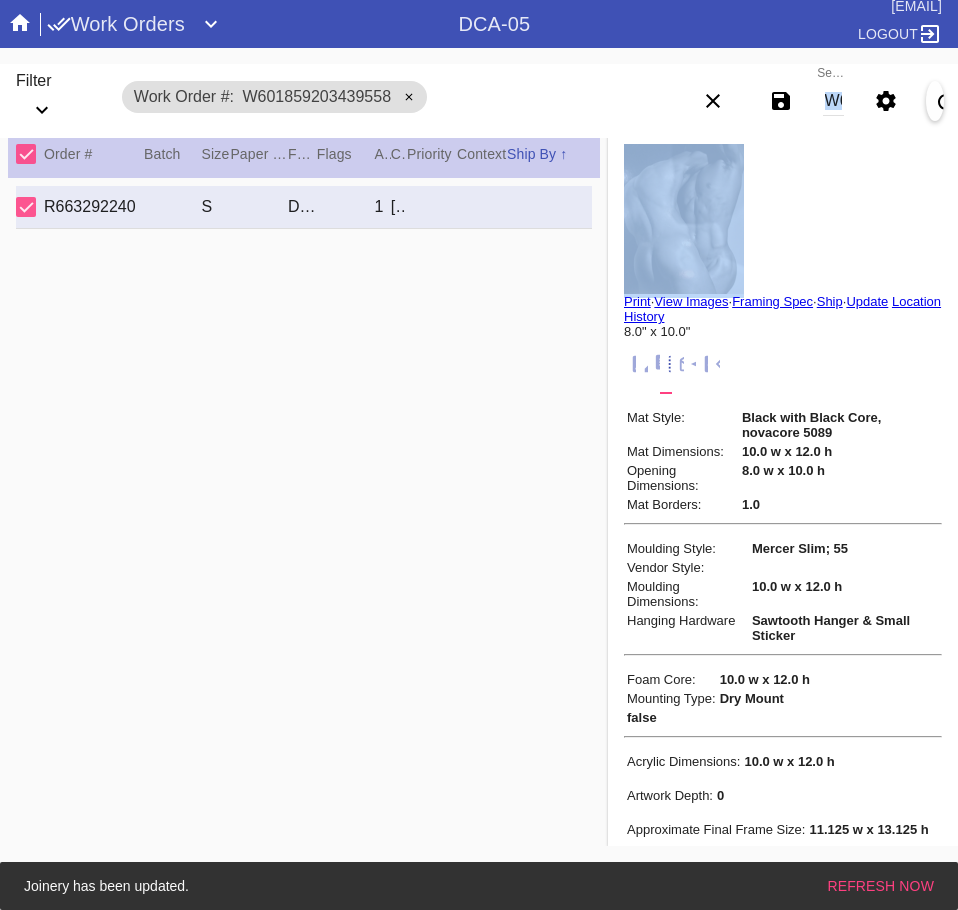 click on "Search W601859203439558" at bounding box center (833, 101) 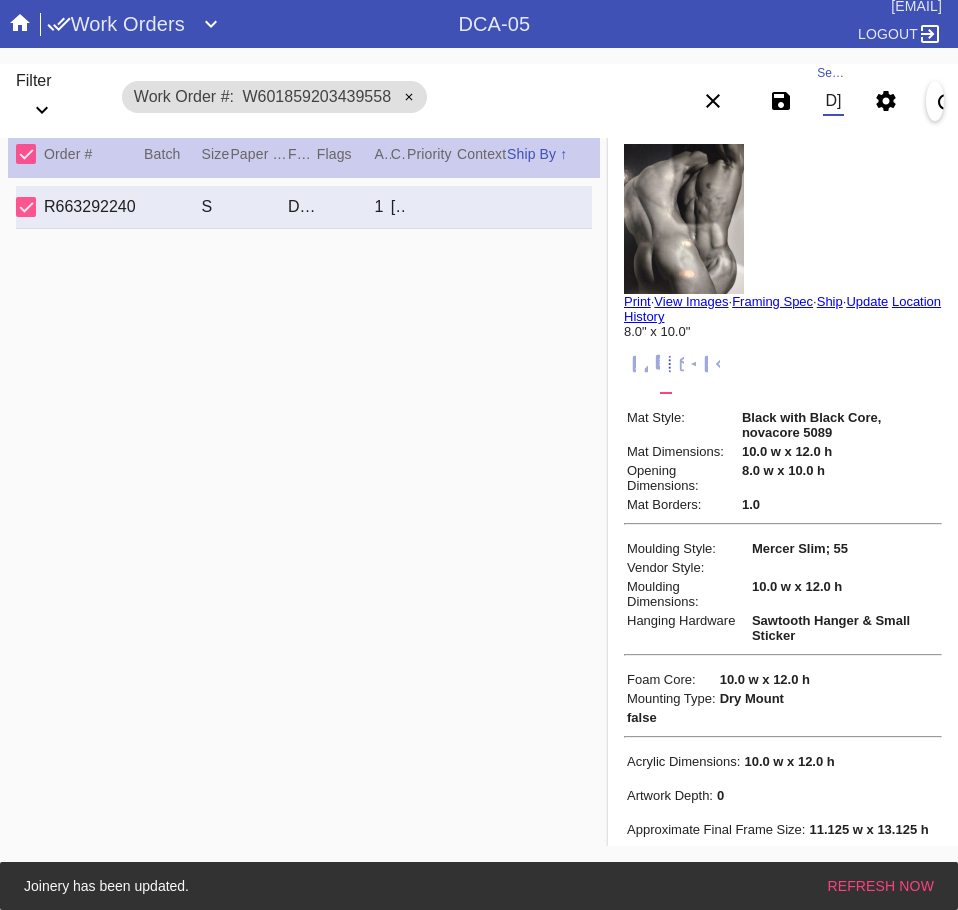 scroll, scrollTop: 0, scrollLeft: 148, axis: horizontal 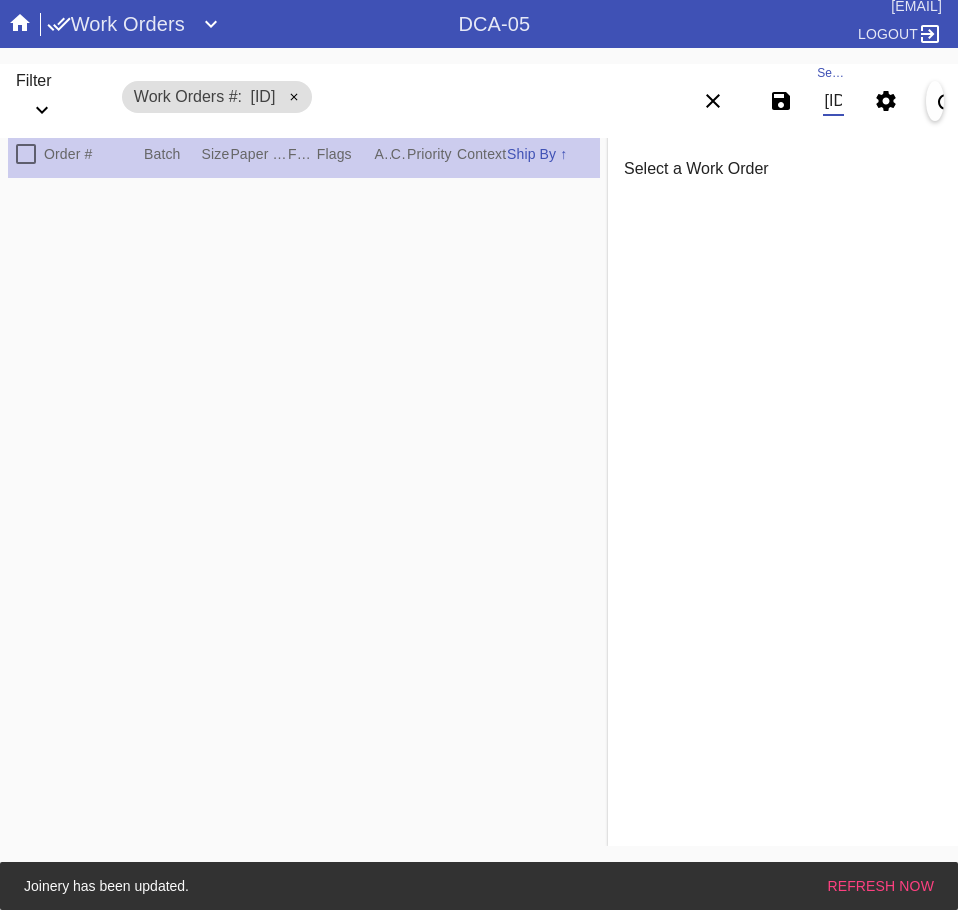 click on "WW705712576405427601859203439558" at bounding box center [833, 101] 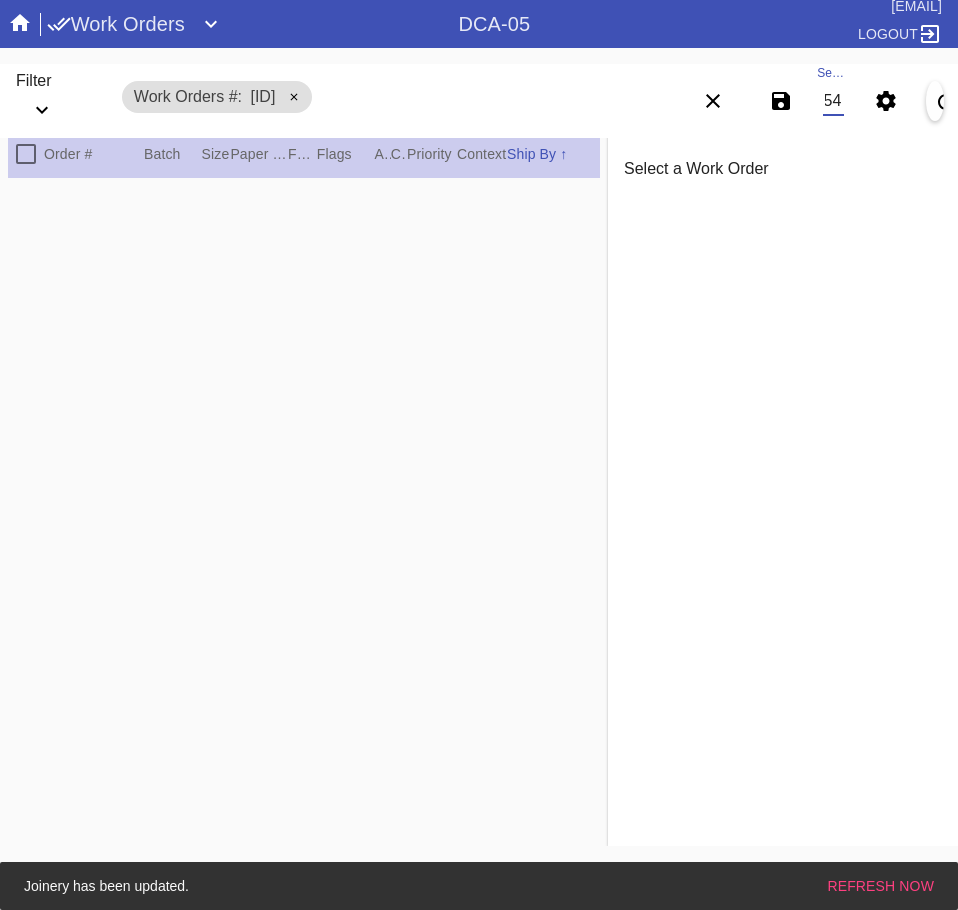 scroll, scrollTop: 0, scrollLeft: 132, axis: horizontal 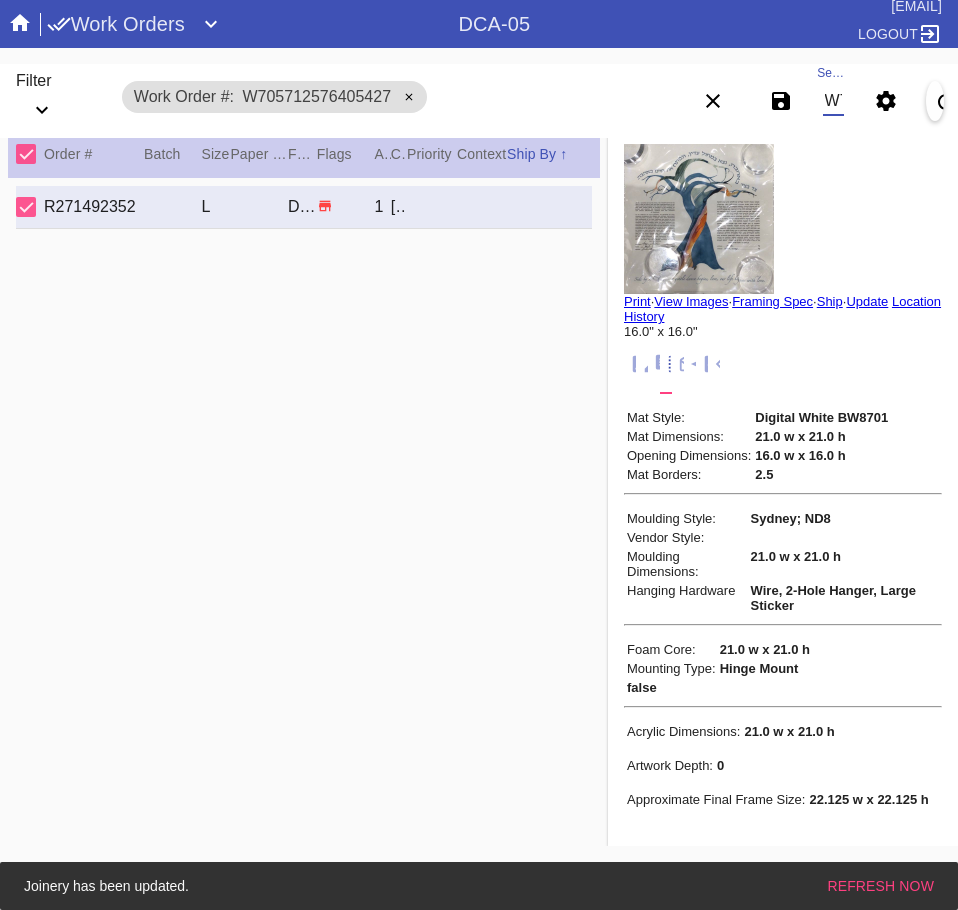 click on "Search W705712576405427" at bounding box center (833, 101) 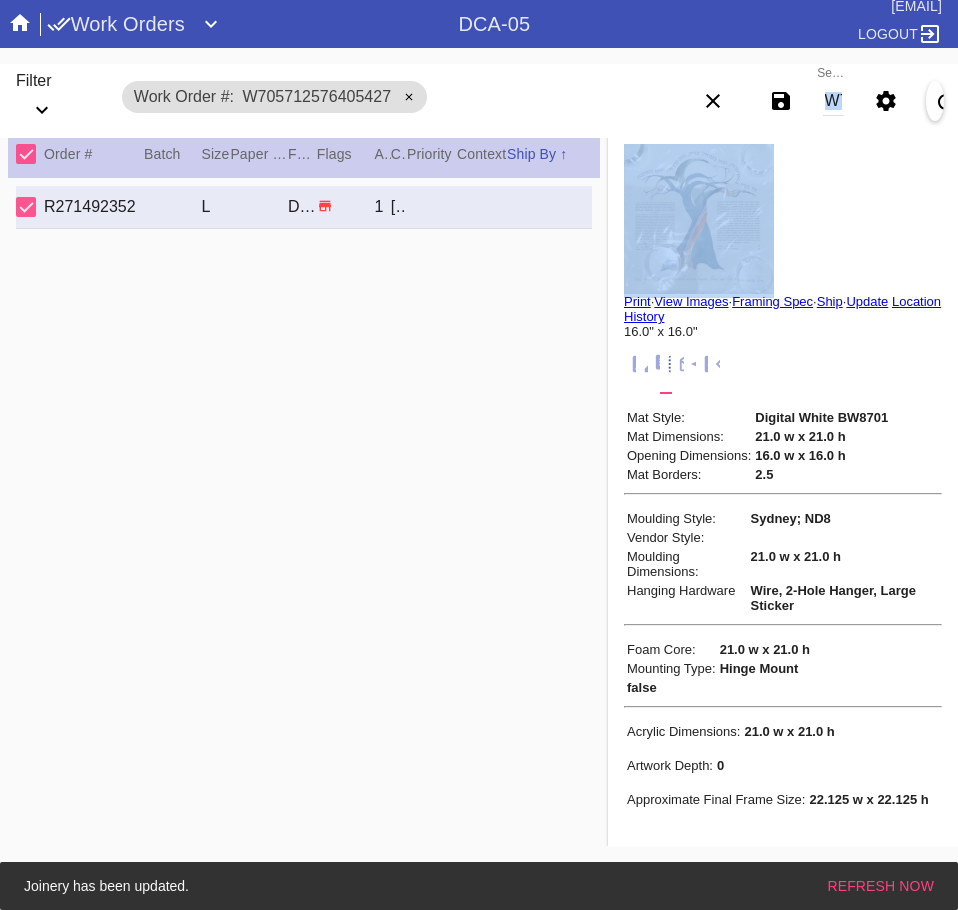 click on "Search W705712576405427" at bounding box center [833, 101] 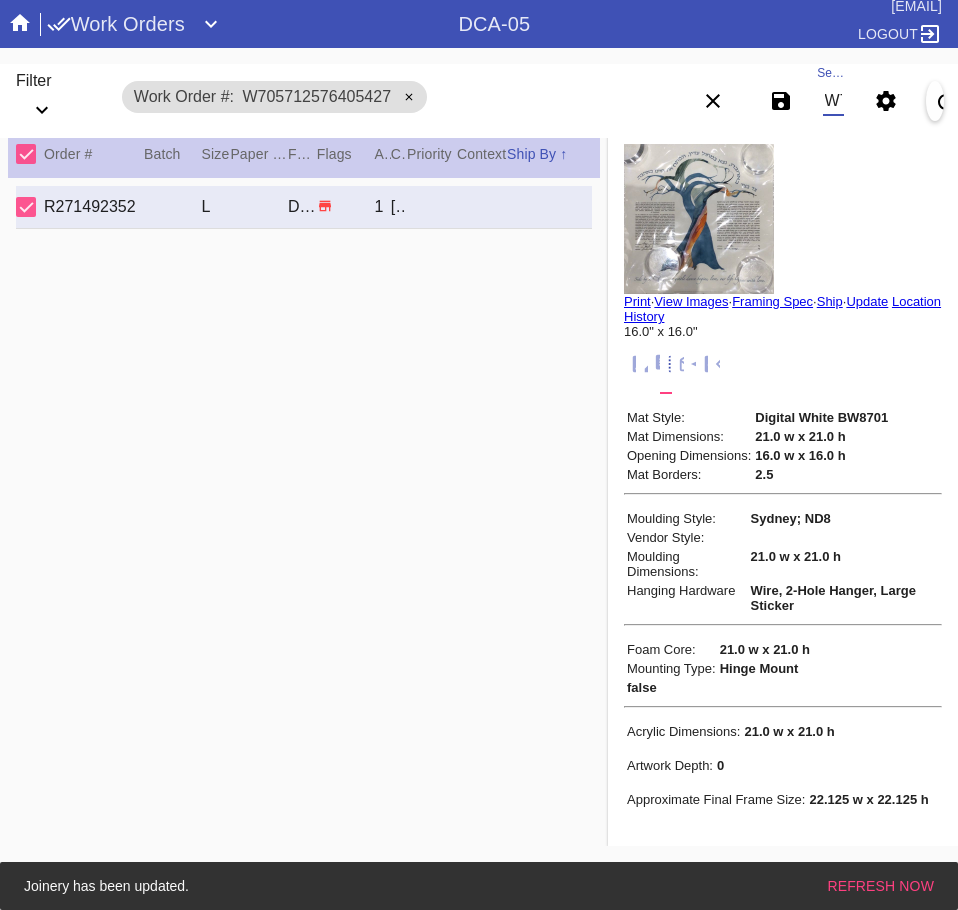 click on "W705712576405427" at bounding box center [833, 101] 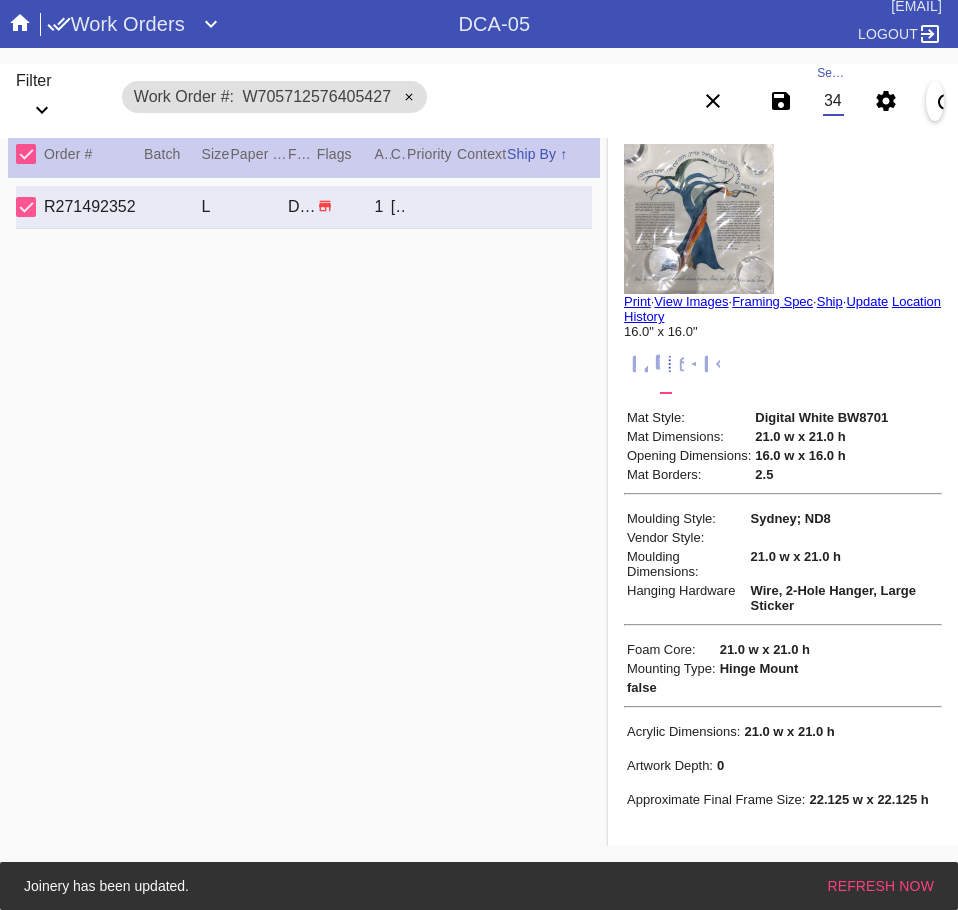 scroll, scrollTop: 0, scrollLeft: 132, axis: horizontal 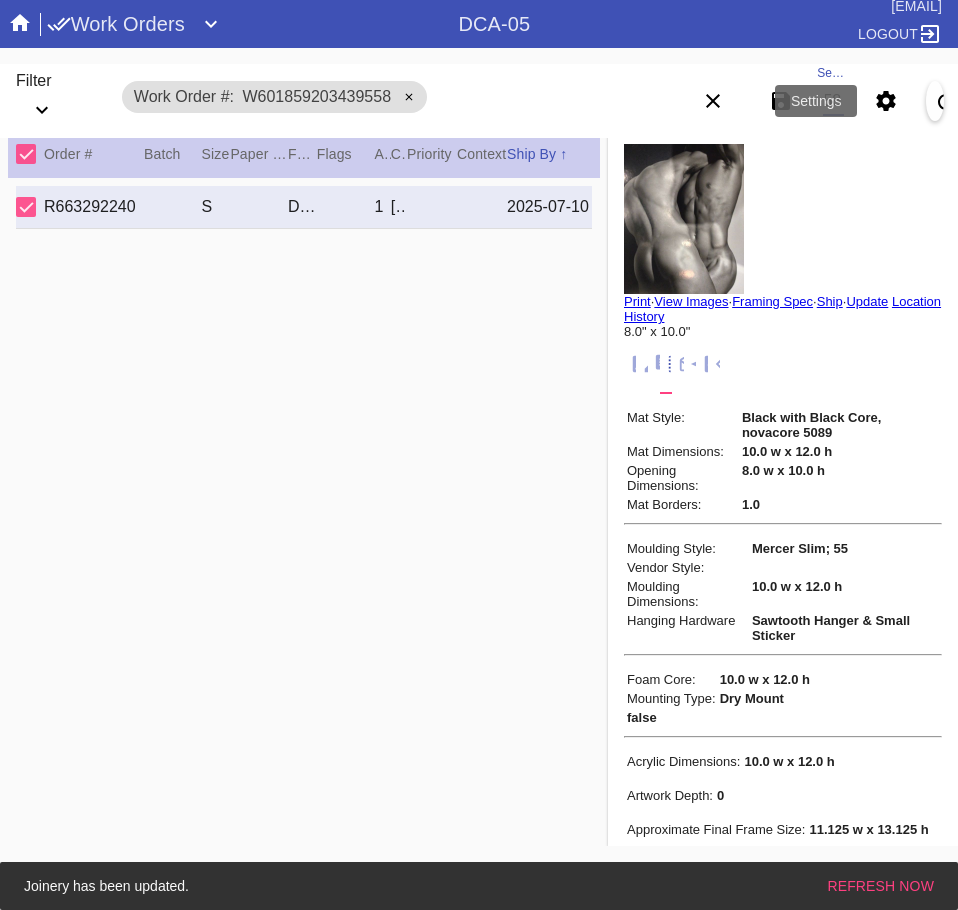 click at bounding box center (886, 101) 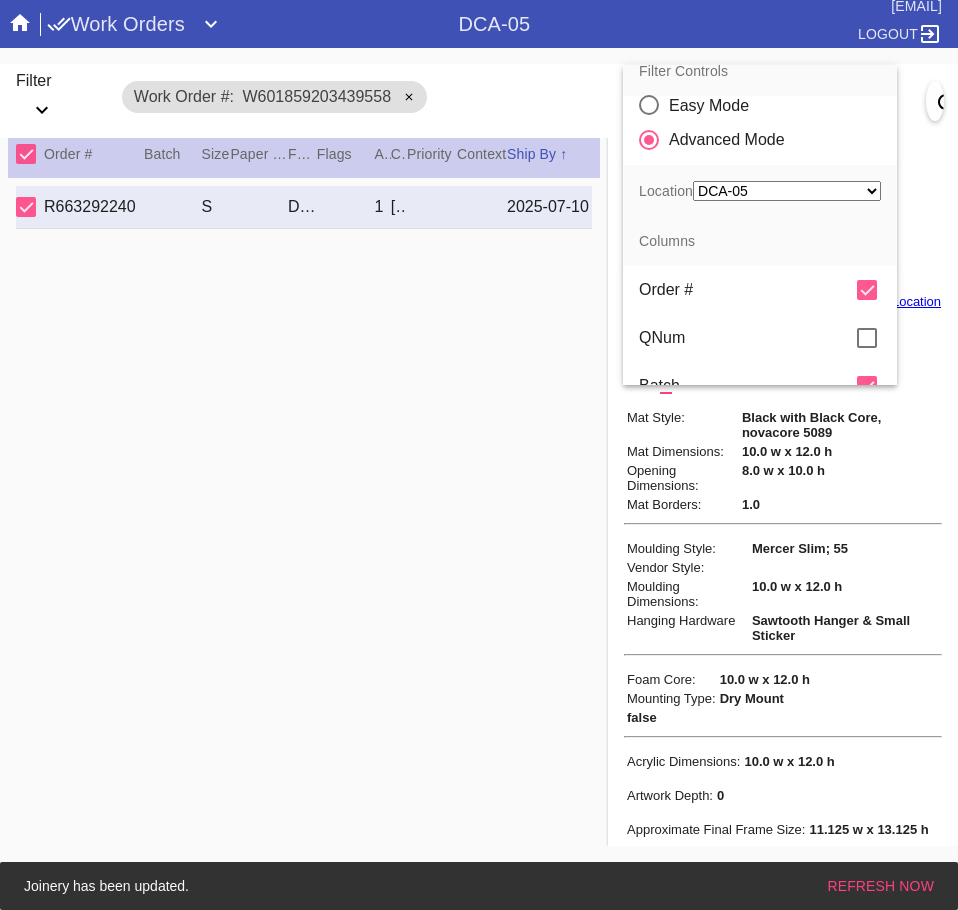 scroll, scrollTop: 0, scrollLeft: 0, axis: both 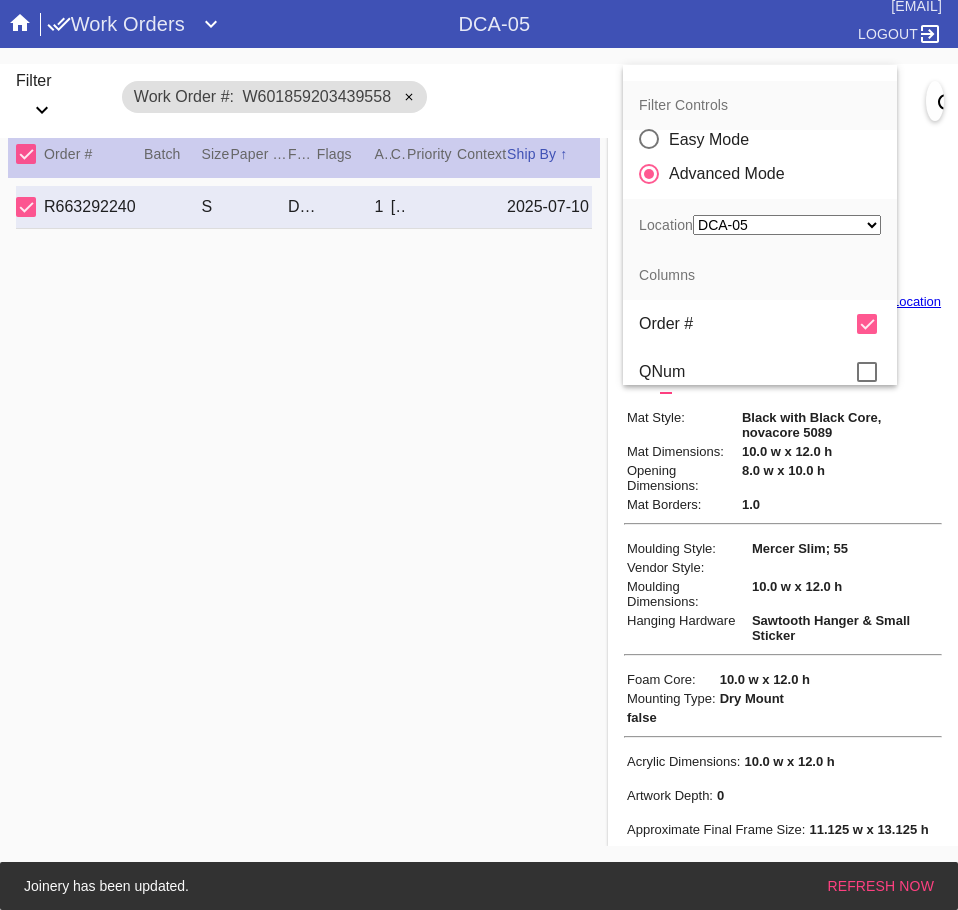 click at bounding box center [479, 455] 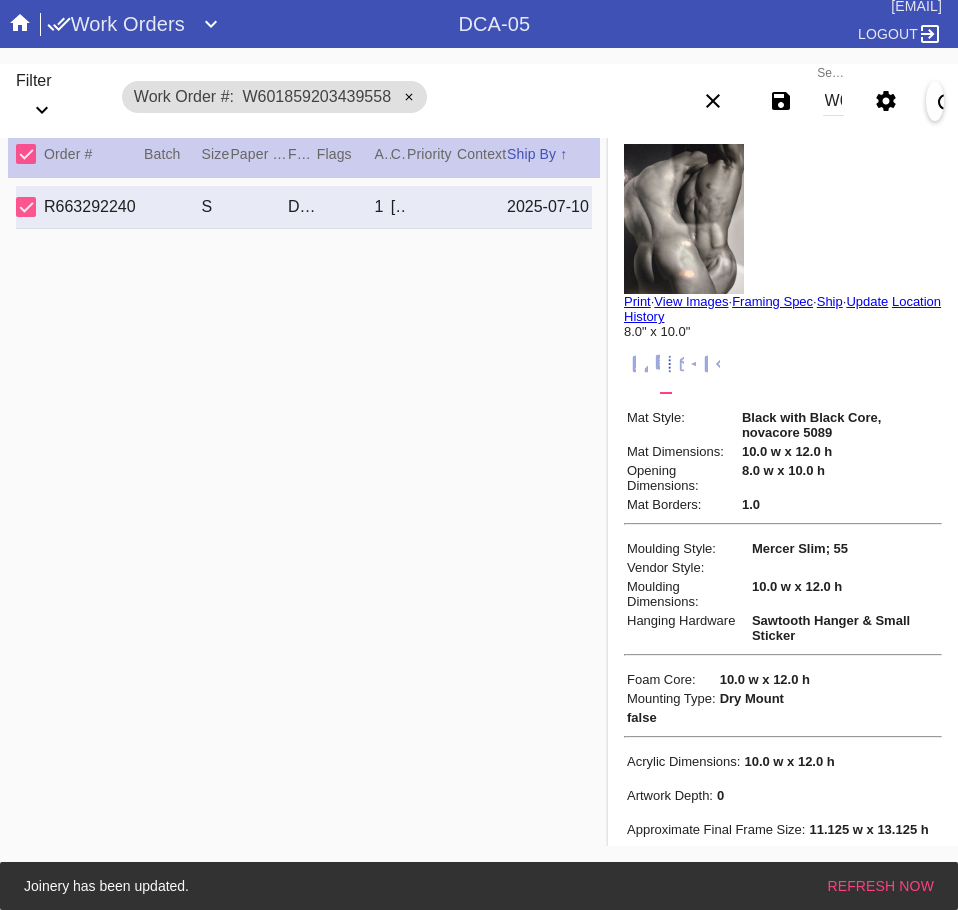 click on "Print" at bounding box center (637, 301) 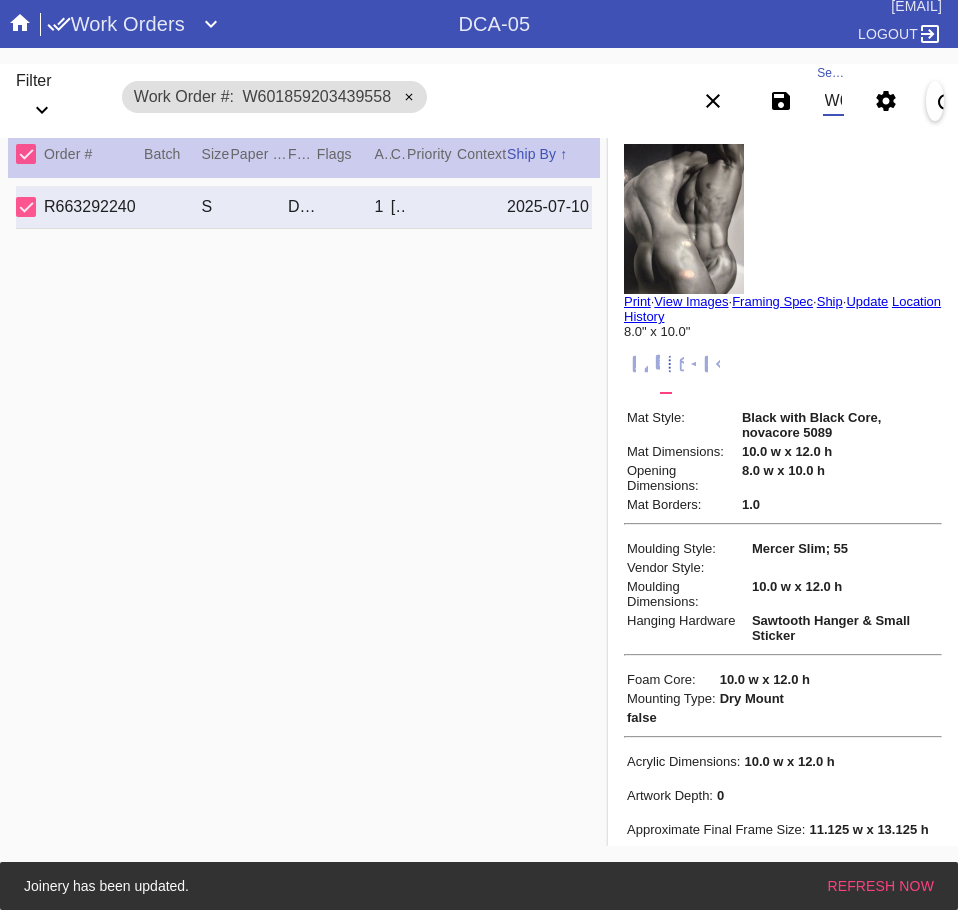 click on "W601859203439558" at bounding box center [833, 101] 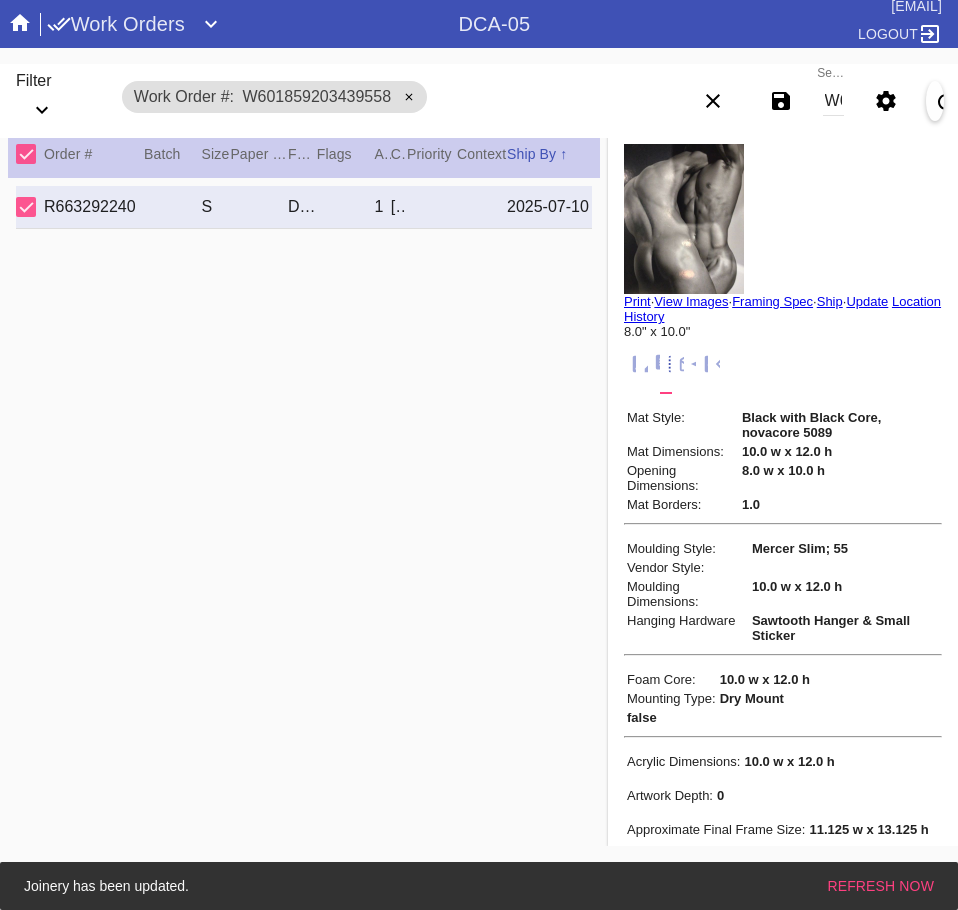 click on "R663292240 U483 f   8 S Mercer Slim / Black with Black Core, novacore DCA-05 1 Alec If shin
2025-07-10" at bounding box center (304, 509) 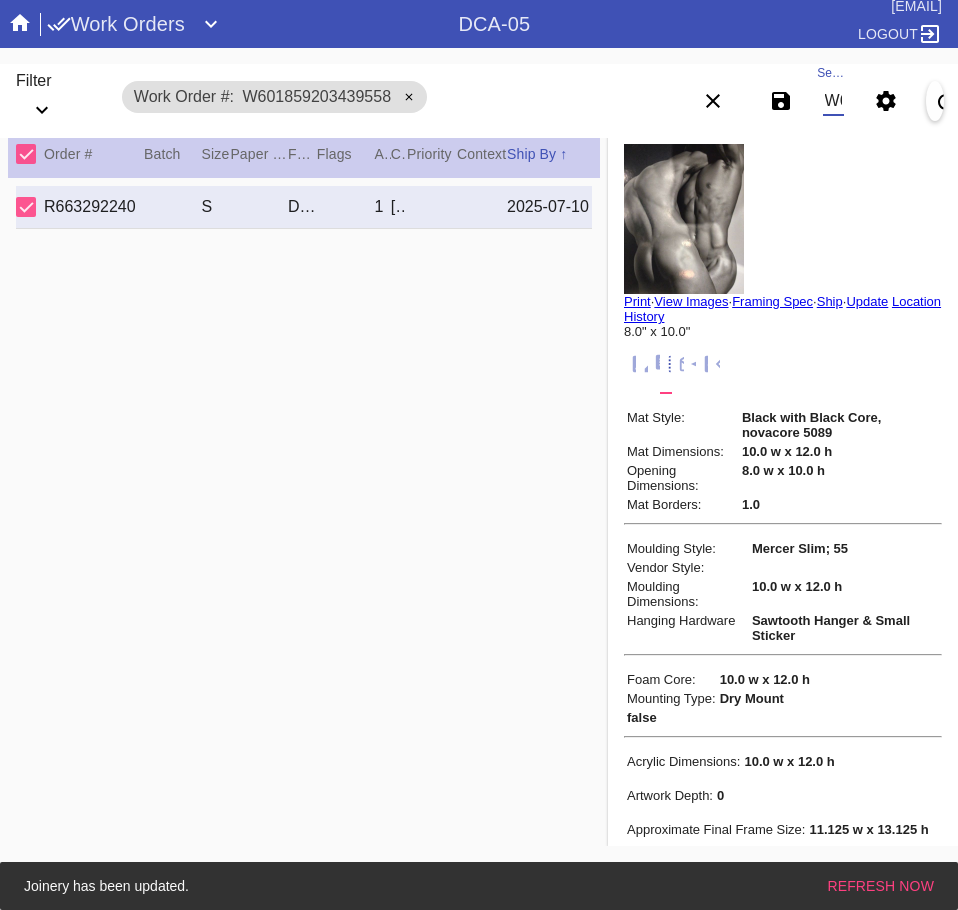 click on "W601859203439558" at bounding box center [833, 101] 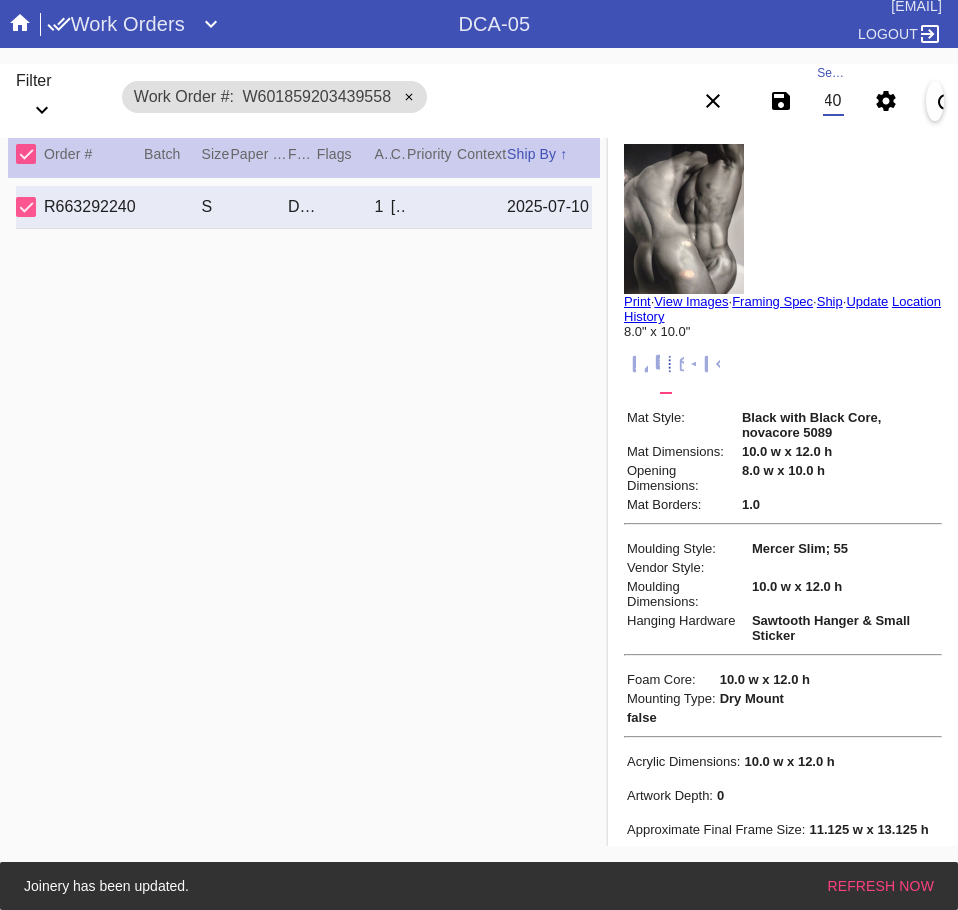 scroll, scrollTop: 0, scrollLeft: 132, axis: horizontal 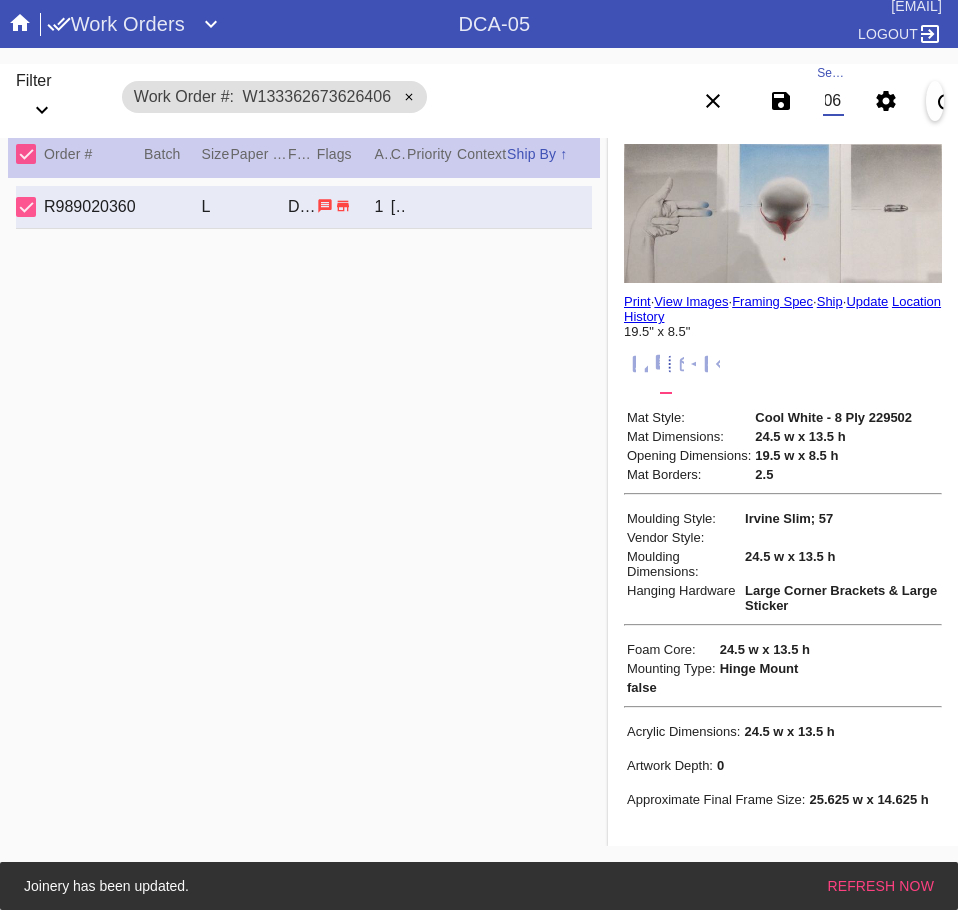 click on "W133362673626406" at bounding box center [833, 101] 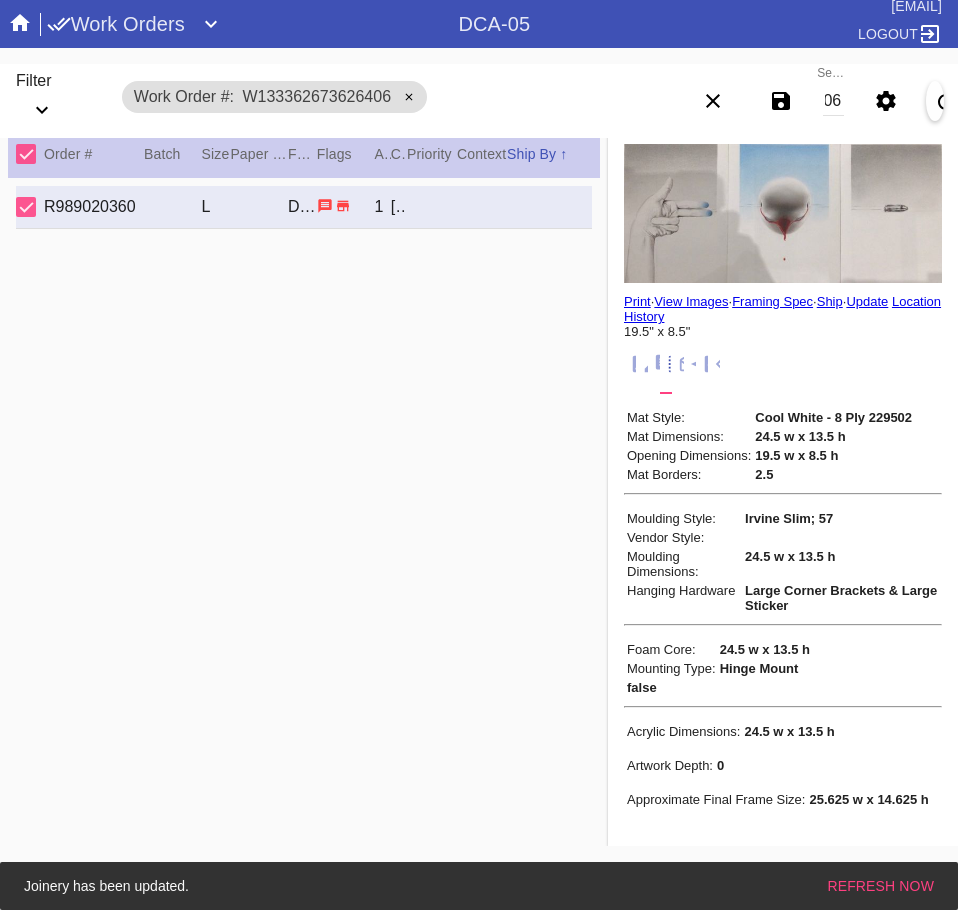 scroll, scrollTop: 0, scrollLeft: 0, axis: both 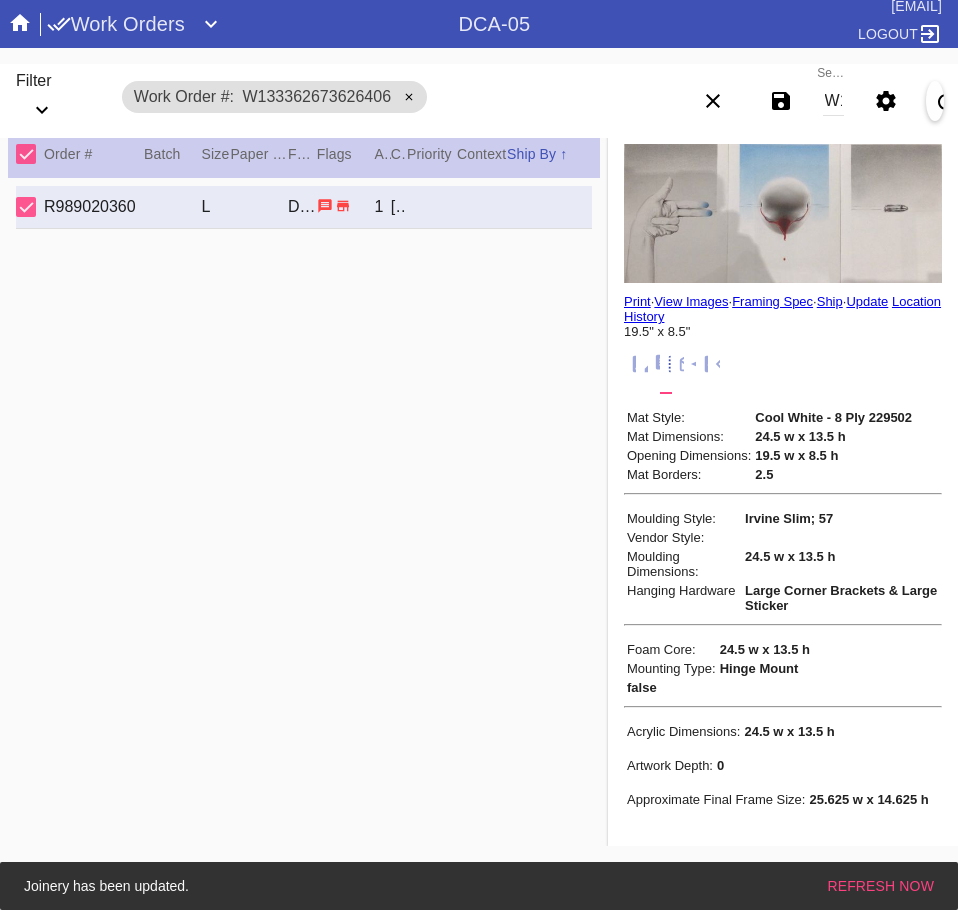 click on "W133362673626406" at bounding box center (833, 101) 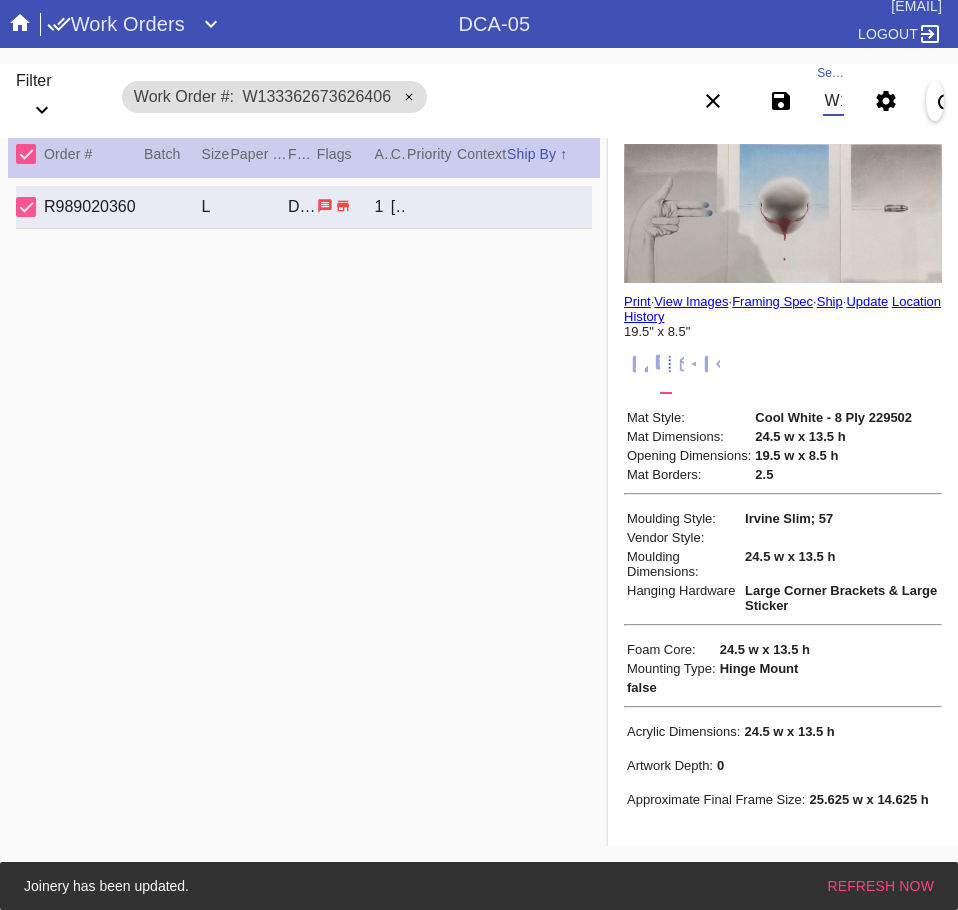 click on "W133362673626406" at bounding box center (833, 101) 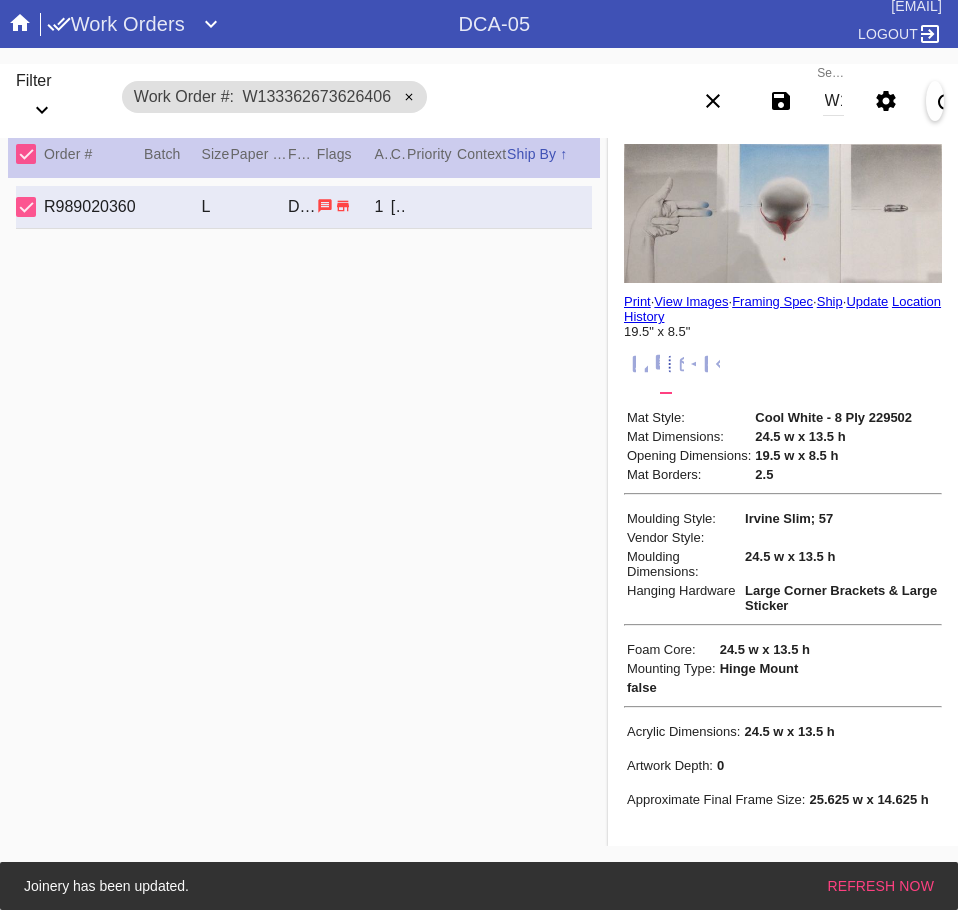 click on "W133362673626406" at bounding box center [833, 101] 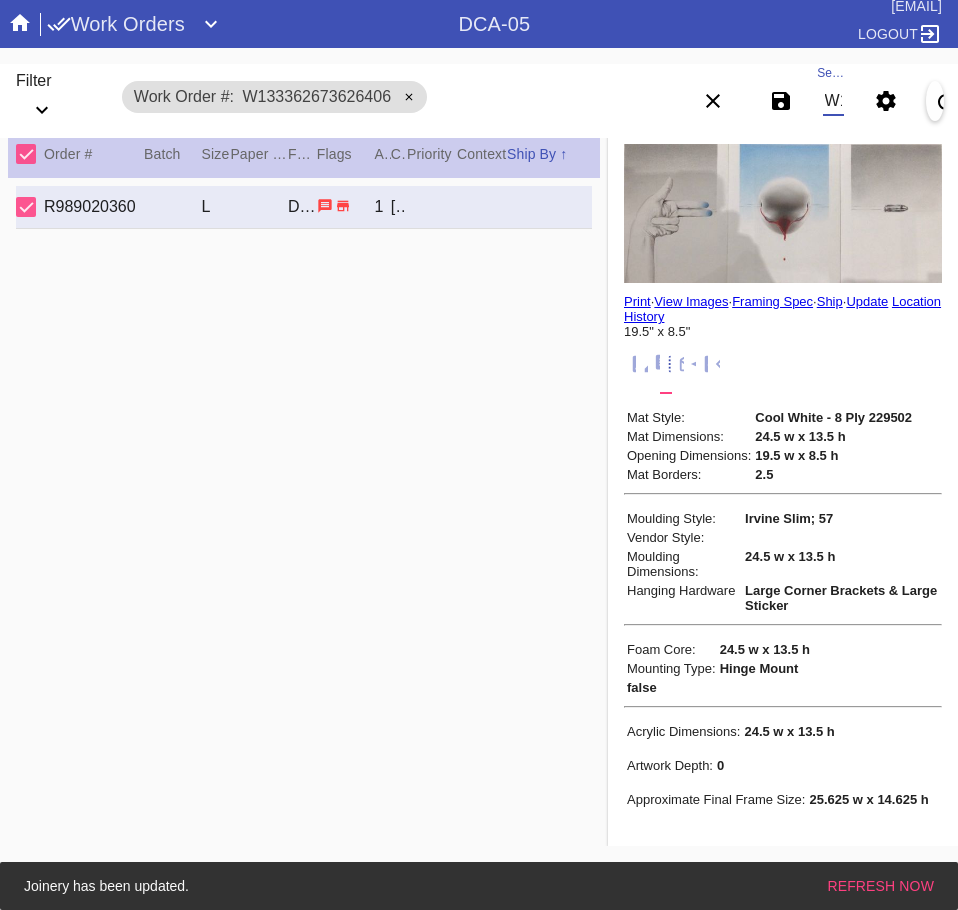 click on "W133362673626406" at bounding box center (833, 101) 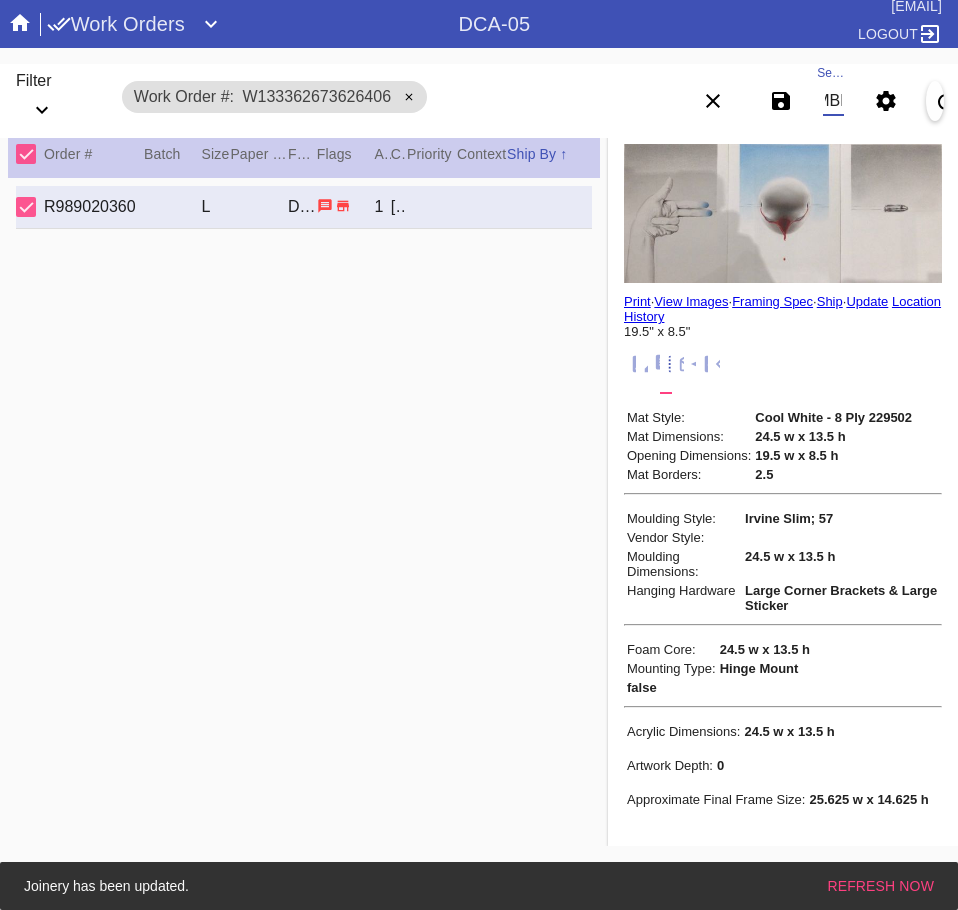 scroll, scrollTop: 0, scrollLeft: 116, axis: horizontal 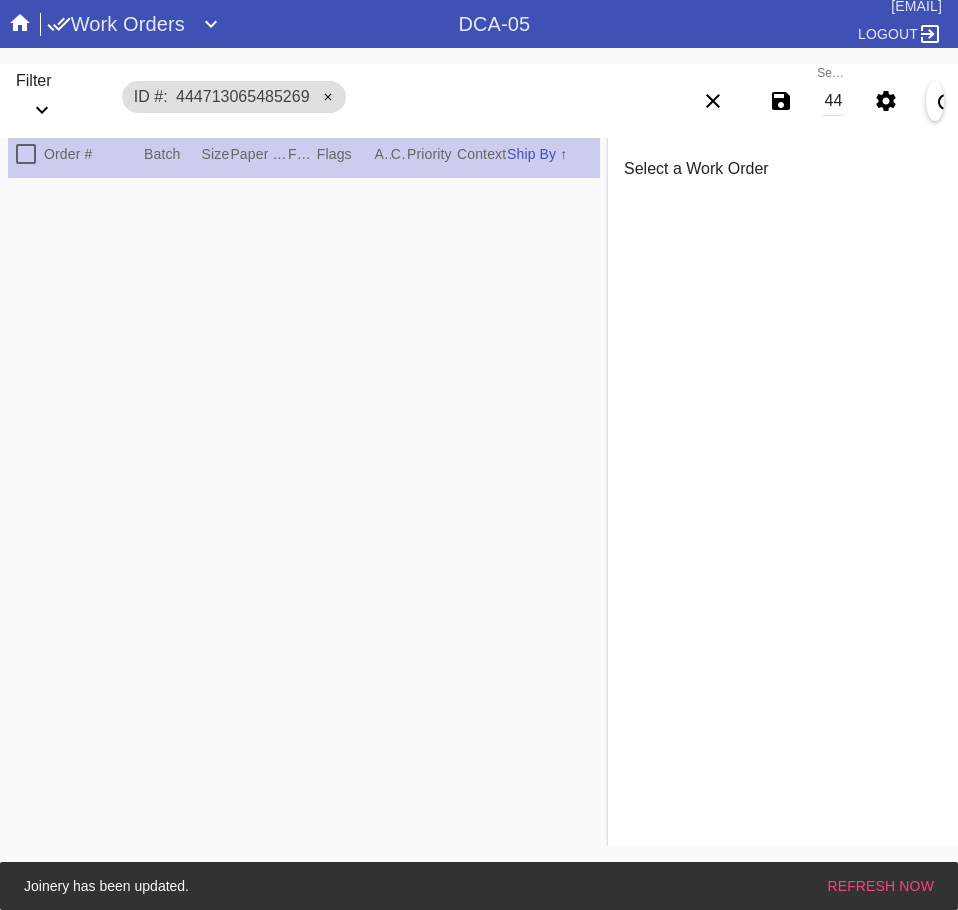 click on "444713065485269" at bounding box center [833, 101] 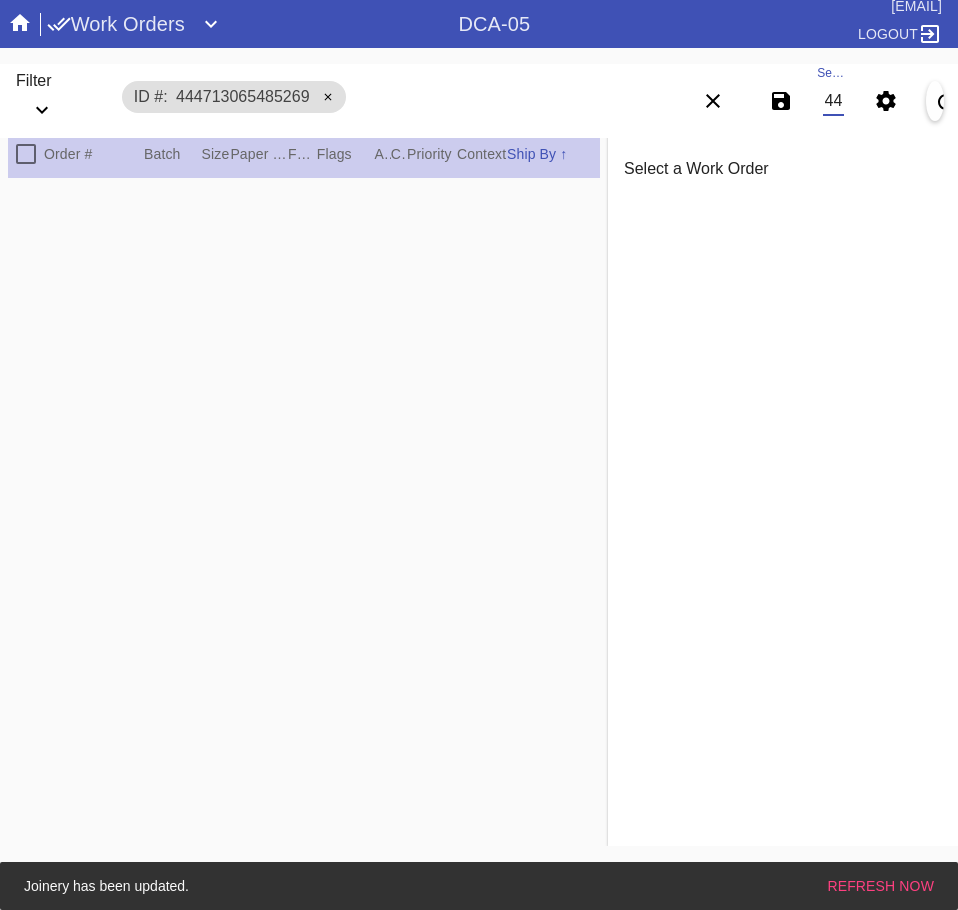 click on "444713065485269" at bounding box center [833, 101] 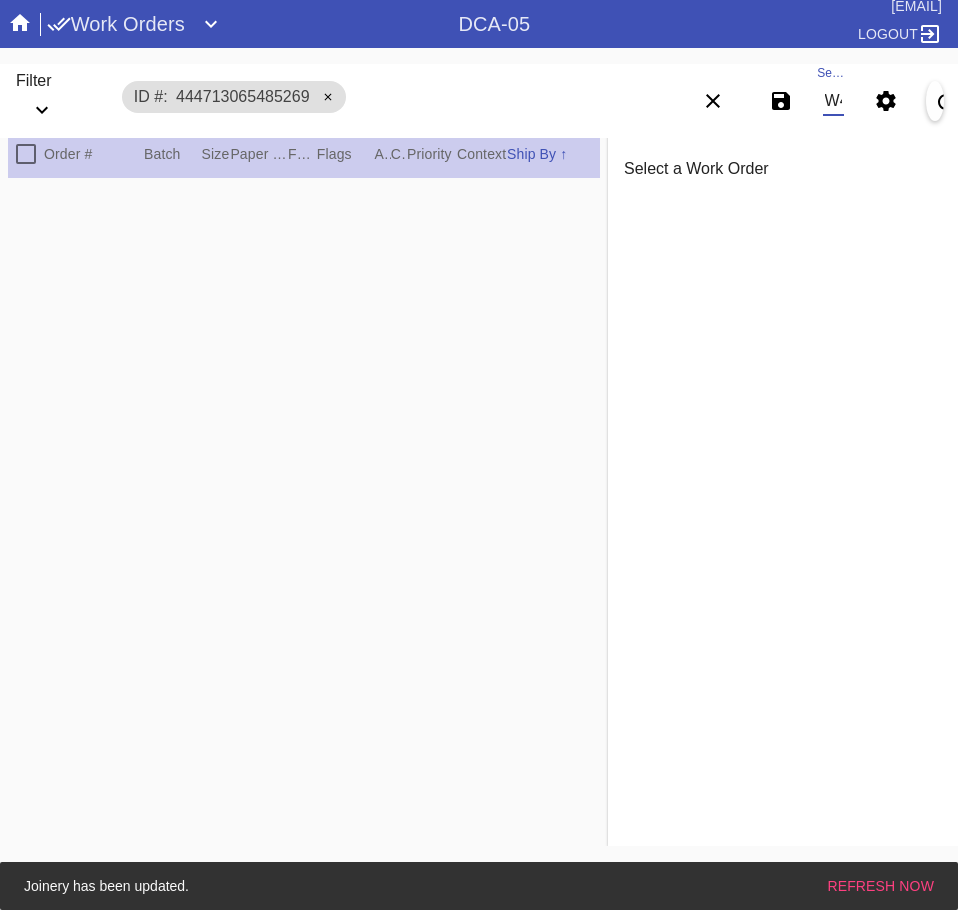 scroll, scrollTop: 0, scrollLeft: 132, axis: horizontal 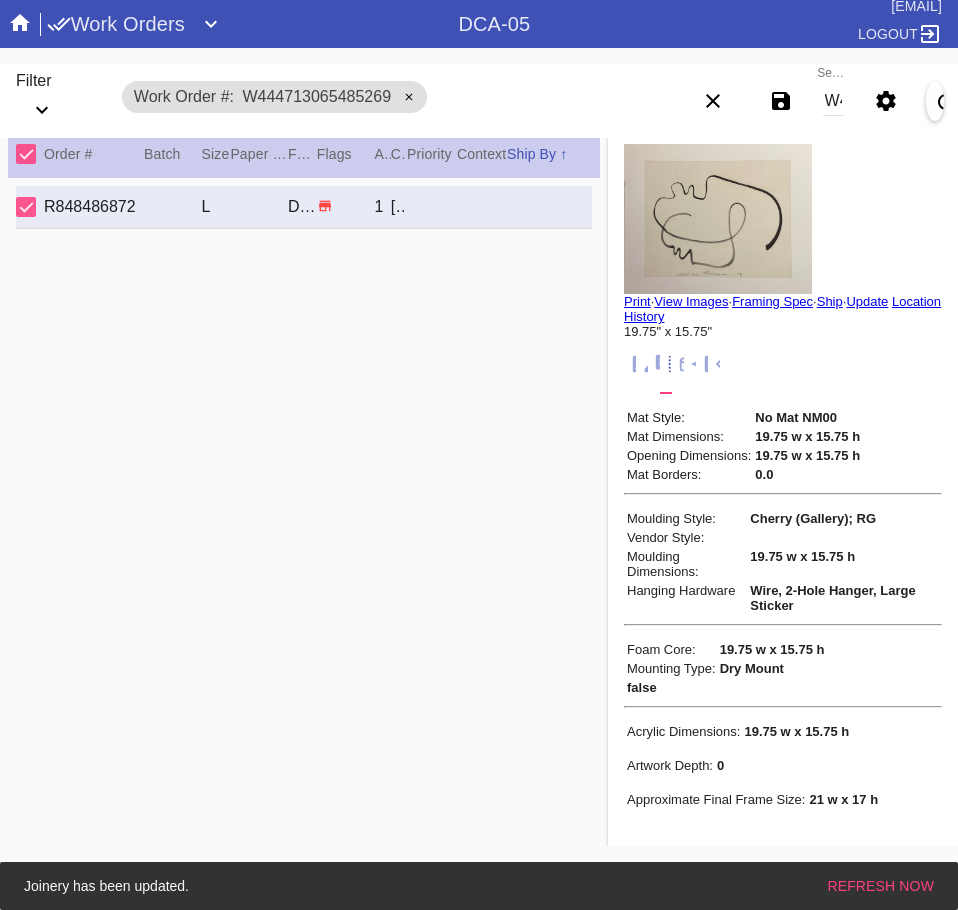 click on "Search W444713065485269" at bounding box center [833, 101] 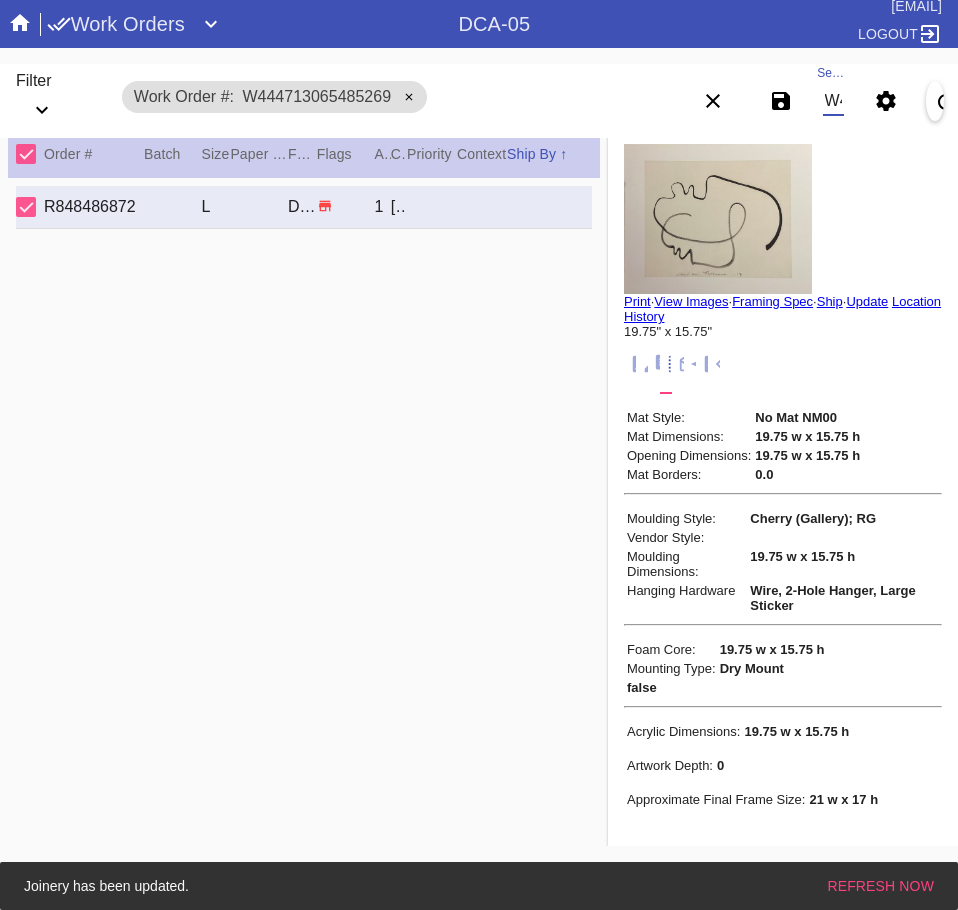 click on "W444713065485269" at bounding box center [833, 101] 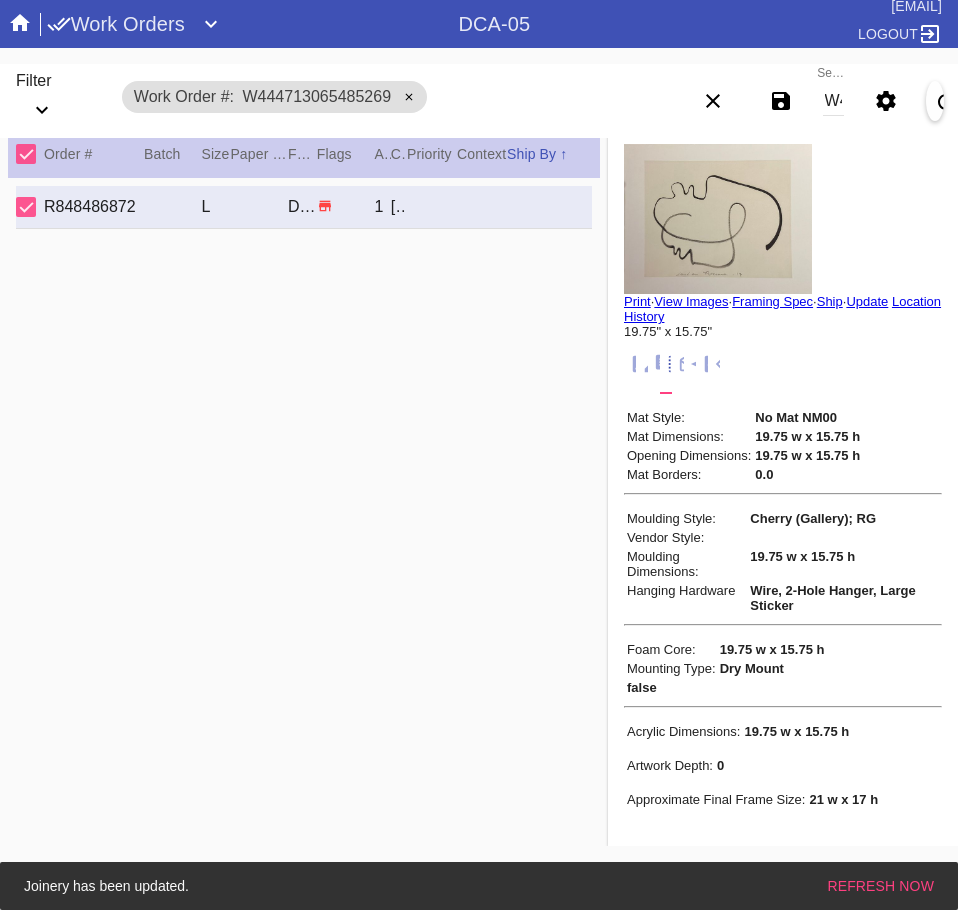 click on "W444713065485269" at bounding box center [833, 101] 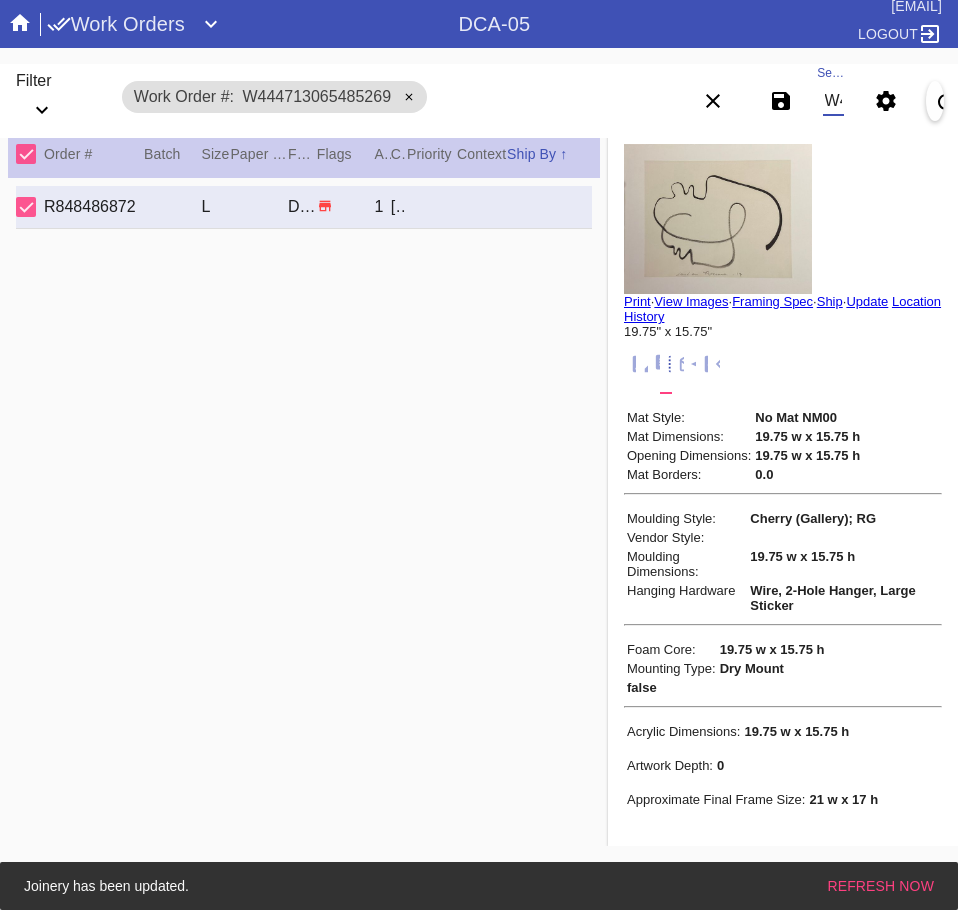 click on "W444713065485269" at bounding box center (833, 101) 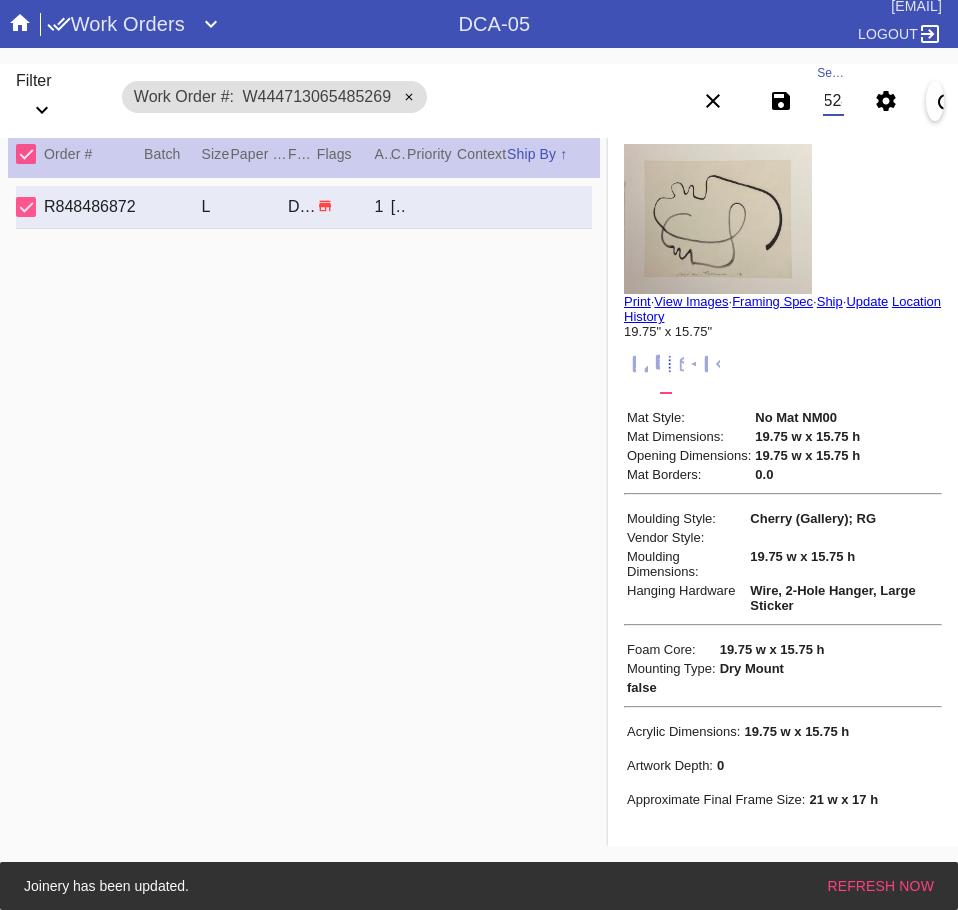 scroll, scrollTop: 0, scrollLeft: 132, axis: horizontal 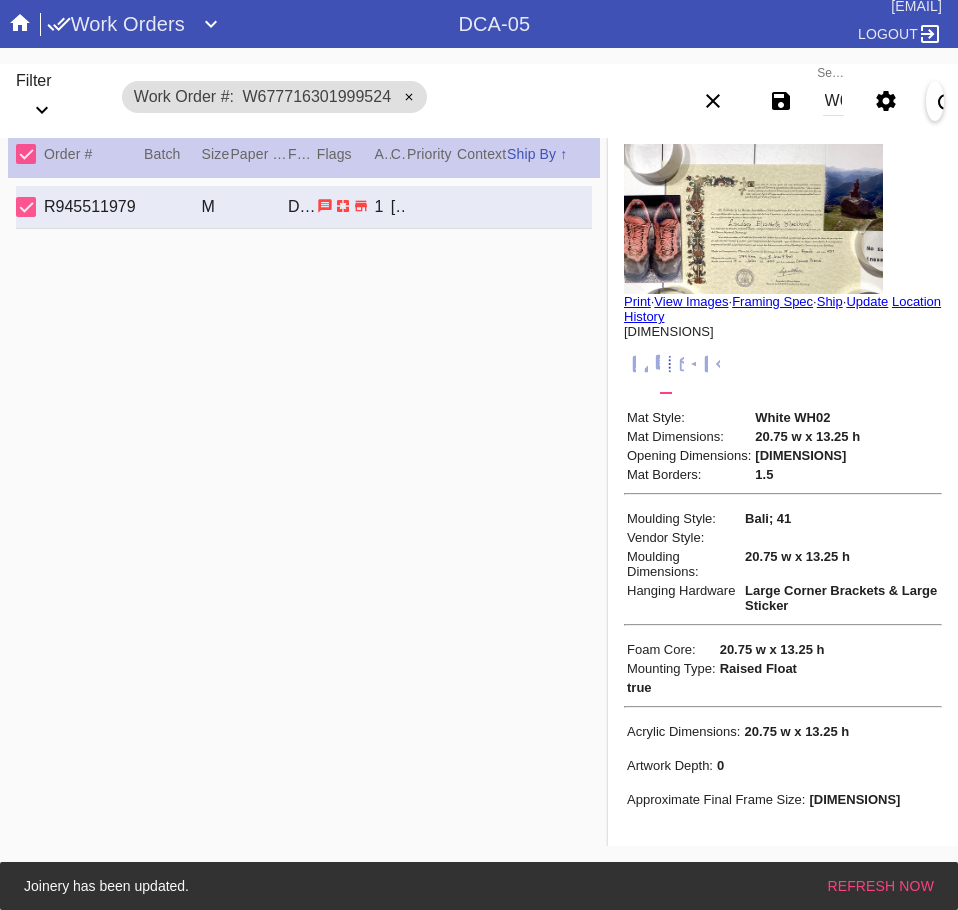 click on "Search W677716301999524" at bounding box center (833, 101) 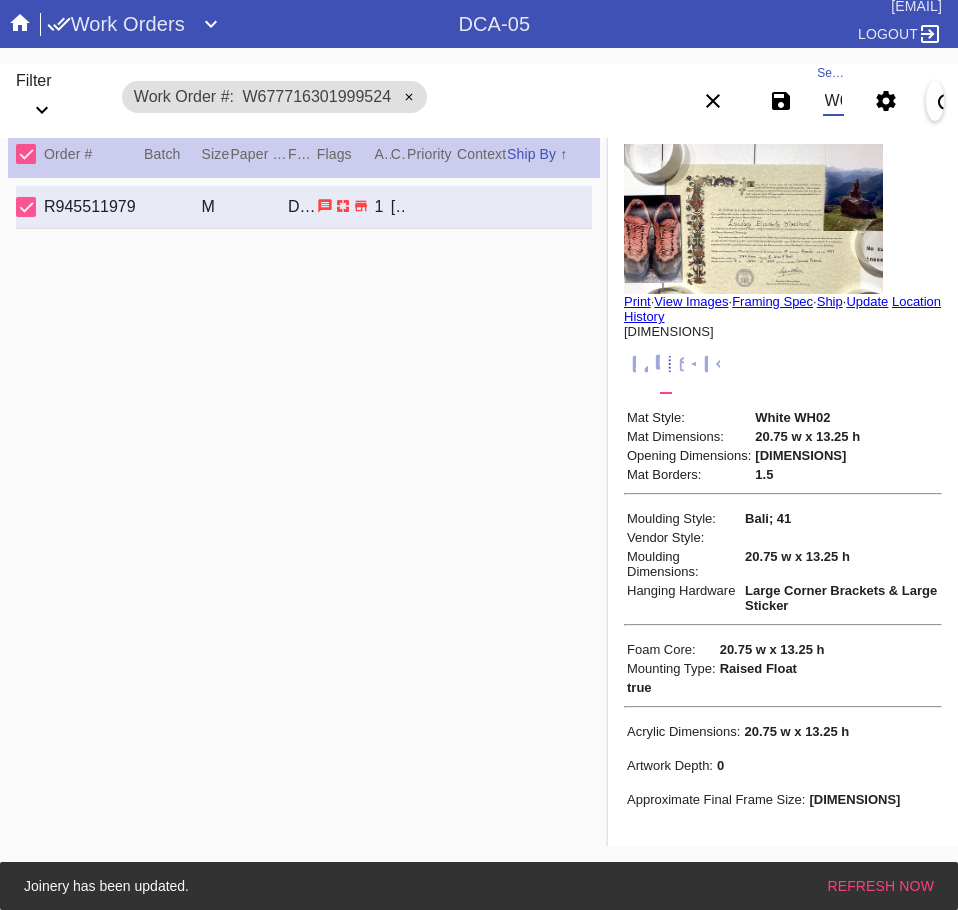 click on "W677716301999524" at bounding box center (833, 101) 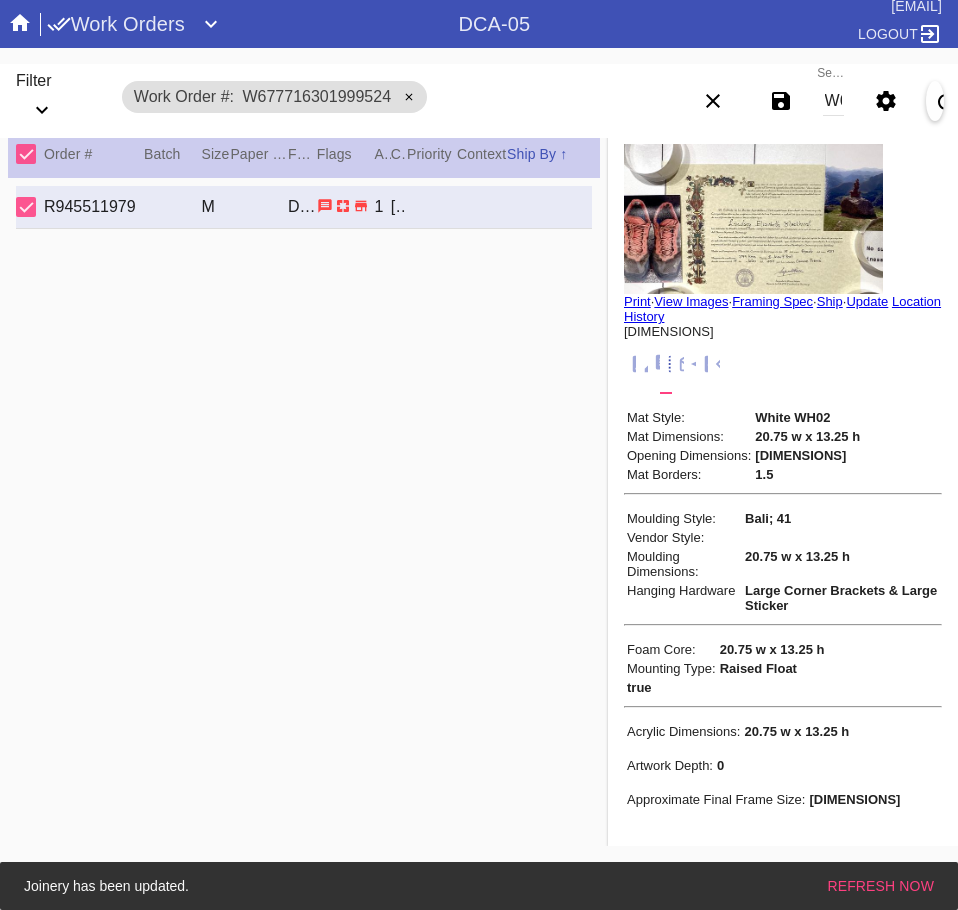click on "W677716301999524" at bounding box center [833, 101] 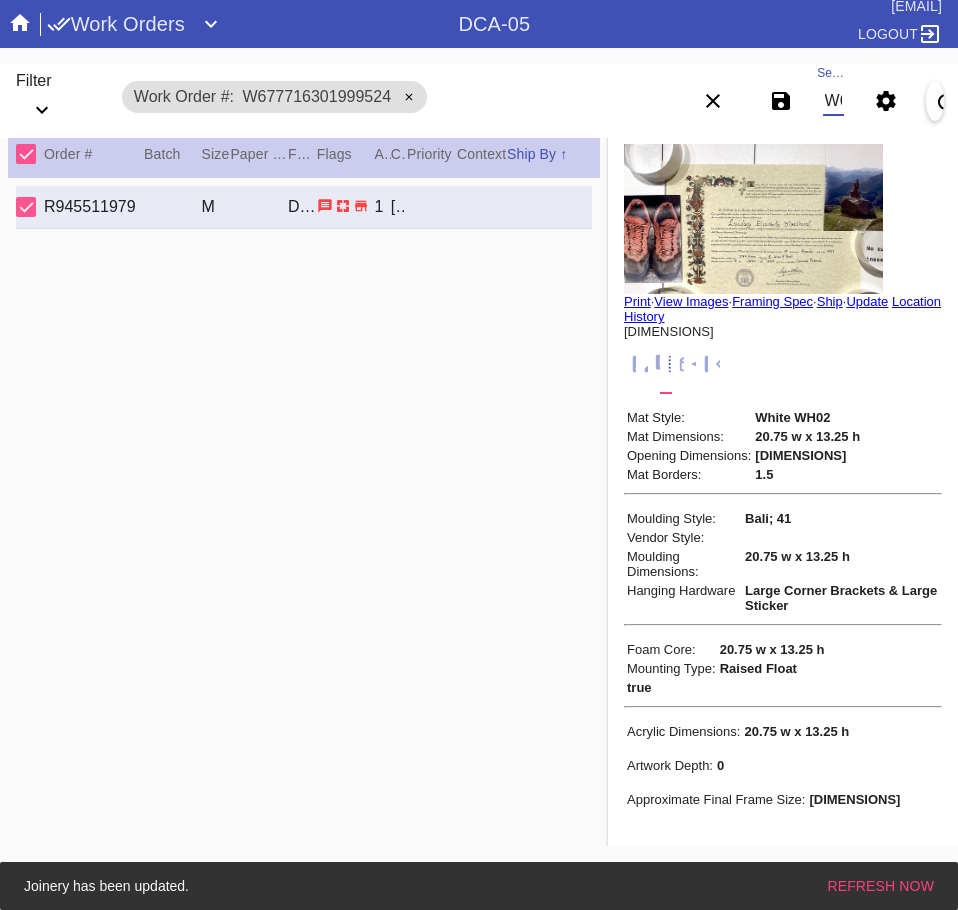 click on "W677716301999524" at bounding box center [833, 101] 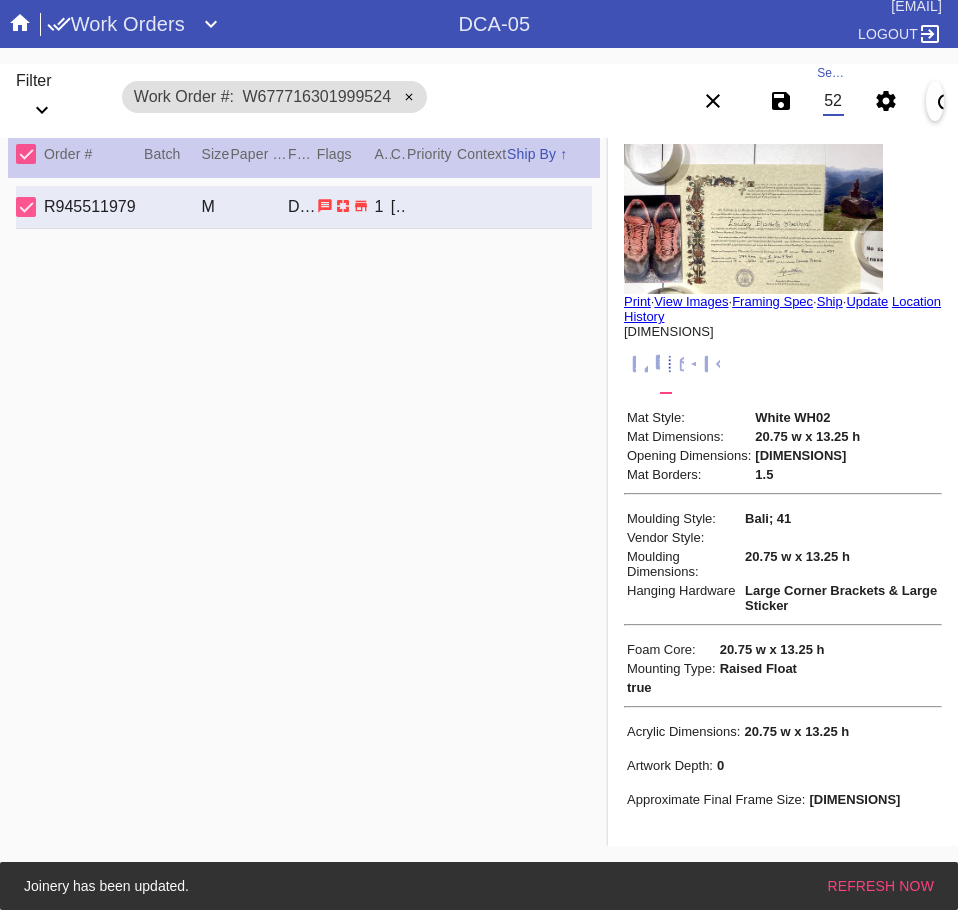 scroll, scrollTop: 0, scrollLeft: 132, axis: horizontal 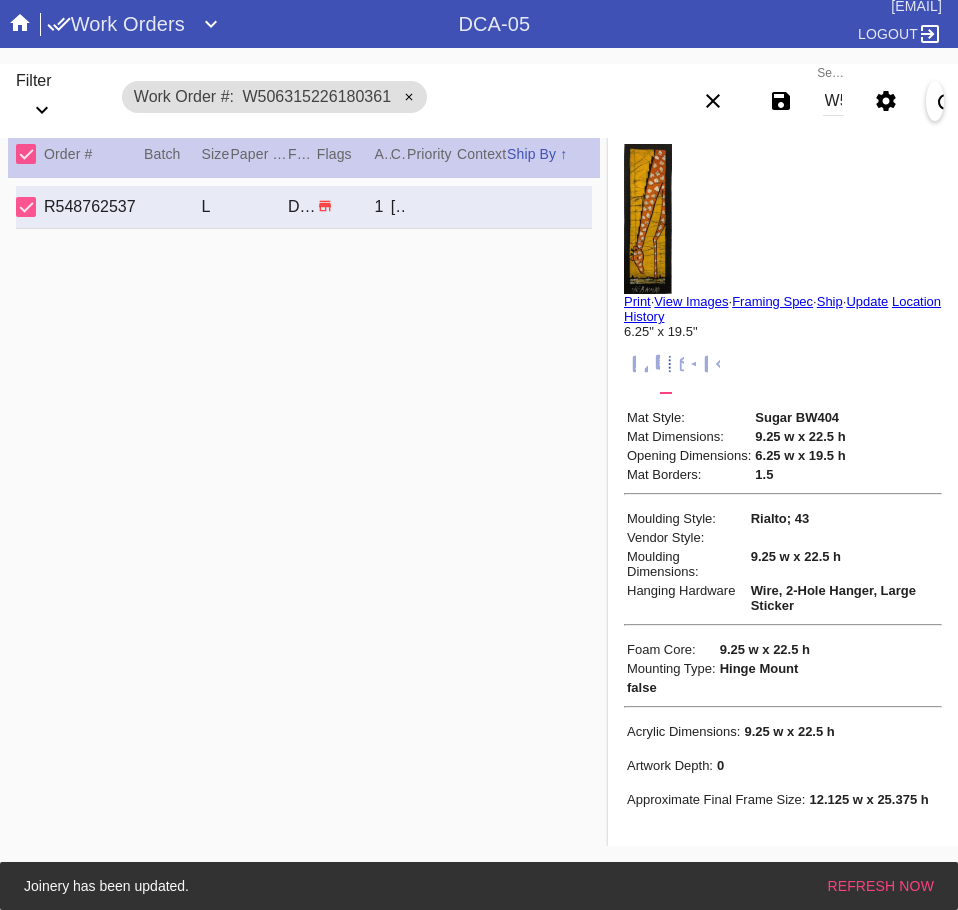 click on "W506315226180361" at bounding box center (833, 101) 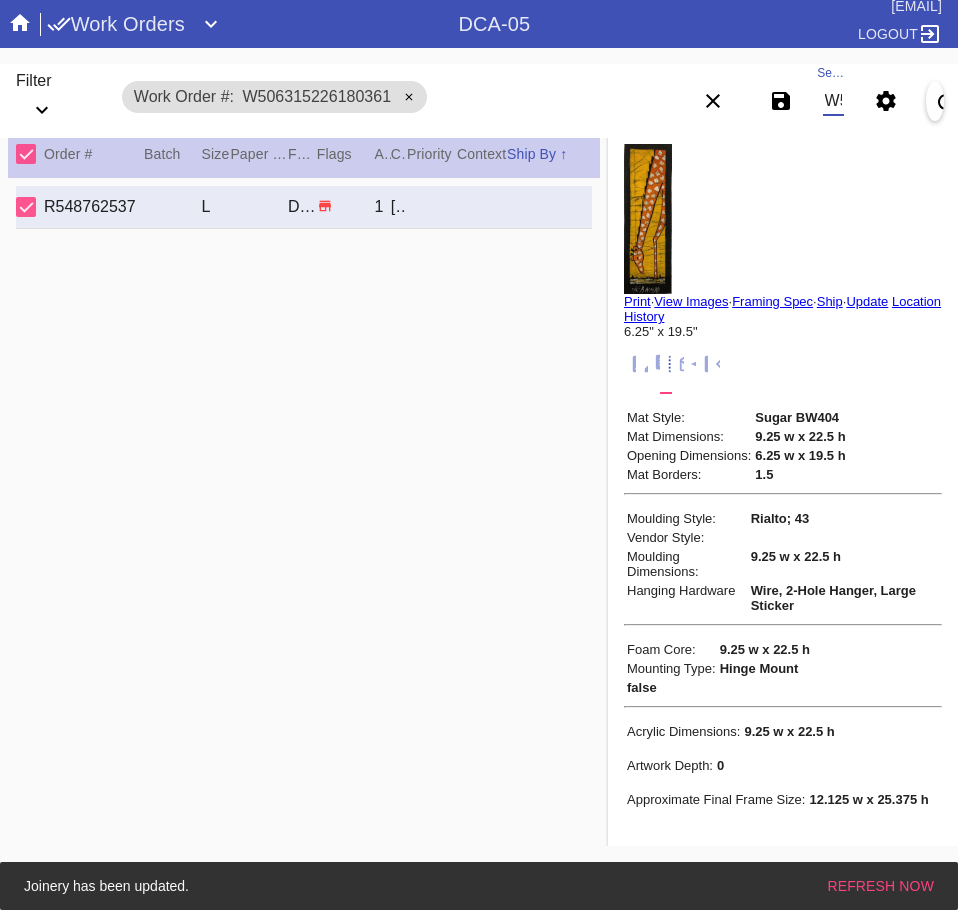 click on "W506315226180361" at bounding box center (833, 101) 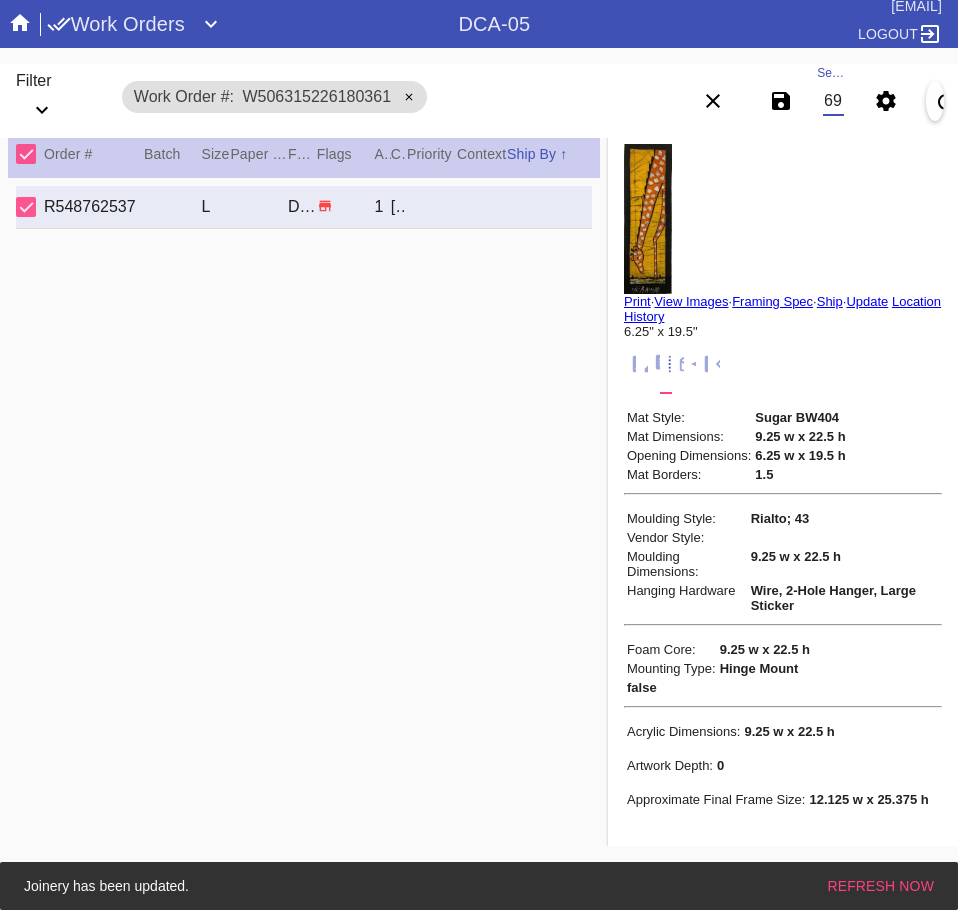 scroll, scrollTop: 0, scrollLeft: 132, axis: horizontal 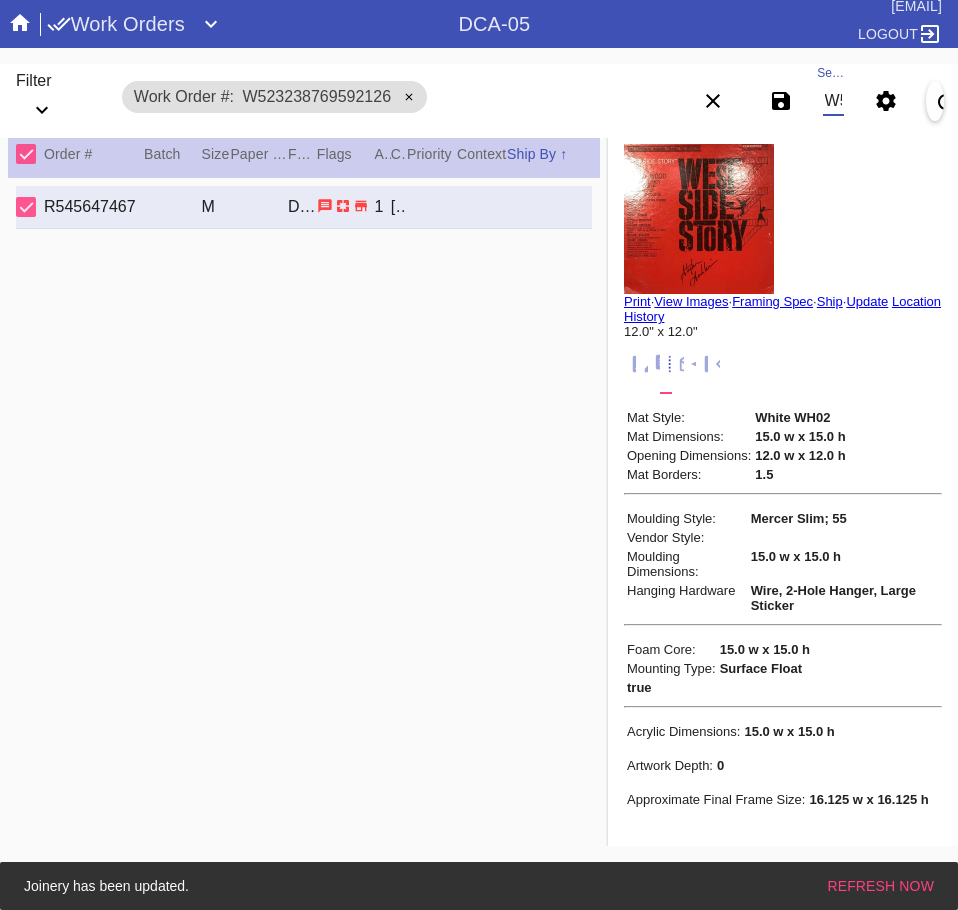 click on "W523238769592126" at bounding box center [833, 101] 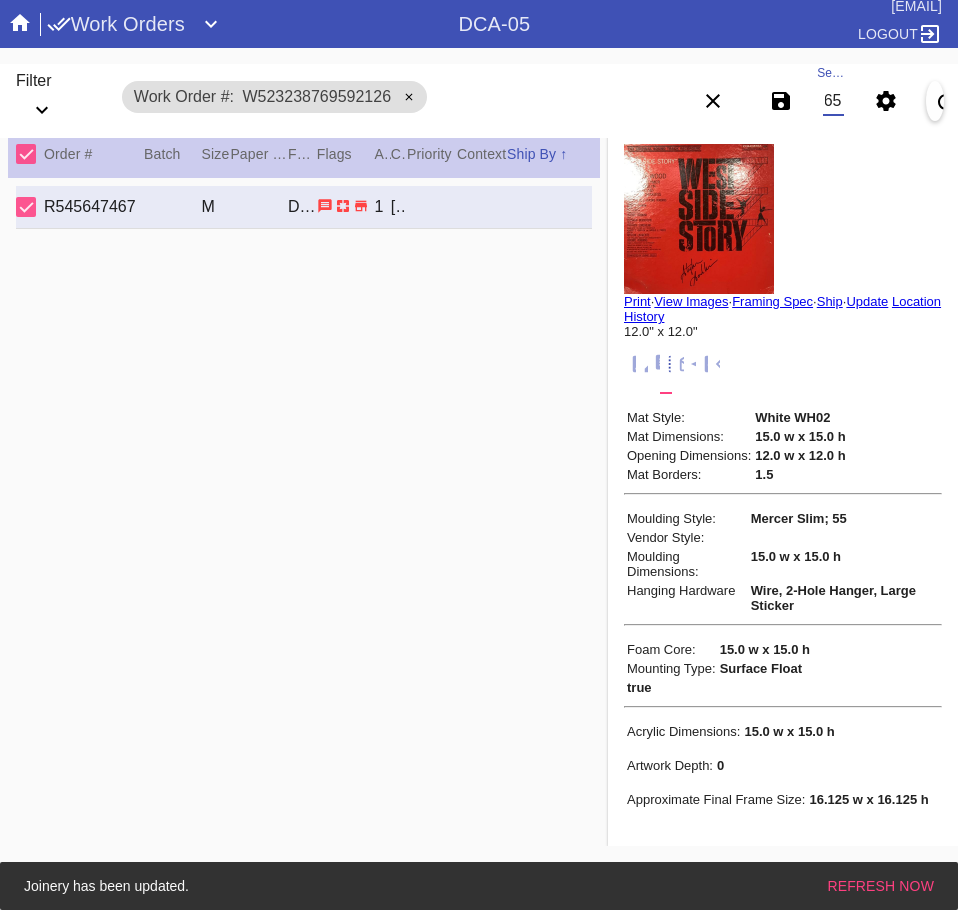 scroll, scrollTop: 0, scrollLeft: 132, axis: horizontal 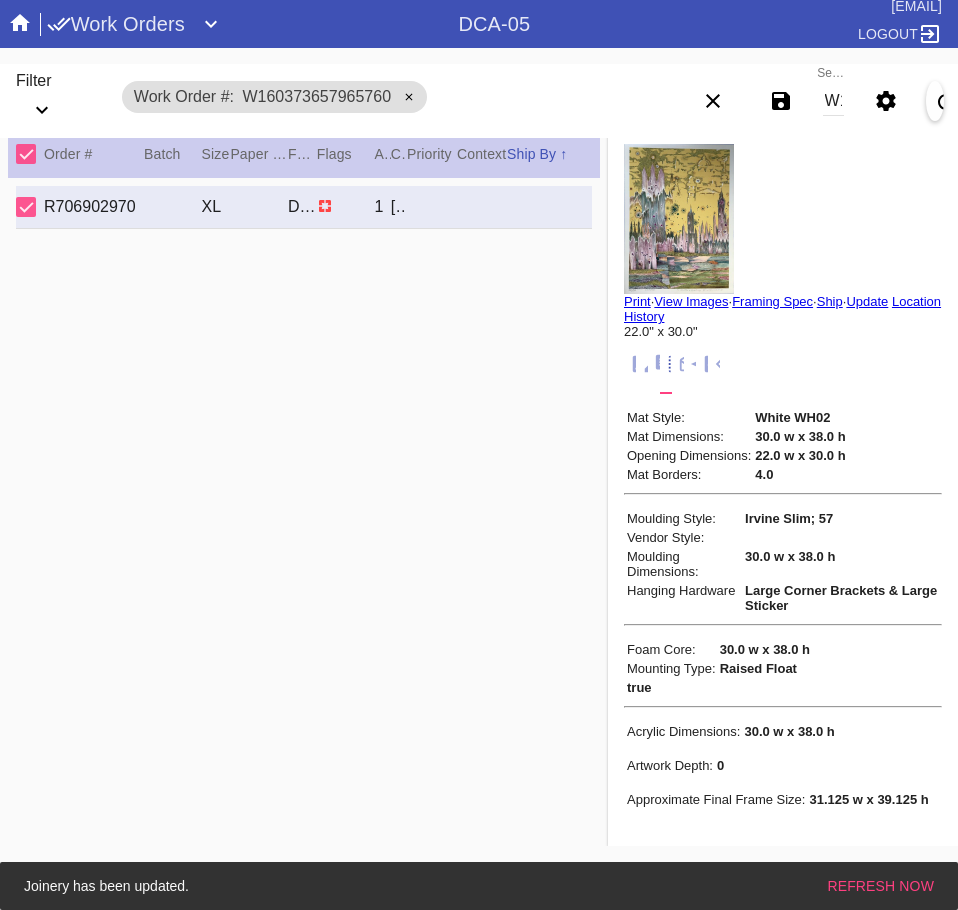 click on "W160373657965760" at bounding box center [833, 101] 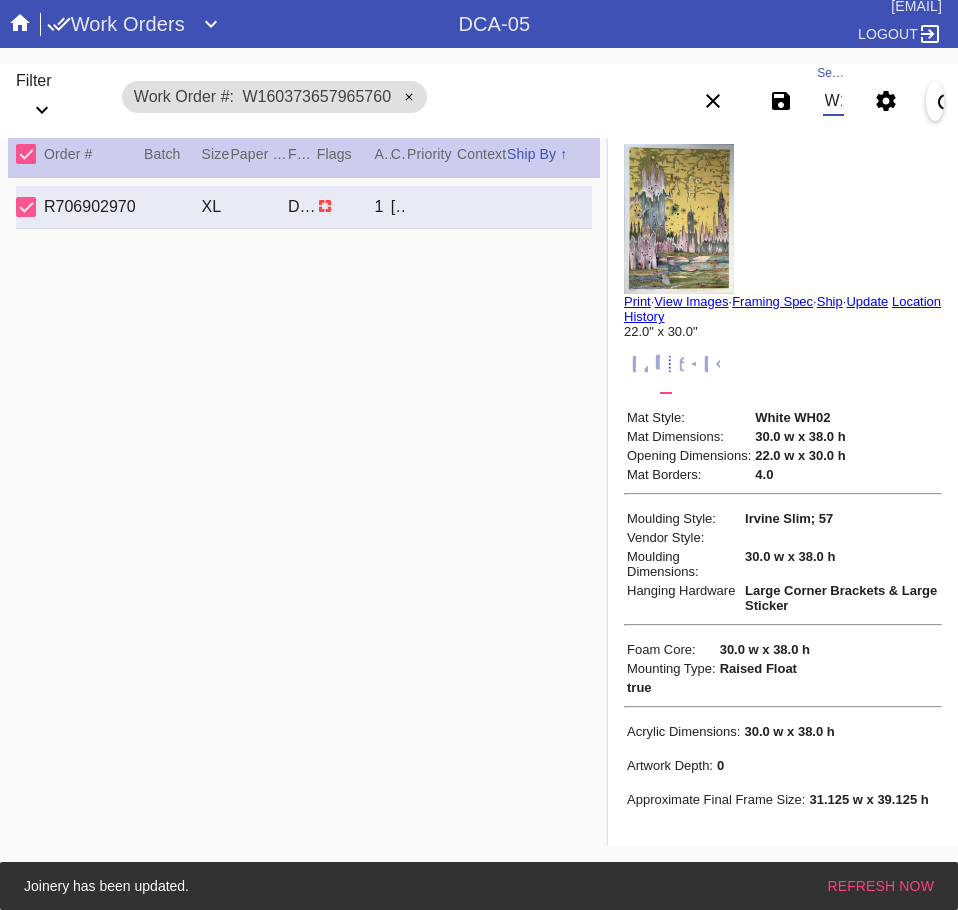 click on "W160373657965760" at bounding box center (833, 101) 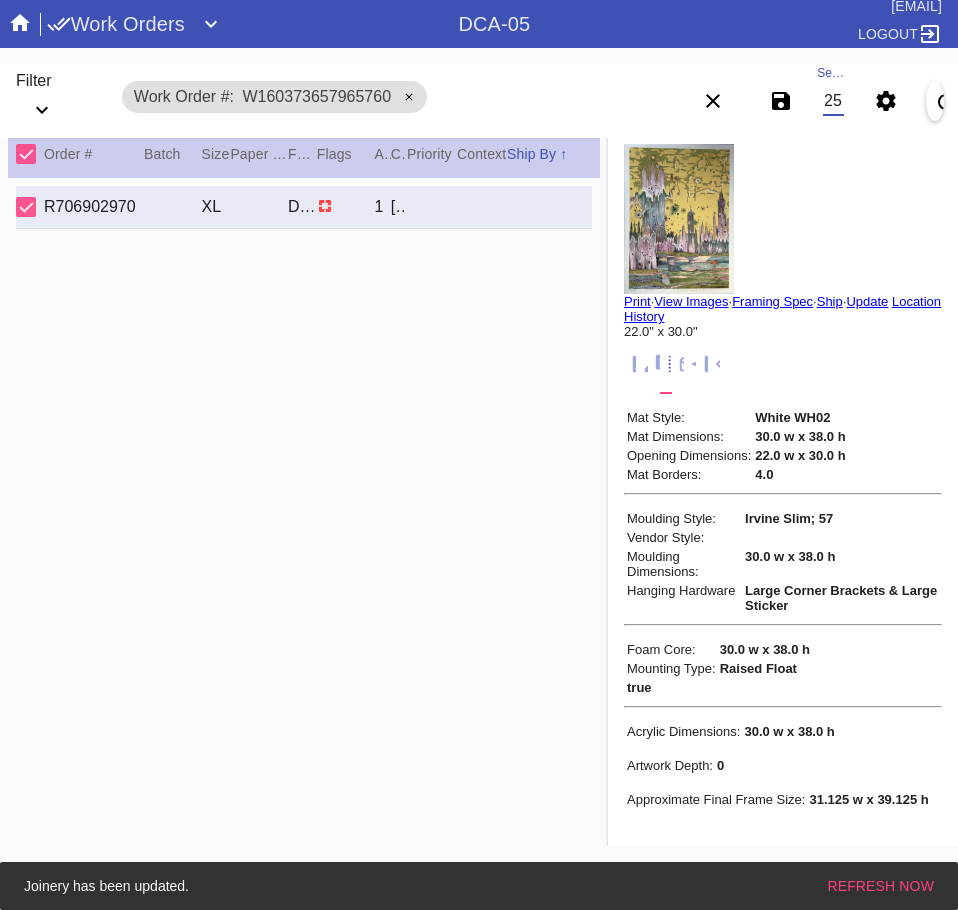 scroll, scrollTop: 0, scrollLeft: 132, axis: horizontal 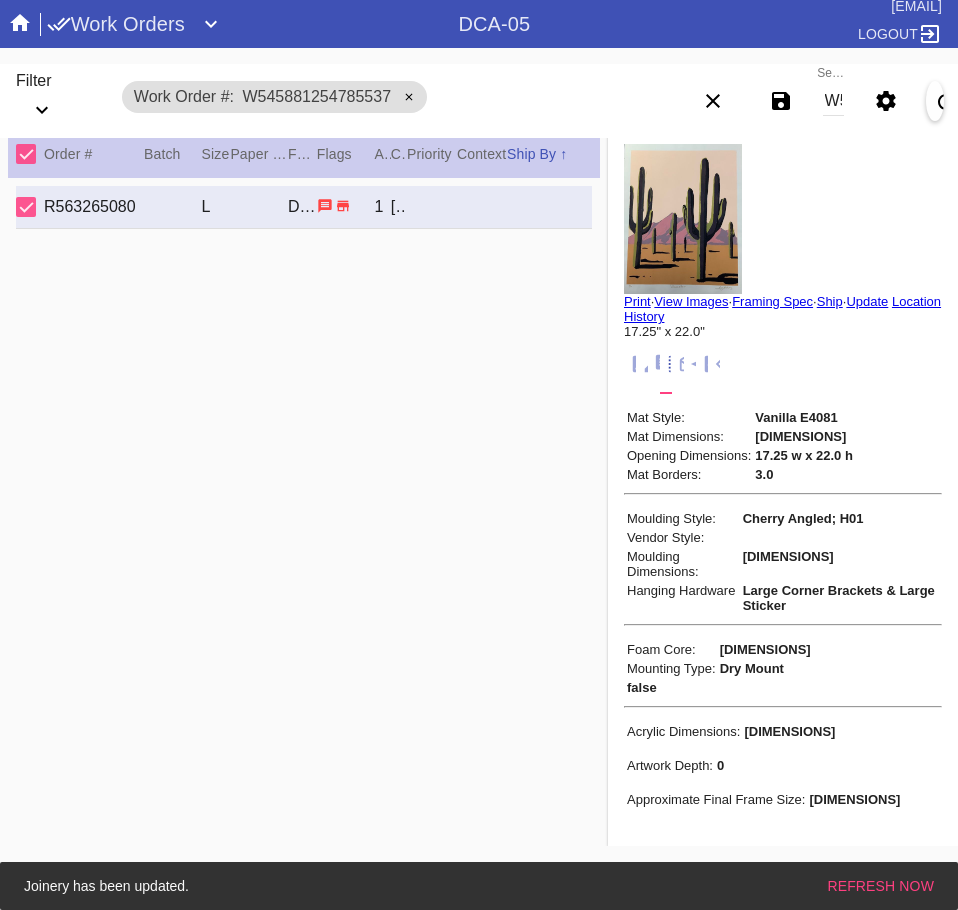 click on "Search W545881254785537" at bounding box center (833, 101) 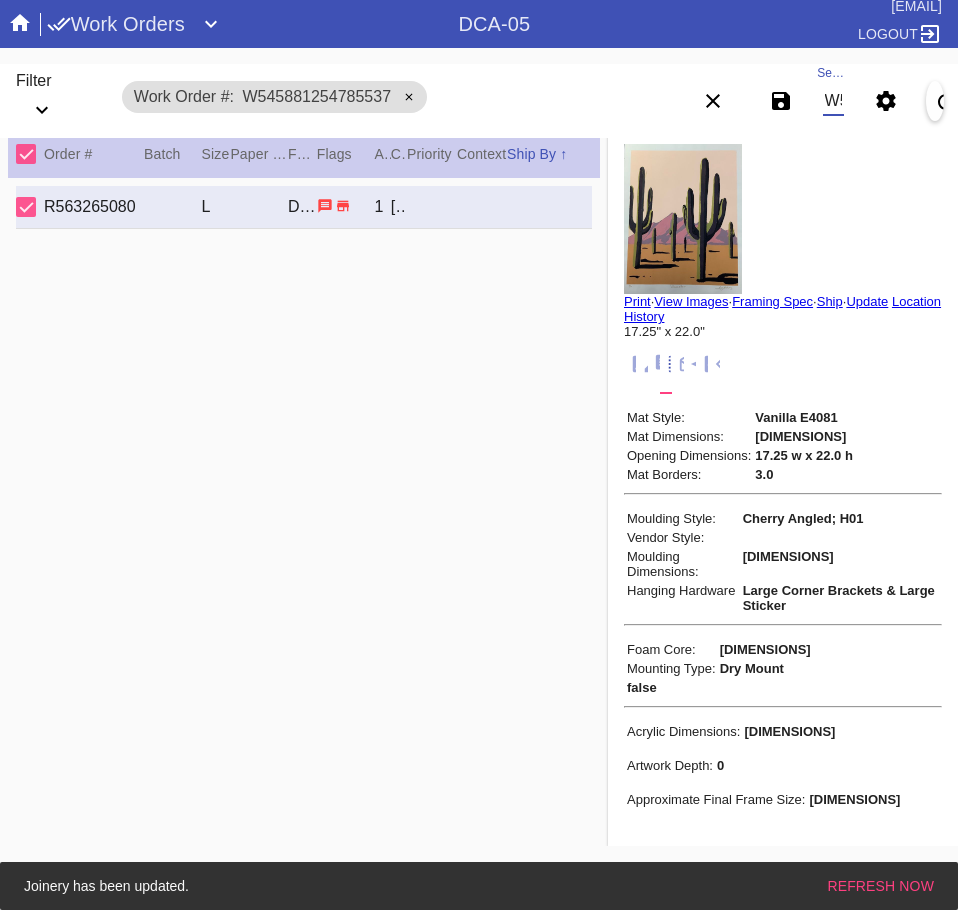 click on "W545881254785537" at bounding box center [833, 101] 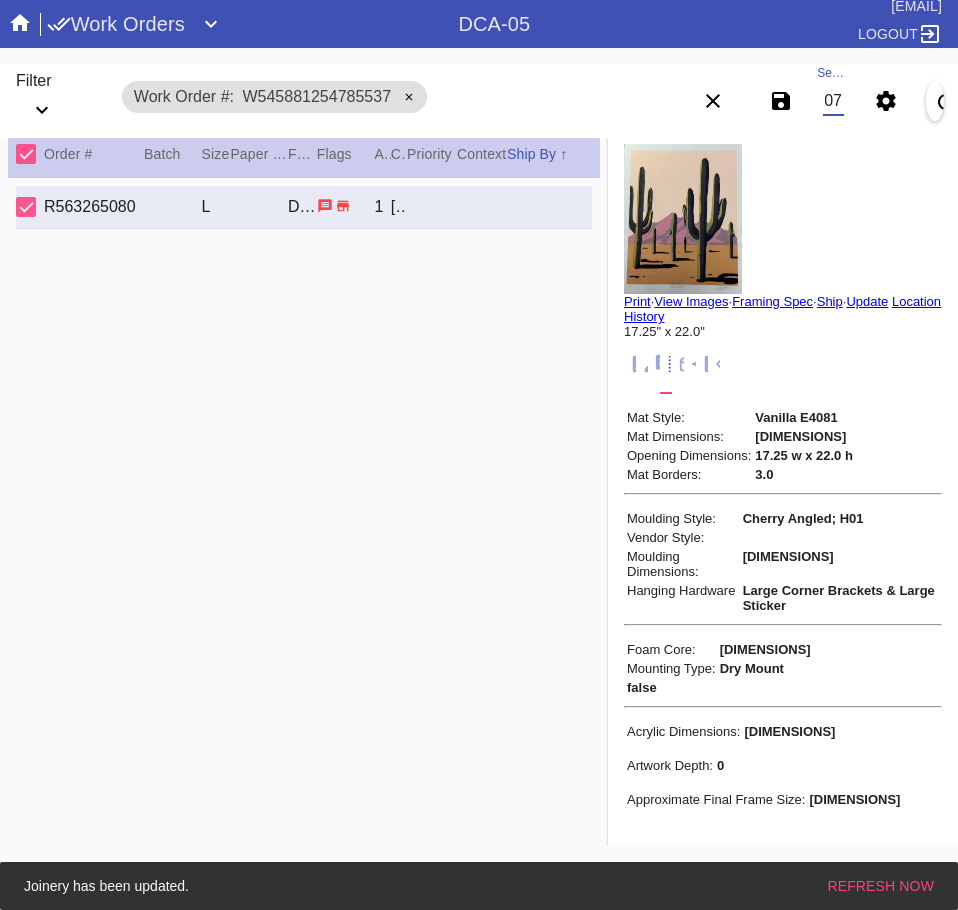 scroll, scrollTop: 0, scrollLeft: 132, axis: horizontal 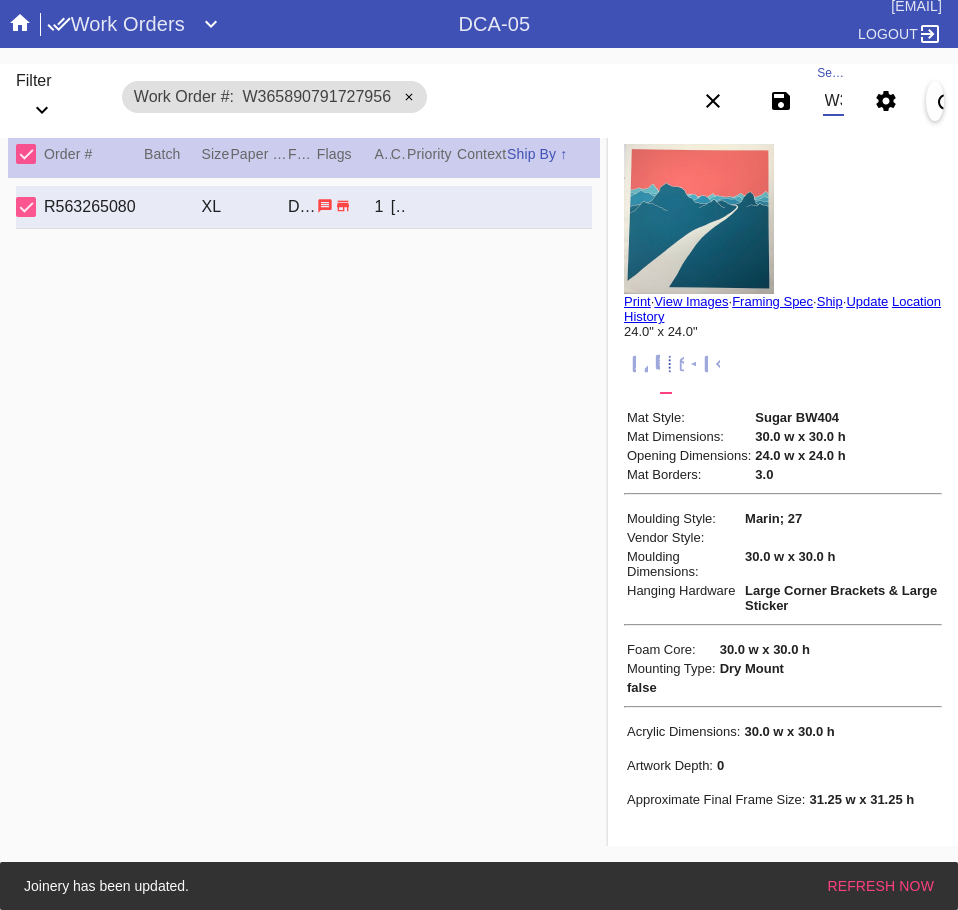 click on "W365890791727956" at bounding box center (833, 101) 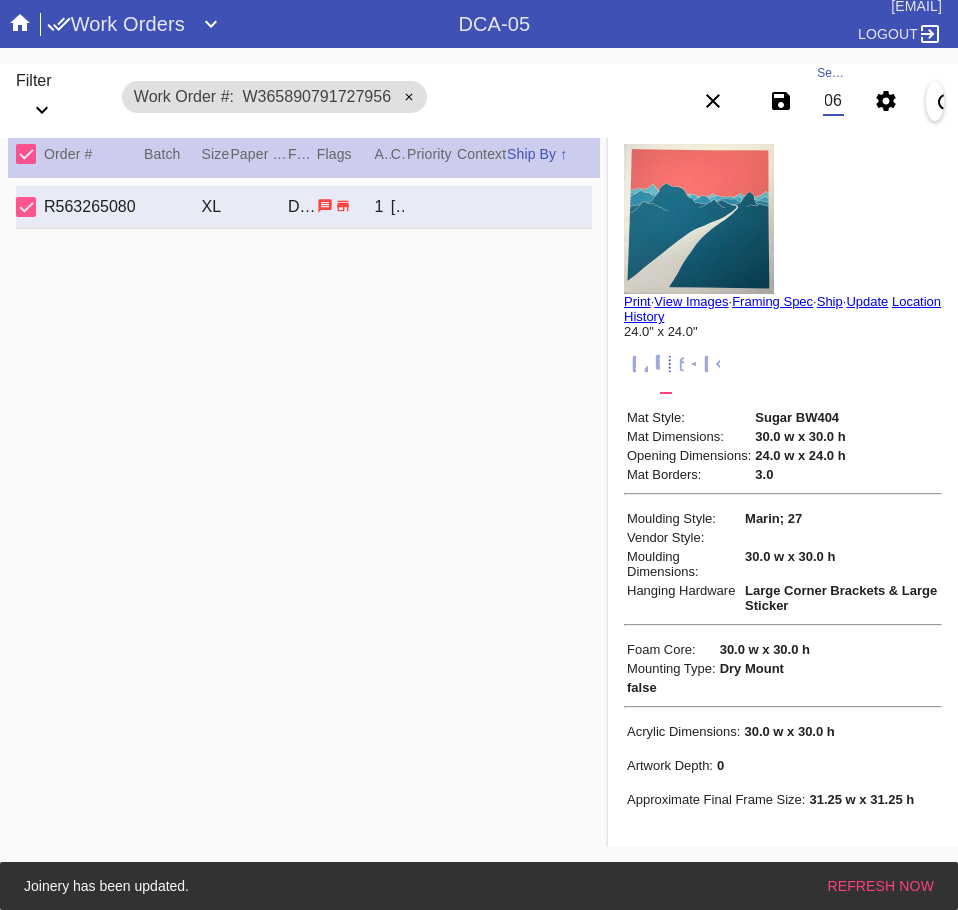 scroll, scrollTop: 0, scrollLeft: 132, axis: horizontal 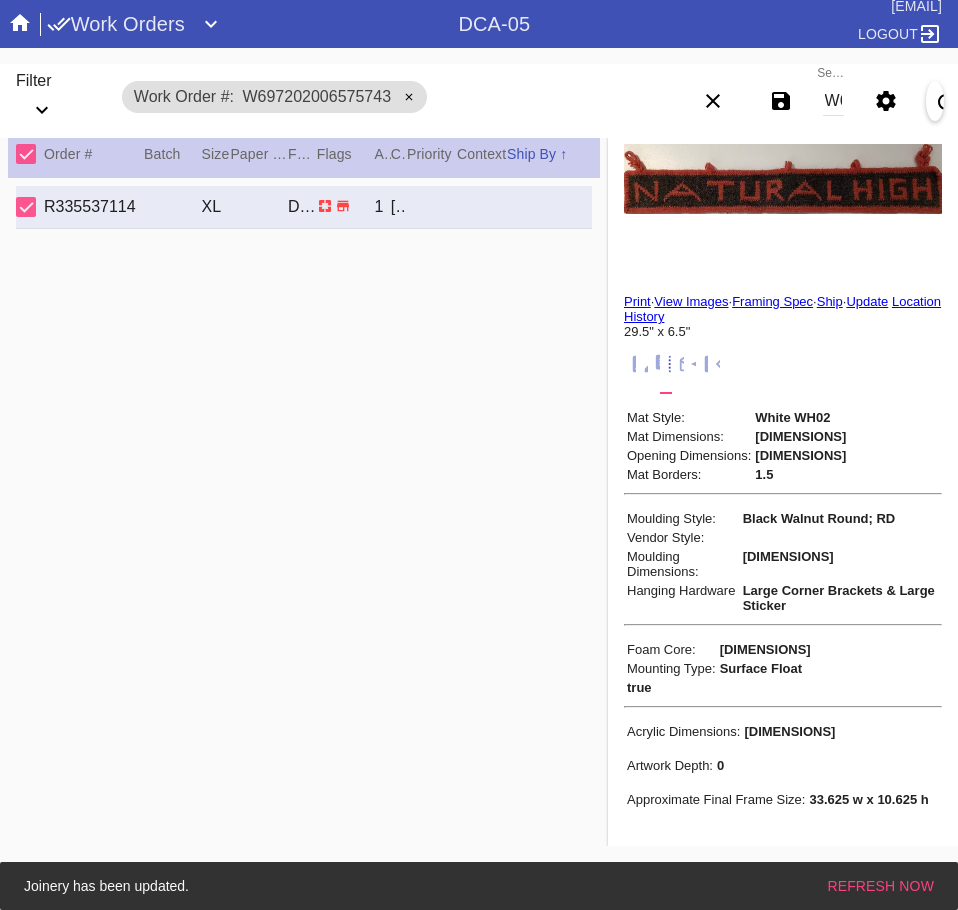 click on "W697202006575743" at bounding box center (833, 101) 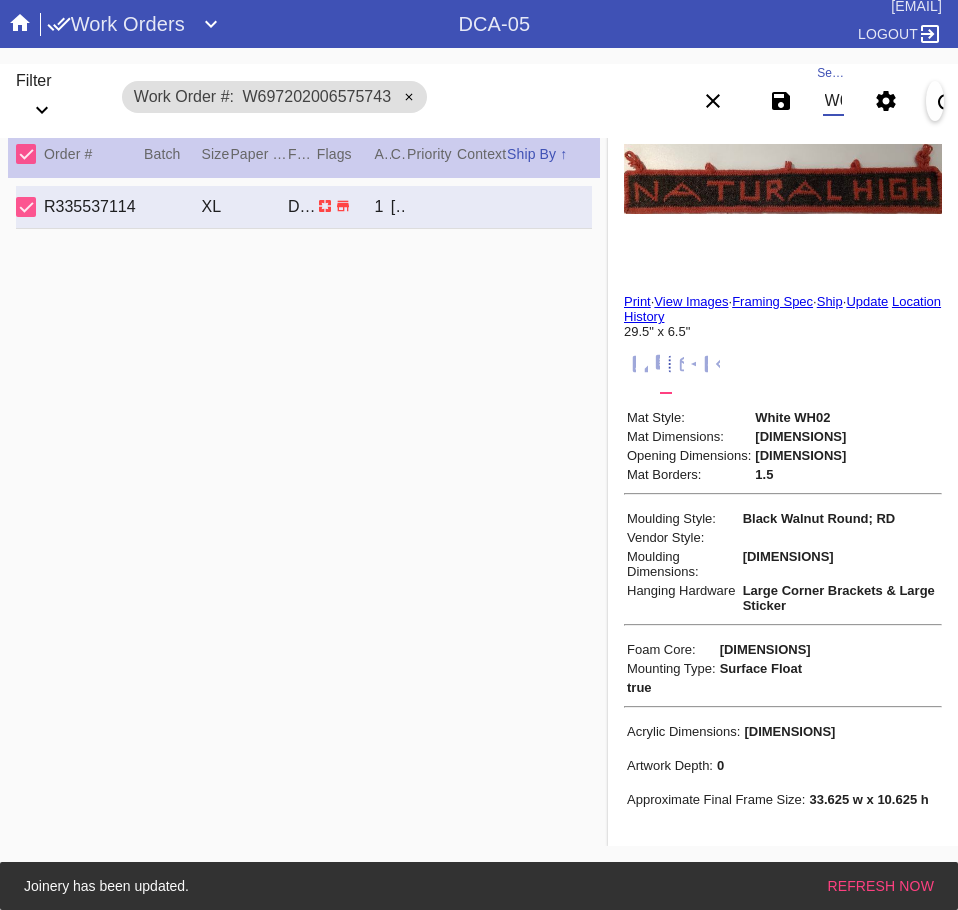 click on "W697202006575743" at bounding box center (833, 101) 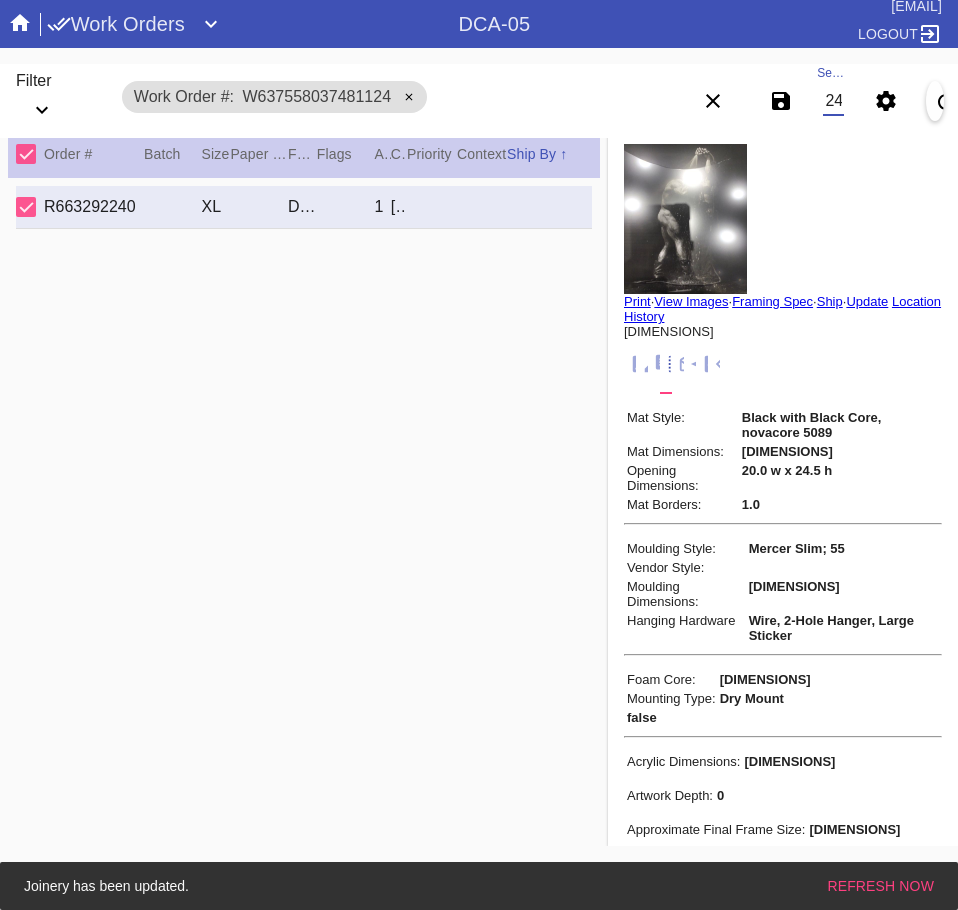 click on "W637558037481124" at bounding box center [833, 101] 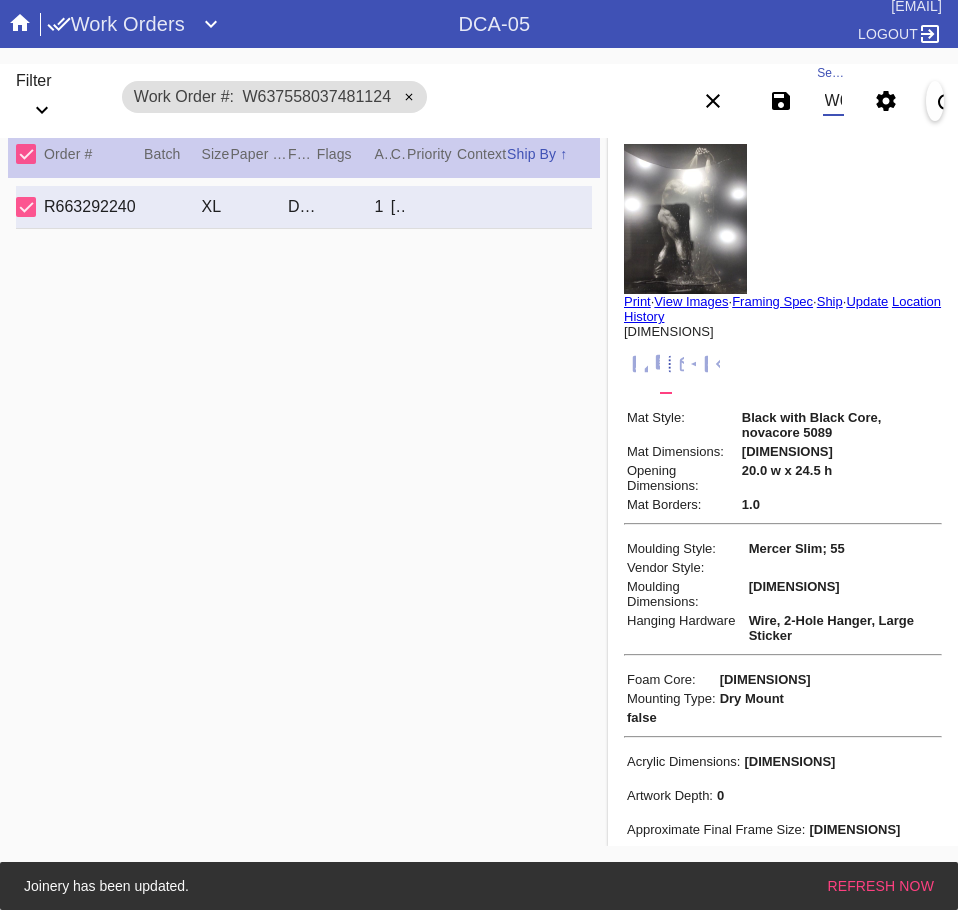 click on "W637558037481124" at bounding box center (833, 101) 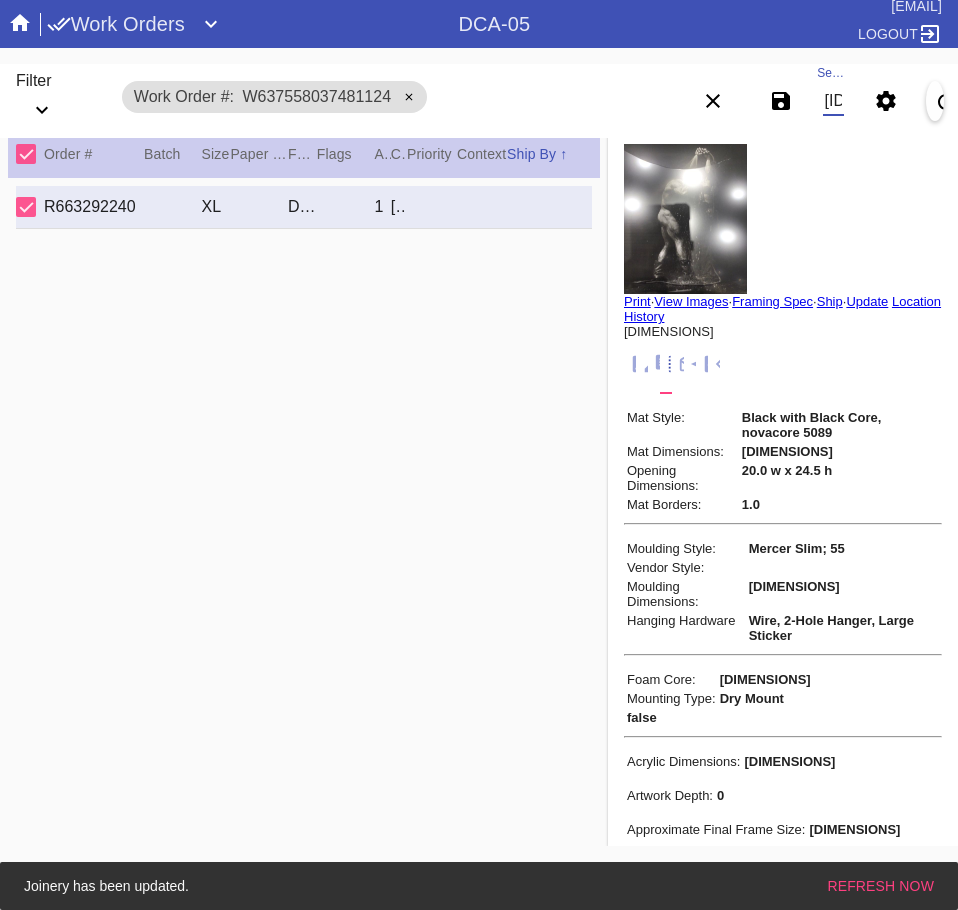 scroll, scrollTop: 0, scrollLeft: 132, axis: horizontal 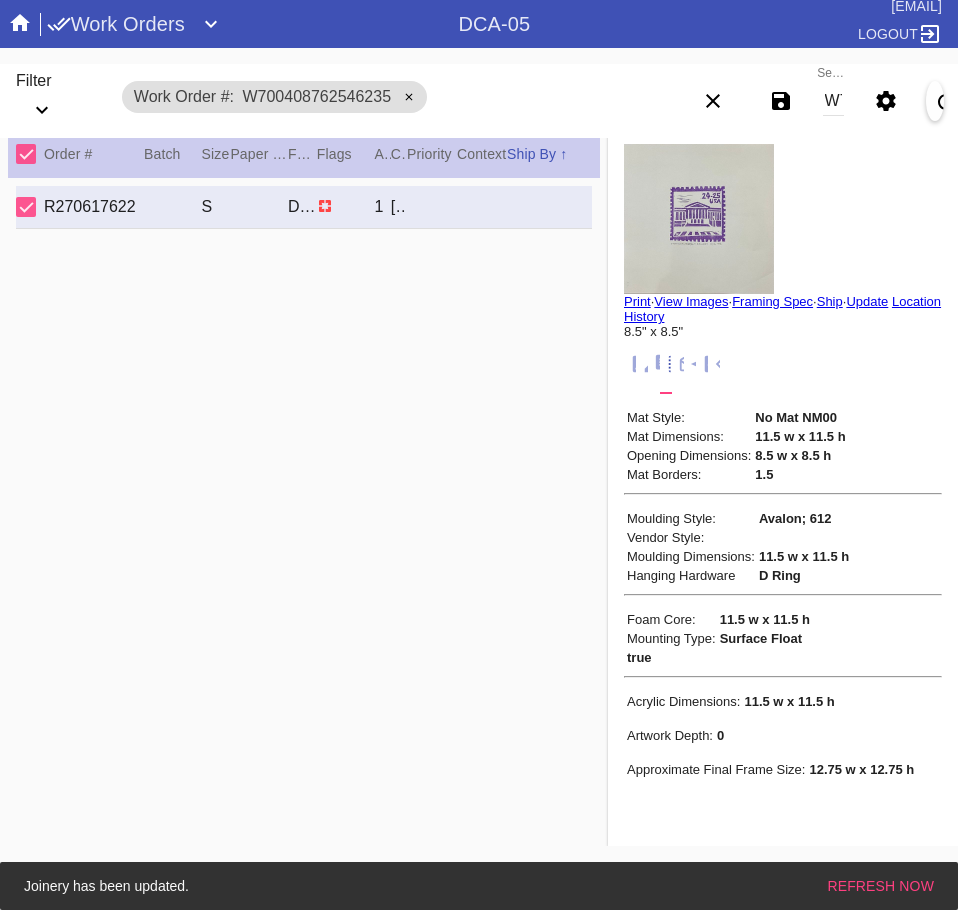 click on "W700408762546235" at bounding box center [833, 101] 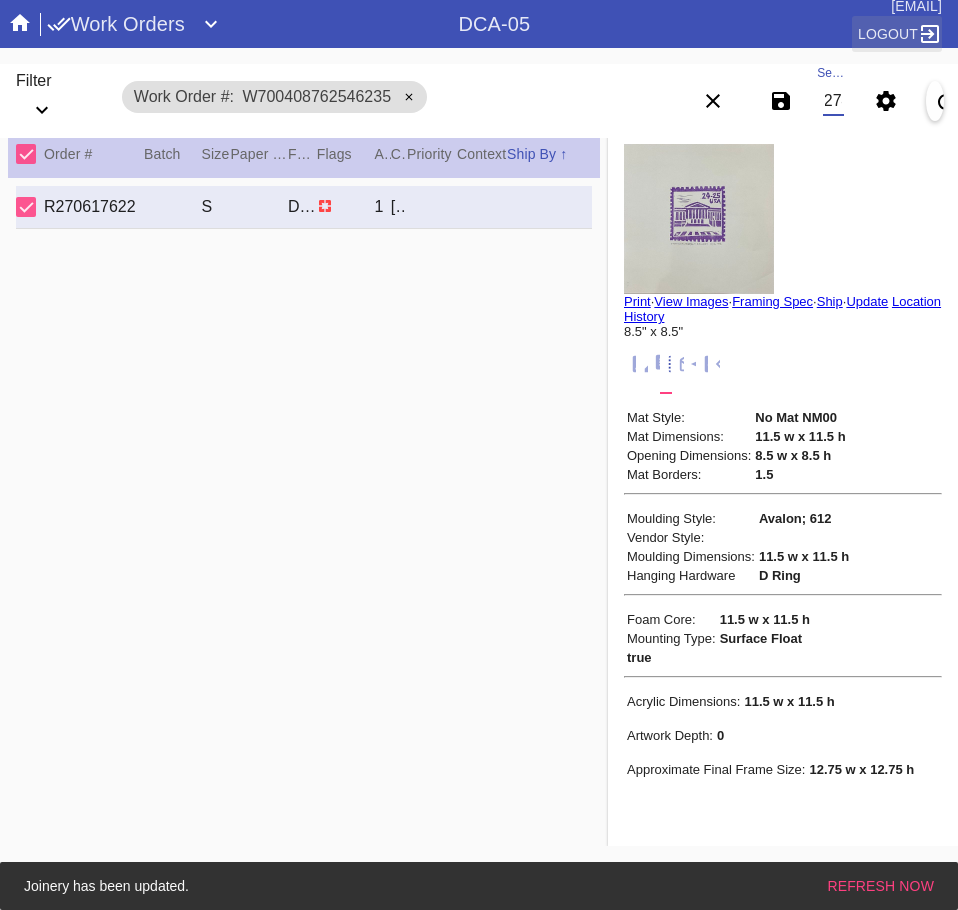 scroll, scrollTop: 0, scrollLeft: 132, axis: horizontal 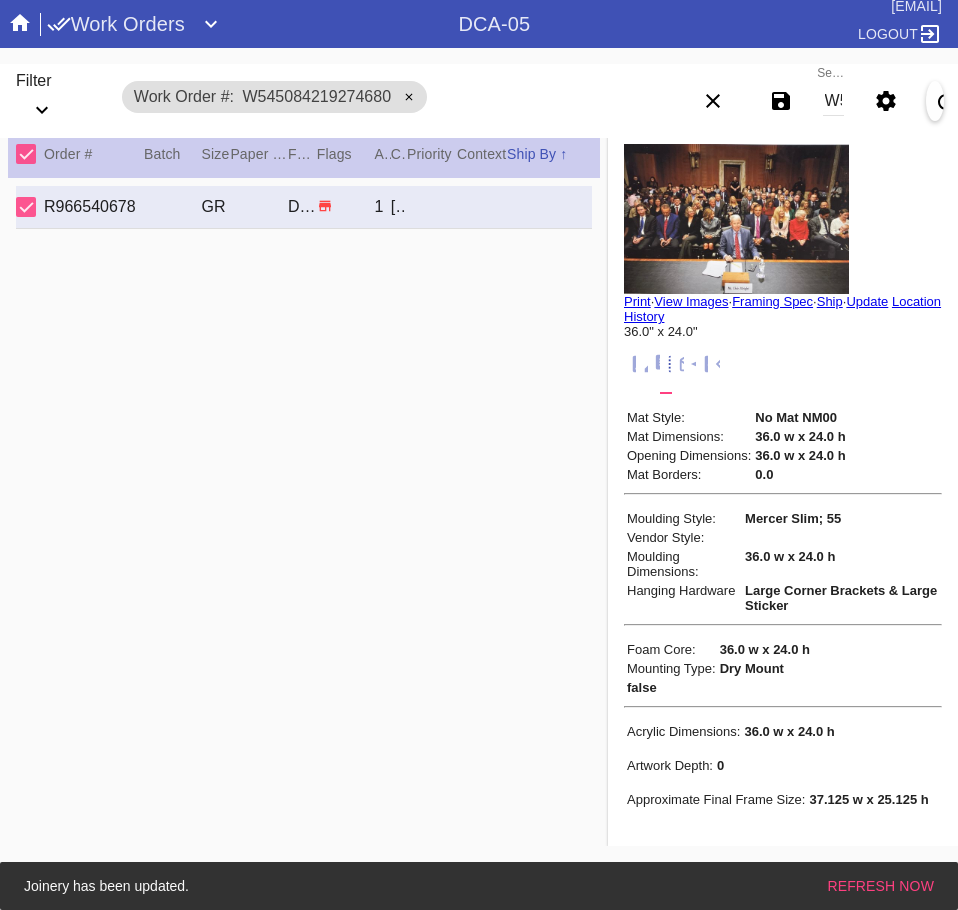 click on "W545084219274680" at bounding box center (833, 101) 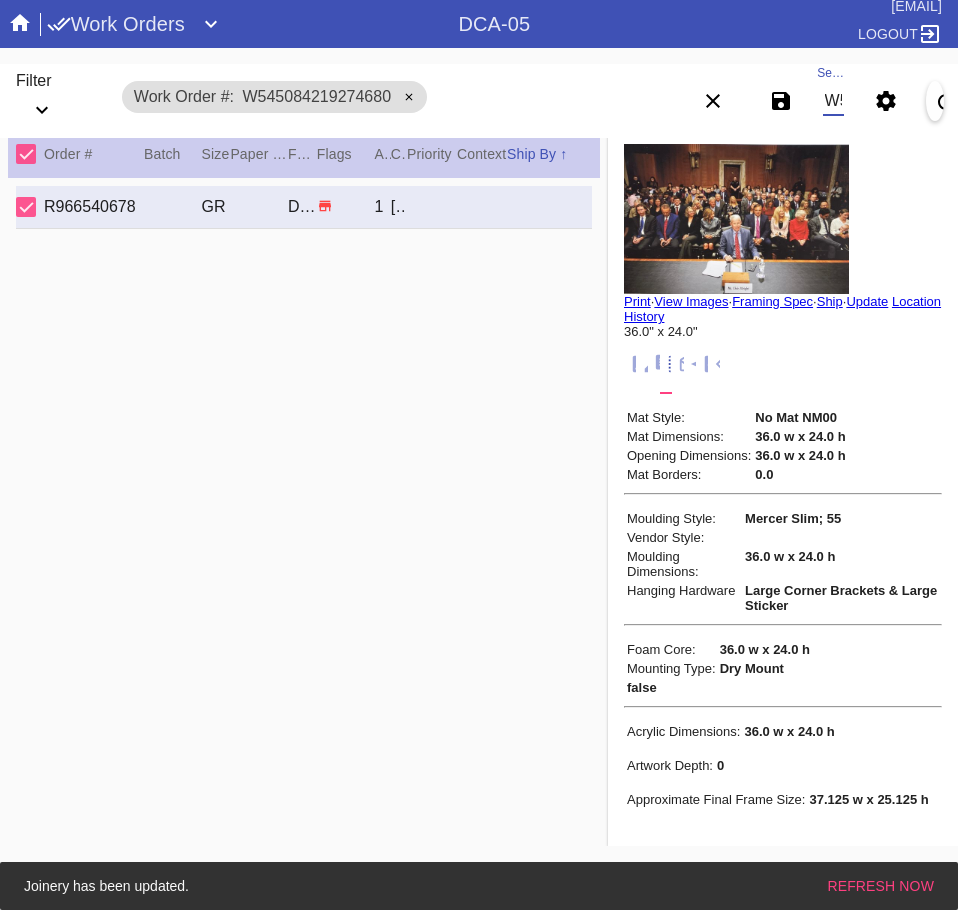 click on "W545084219274680" at bounding box center (833, 101) 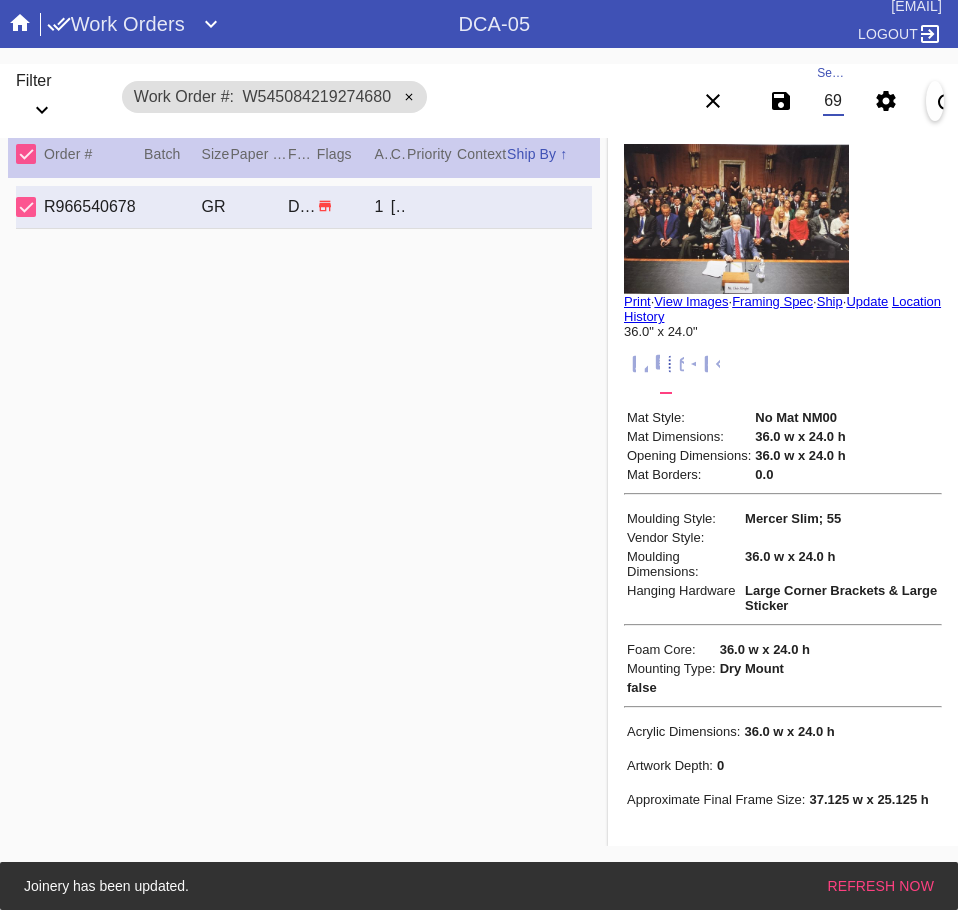 scroll, scrollTop: 0, scrollLeft: 132, axis: horizontal 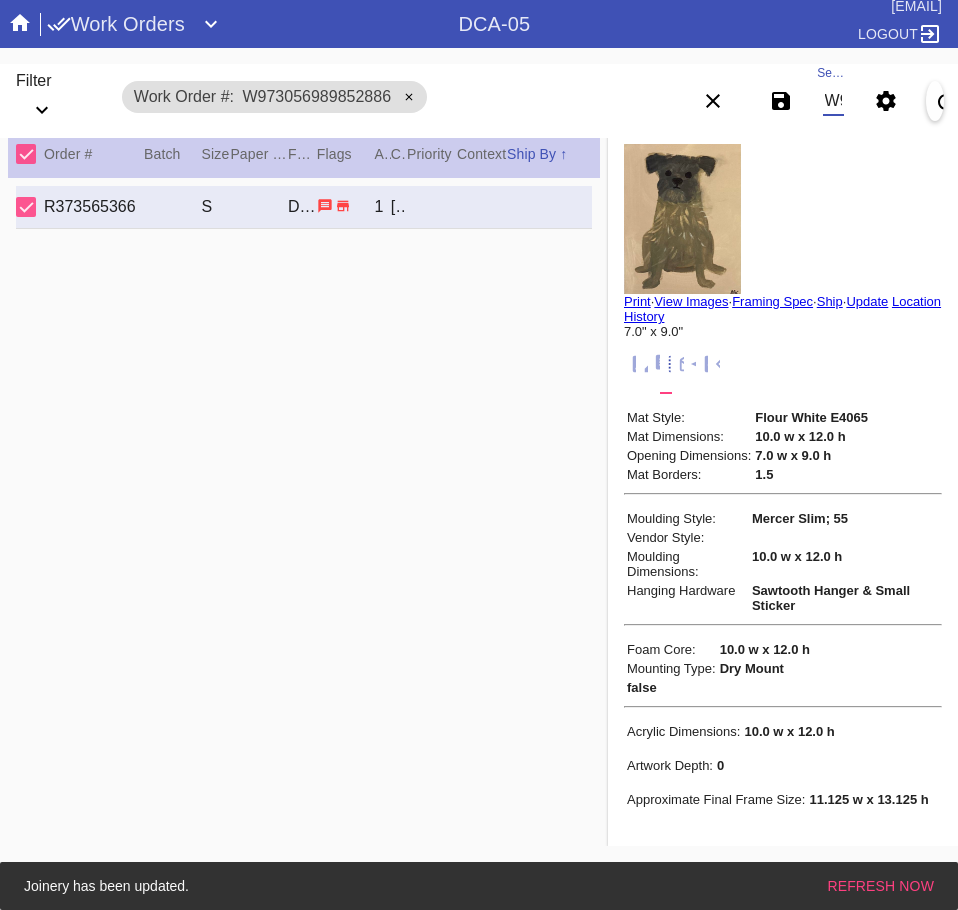 click on "W973056989852886" at bounding box center (833, 101) 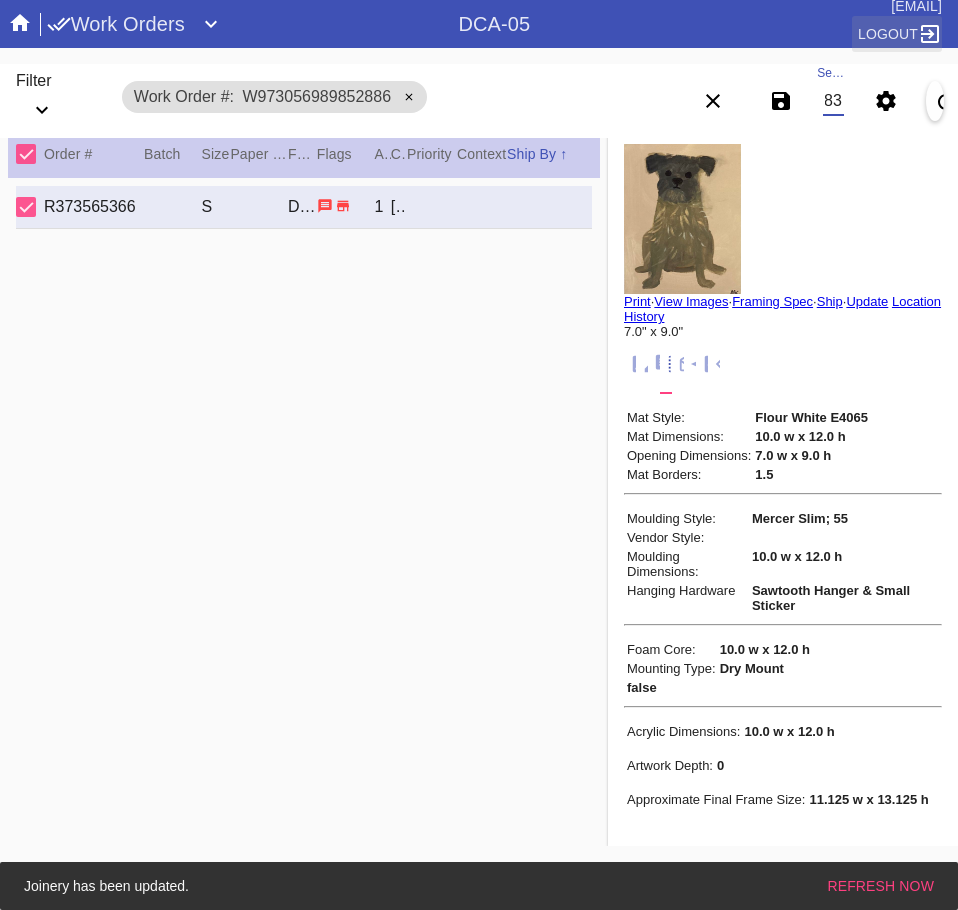 scroll, scrollTop: 0, scrollLeft: 132, axis: horizontal 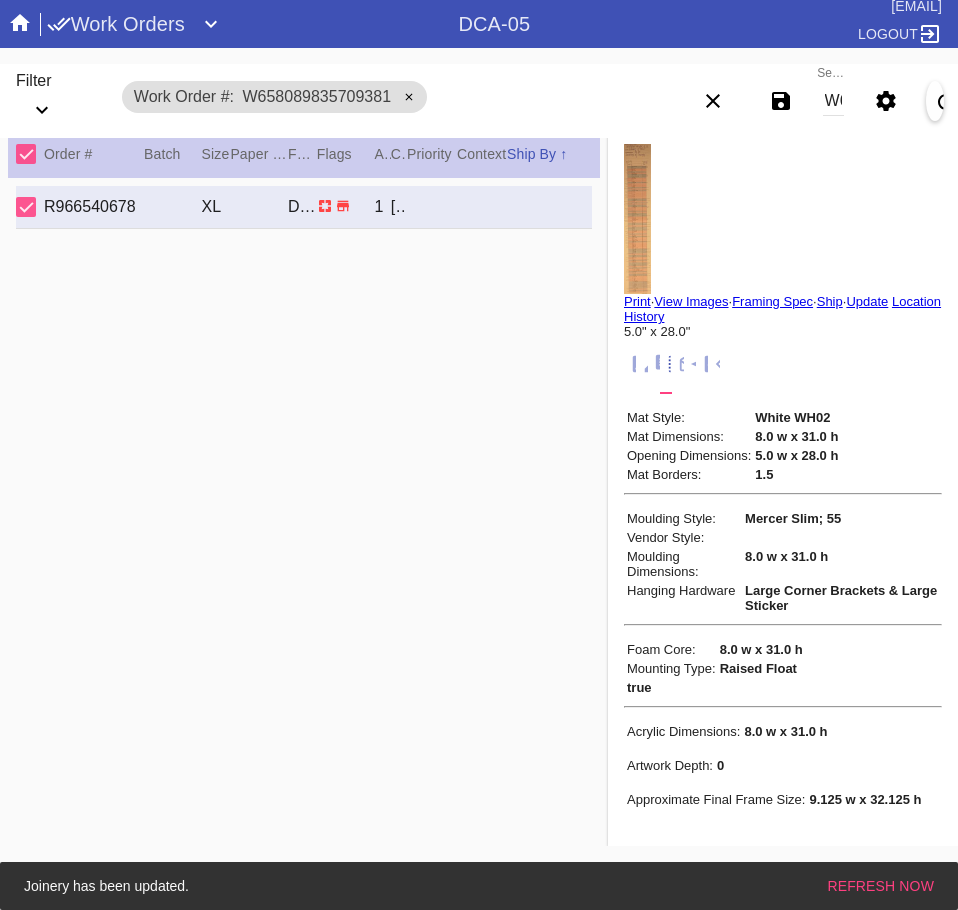 click on "W658089835709381" at bounding box center (833, 101) 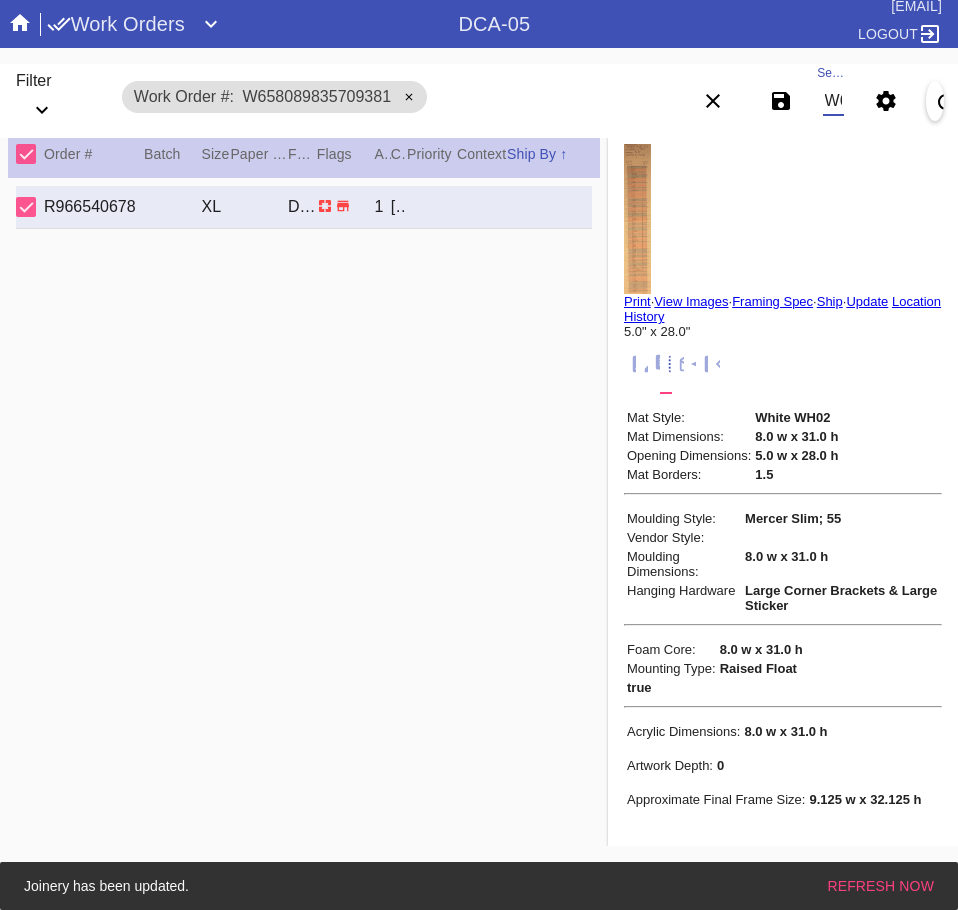 click on "W658089835709381" at bounding box center [833, 101] 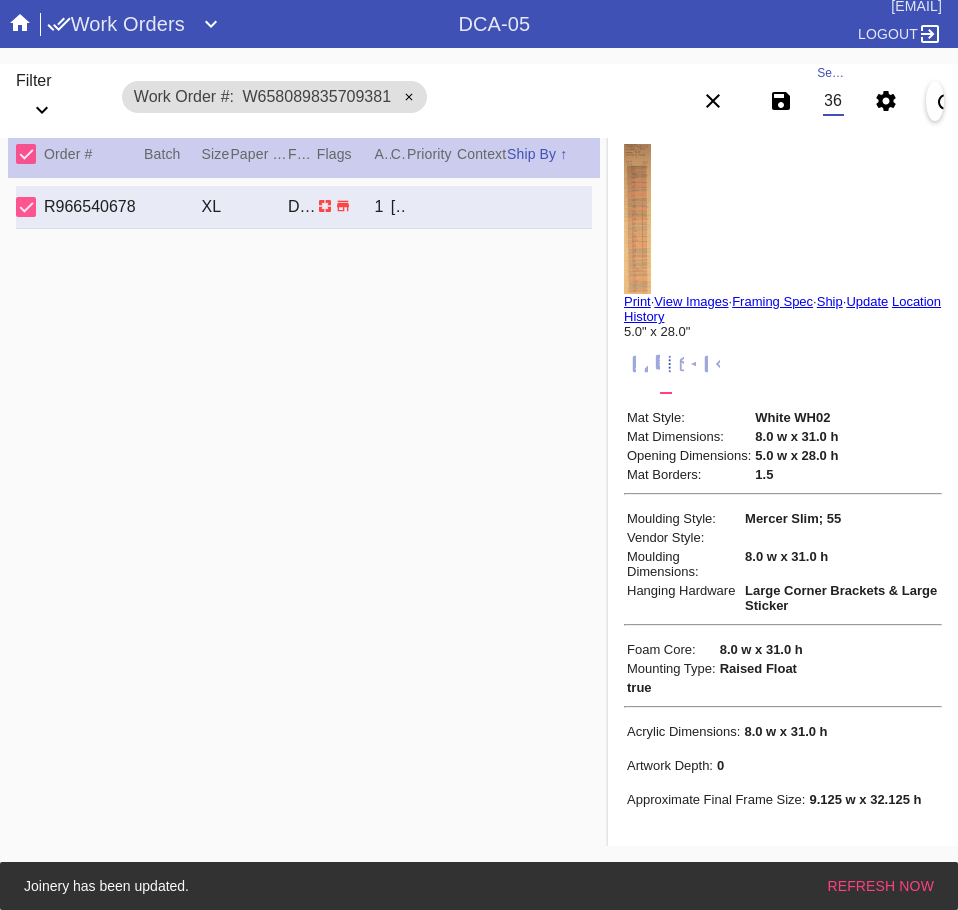 scroll, scrollTop: 0, scrollLeft: 132, axis: horizontal 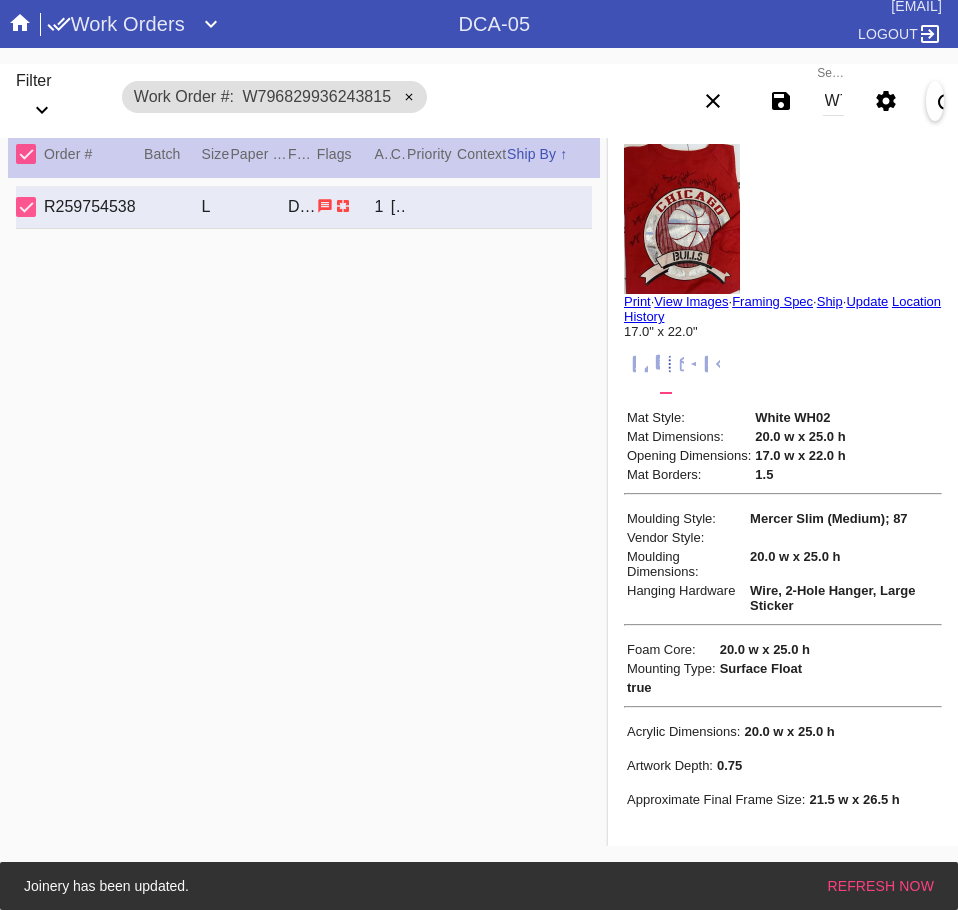 click on "W796829936243815" at bounding box center [833, 101] 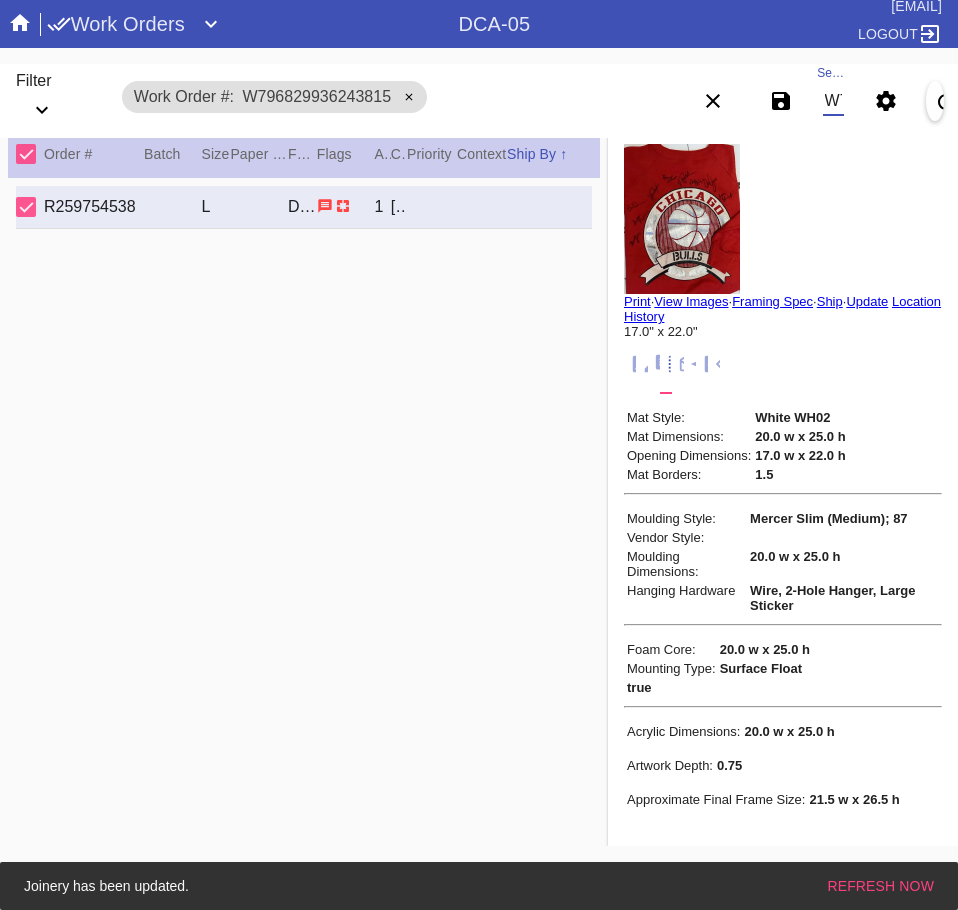 click on "W796829936243815" at bounding box center (833, 101) 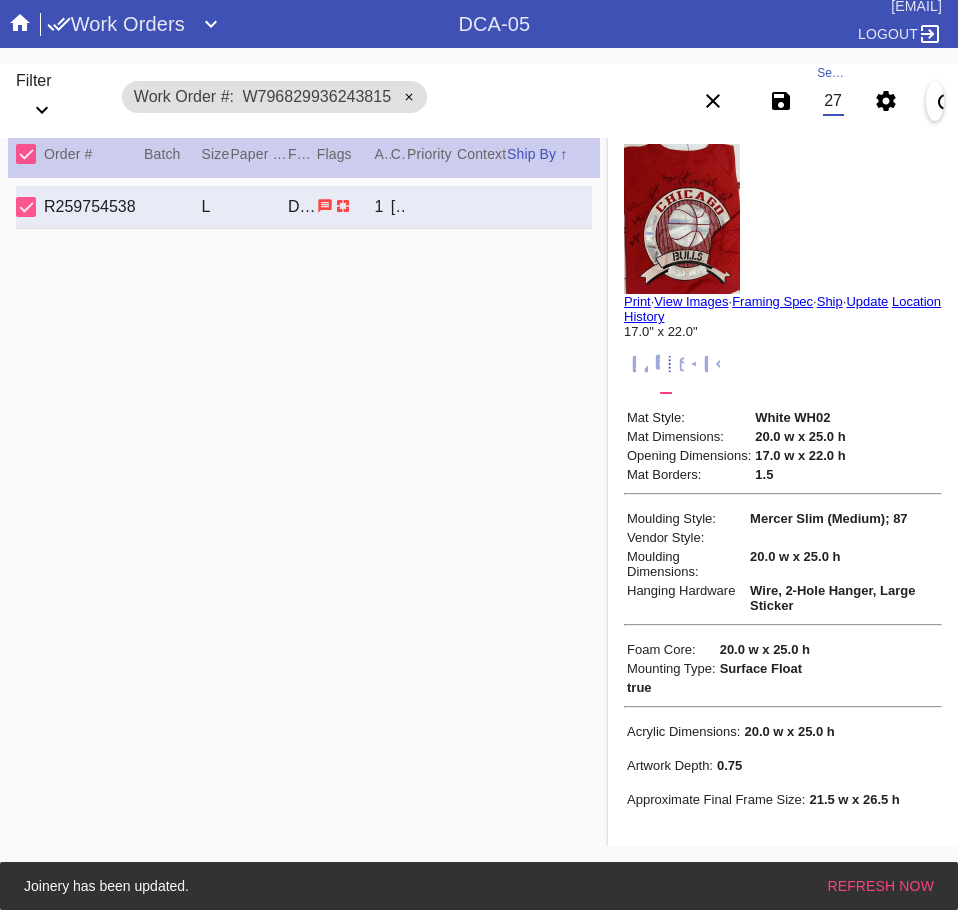 scroll, scrollTop: 0, scrollLeft: 132, axis: horizontal 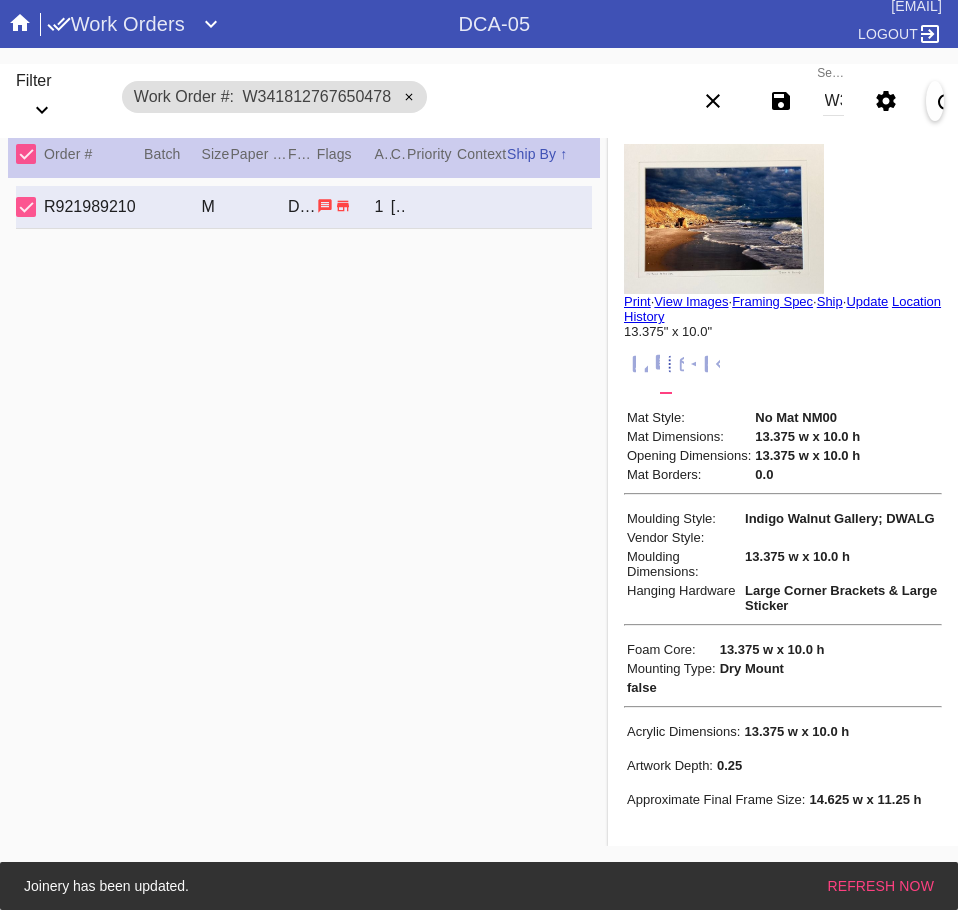 click on "W341812767650478" at bounding box center [833, 101] 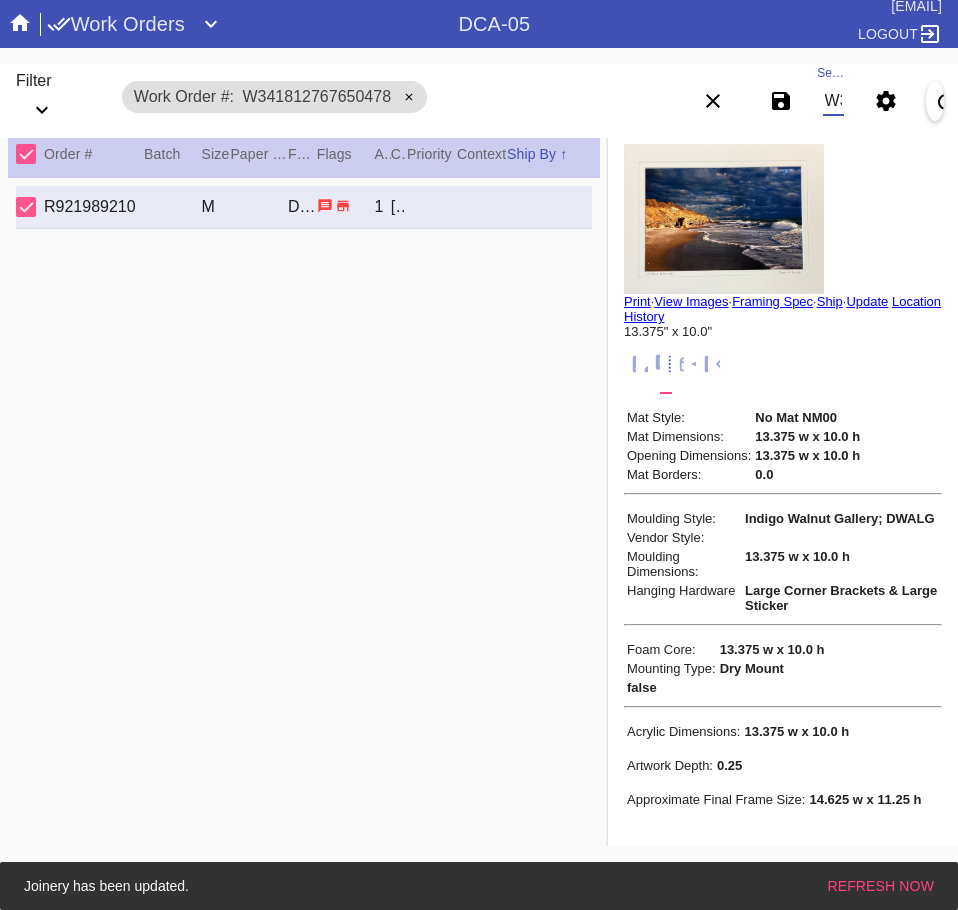 click on "W341812767650478" at bounding box center (833, 101) 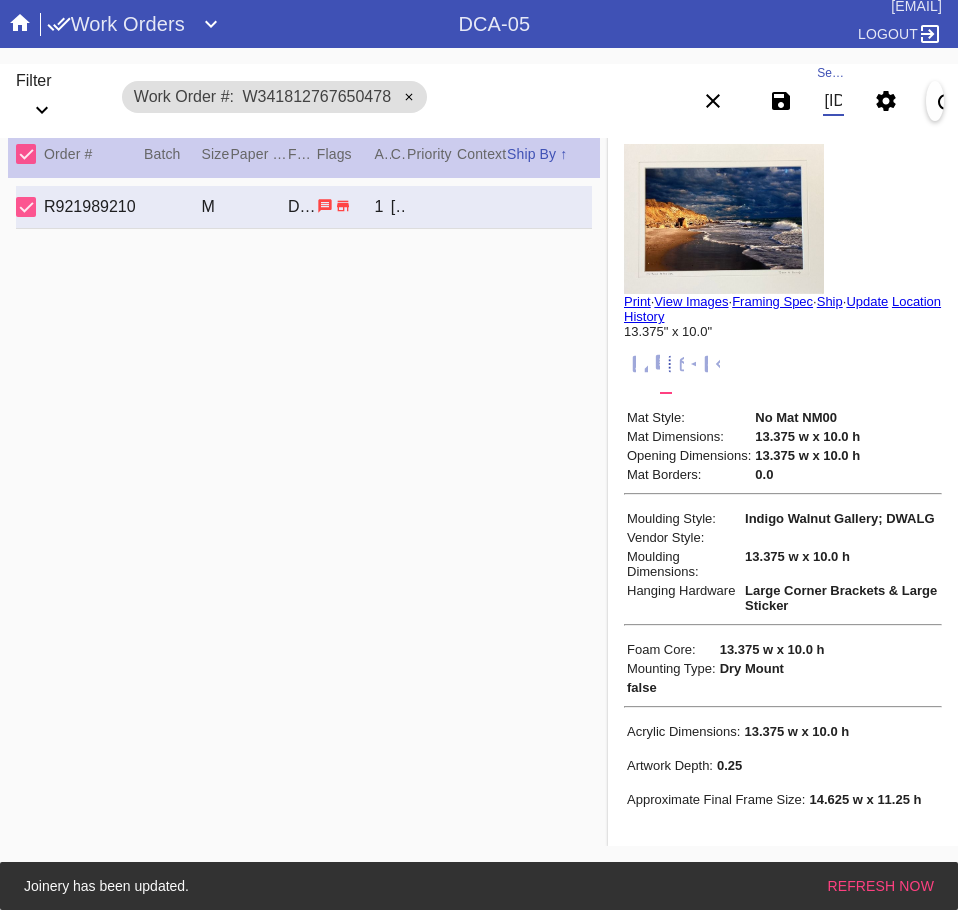 scroll, scrollTop: 0, scrollLeft: 75, axis: horizontal 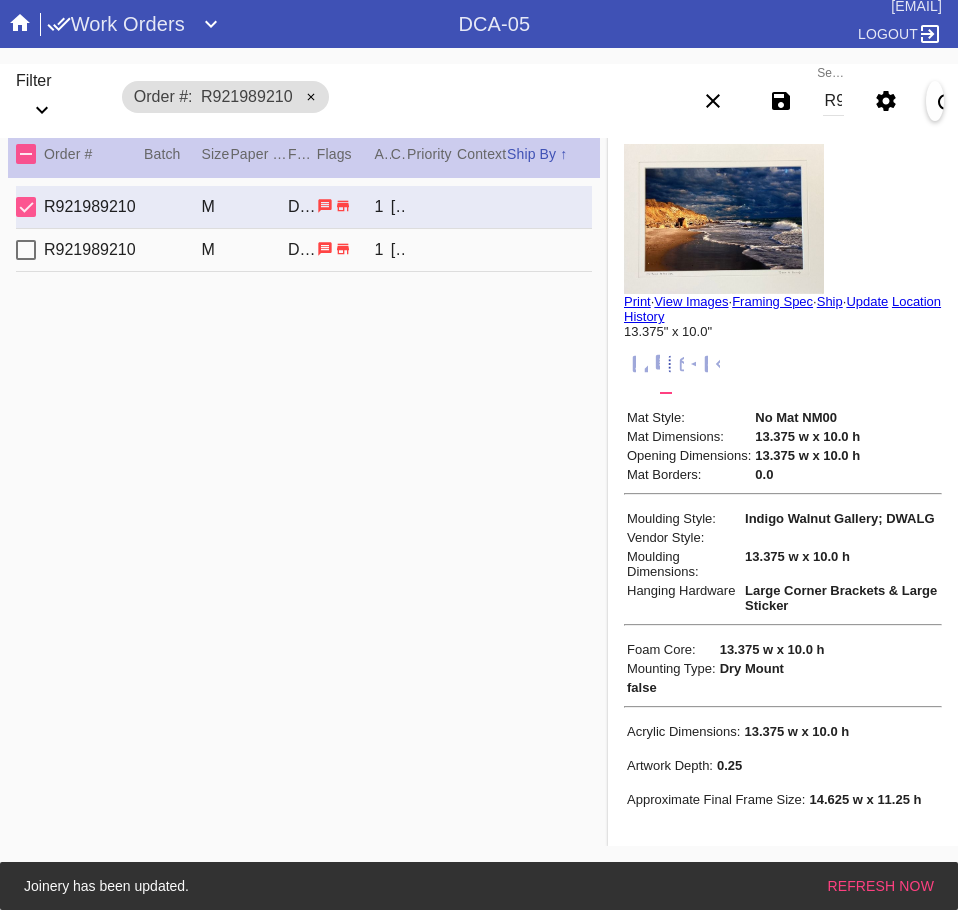 click on "R921989210" at bounding box center (833, 101) 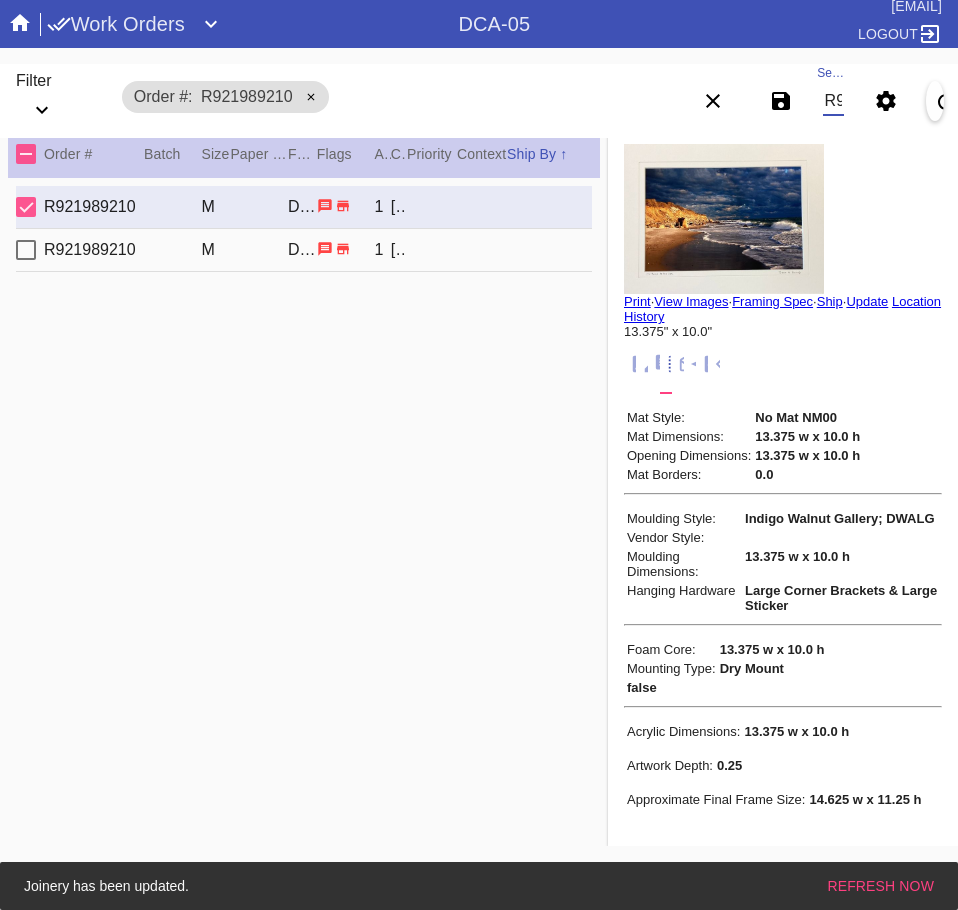 click on "R921989210" at bounding box center (833, 101) 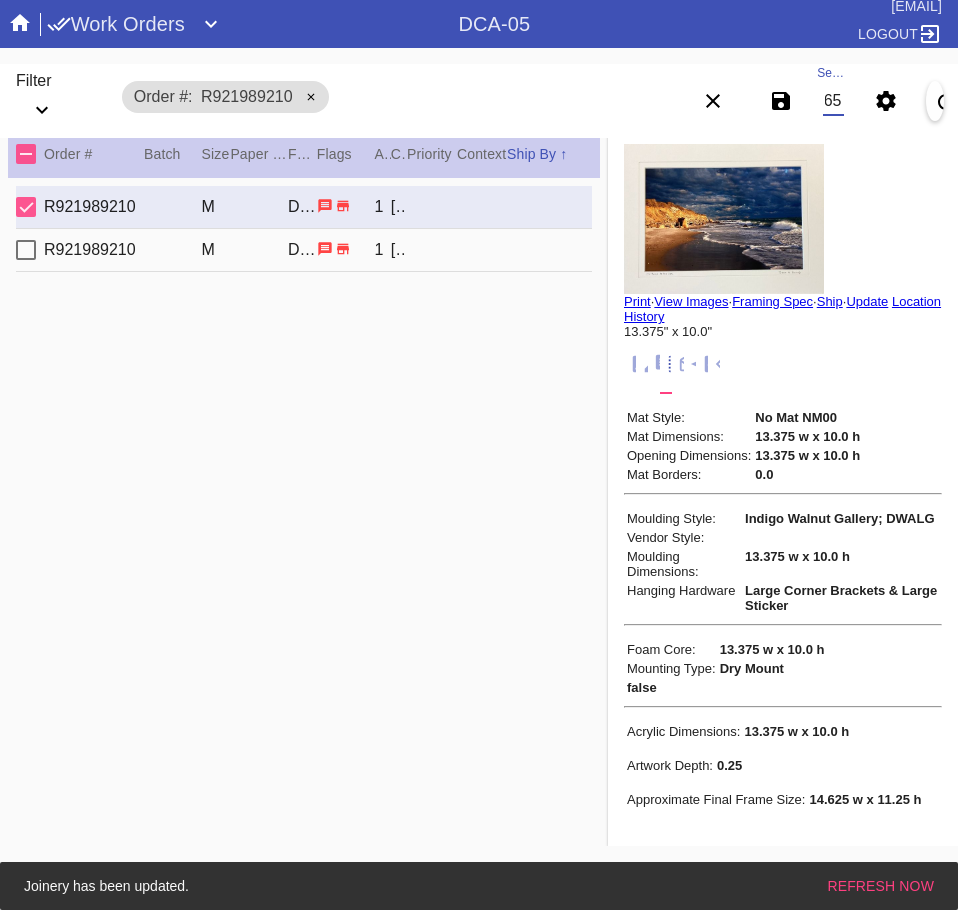 scroll, scrollTop: 0, scrollLeft: 132, axis: horizontal 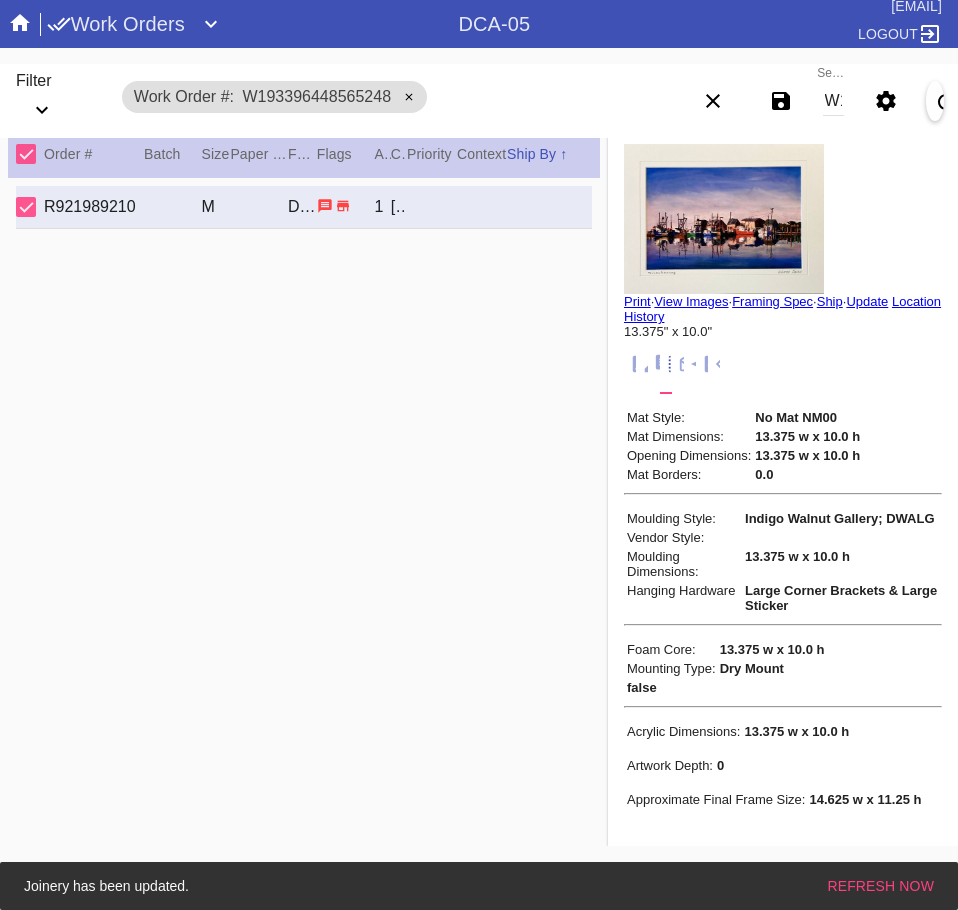 click on "W193396448565248" at bounding box center [833, 101] 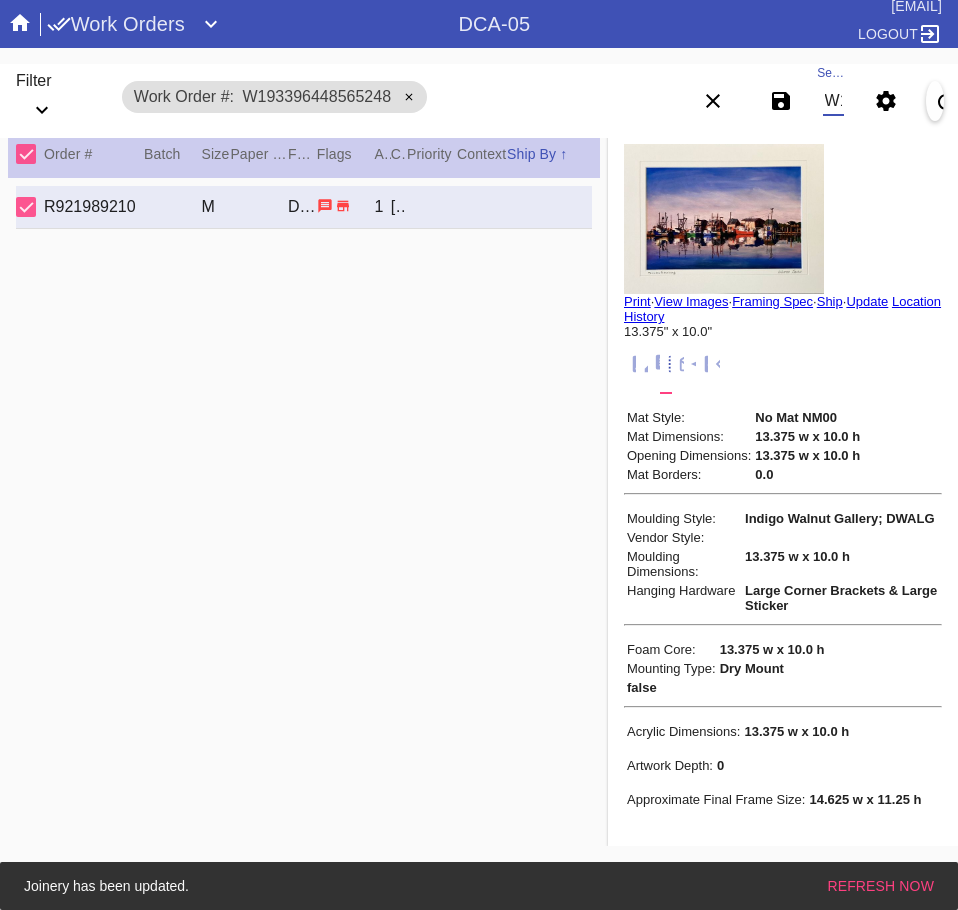 click on "W193396448565248" at bounding box center (833, 101) 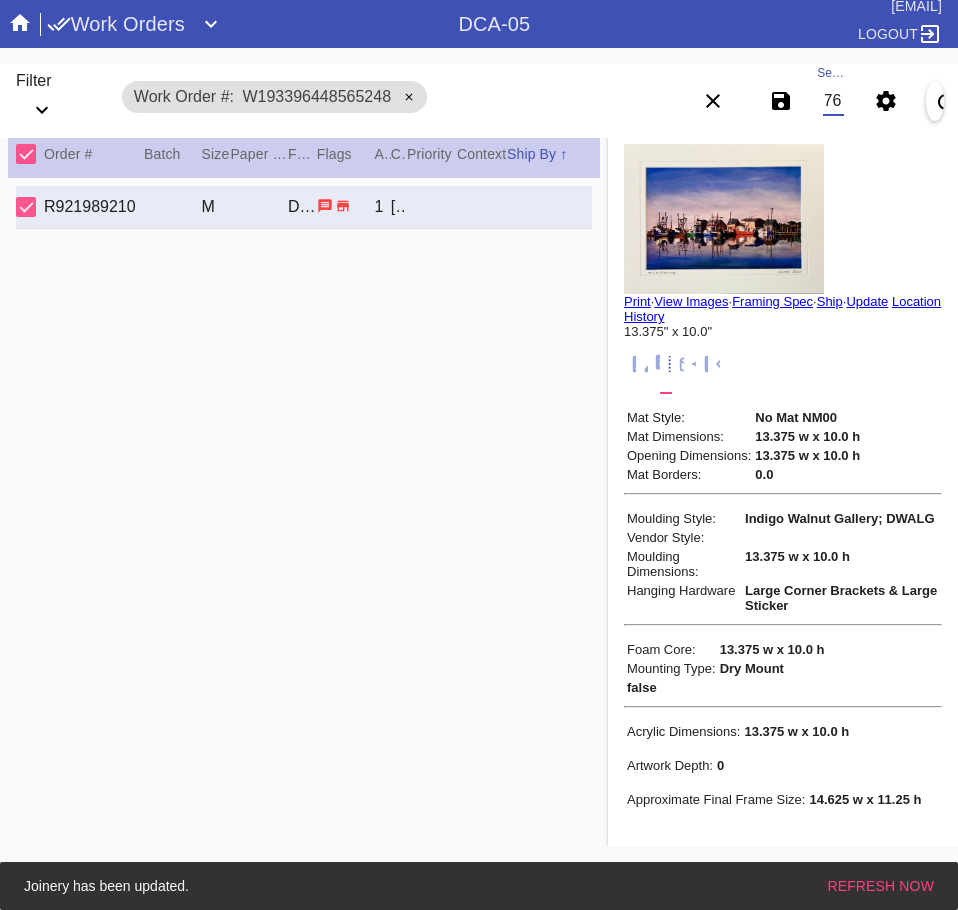 scroll, scrollTop: 0, scrollLeft: 132, axis: horizontal 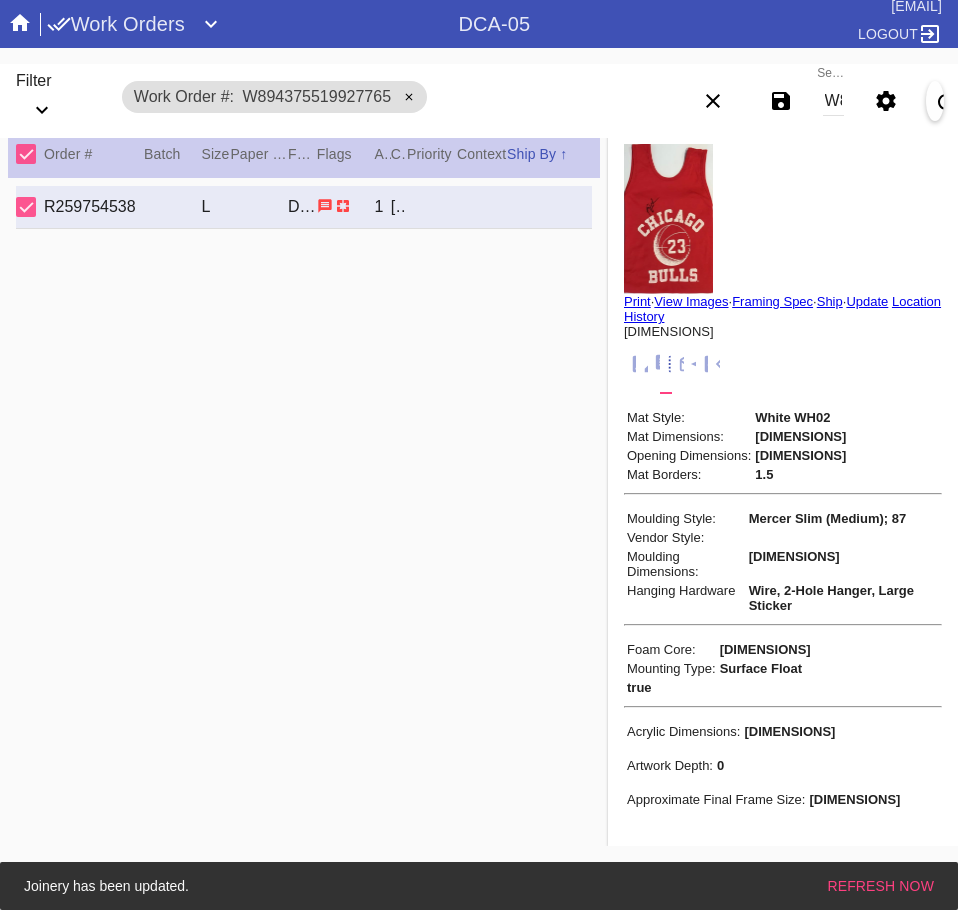 click on "Search W894375519927765" at bounding box center (833, 101) 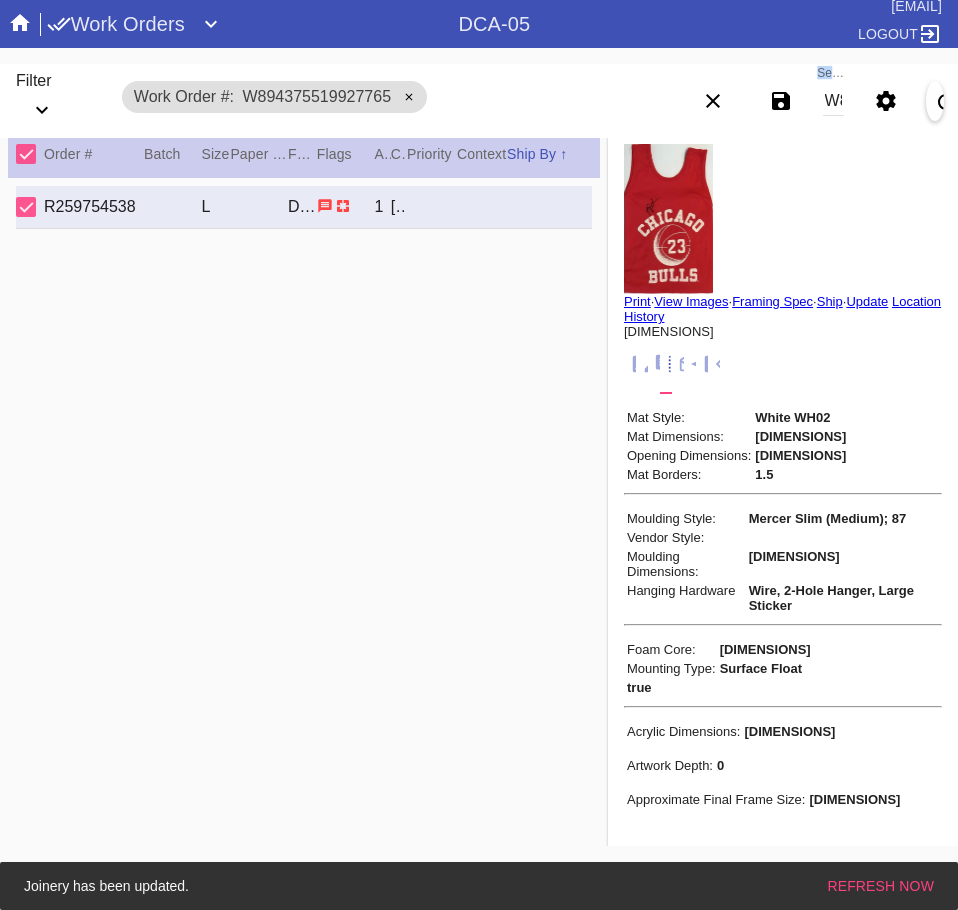 click on "Search W894375519927765" at bounding box center [833, 101] 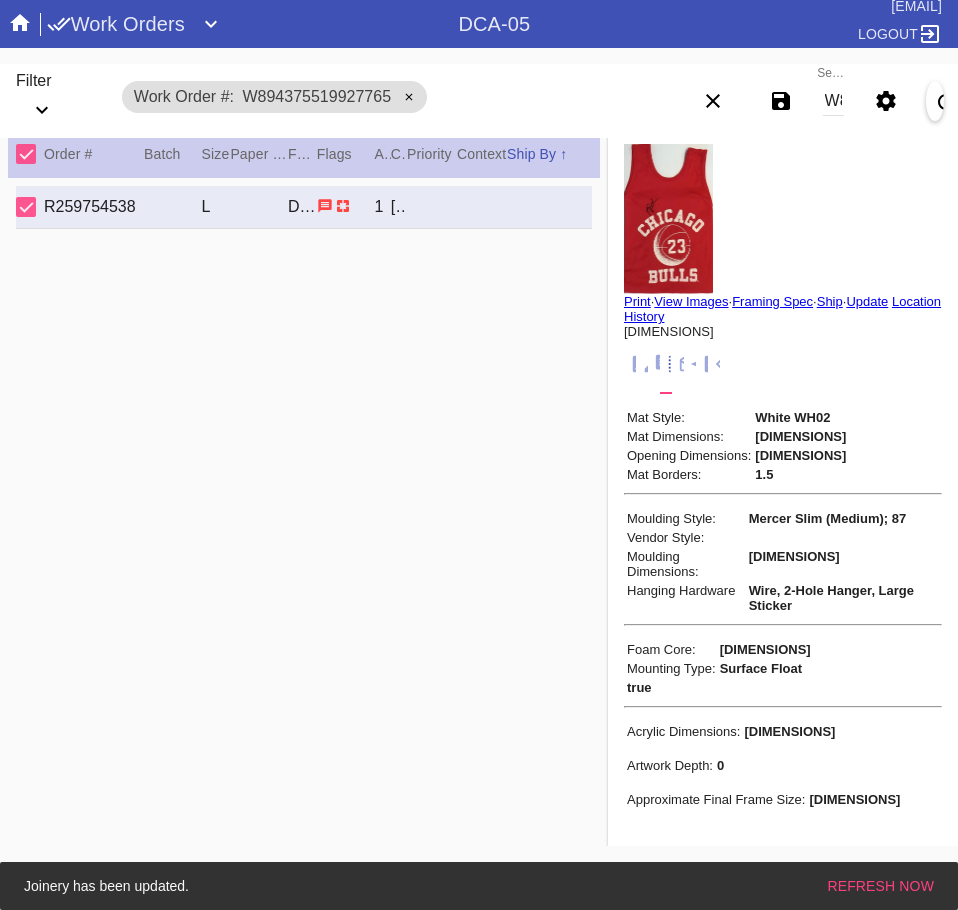click on "W894375519927765" at bounding box center [833, 101] 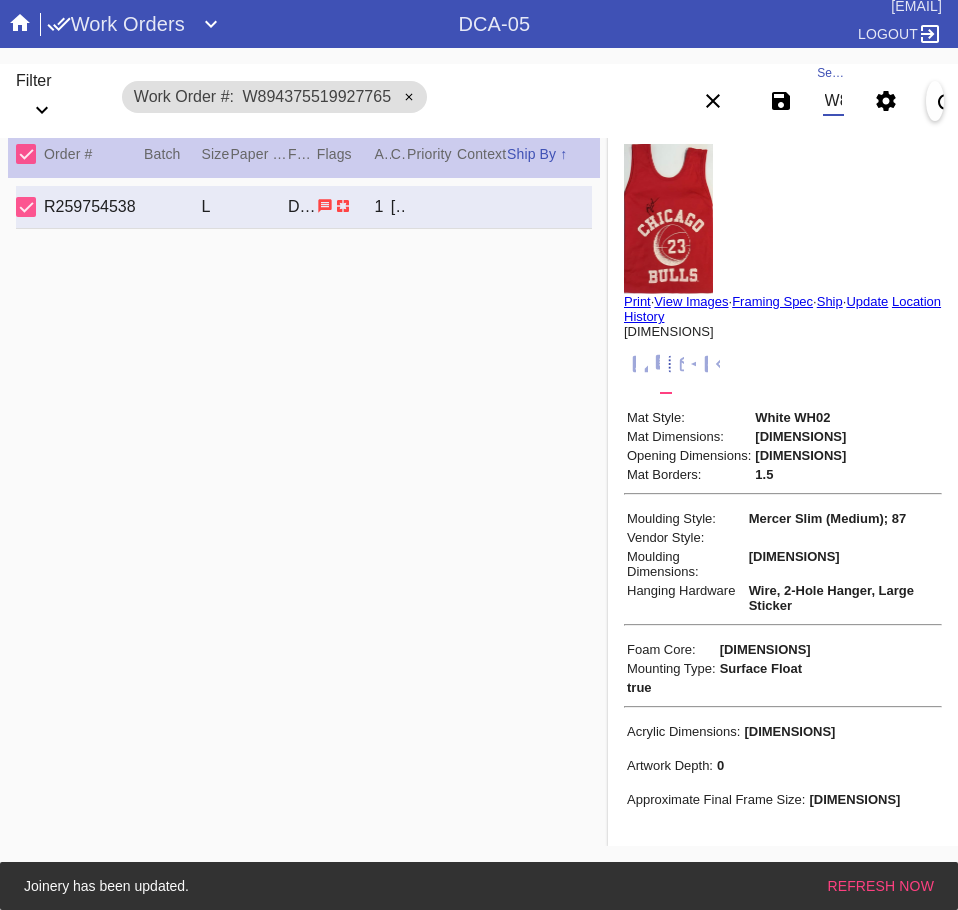 click on "W894375519927765" at bounding box center [833, 101] 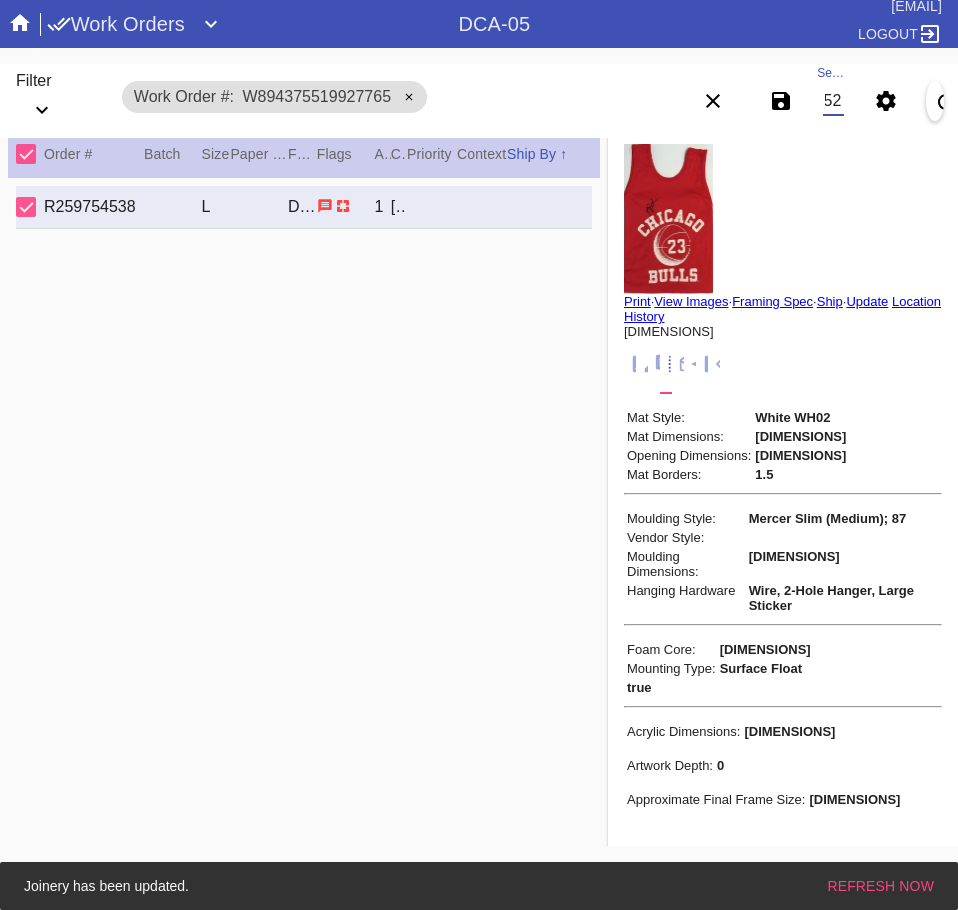 scroll, scrollTop: 0, scrollLeft: 132, axis: horizontal 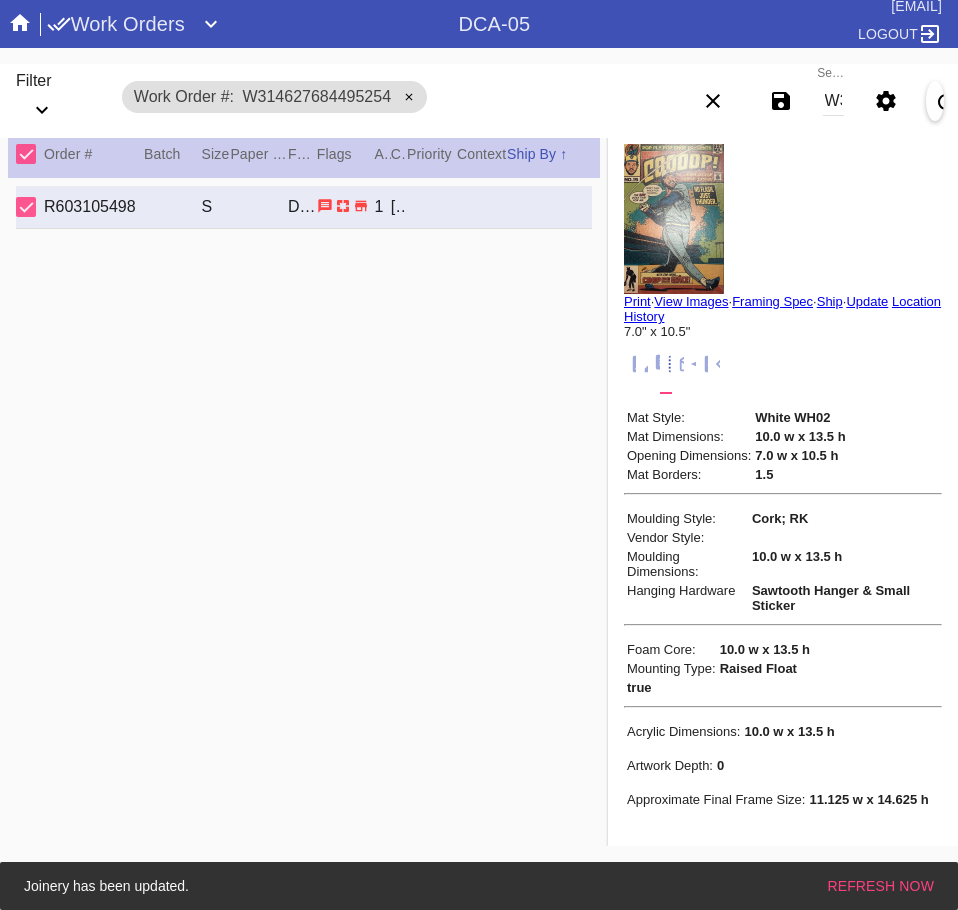 click on "W314627684495254" at bounding box center (833, 101) 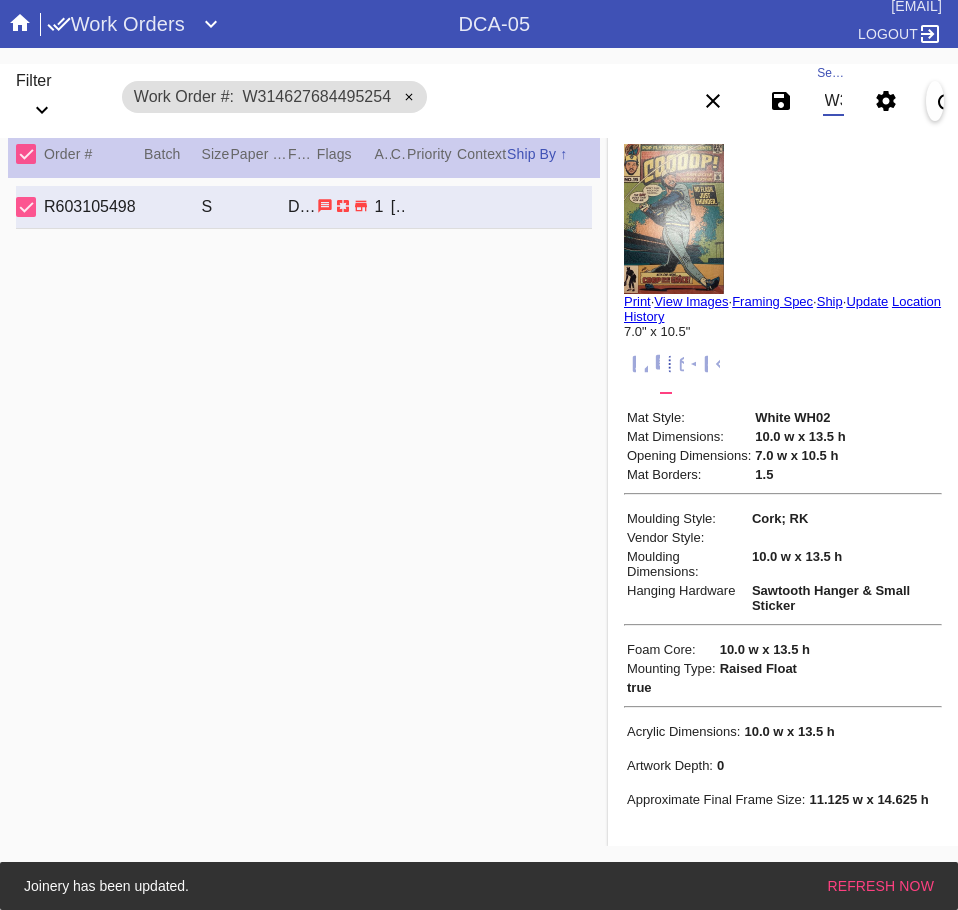 click on "W314627684495254" at bounding box center [833, 101] 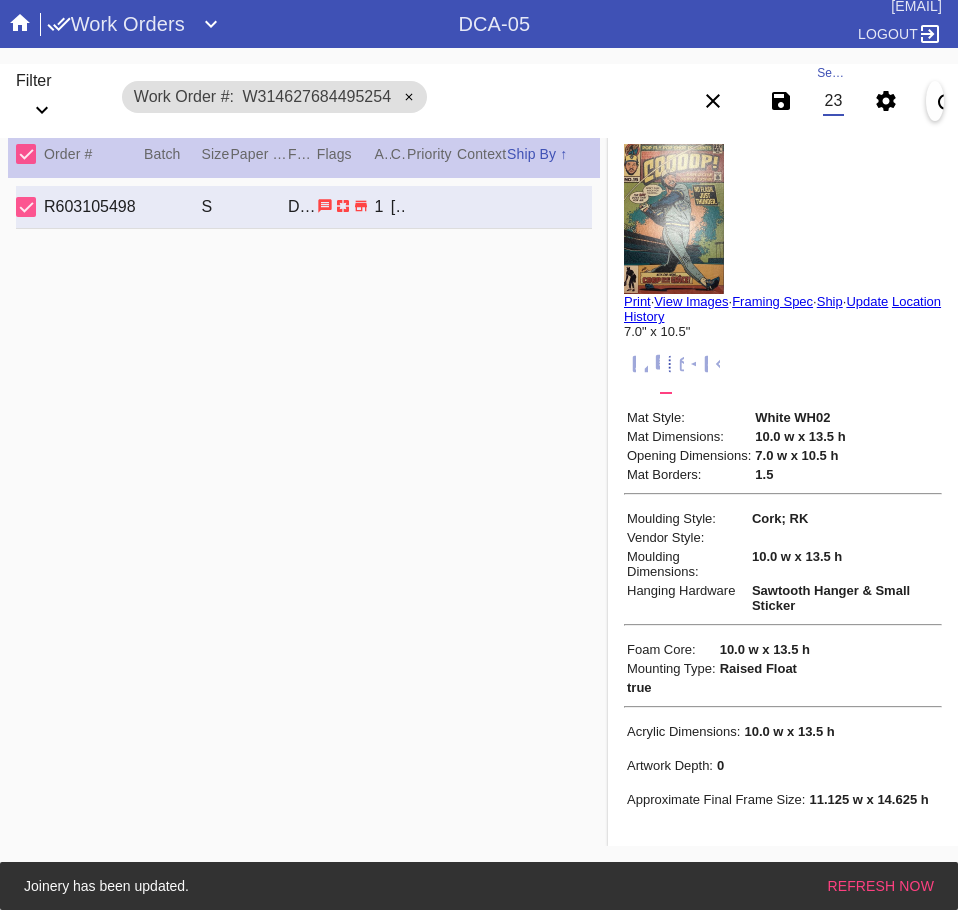 type on "W118837782162319" 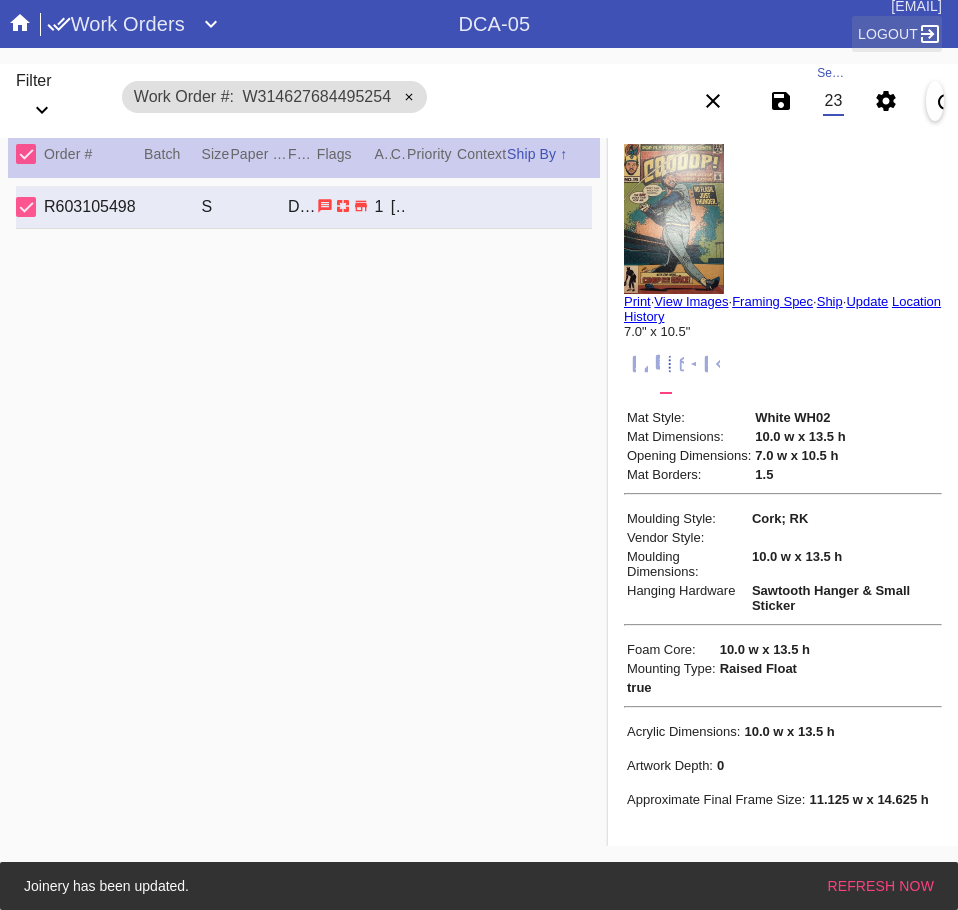 scroll, scrollTop: 0, scrollLeft: 130, axis: horizontal 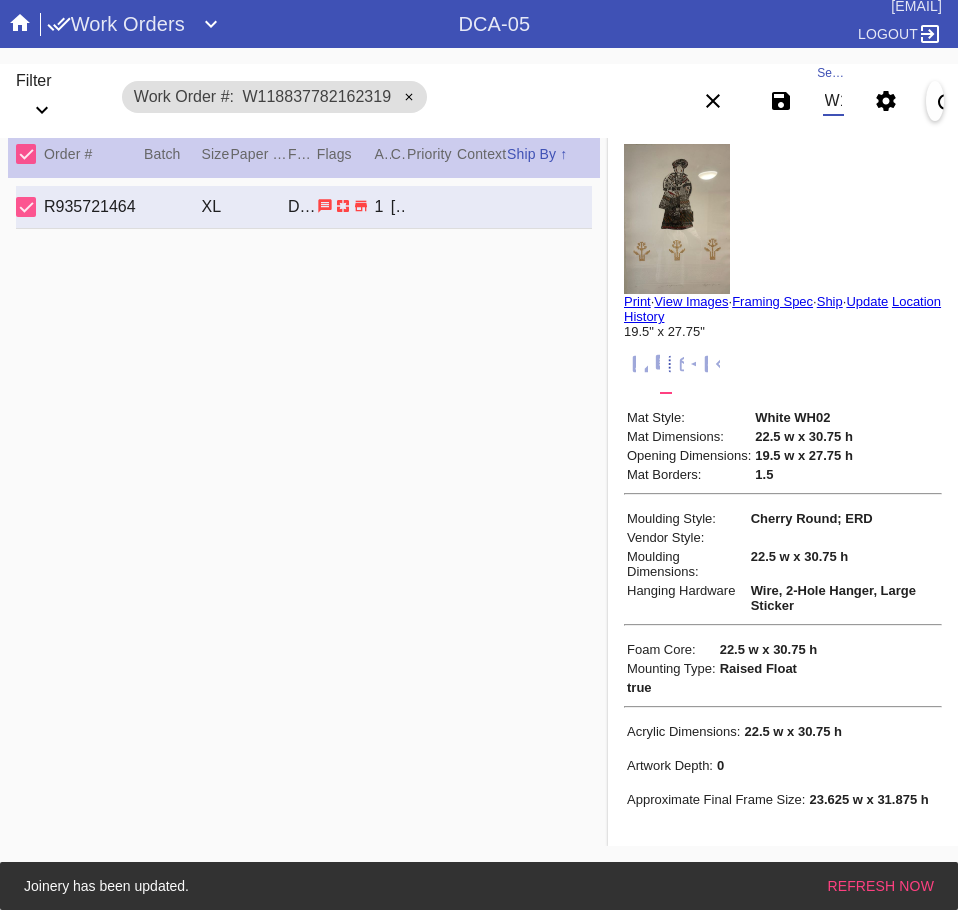 click on "W118837782162319" at bounding box center [833, 101] 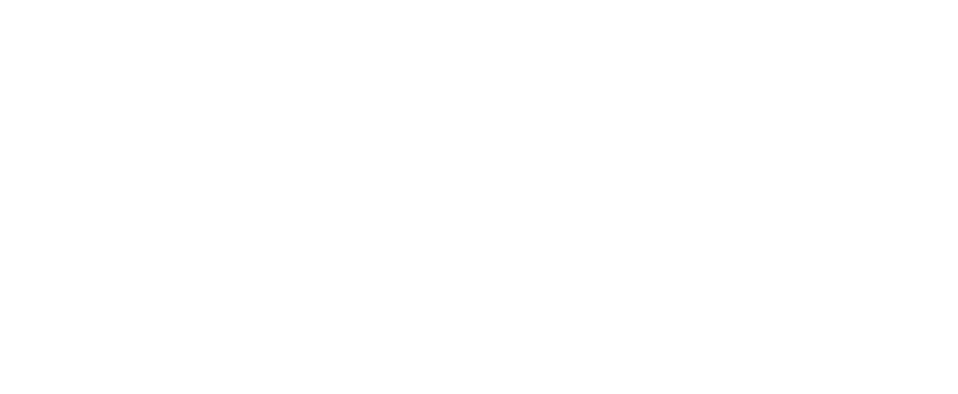scroll, scrollTop: 0, scrollLeft: 0, axis: both 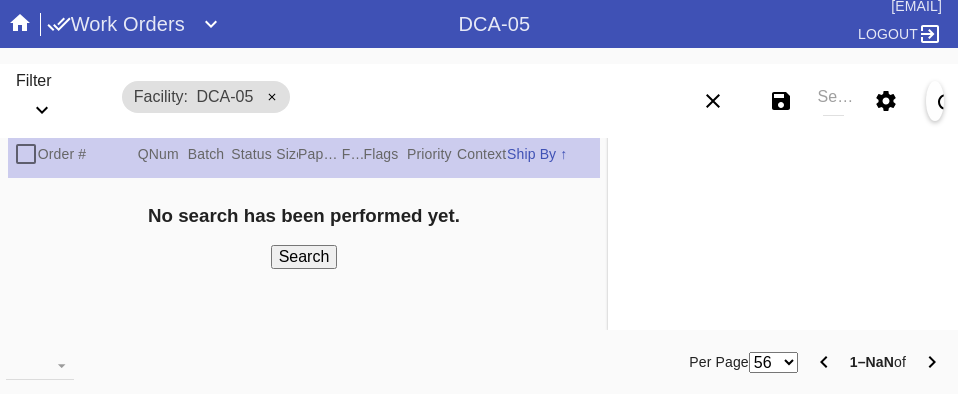 click on "Search" at bounding box center (833, 101) 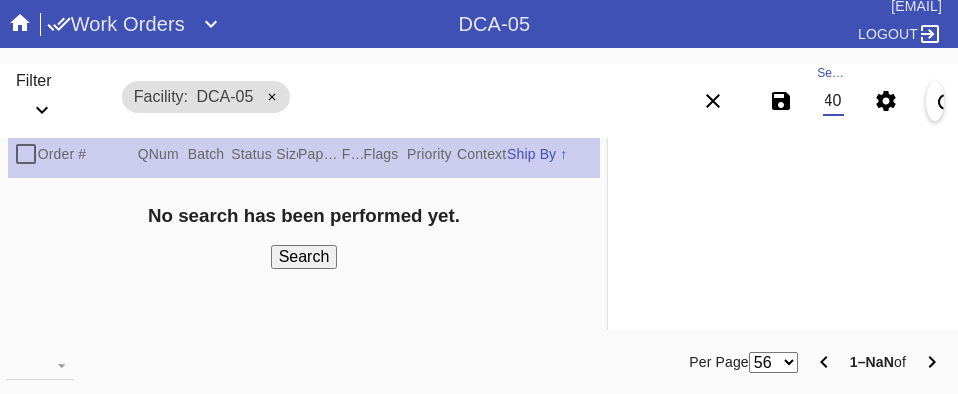 type on "W766167198384072" 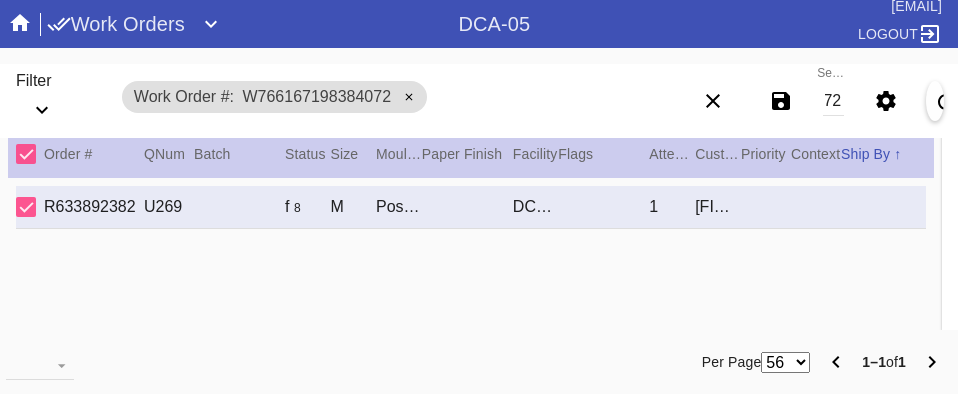 scroll, scrollTop: 0, scrollLeft: 0, axis: both 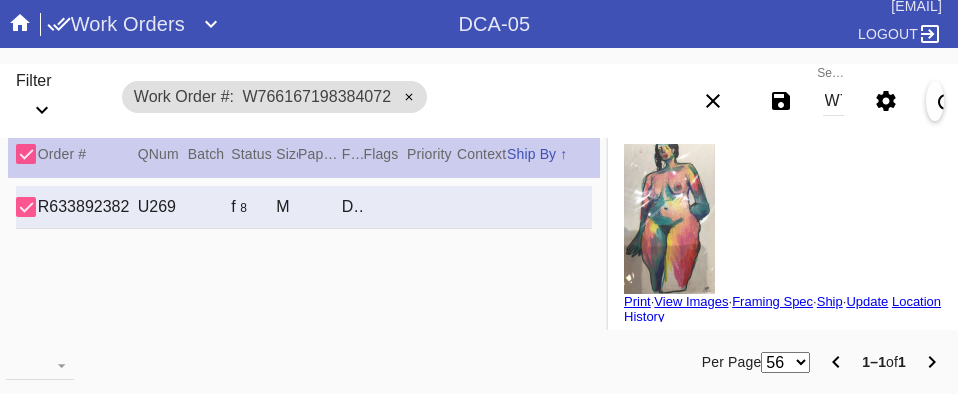 click at bounding box center (211, 24) 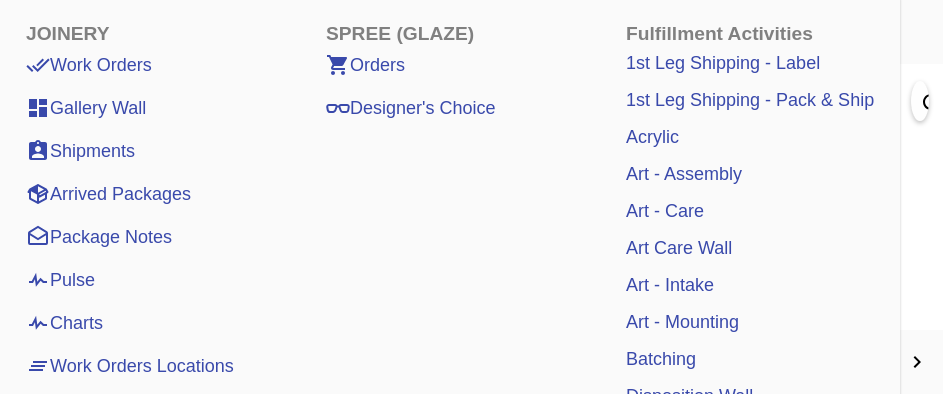 scroll, scrollTop: 100, scrollLeft: 0, axis: vertical 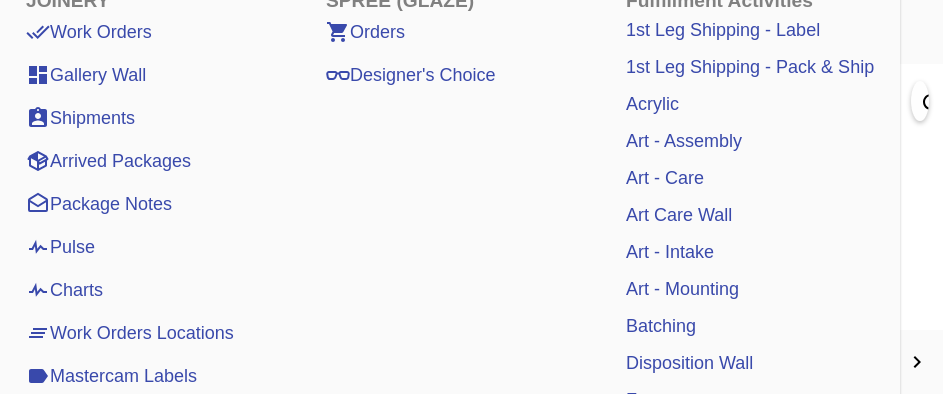click on "Art - Intake" at bounding box center [670, 252] 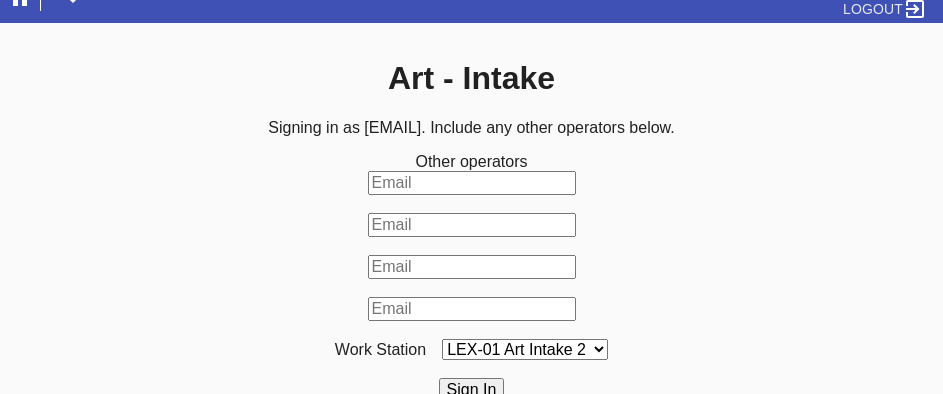 scroll, scrollTop: 33, scrollLeft: 0, axis: vertical 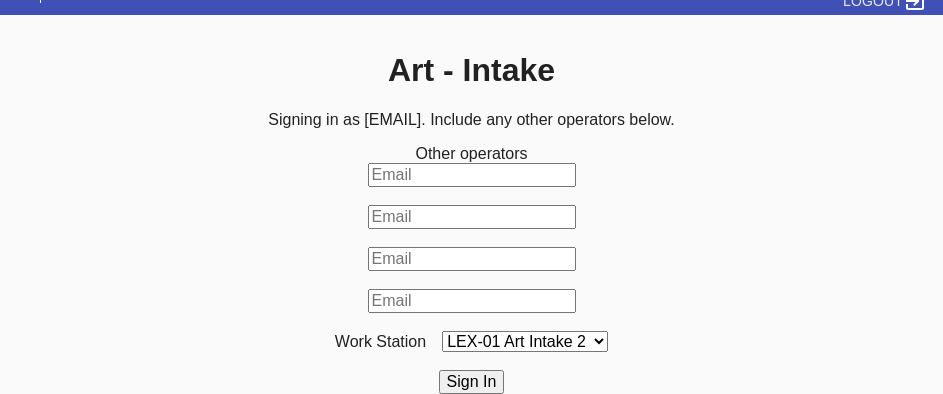 click on "LEX-01 Art Intake 2
LEX-01 Art Intake 3
LEX-01 Art Intake 4
LEX-01 Art Intake 5
DCA-05 Art Intake 3
LAS-01 Art Intake 1
DCA-05 Art Intake 1
DCA-05 Art Intake 2
LEX-01 Art Intake 1
LAS-01 Art Intake 2
LAS-01 Art Intake 3" at bounding box center (525, 341) 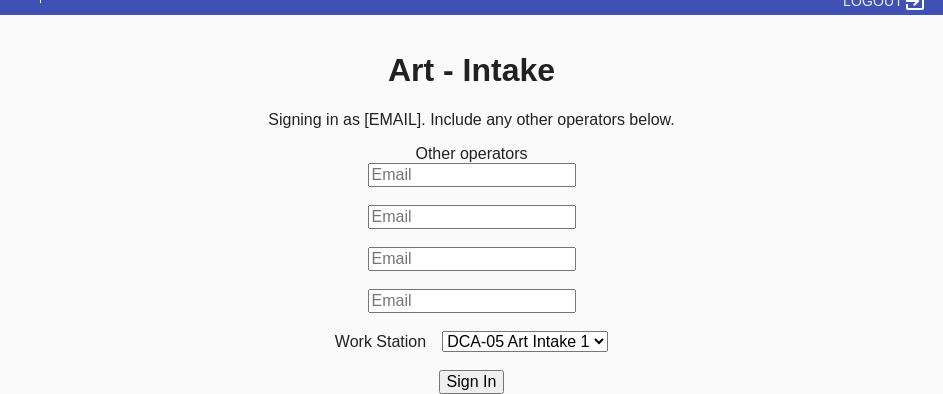 click on "LEX-01 Art Intake 2
LEX-01 Art Intake 3
LEX-01 Art Intake 4
LEX-01 Art Intake 5
DCA-05 Art Intake 3
LAS-01 Art Intake 1
DCA-05 Art Intake 1
DCA-05 Art Intake 2
LEX-01 Art Intake 1
LAS-01 Art Intake 2
LAS-01 Art Intake 3" at bounding box center [525, 341] 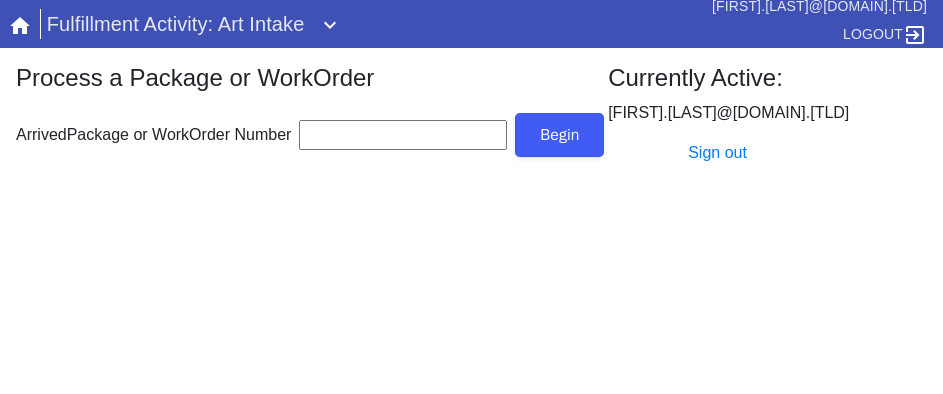 scroll, scrollTop: 0, scrollLeft: 0, axis: both 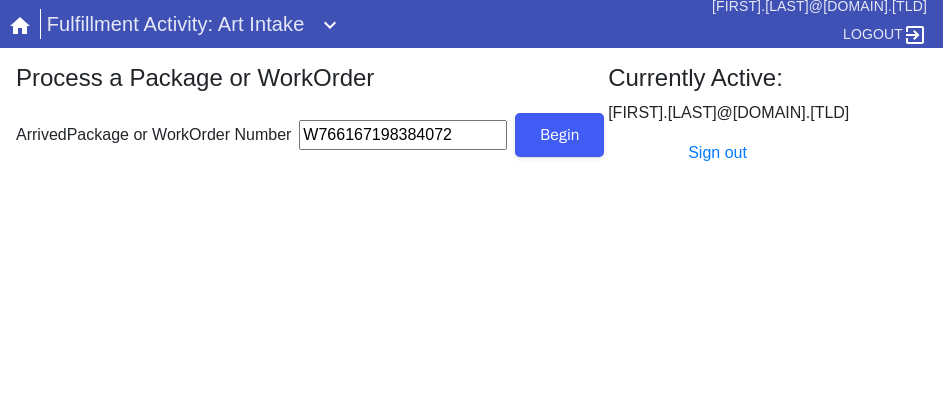 type on "W766167198384072" 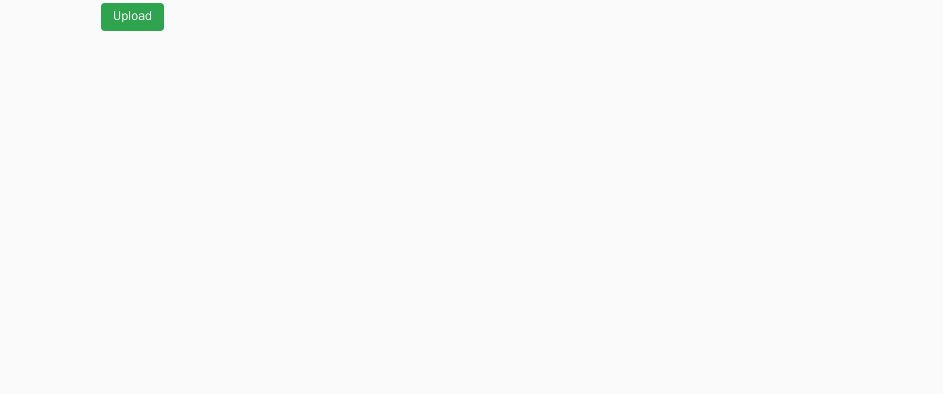 scroll, scrollTop: 912, scrollLeft: 0, axis: vertical 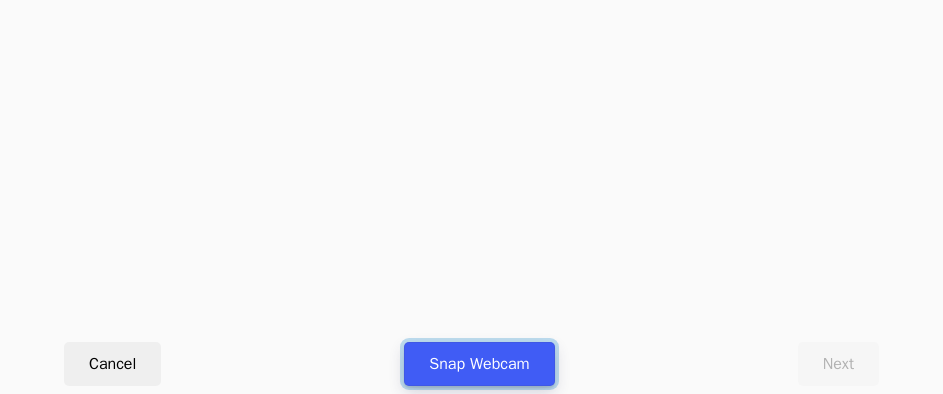 click on "Snap Webcam" at bounding box center [479, 364] 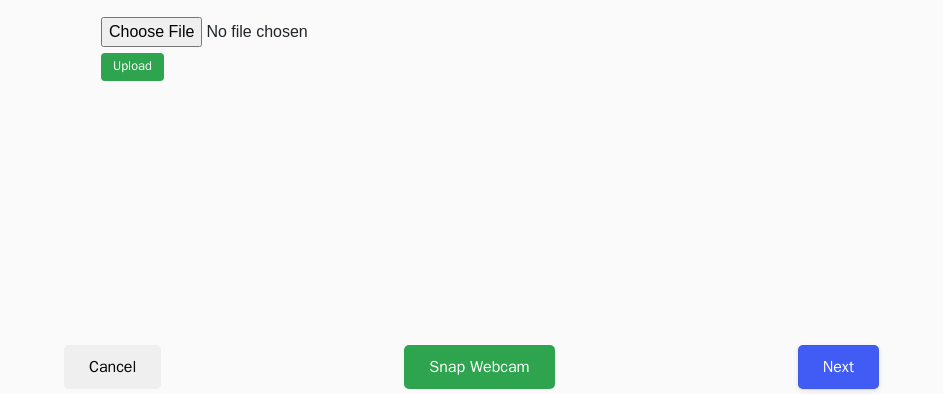 scroll, scrollTop: 912, scrollLeft: 0, axis: vertical 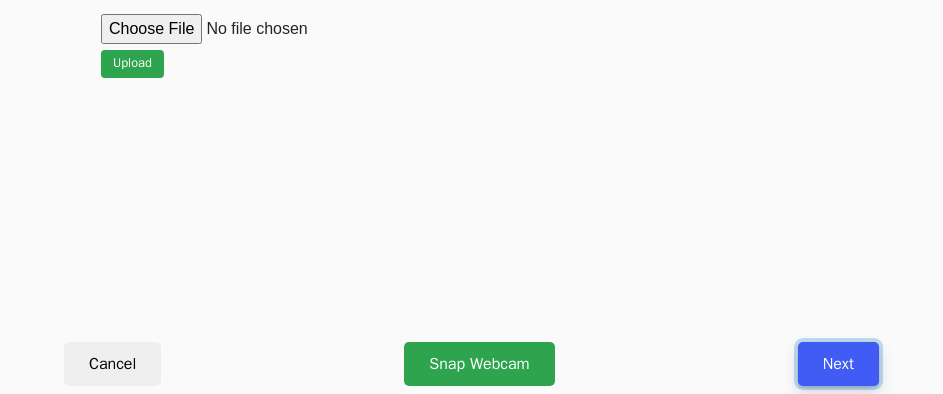 click on "Next" at bounding box center (838, 364) 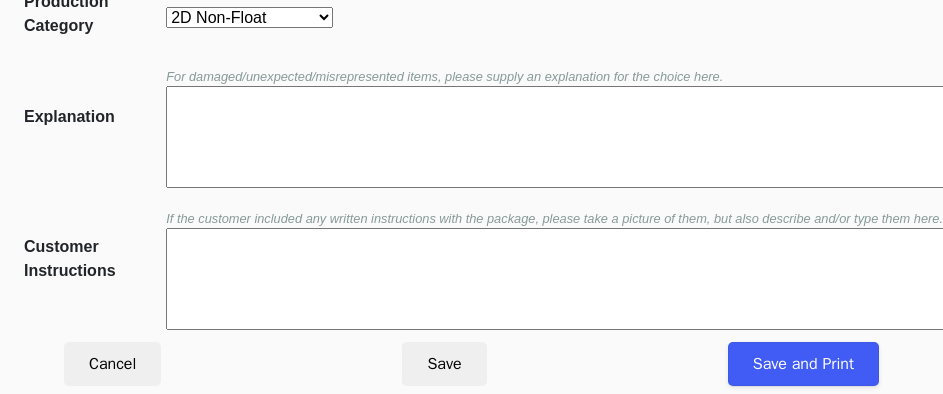scroll, scrollTop: 452, scrollLeft: 0, axis: vertical 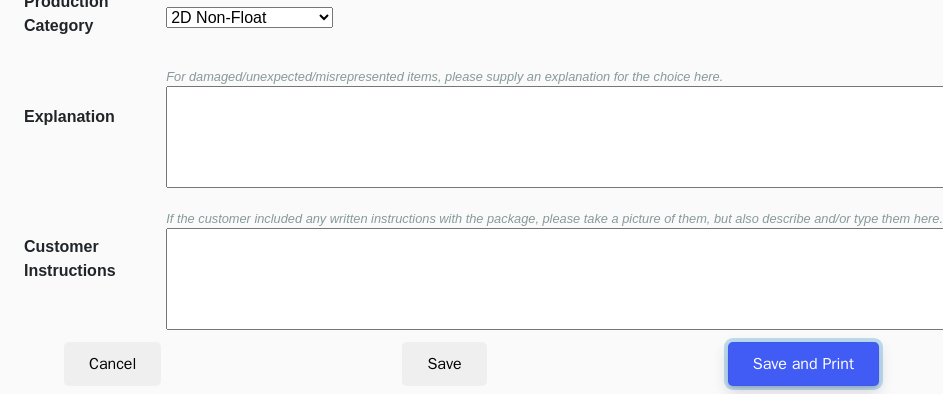 click on "Save and Print" at bounding box center (803, 364) 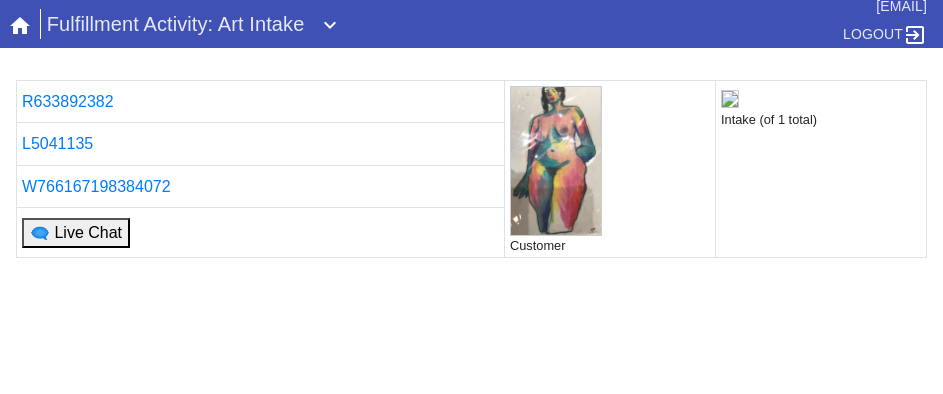 scroll, scrollTop: 0, scrollLeft: 0, axis: both 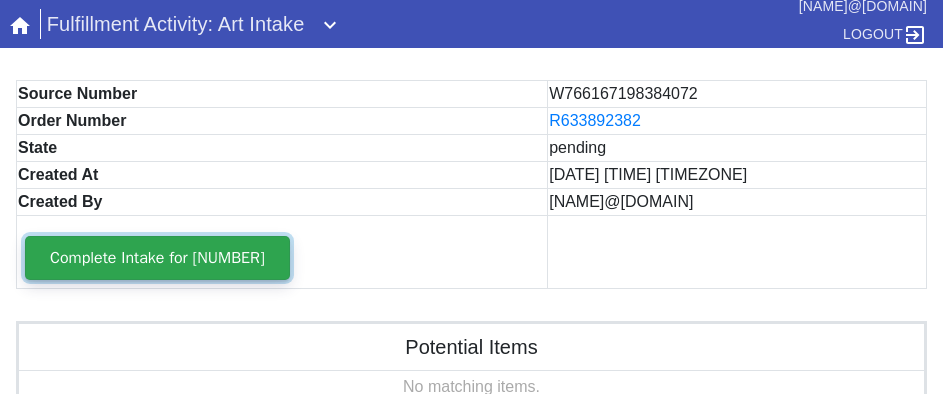click on "Complete Intake for W766167198384072" at bounding box center [157, 258] 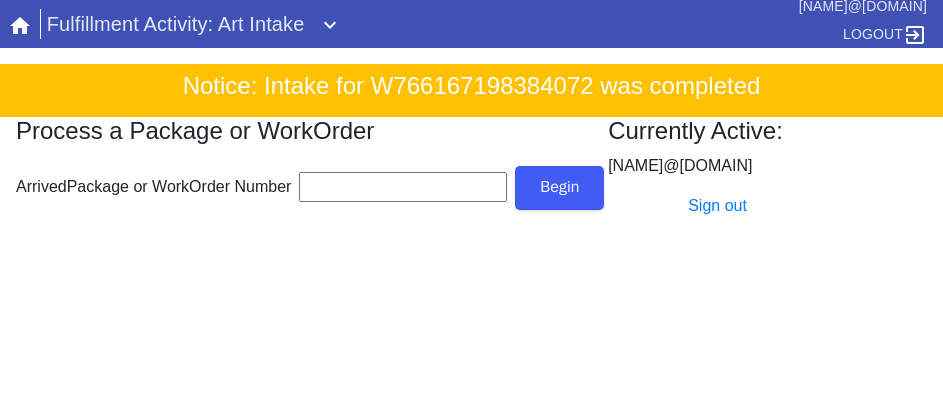 scroll, scrollTop: 0, scrollLeft: 0, axis: both 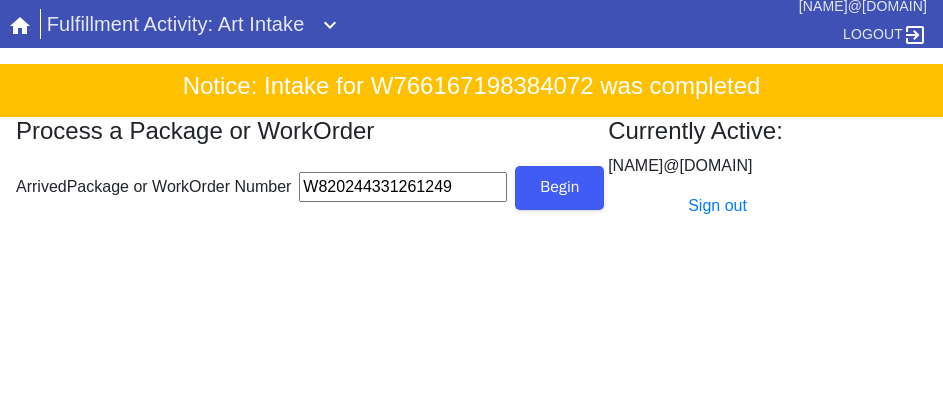 type on "W820244331261249" 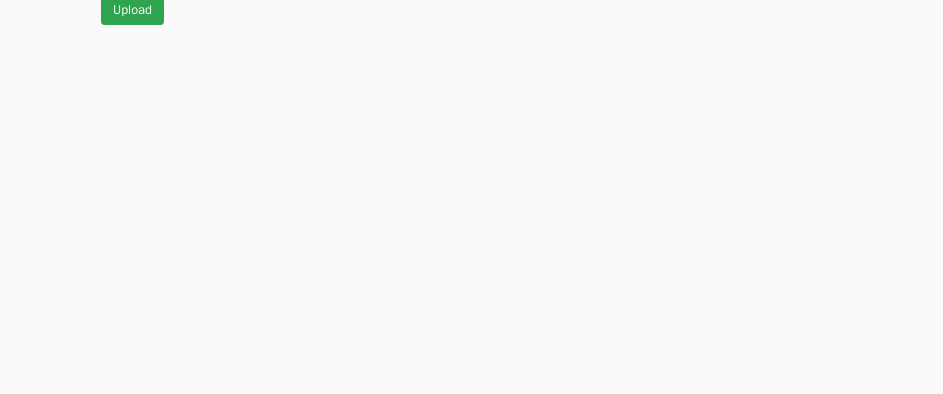 scroll, scrollTop: 912, scrollLeft: 0, axis: vertical 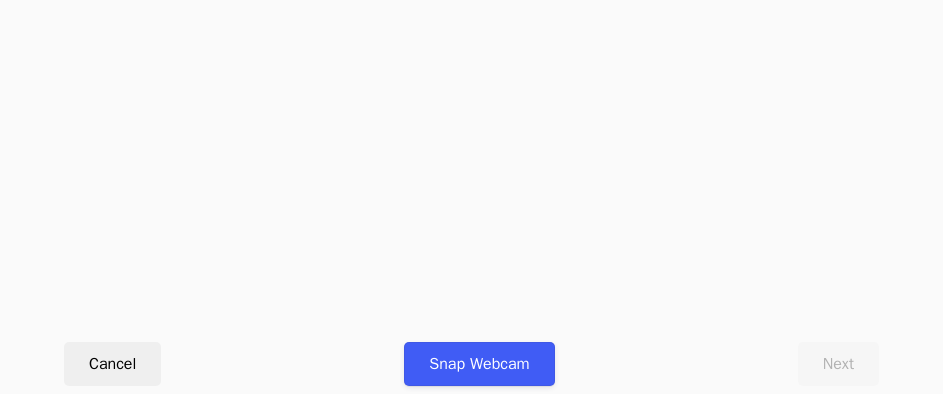 click on "Upload" at bounding box center (471, -148) 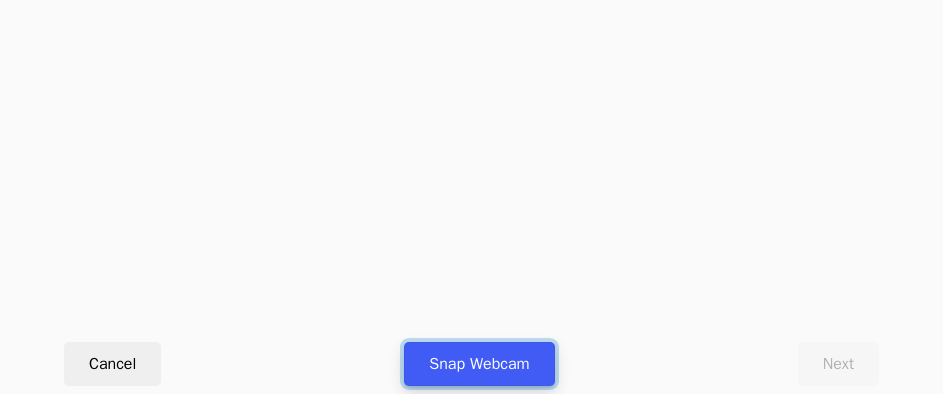 click on "Snap Webcam" at bounding box center [479, 364] 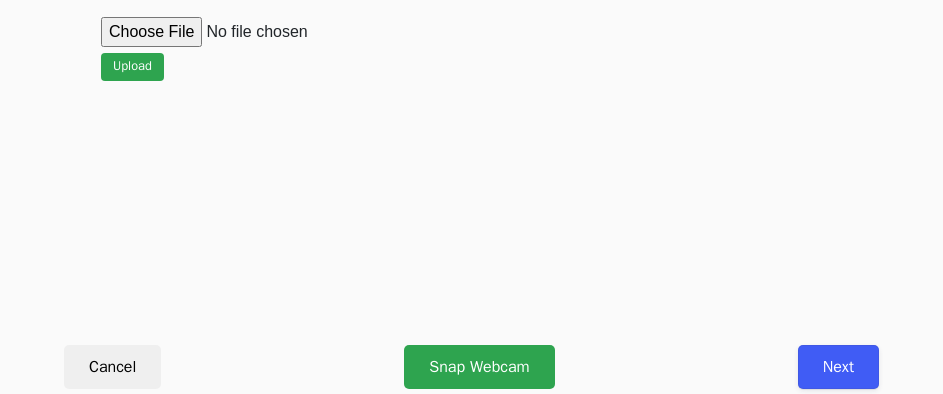 scroll, scrollTop: 912, scrollLeft: 0, axis: vertical 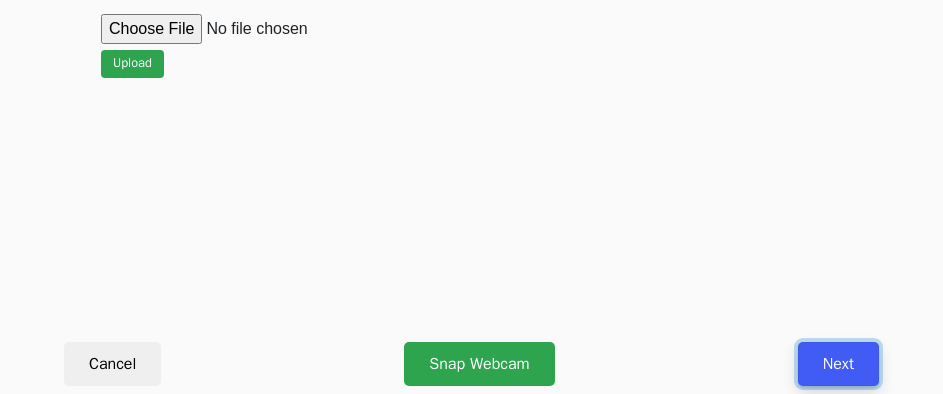 click on "Next" at bounding box center [838, 364] 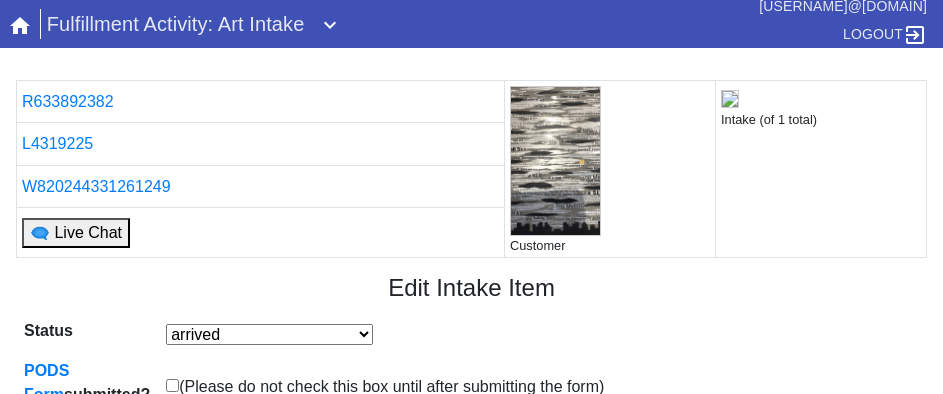 scroll, scrollTop: 452, scrollLeft: 0, axis: vertical 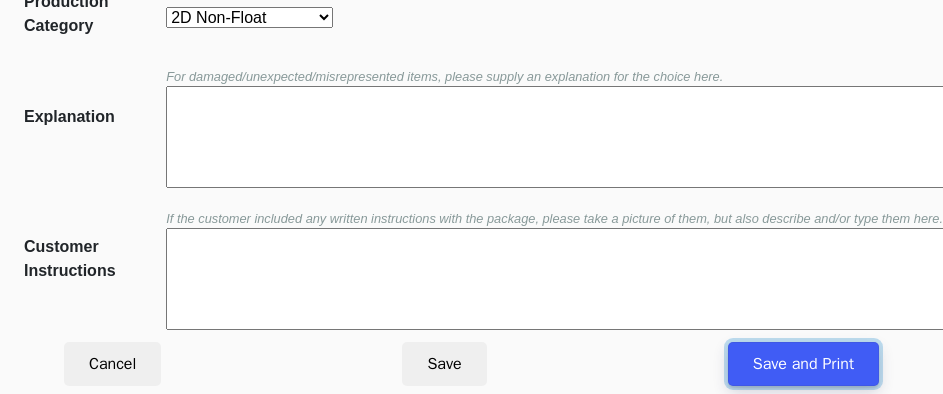 click on "Save and Print" at bounding box center [803, 364] 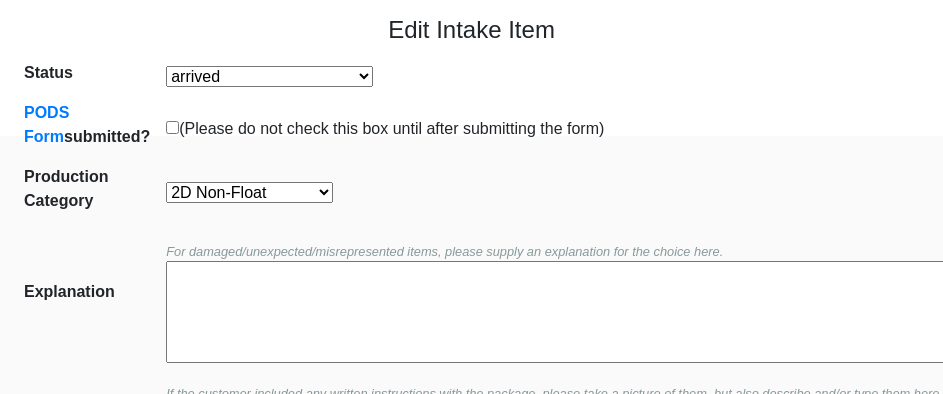 scroll, scrollTop: 252, scrollLeft: 0, axis: vertical 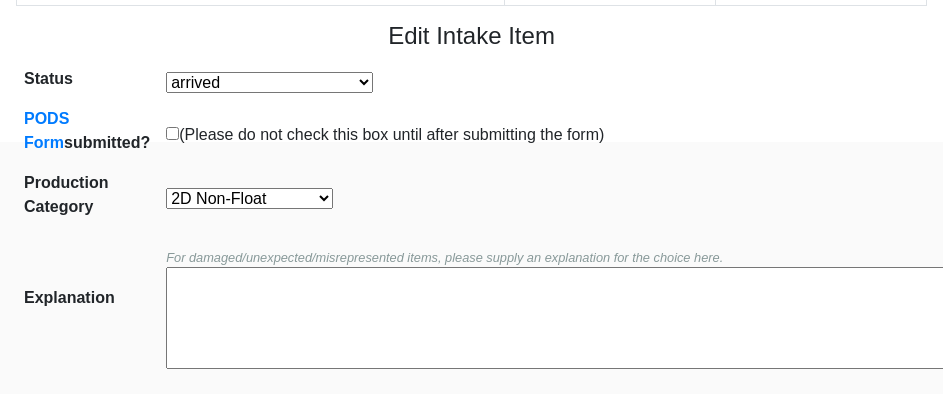 click on "2D Float
2D Non-Float
Oversize
Textiles and Jerseys
Projects
Canvas
2D Clear Float" at bounding box center (249, 198) 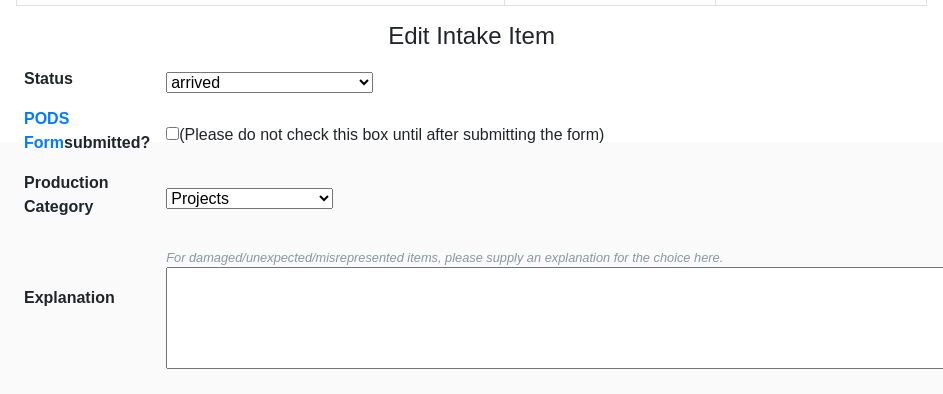 click on "2D Float
2D Non-Float
Oversize
Textiles and Jerseys
Projects
Canvas
2D Clear Float" at bounding box center [249, 198] 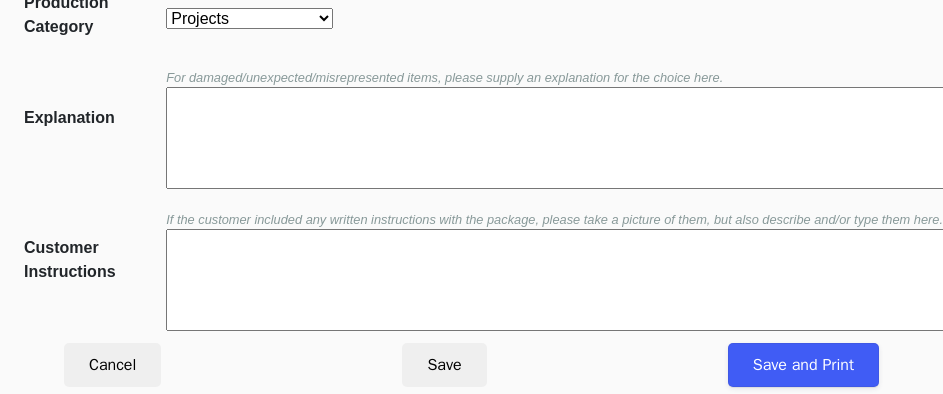 scroll, scrollTop: 452, scrollLeft: 0, axis: vertical 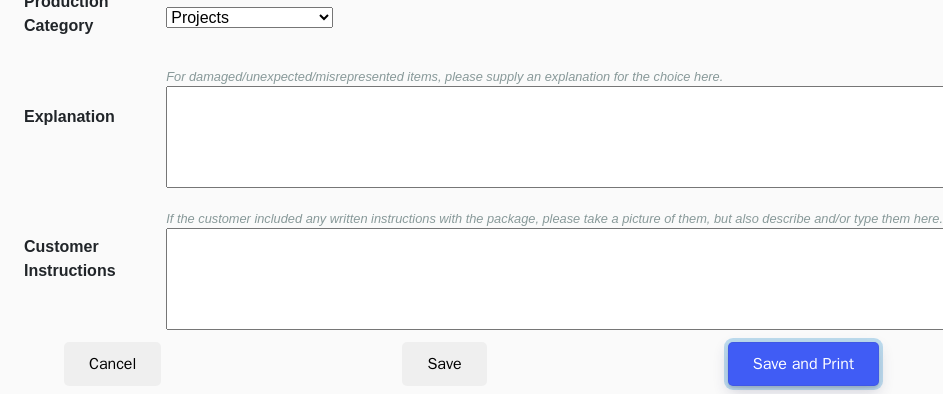 click on "Save and Print" at bounding box center [803, 364] 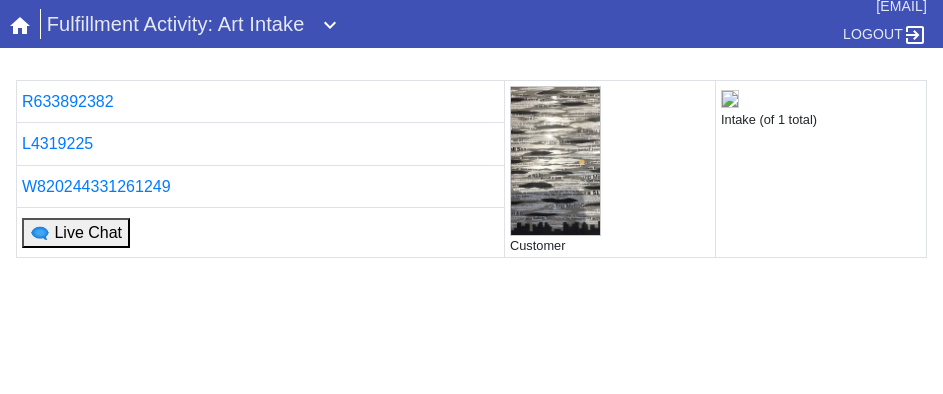 scroll, scrollTop: 0, scrollLeft: 0, axis: both 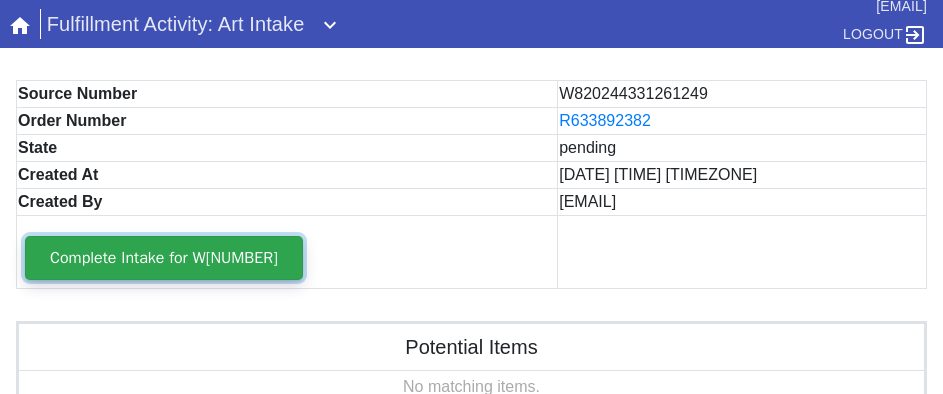 click on "Complete Intake for W[NUMBER]" at bounding box center (164, 258) 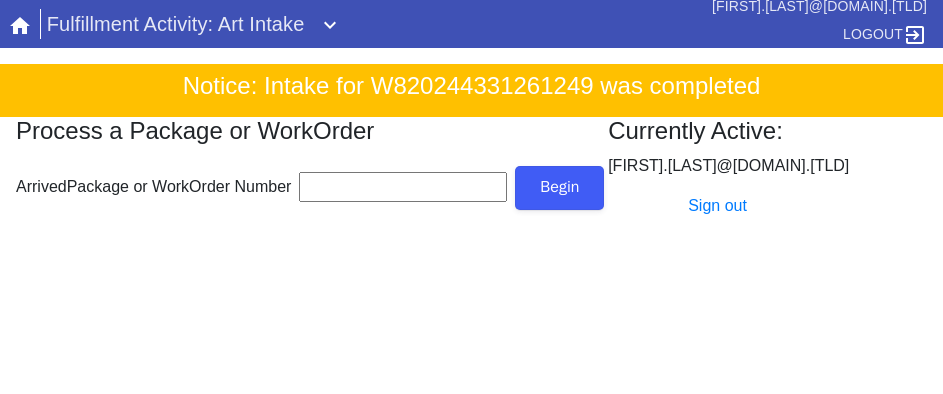 scroll, scrollTop: 0, scrollLeft: 0, axis: both 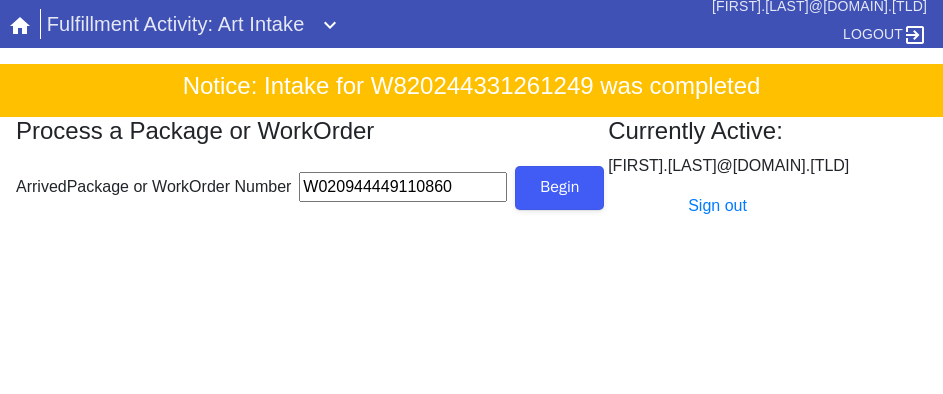 type on "W020944449110860" 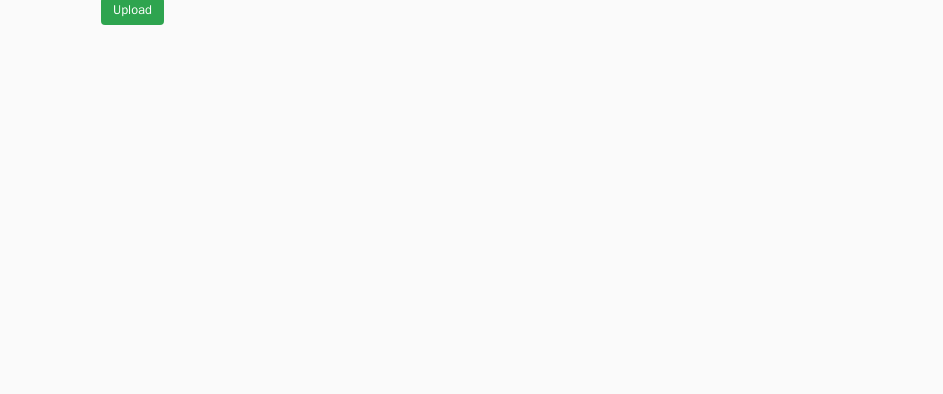 scroll, scrollTop: 912, scrollLeft: 0, axis: vertical 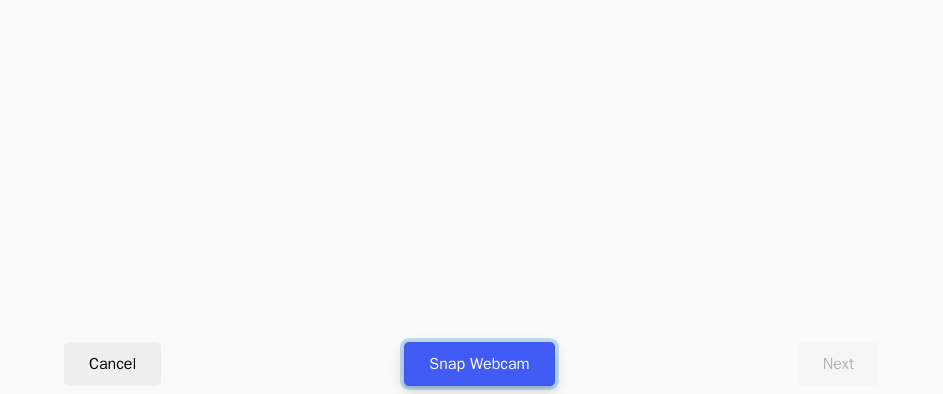 click on "Snap Webcam" at bounding box center (479, 364) 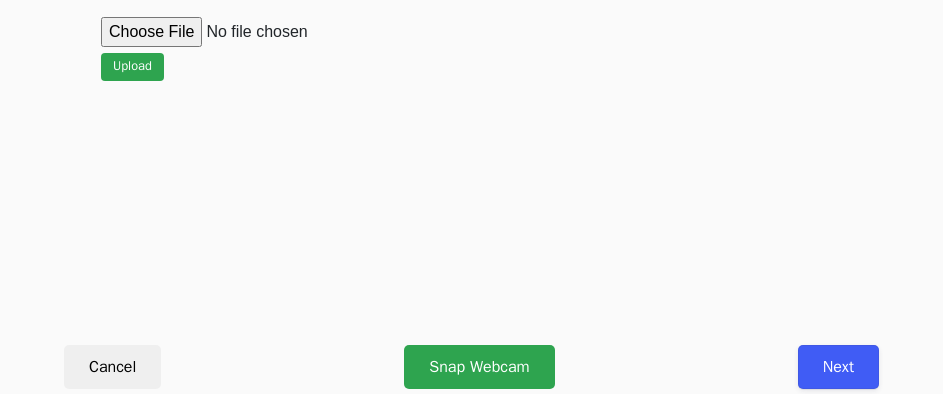scroll, scrollTop: 912, scrollLeft: 0, axis: vertical 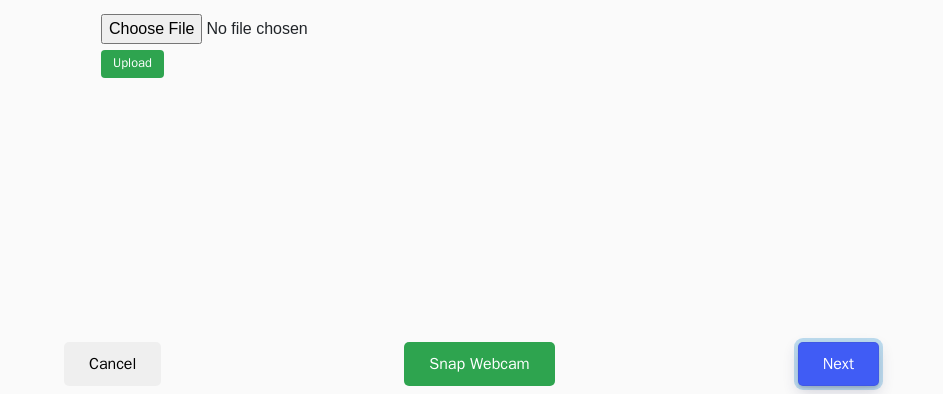 click on "Next" at bounding box center [838, 364] 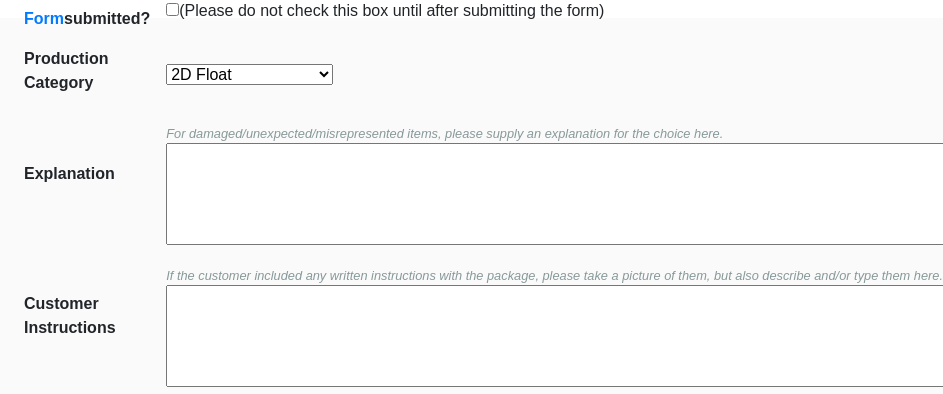 scroll, scrollTop: 252, scrollLeft: 0, axis: vertical 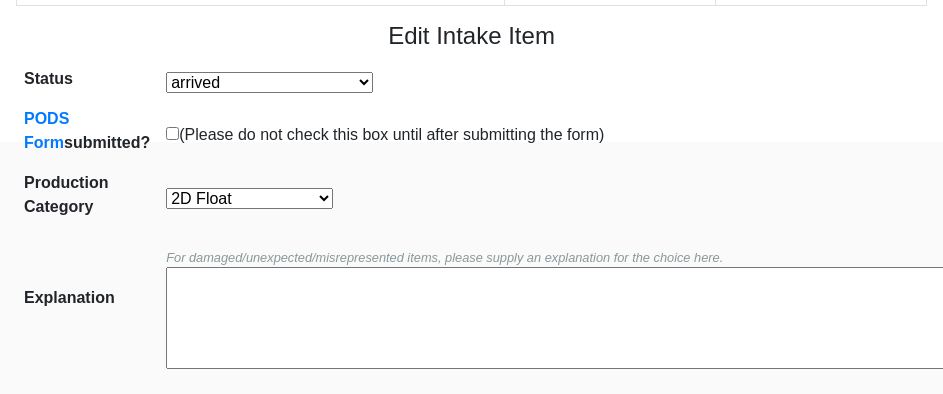 drag, startPoint x: 215, startPoint y: 203, endPoint x: 236, endPoint y: 207, distance: 21.377558 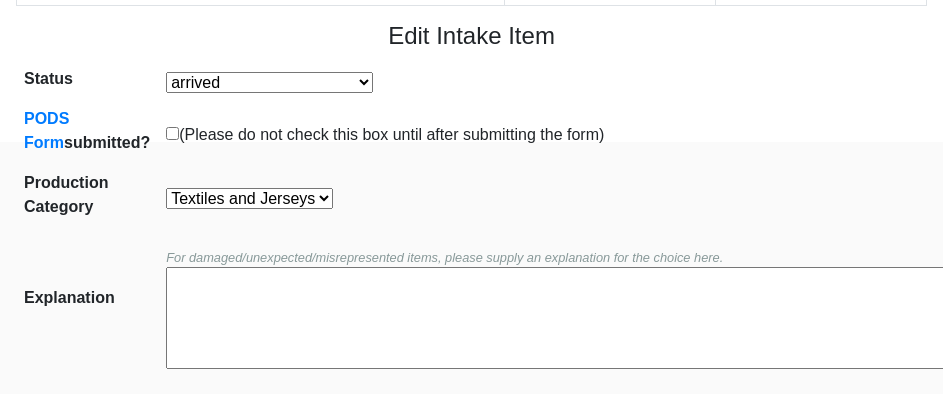 click on "2D Float
2D Non-Float
Oversize
Textiles and Jerseys
Projects
Canvas
2D Clear Float" at bounding box center (249, 198) 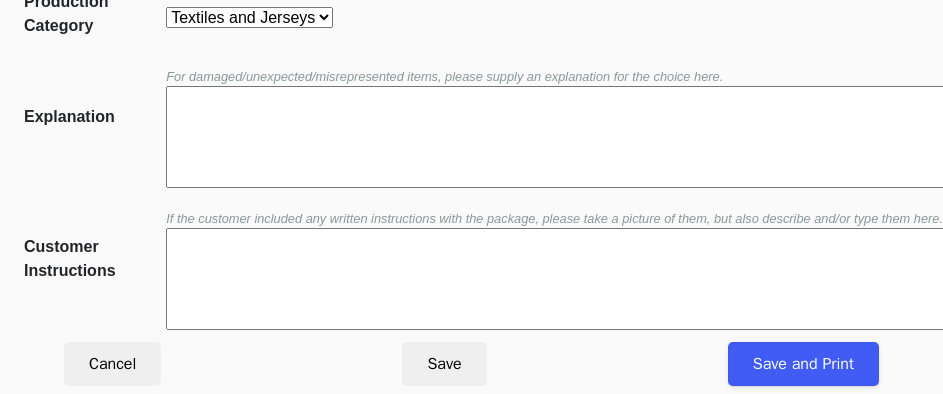 scroll, scrollTop: 452, scrollLeft: 0, axis: vertical 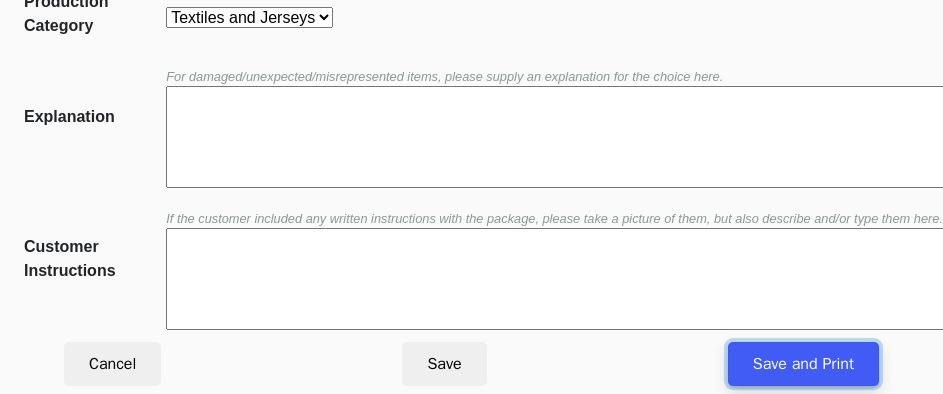 click on "Save and Print" at bounding box center [803, 364] 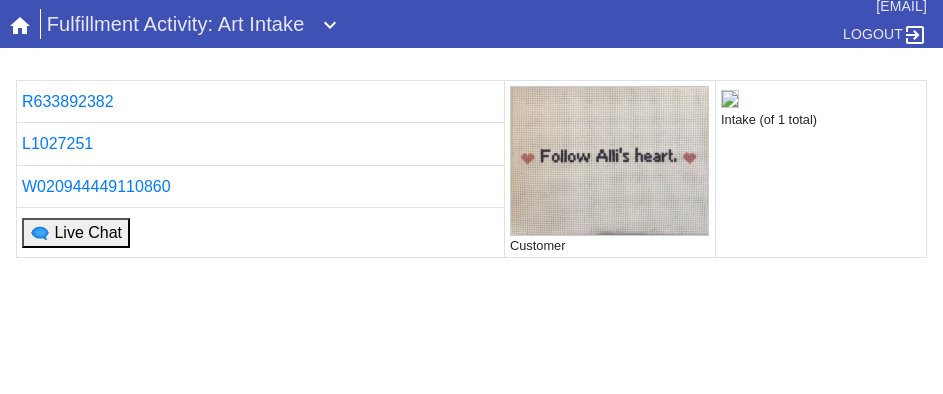 scroll, scrollTop: 181, scrollLeft: 0, axis: vertical 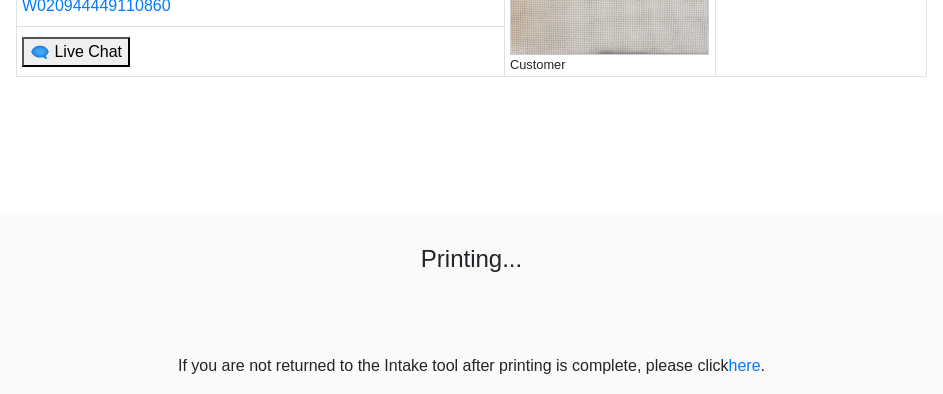 click on "R633892382 Customer Intake (of 1 total) L1027251 W020944449110860 🗨 Live Chat Printing... If you are not returned to the Intake tool after printing is complete, please click  here ." at bounding box center [471, 138] 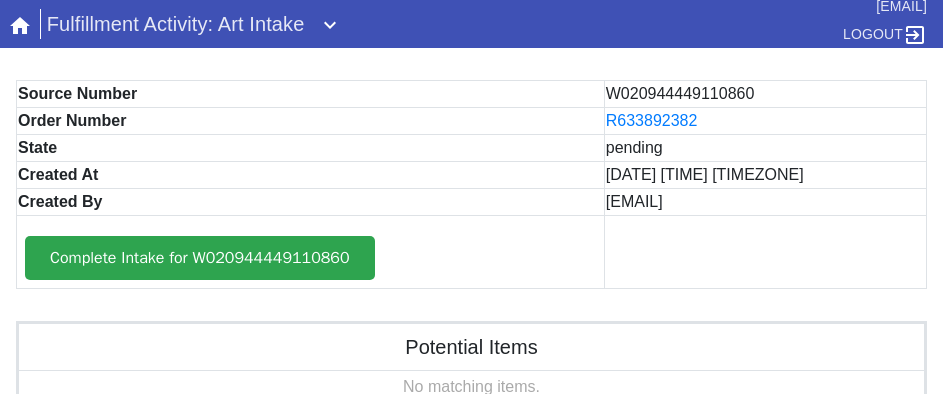 scroll, scrollTop: 0, scrollLeft: 0, axis: both 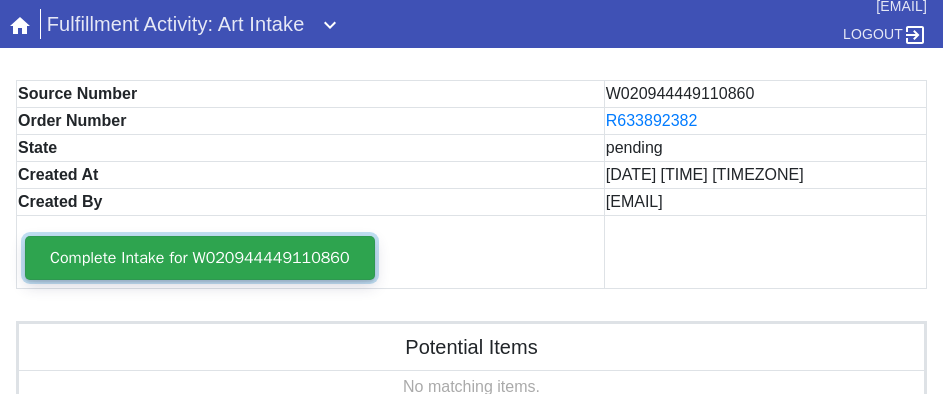 click on "Complete Intake for W020944449110860" at bounding box center (200, 258) 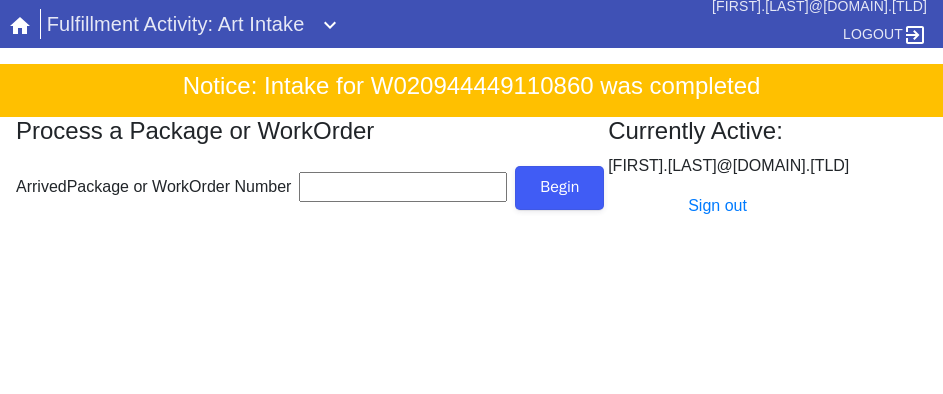 scroll, scrollTop: 0, scrollLeft: 0, axis: both 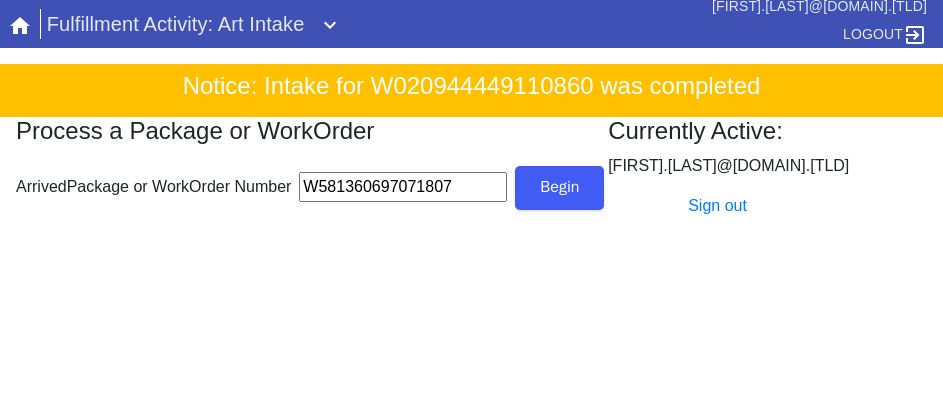 type on "W581360697071807" 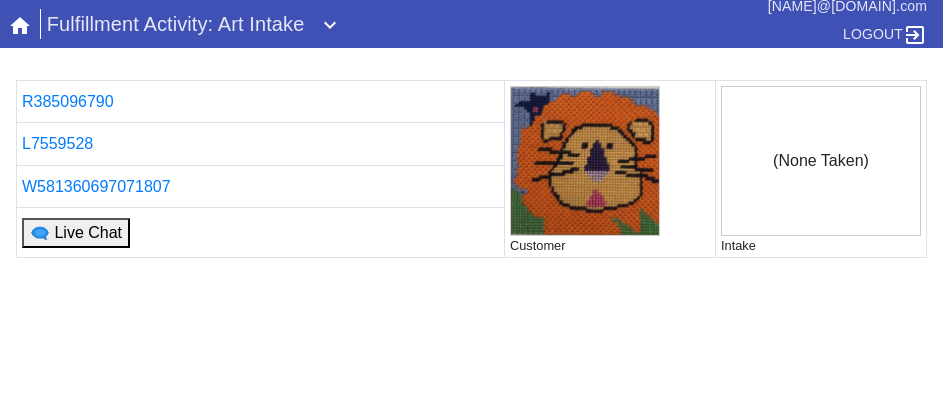 scroll, scrollTop: 0, scrollLeft: 0, axis: both 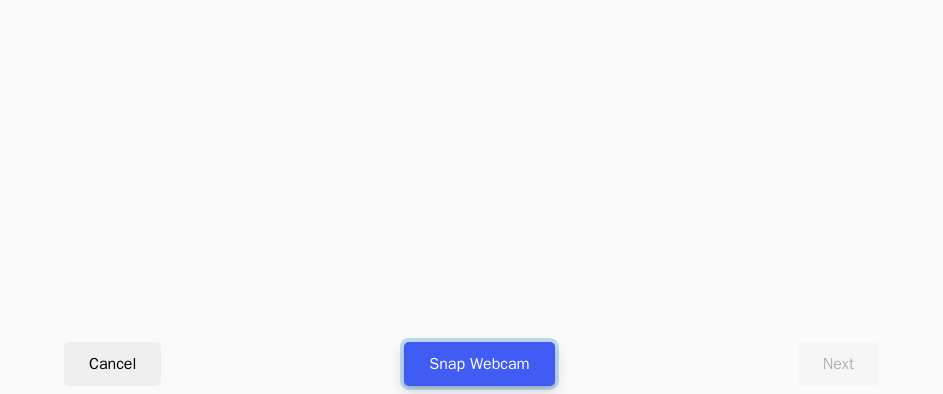 click on "Snap Webcam" at bounding box center [479, 364] 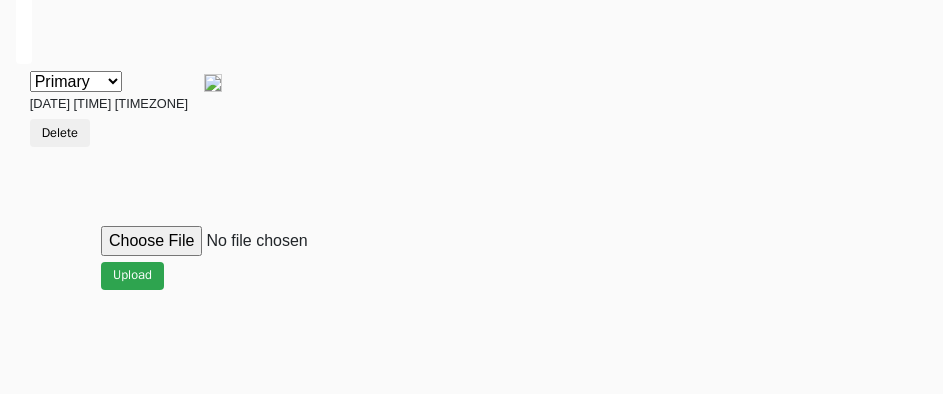 scroll, scrollTop: 912, scrollLeft: 0, axis: vertical 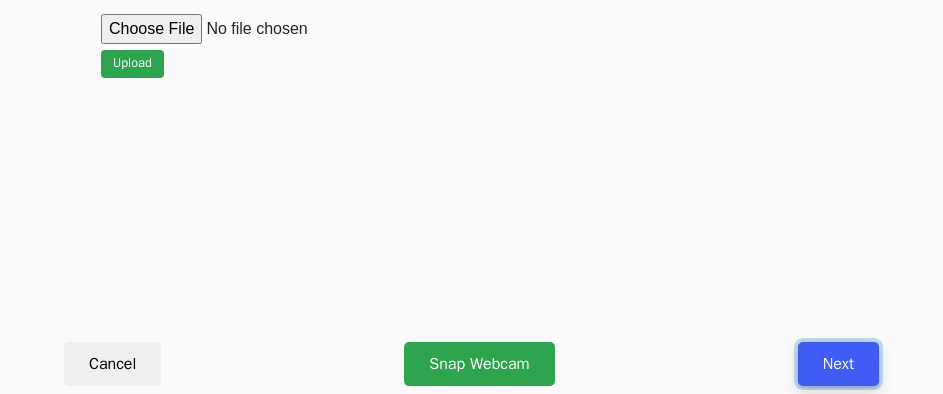click on "Next" at bounding box center (838, 364) 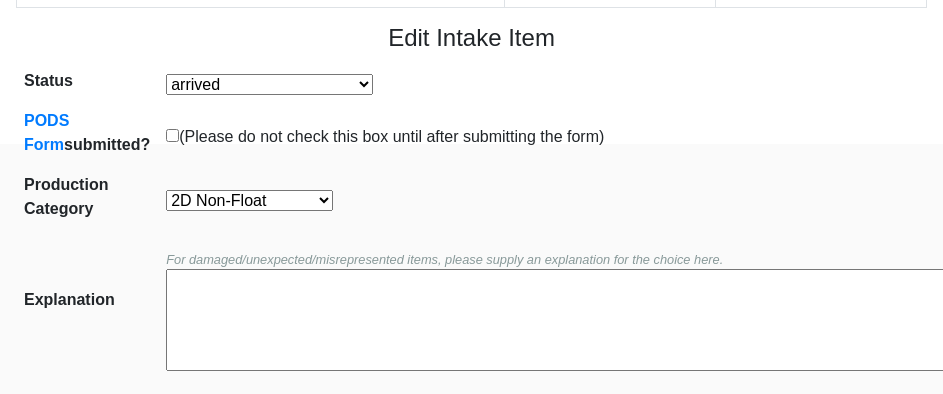 scroll, scrollTop: 300, scrollLeft: 0, axis: vertical 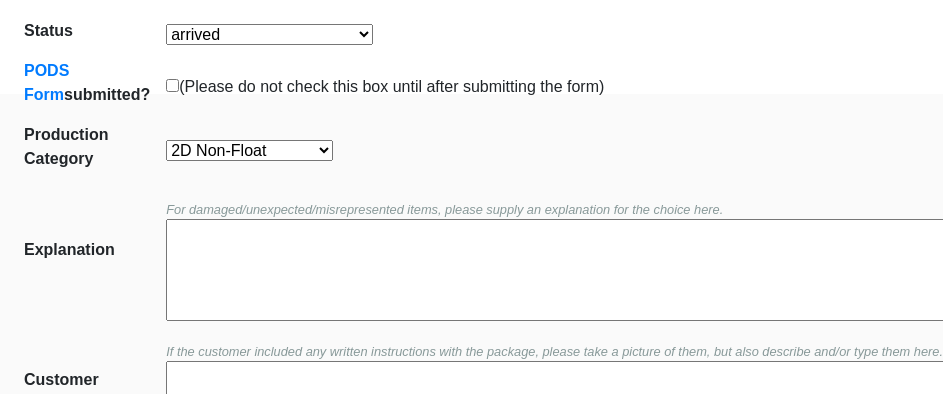 click on "2D Float
2D Non-Float
Oversize
Textiles and Jerseys
Projects
Canvas
2D Clear Float" at bounding box center [249, 150] 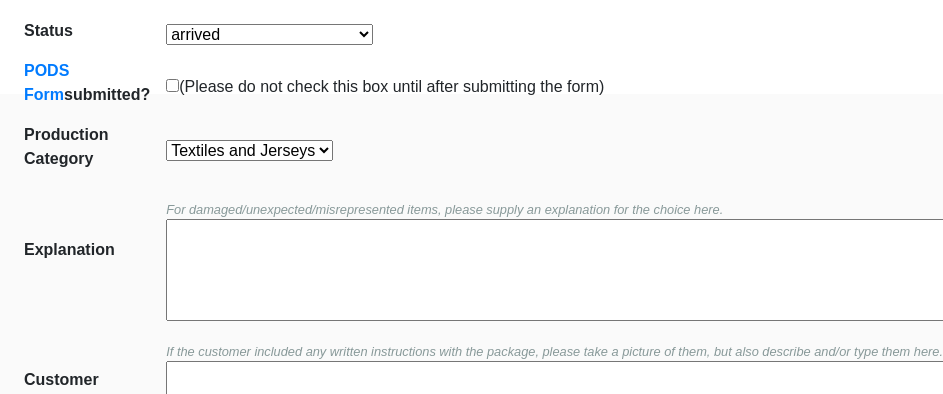 click on "2D Float
2D Non-Float
Oversize
Textiles and Jerseys
Projects
Canvas
2D Clear Float" at bounding box center (249, 150) 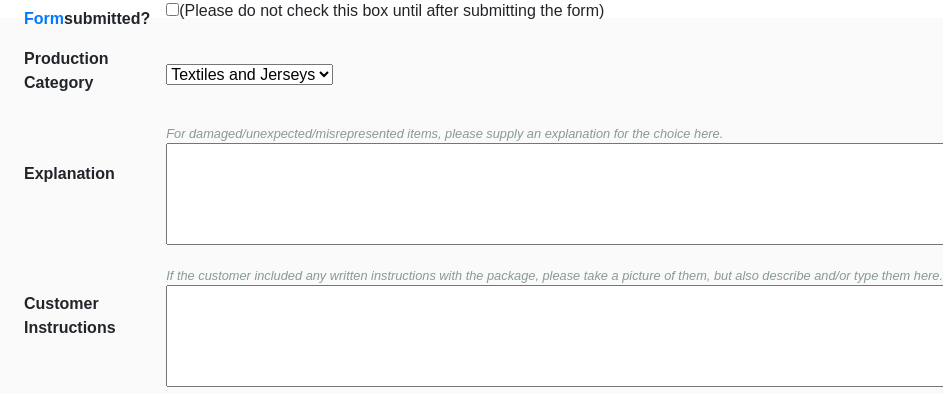 scroll, scrollTop: 452, scrollLeft: 0, axis: vertical 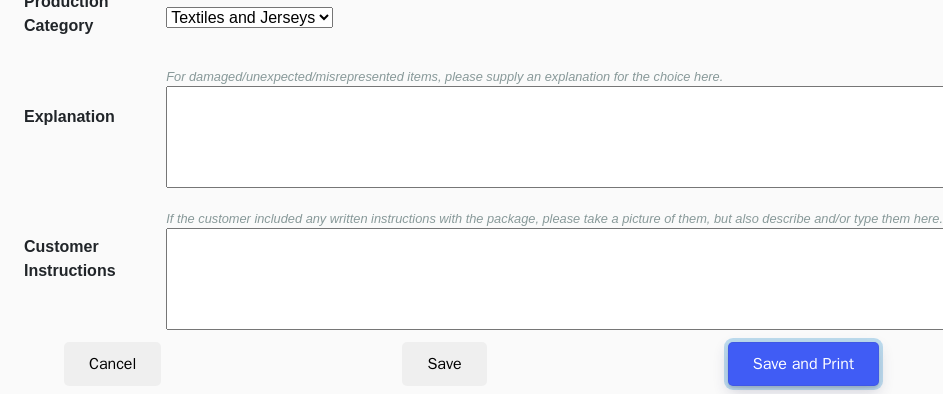 click on "Save and Print" at bounding box center (803, 364) 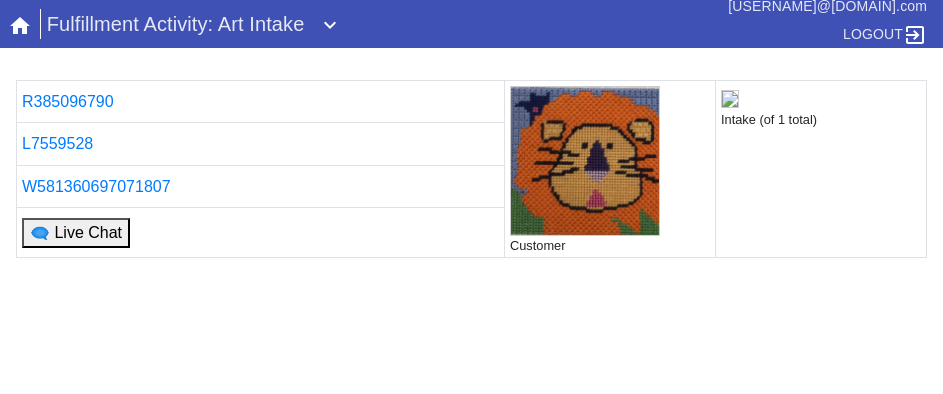 scroll, scrollTop: 0, scrollLeft: 0, axis: both 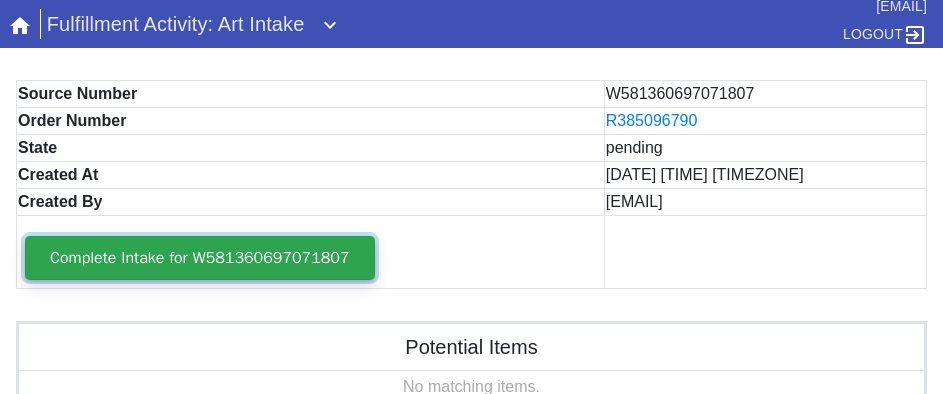 click on "Complete Intake for W581360697071807" at bounding box center (200, 258) 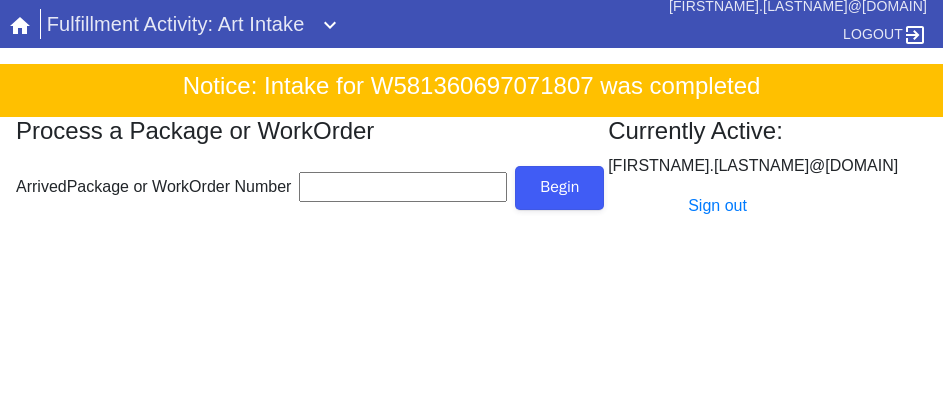 scroll, scrollTop: 0, scrollLeft: 0, axis: both 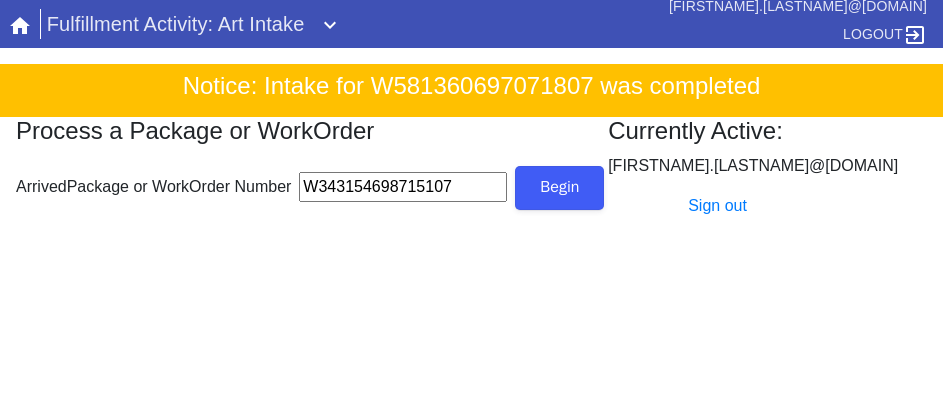 type on "W343154698715107" 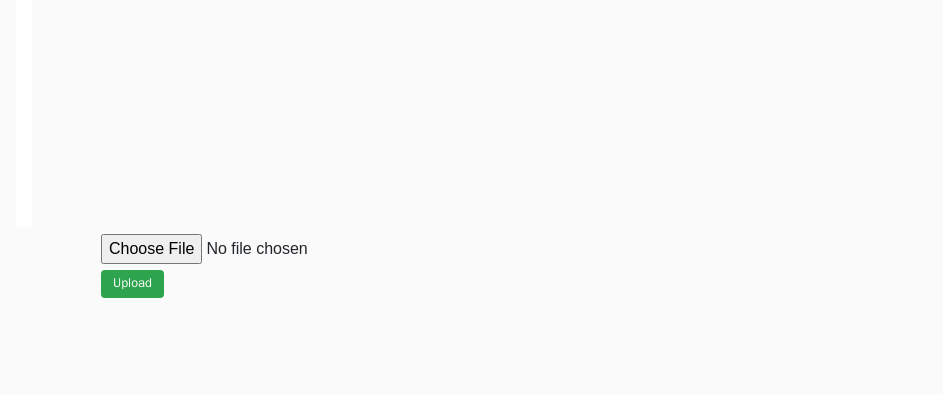 scroll, scrollTop: 994, scrollLeft: 0, axis: vertical 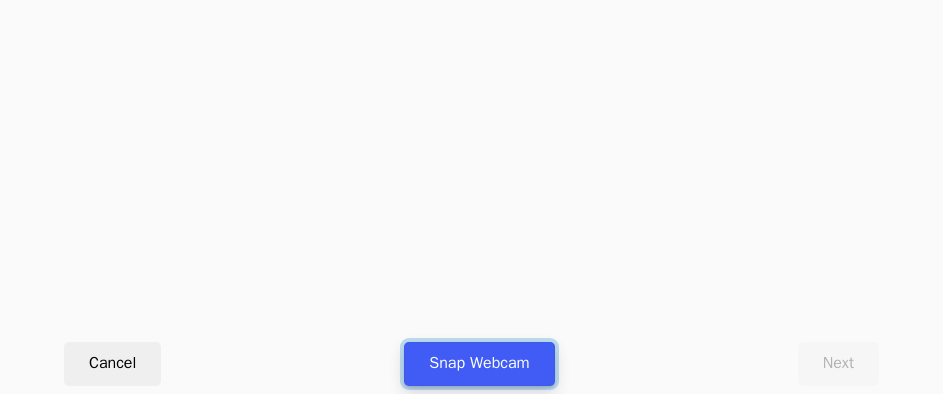 click on "Snap Webcam" at bounding box center [479, 364] 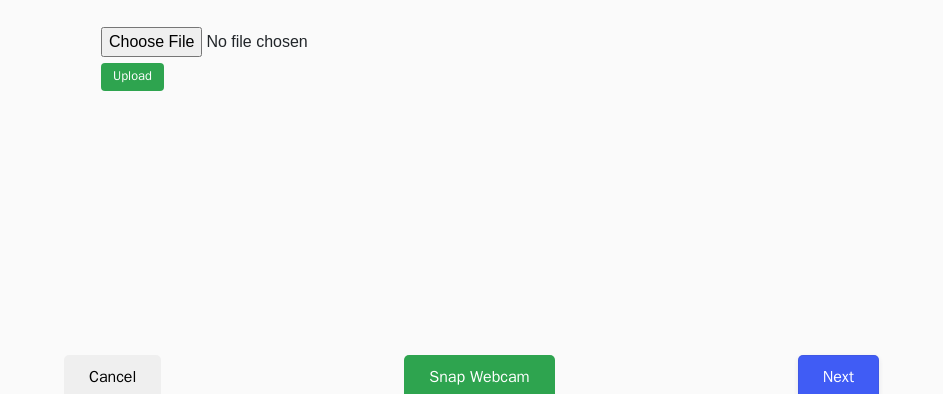 scroll, scrollTop: 900, scrollLeft: 0, axis: vertical 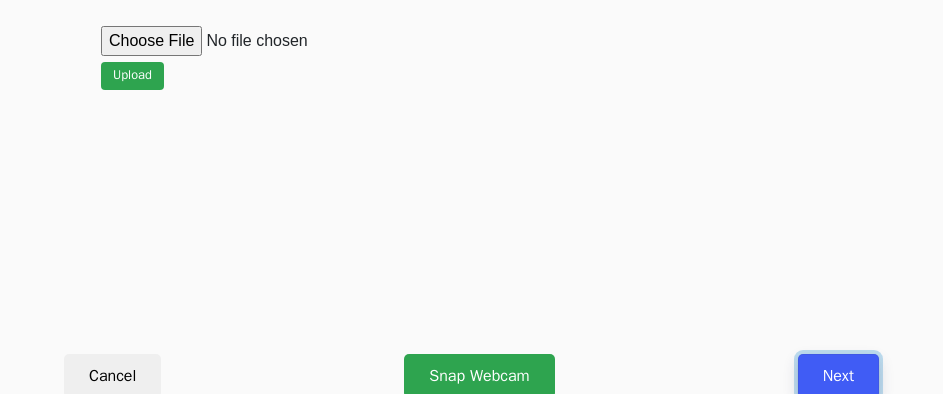 click on "Next" at bounding box center (838, 376) 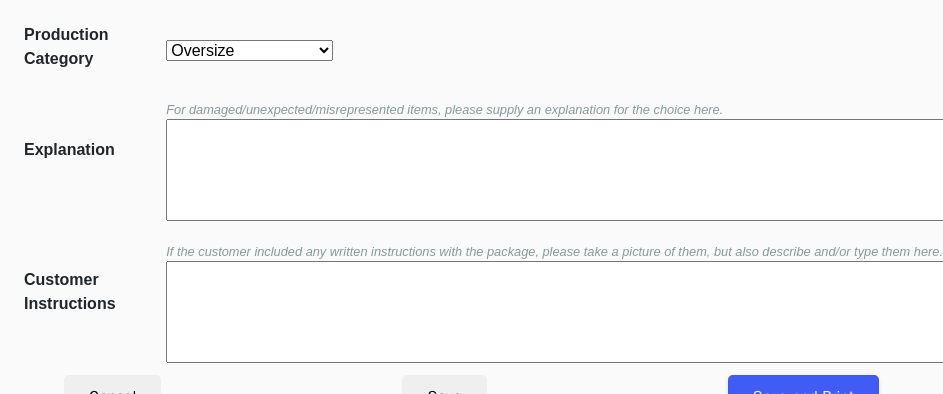 scroll, scrollTop: 452, scrollLeft: 0, axis: vertical 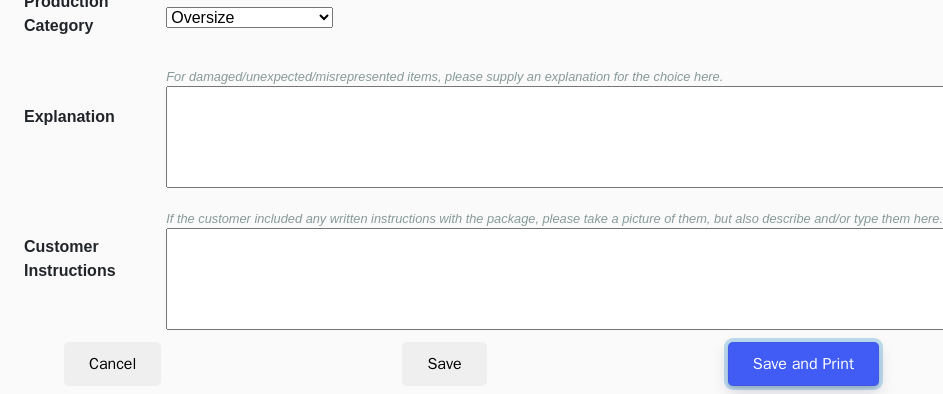 click on "Save and Print" at bounding box center [803, 364] 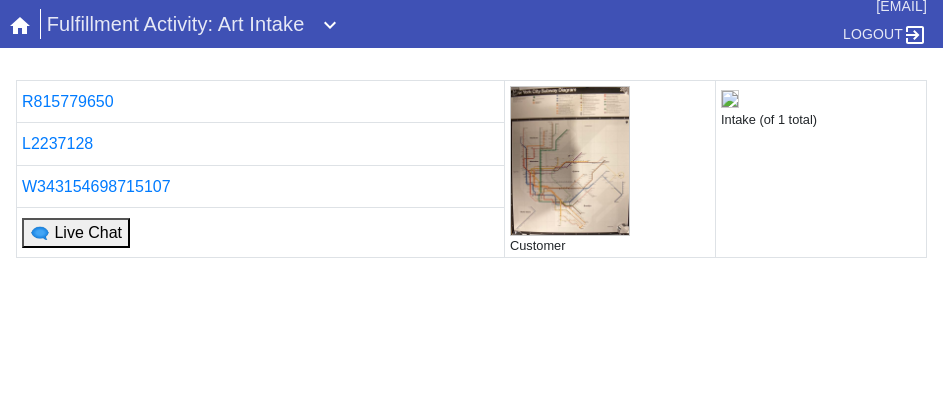 scroll, scrollTop: 0, scrollLeft: 0, axis: both 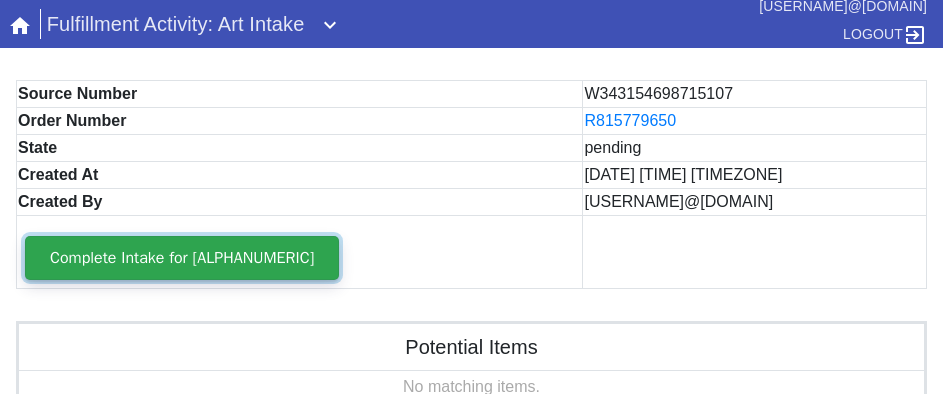 click on "Complete Intake for [ALPHANUMERIC]" at bounding box center [182, 258] 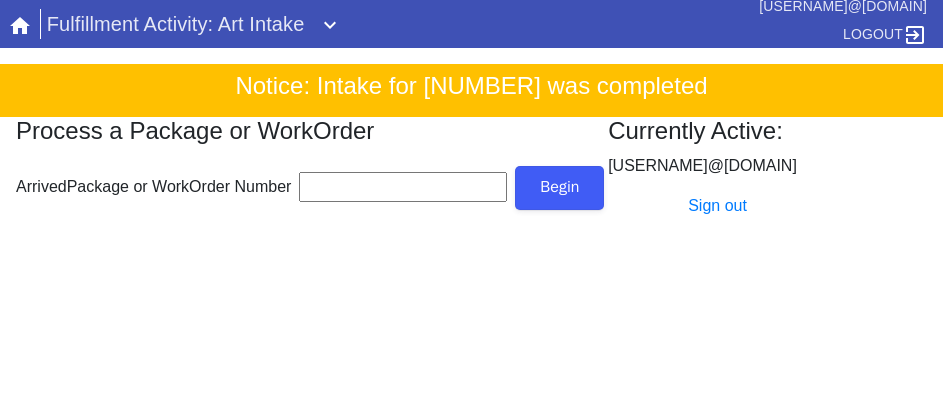 scroll, scrollTop: 0, scrollLeft: 0, axis: both 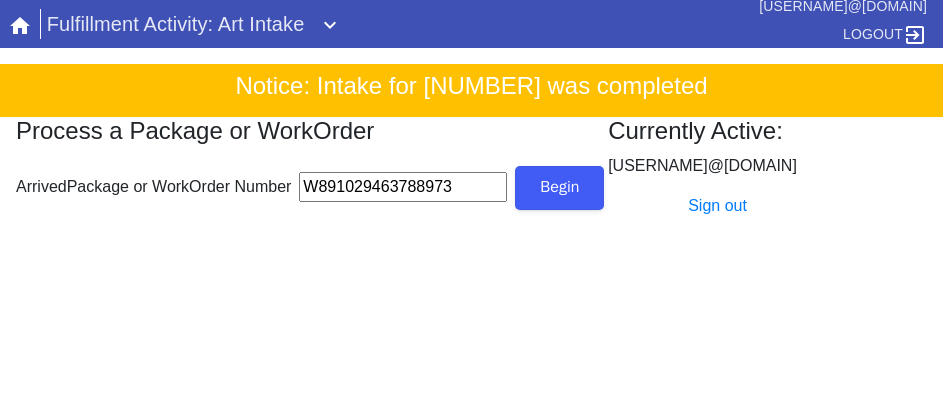 type on "W891029463788973" 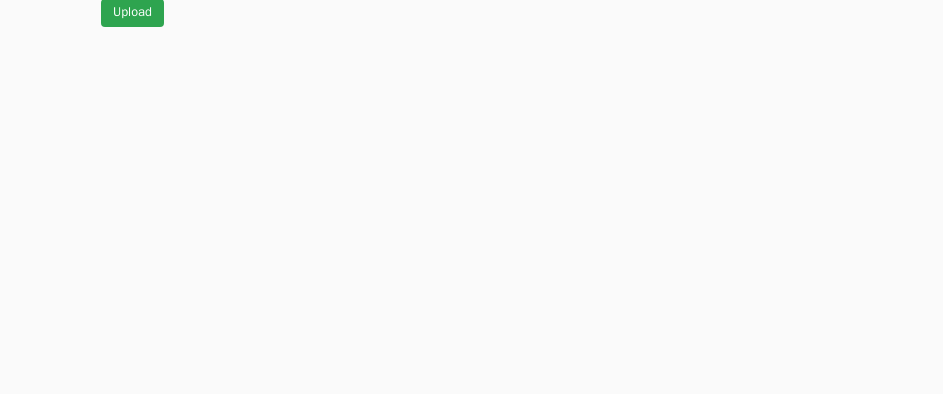 scroll, scrollTop: 912, scrollLeft: 0, axis: vertical 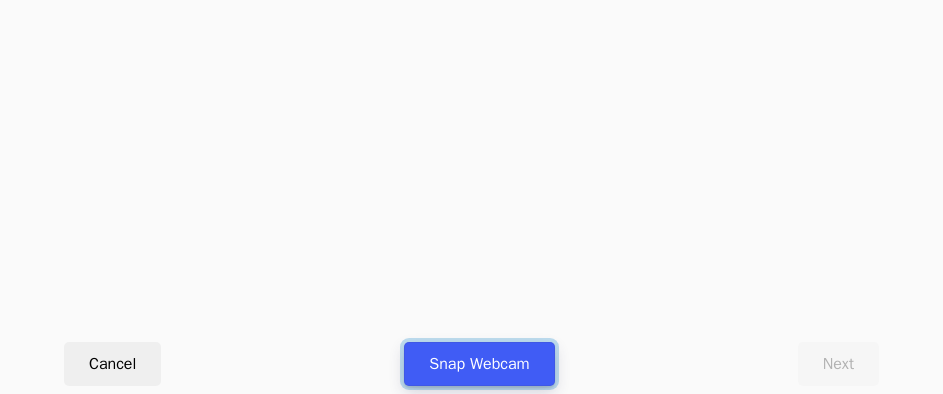 click on "Snap Webcam" at bounding box center [479, 364] 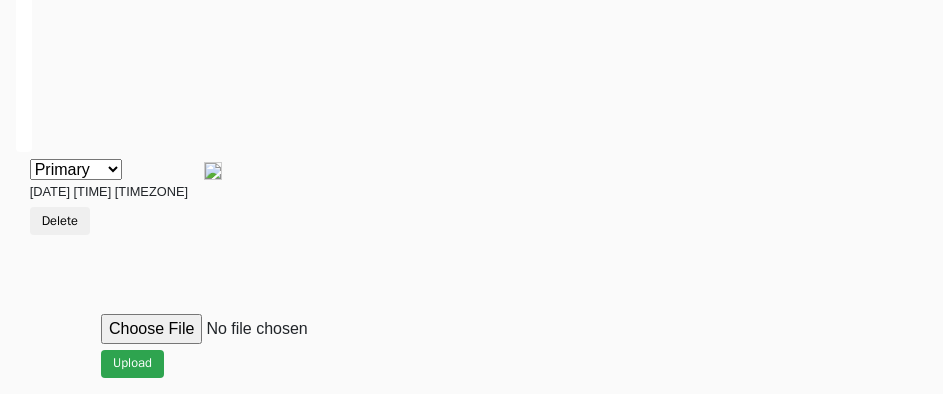 scroll, scrollTop: 912, scrollLeft: 0, axis: vertical 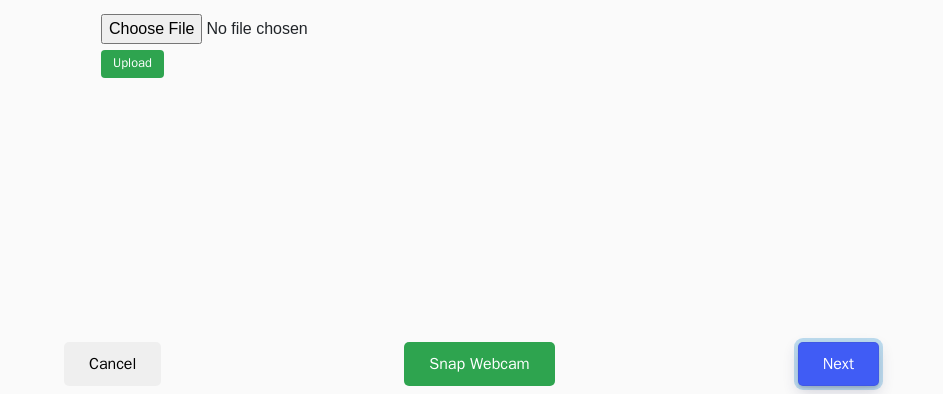 click on "Next" at bounding box center [838, 364] 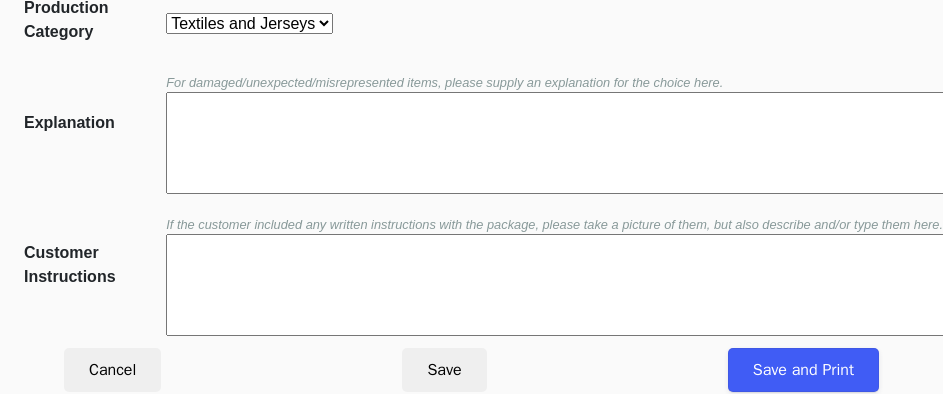 scroll, scrollTop: 452, scrollLeft: 0, axis: vertical 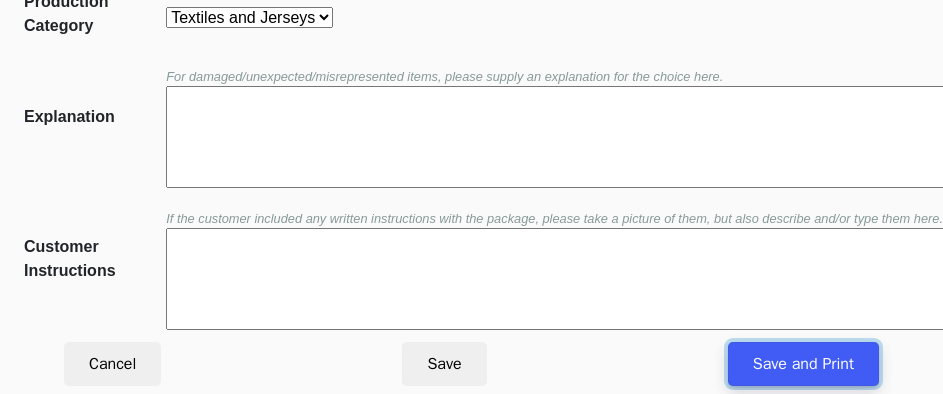 click on "Save and Print" at bounding box center [803, 364] 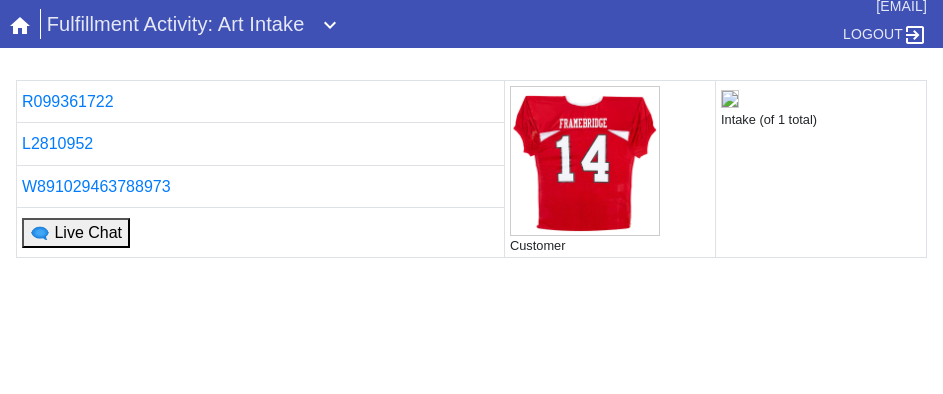 scroll, scrollTop: 0, scrollLeft: 0, axis: both 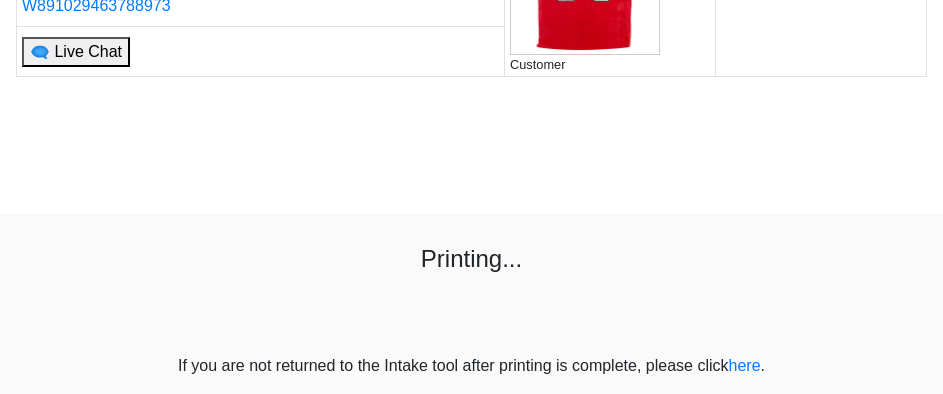 click on "[NUMBER] Customer Intake (of 1 total) [NUMBER] [NUMBER] 🗨 Live Chat Printing... If you are not returned to the Intake tool after printing is complete, please click  here ." at bounding box center (471, 138) 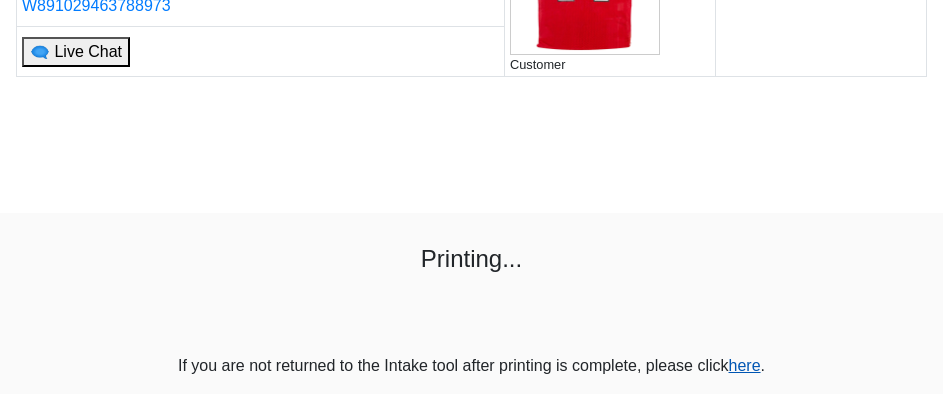 click on "here" at bounding box center (745, 365) 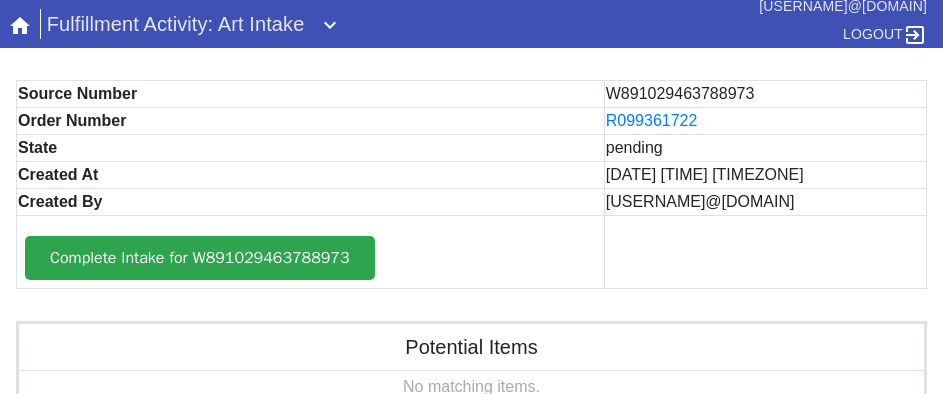 scroll, scrollTop: 0, scrollLeft: 0, axis: both 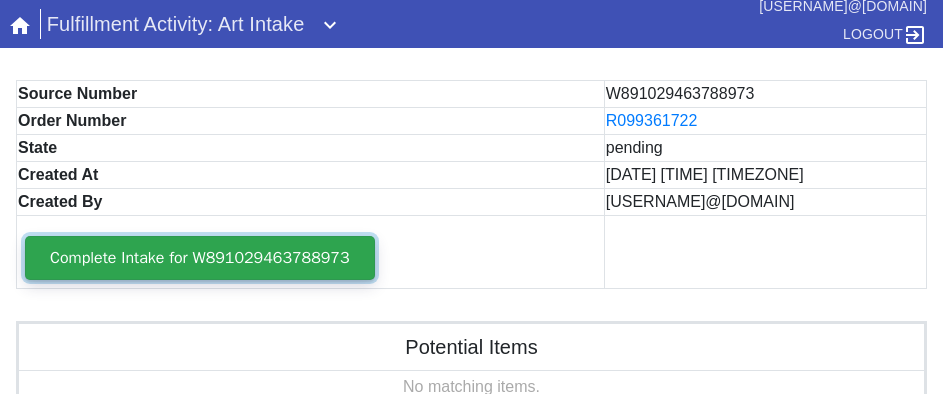 click on "Complete Intake for W891029463788973" at bounding box center (200, 258) 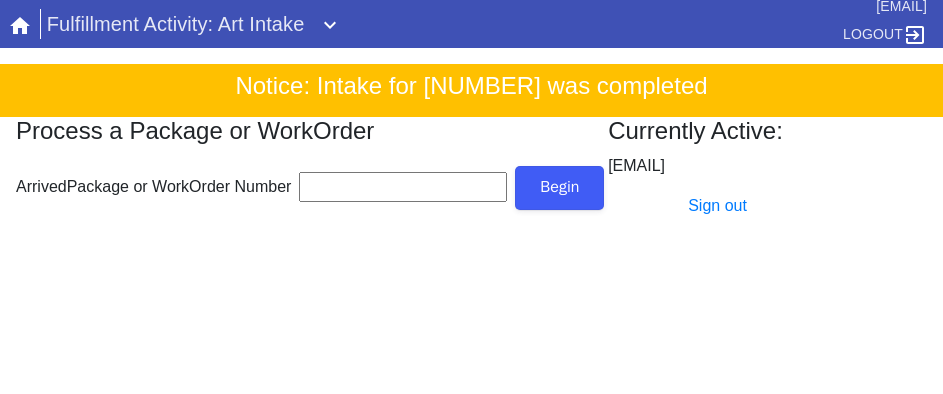 scroll, scrollTop: 0, scrollLeft: 0, axis: both 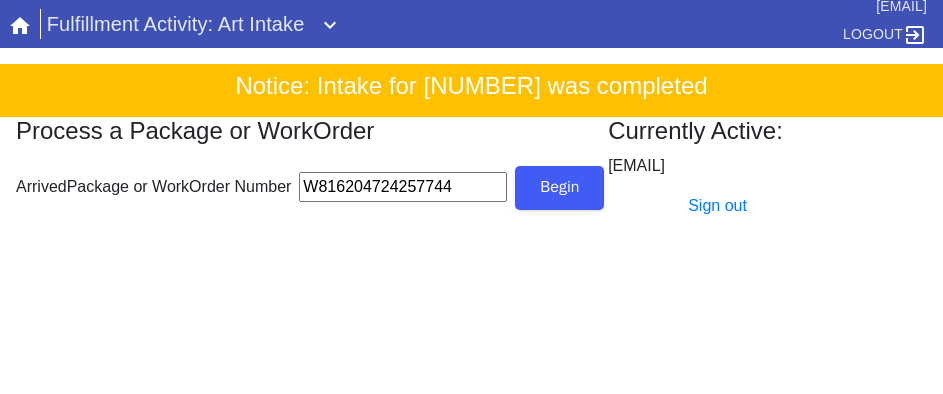type on "W816204724257744" 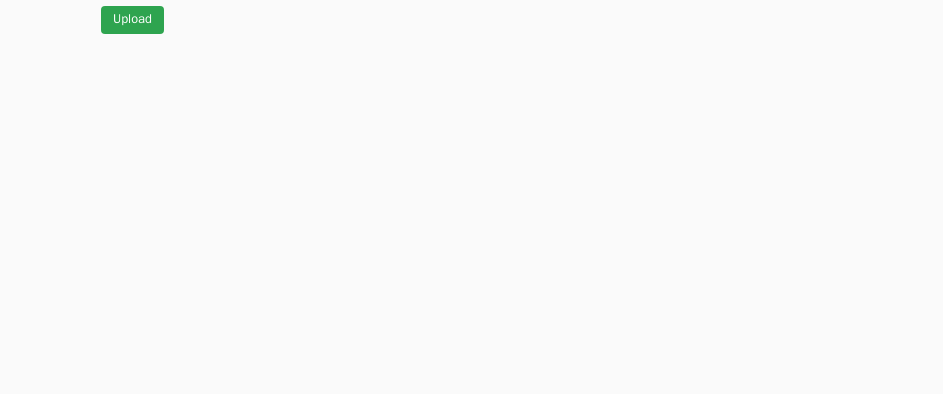 scroll, scrollTop: 912, scrollLeft: 0, axis: vertical 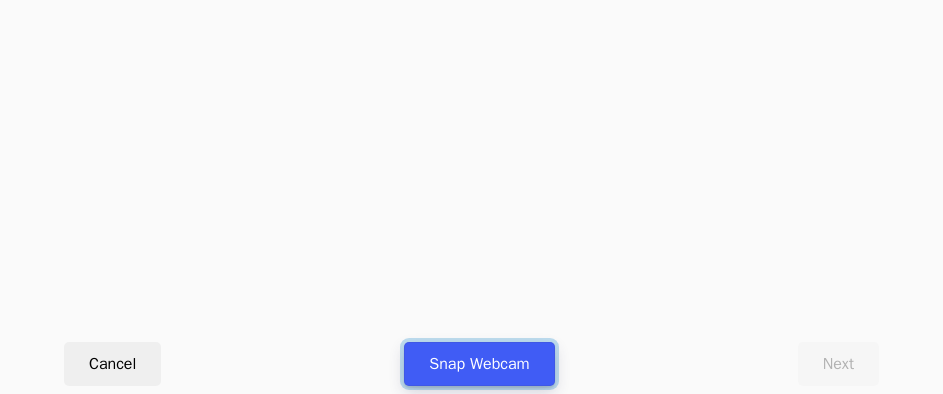 click on "Snap Webcam" at bounding box center (479, 364) 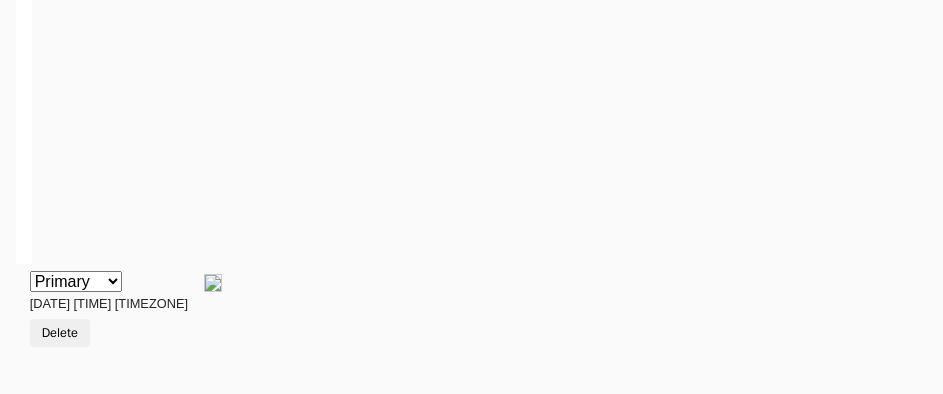 scroll, scrollTop: 912, scrollLeft: 0, axis: vertical 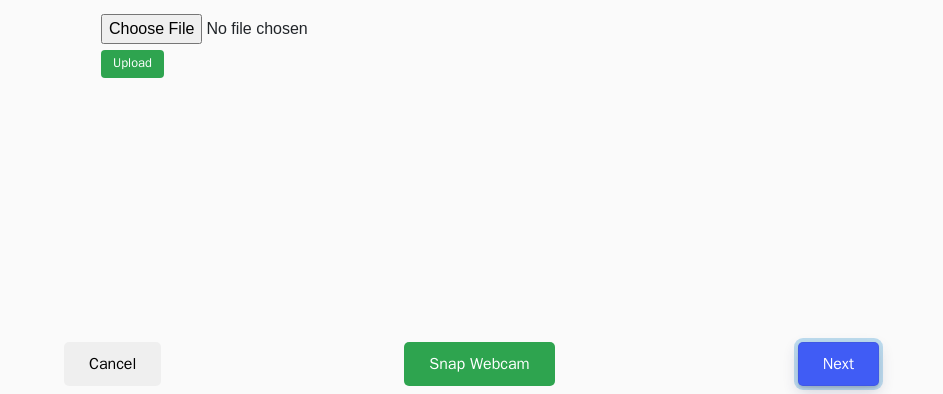 click on "Next" at bounding box center (838, 364) 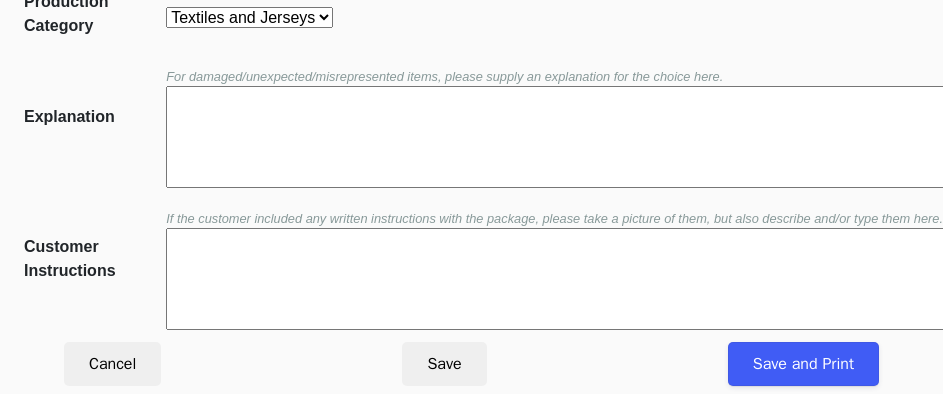 scroll, scrollTop: 452, scrollLeft: 0, axis: vertical 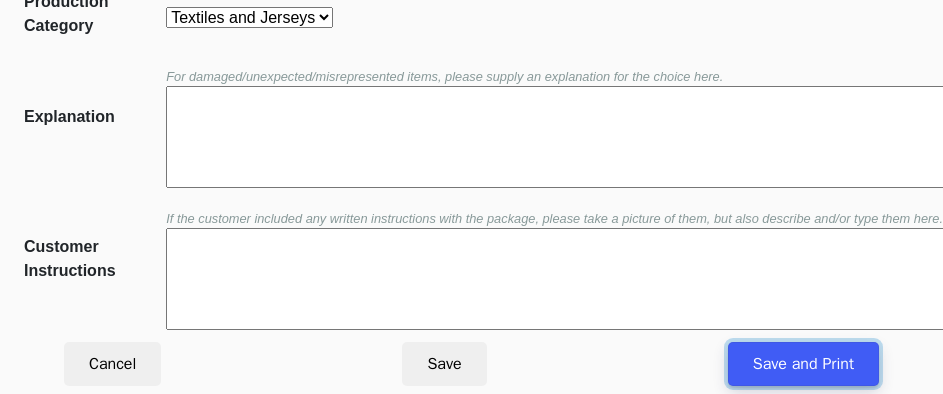 click on "Save and Print" at bounding box center (803, 364) 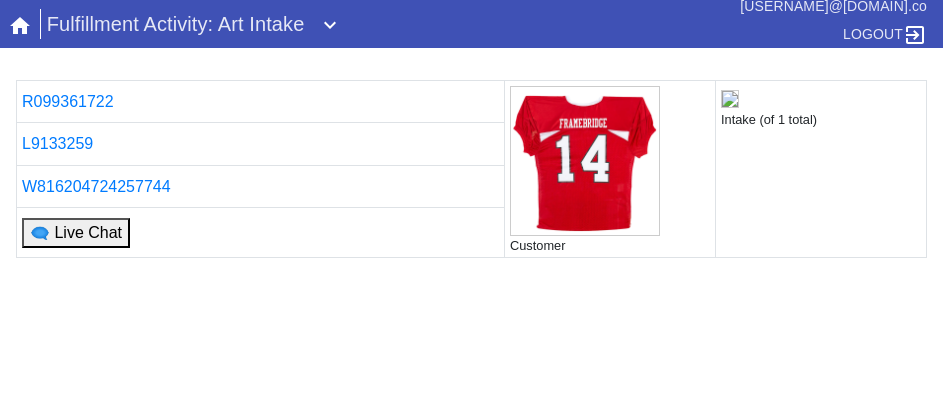 scroll, scrollTop: 0, scrollLeft: 0, axis: both 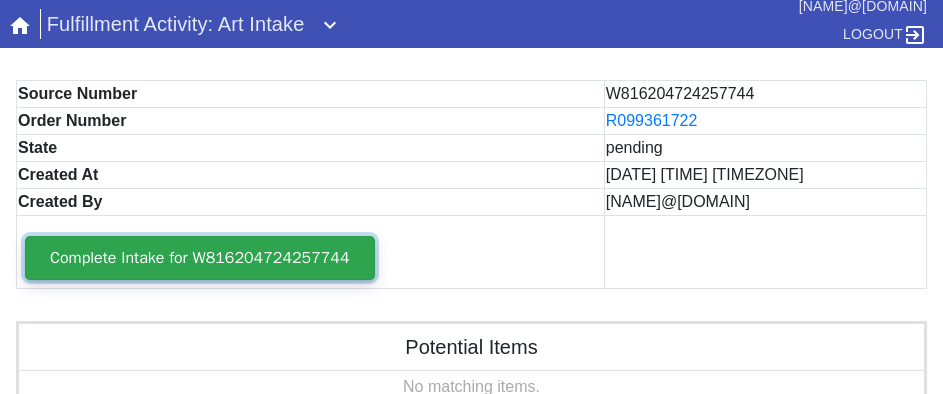 click on "Complete Intake for W816204724257744" at bounding box center (200, 258) 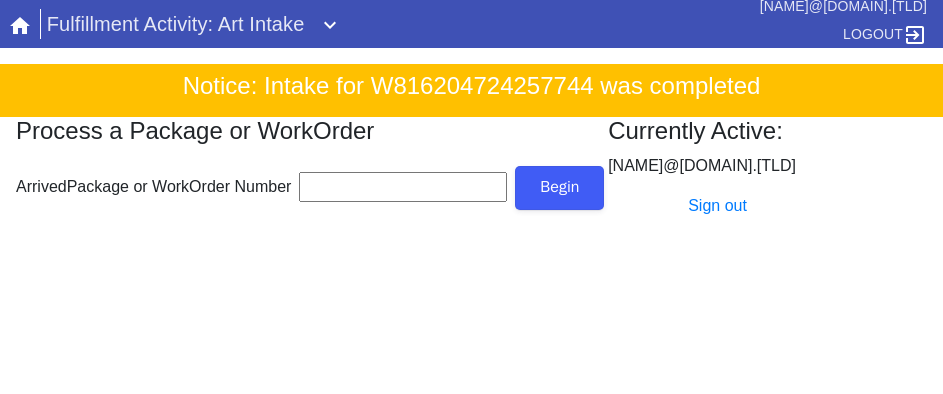 scroll, scrollTop: 0, scrollLeft: 0, axis: both 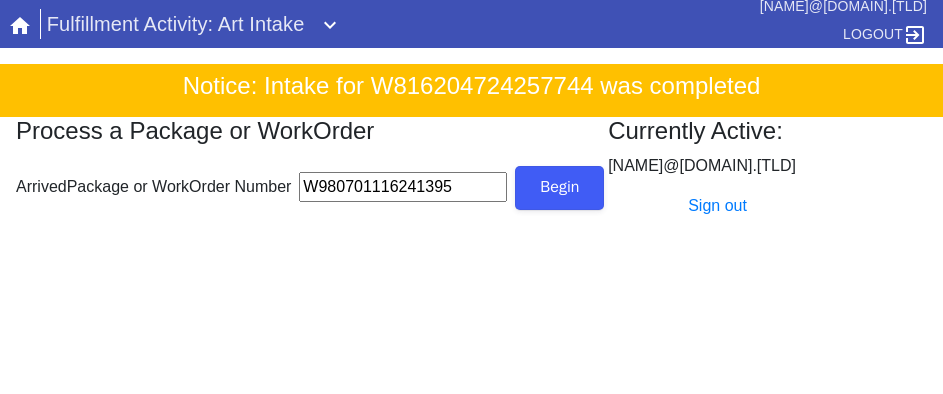 type on "W980701116241395" 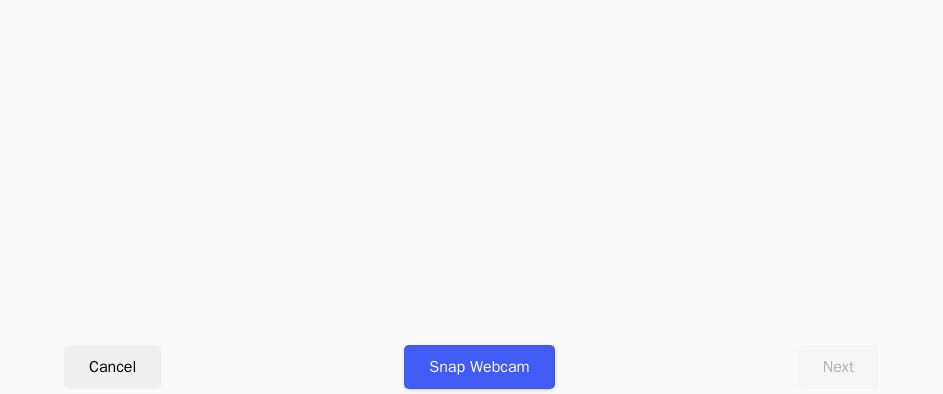 scroll, scrollTop: 912, scrollLeft: 0, axis: vertical 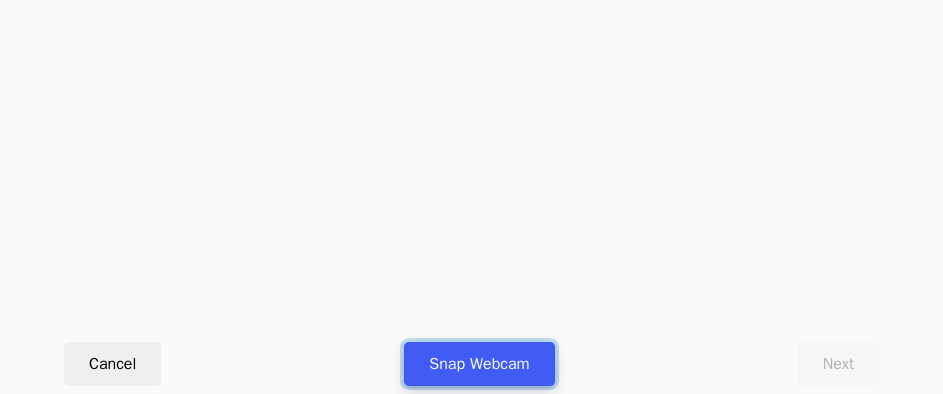 click on "Snap Webcam" at bounding box center (479, 364) 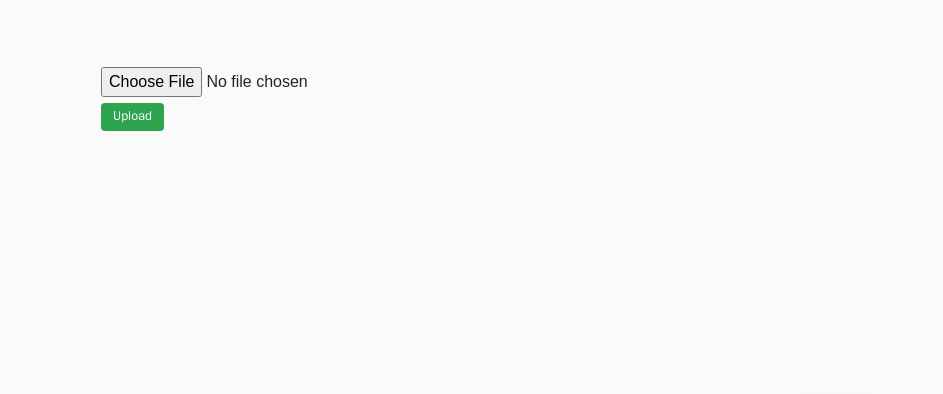 scroll, scrollTop: 912, scrollLeft: 0, axis: vertical 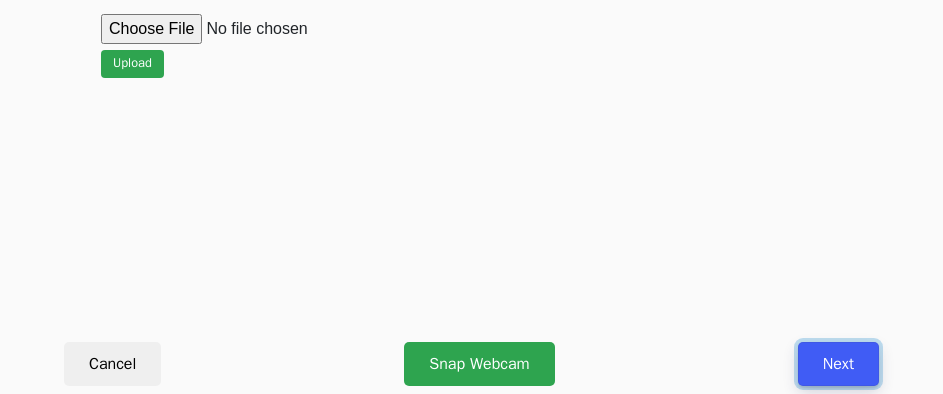 click on "Next" at bounding box center (838, 364) 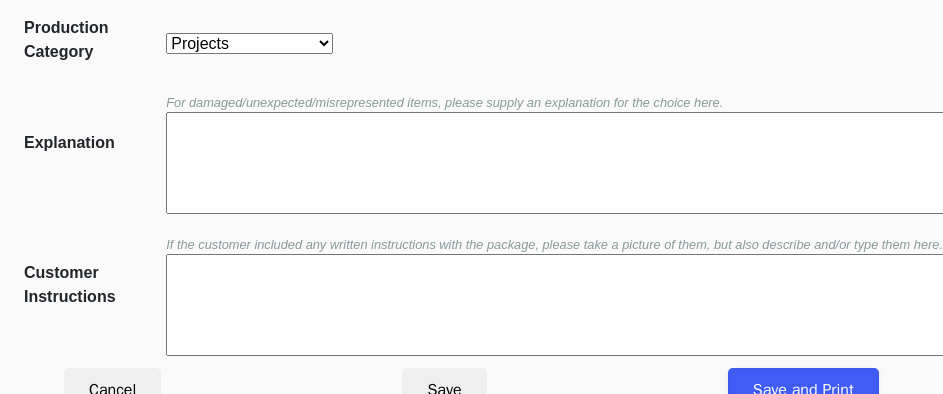 scroll, scrollTop: 452, scrollLeft: 0, axis: vertical 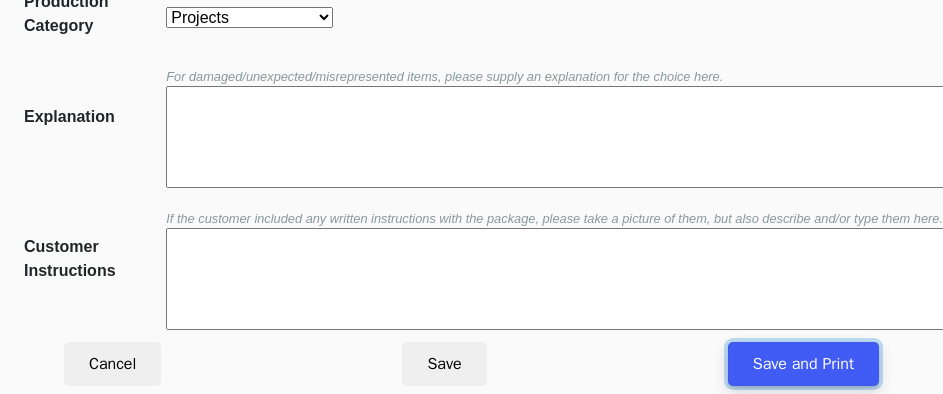 click on "Save and Print" at bounding box center [803, 364] 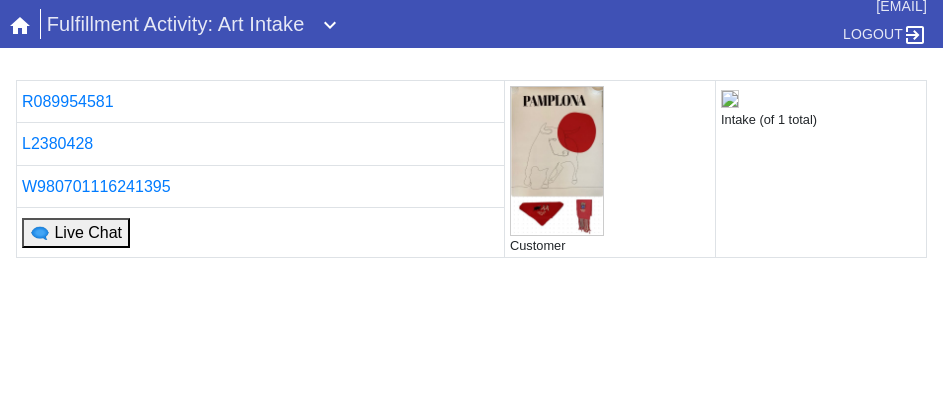 scroll, scrollTop: 0, scrollLeft: 0, axis: both 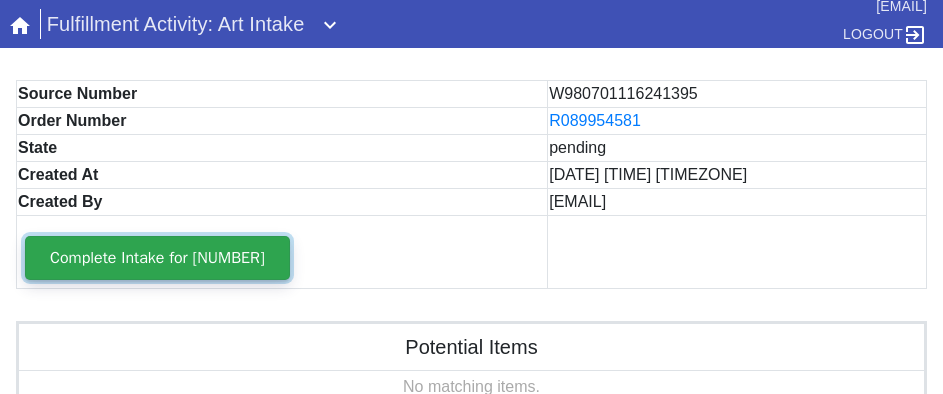 click on "Complete Intake for [NUMBER]" at bounding box center [157, 258] 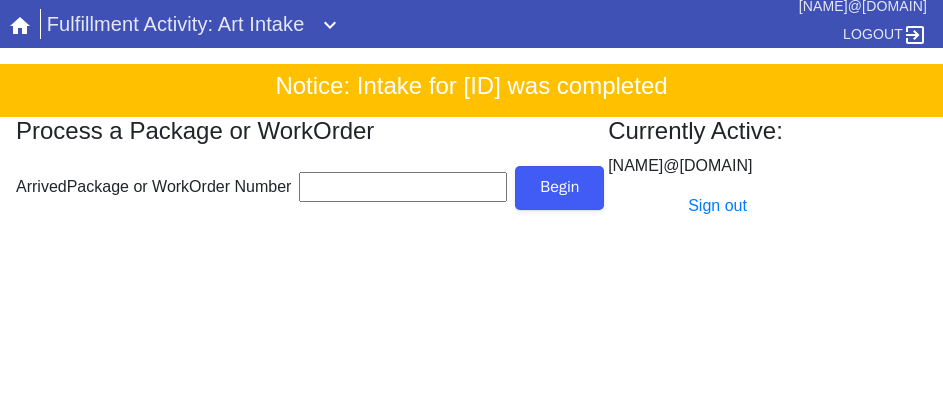 scroll, scrollTop: 0, scrollLeft: 0, axis: both 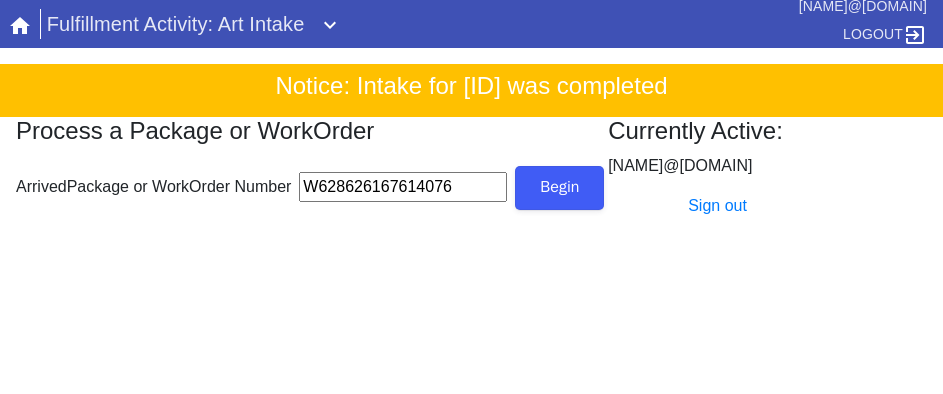 type on "W628626167614076" 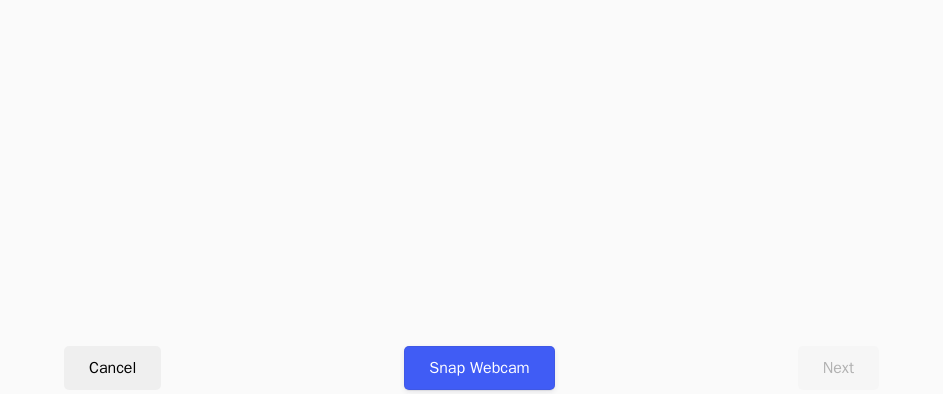 scroll, scrollTop: 912, scrollLeft: 0, axis: vertical 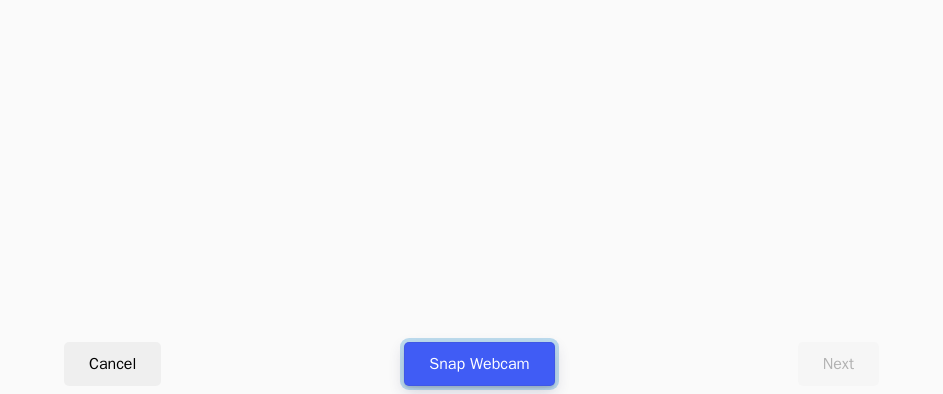 click on "Snap Webcam" at bounding box center [479, 364] 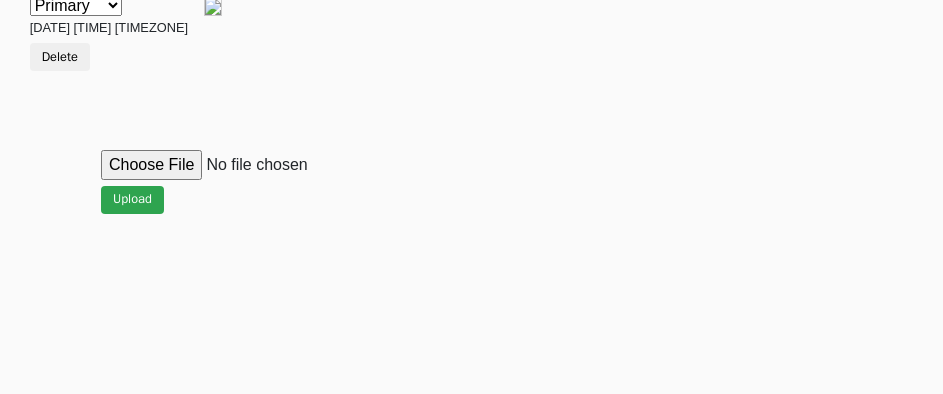 scroll, scrollTop: 912, scrollLeft: 0, axis: vertical 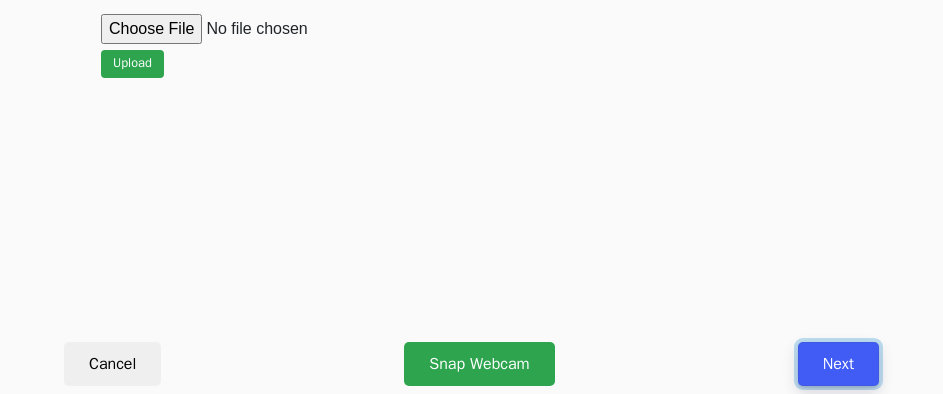 click on "Next" at bounding box center [838, 364] 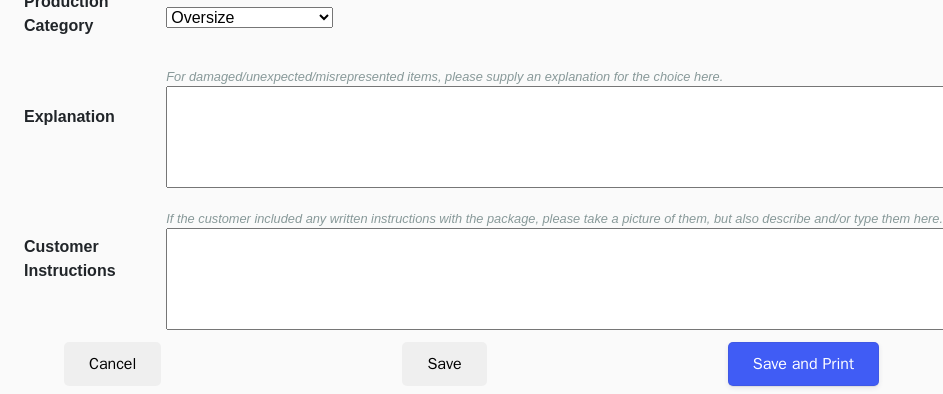 scroll, scrollTop: 452, scrollLeft: 0, axis: vertical 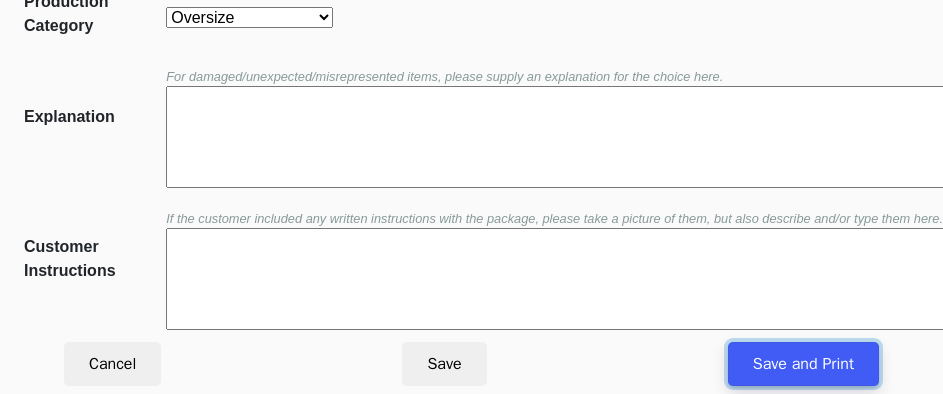 click on "Save and Print" at bounding box center [803, 364] 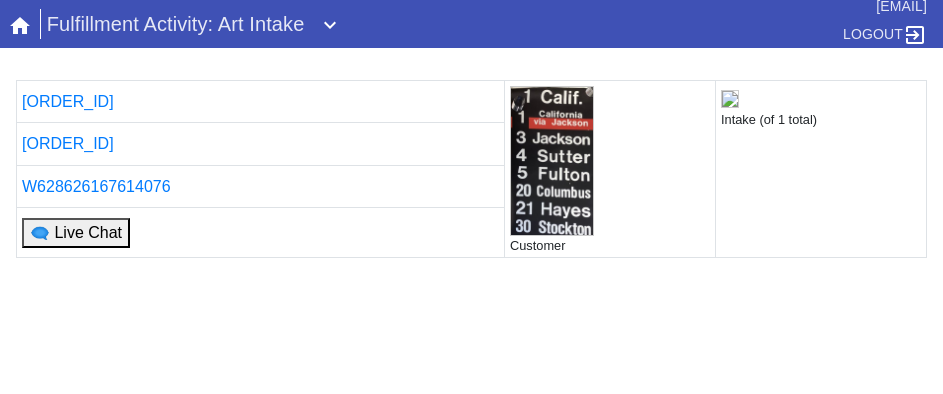 scroll, scrollTop: 0, scrollLeft: 0, axis: both 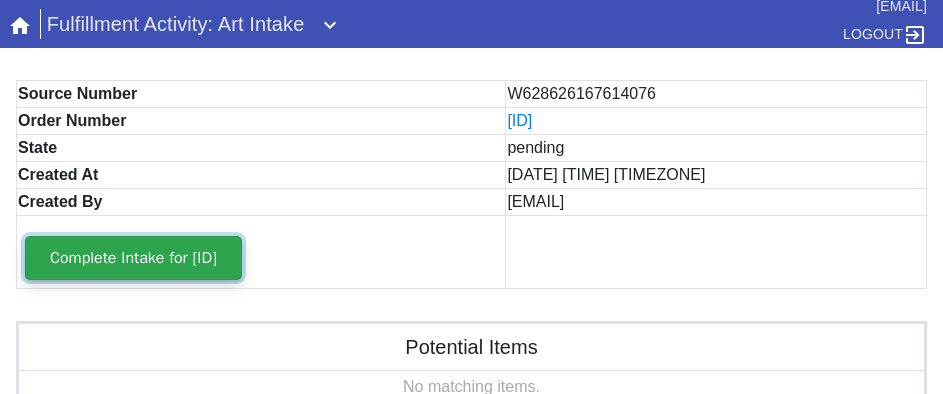 click on "Complete Intake for [ID]" at bounding box center [133, 258] 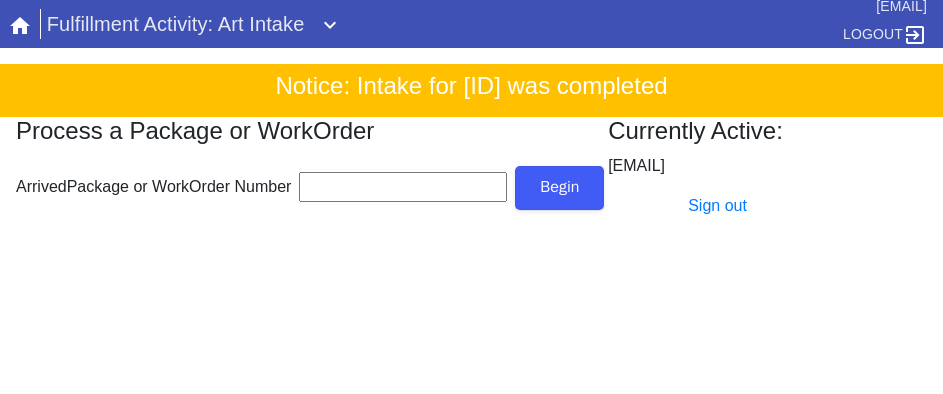 scroll, scrollTop: 0, scrollLeft: 0, axis: both 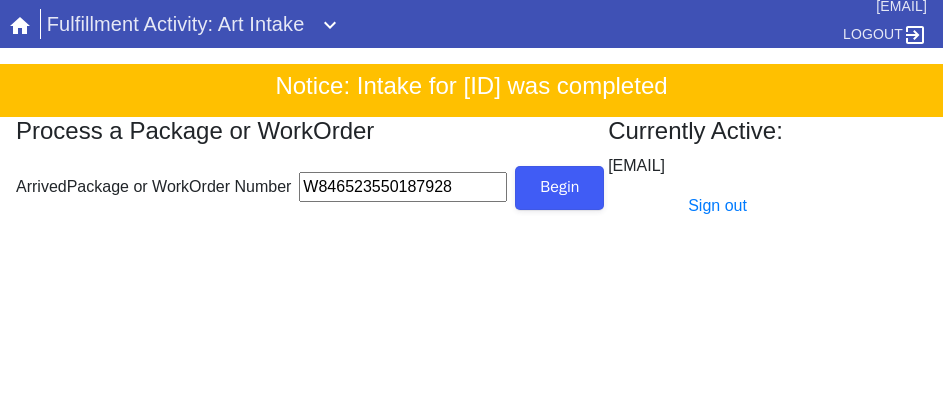 type on "W846523550187928" 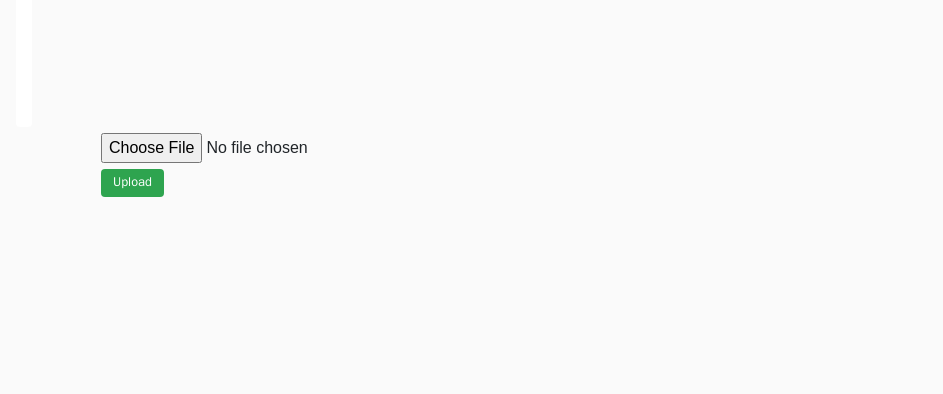 scroll, scrollTop: 900, scrollLeft: 0, axis: vertical 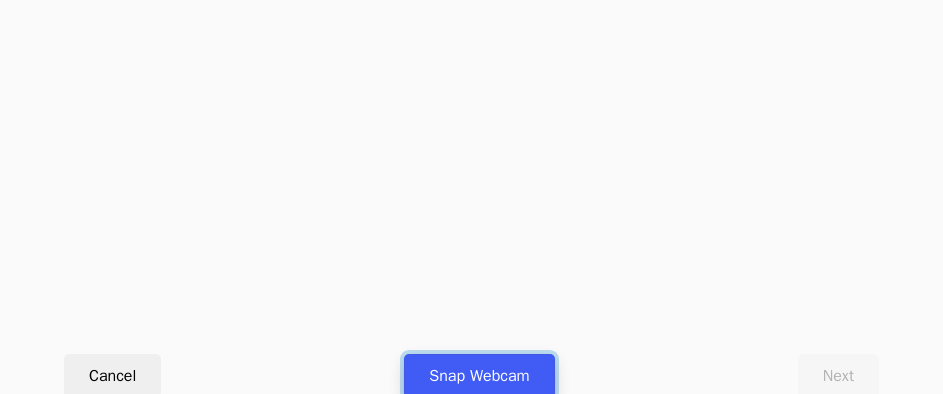 click on "Snap Webcam" at bounding box center [479, 376] 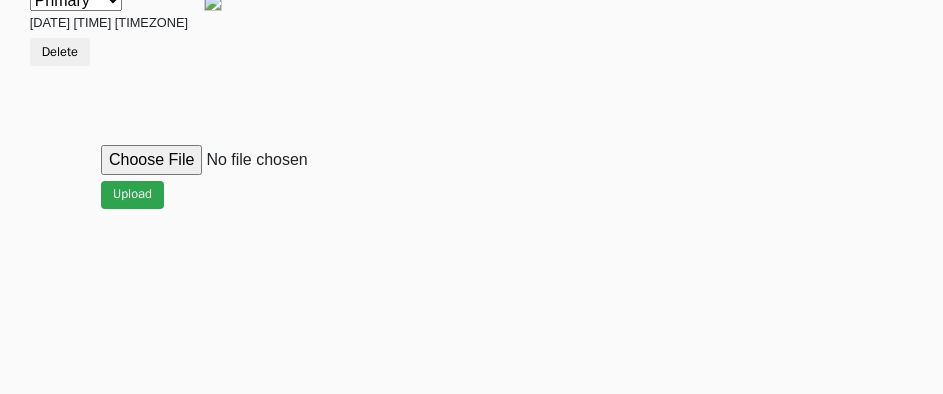 scroll, scrollTop: 912, scrollLeft: 0, axis: vertical 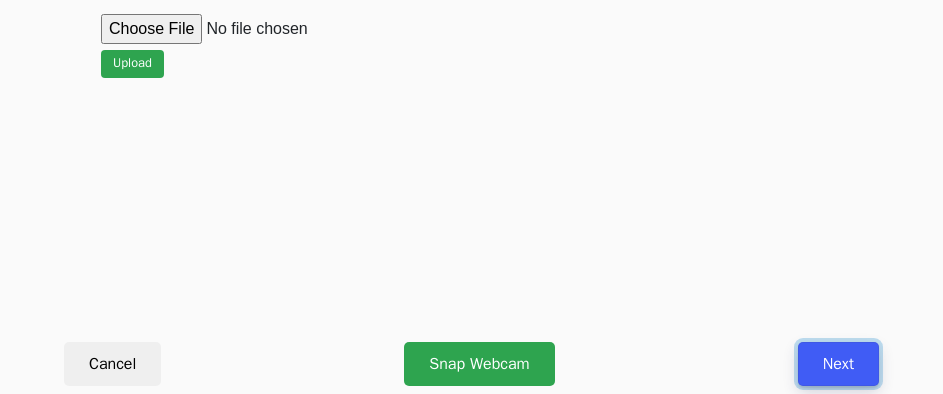click on "Next" at bounding box center (838, 364) 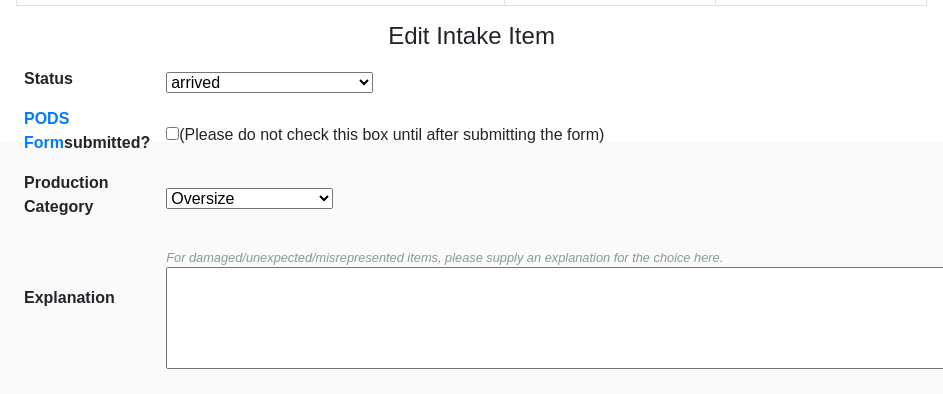 scroll, scrollTop: 452, scrollLeft: 0, axis: vertical 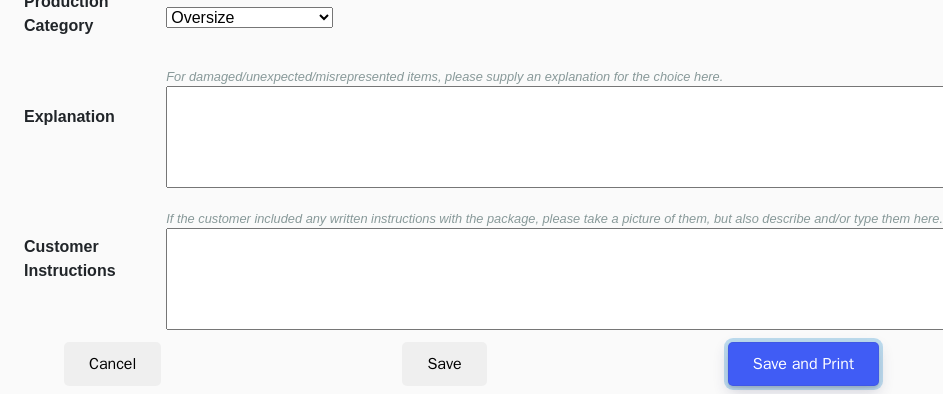 click on "Save and Print" at bounding box center [803, 364] 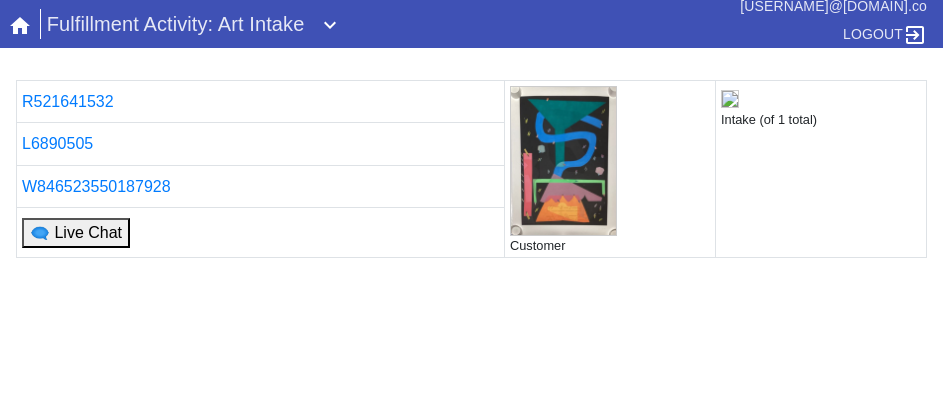 scroll, scrollTop: 0, scrollLeft: 0, axis: both 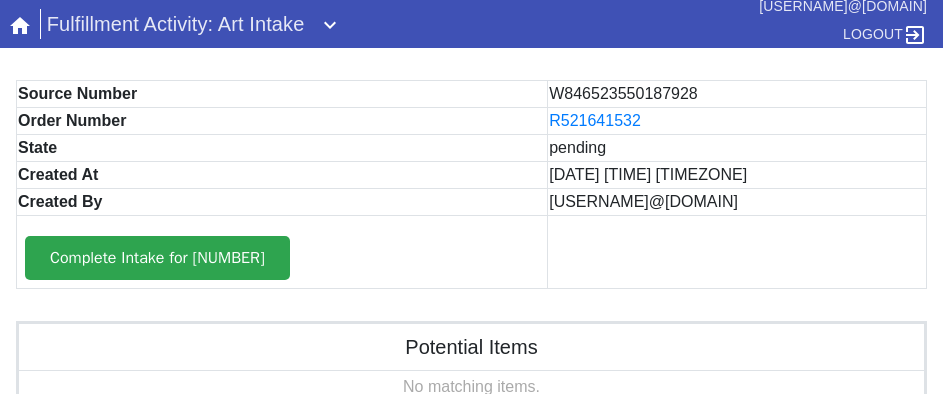 click on "Complete Intake for W846523550187928" at bounding box center [282, 252] 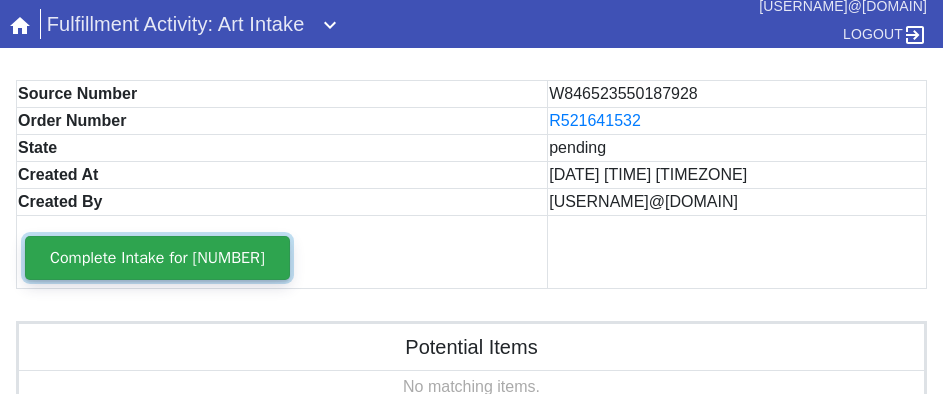 click on "Complete Intake for W846523550187928" at bounding box center [157, 258] 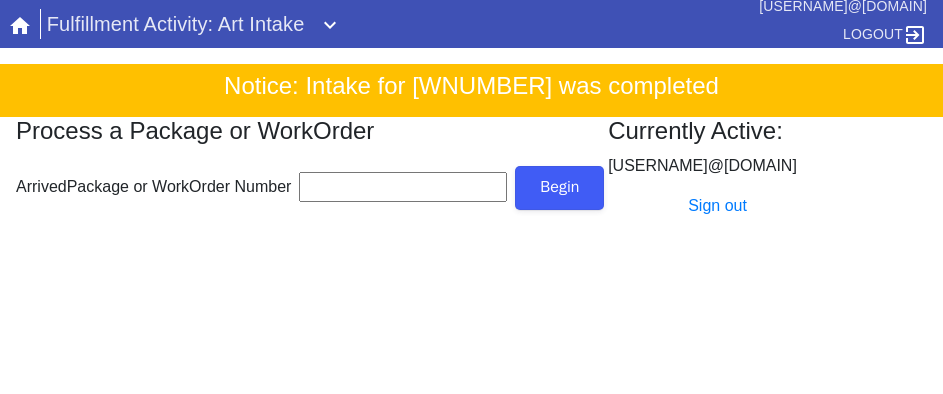 scroll, scrollTop: 0, scrollLeft: 0, axis: both 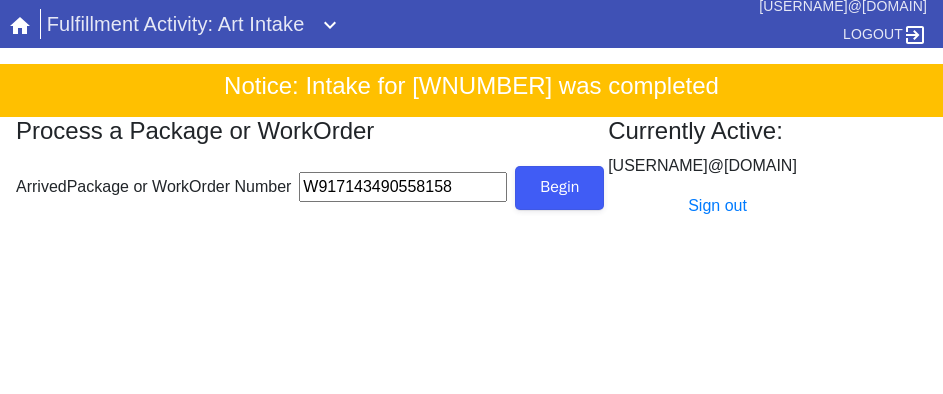 type on "W917143490558158" 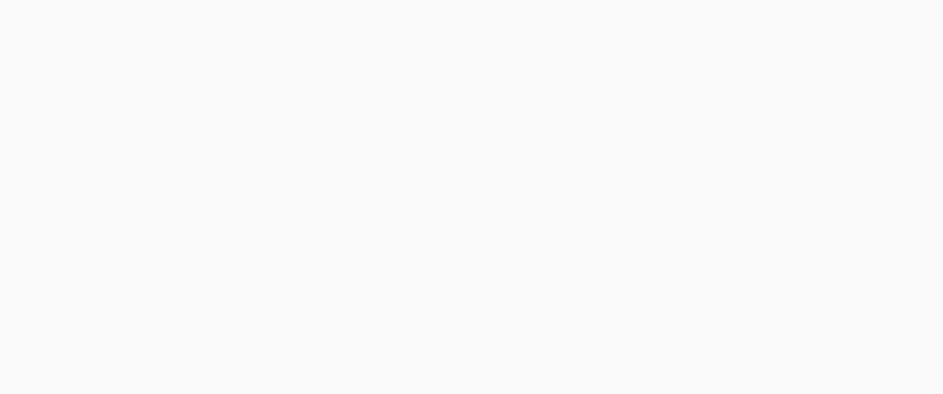 scroll, scrollTop: 912, scrollLeft: 0, axis: vertical 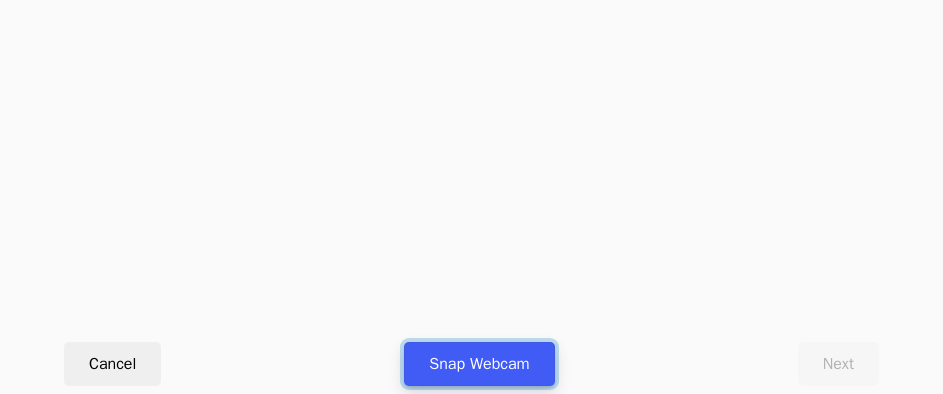 click on "Snap Webcam" at bounding box center [479, 364] 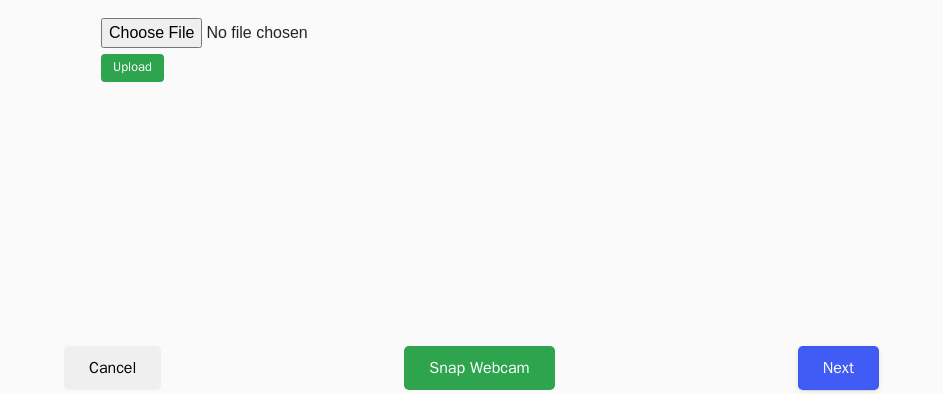 scroll, scrollTop: 912, scrollLeft: 0, axis: vertical 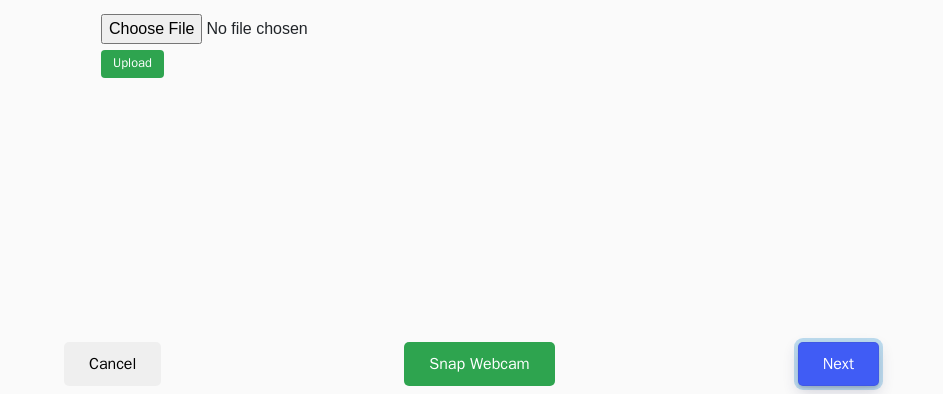 click on "Next" at bounding box center [838, 364] 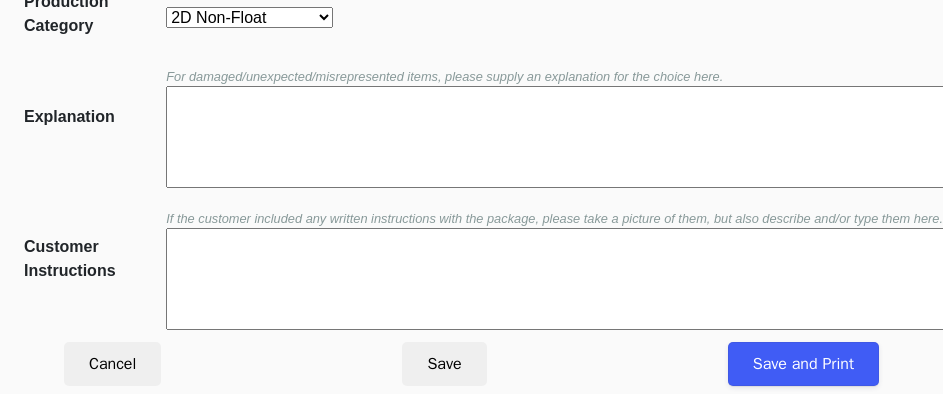 scroll, scrollTop: 452, scrollLeft: 0, axis: vertical 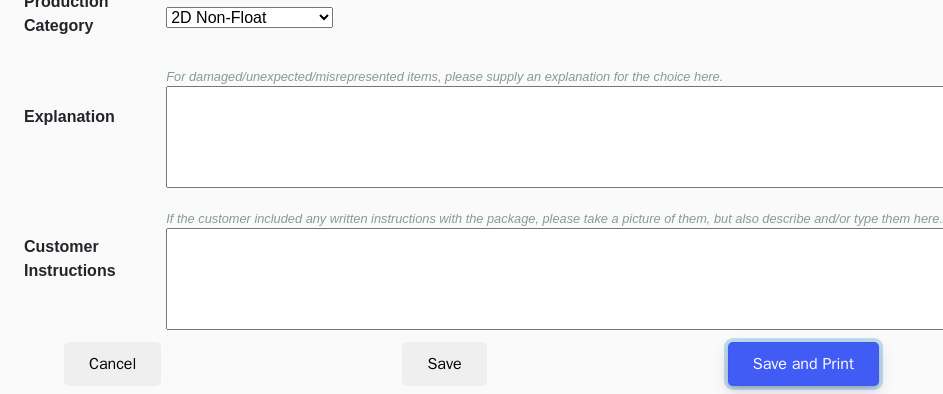 click on "Save and Print" at bounding box center (803, 364) 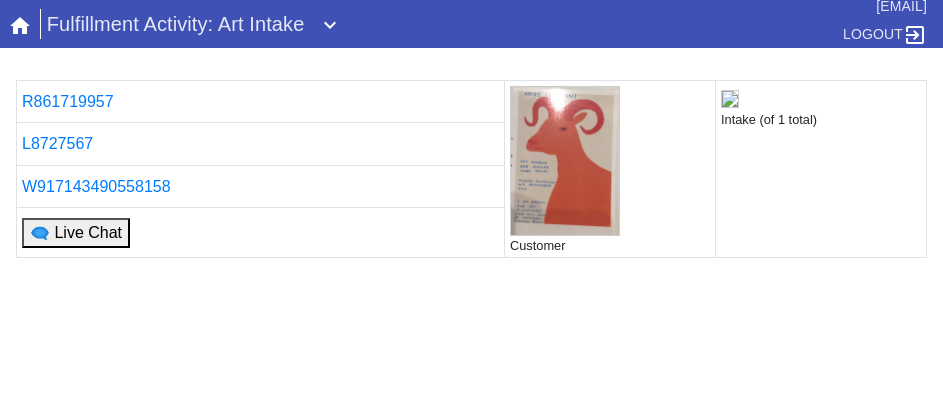 scroll, scrollTop: 0, scrollLeft: 0, axis: both 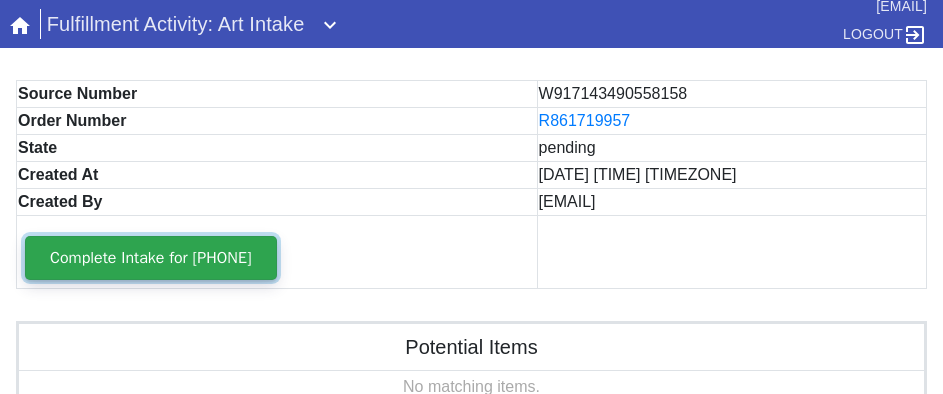 click on "Complete Intake for [PHONE]" at bounding box center [151, 258] 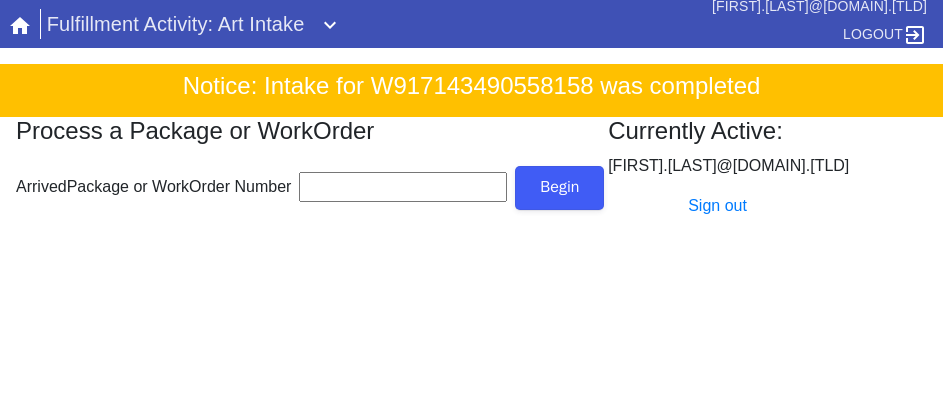 scroll, scrollTop: 0, scrollLeft: 0, axis: both 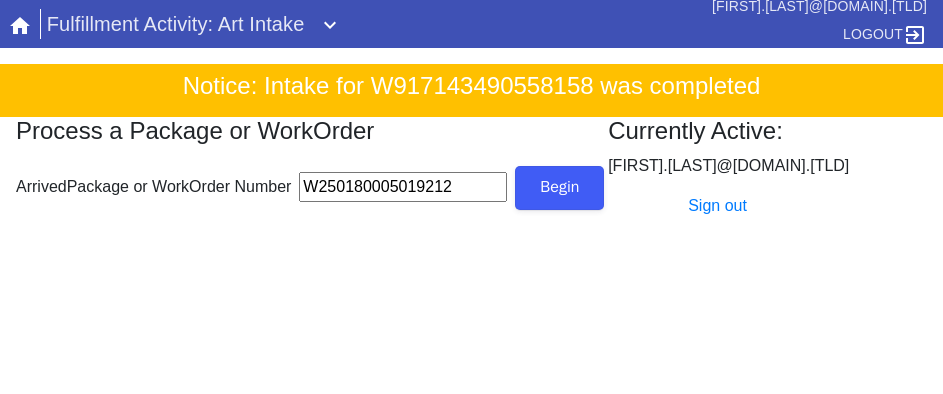 type on "W250180005019212" 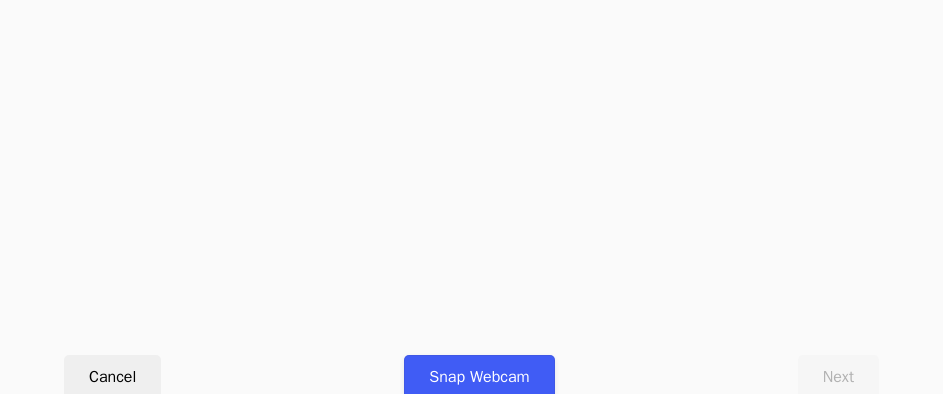 scroll, scrollTop: 912, scrollLeft: 0, axis: vertical 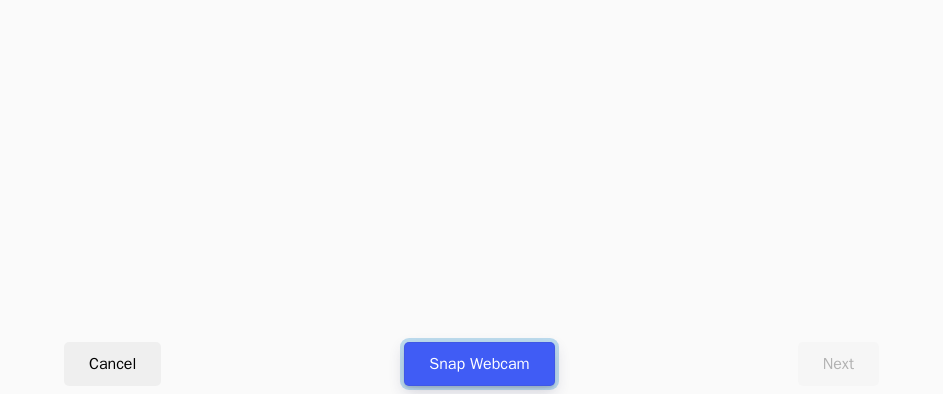 click on "Snap Webcam" at bounding box center [479, 364] 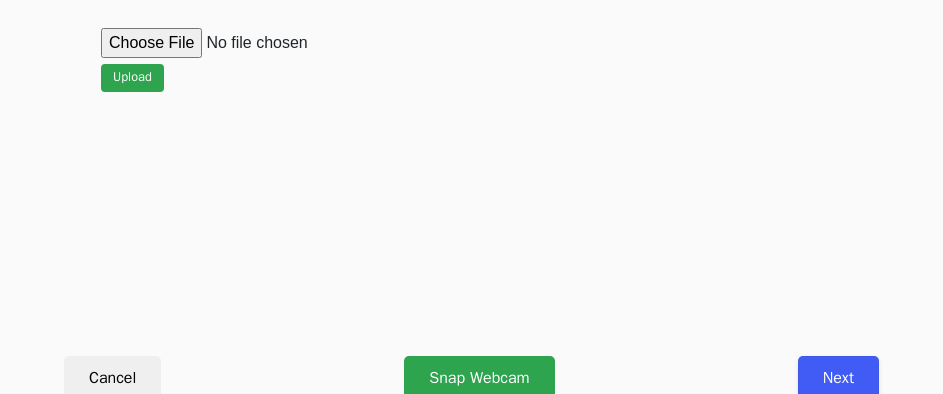 scroll, scrollTop: 912, scrollLeft: 0, axis: vertical 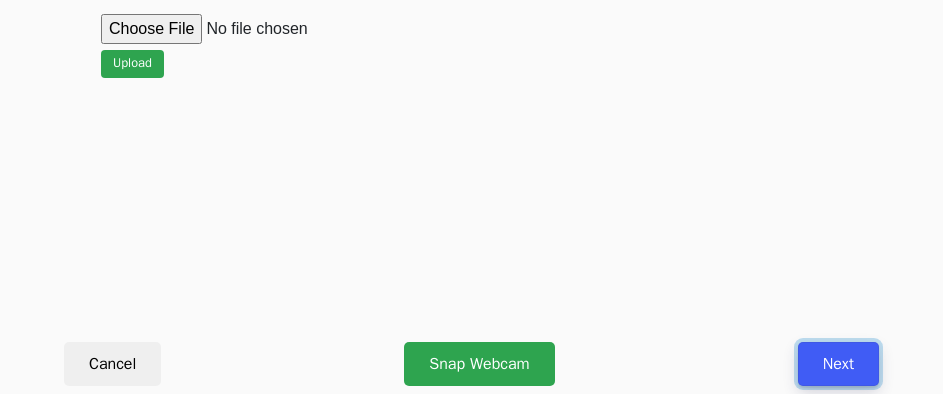click on "Next" at bounding box center [838, 364] 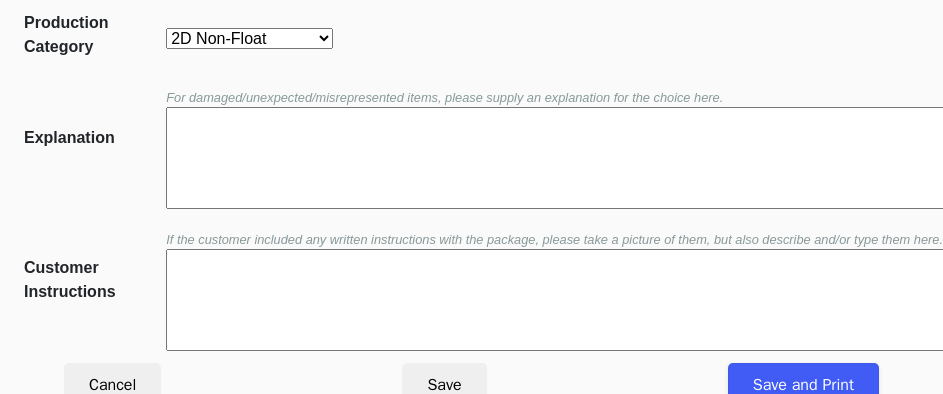 scroll, scrollTop: 452, scrollLeft: 0, axis: vertical 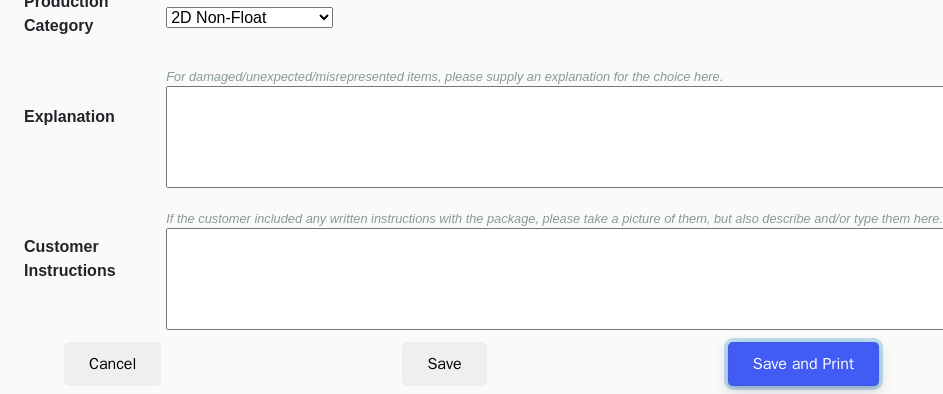 click on "Save and Print" at bounding box center [803, 364] 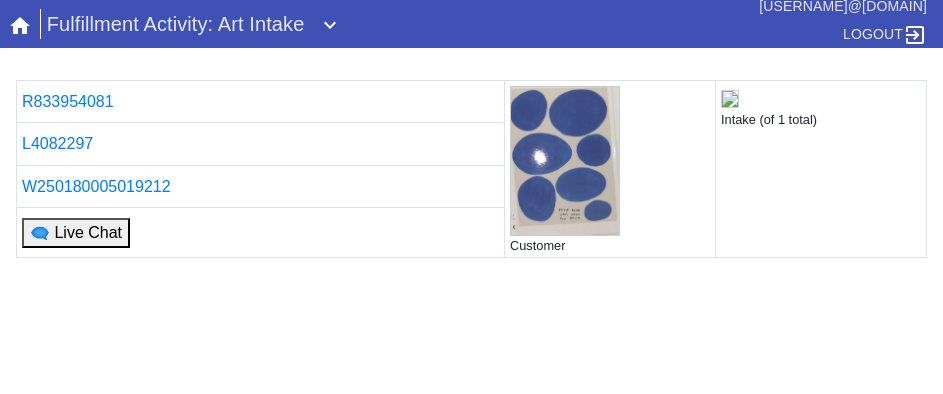 scroll, scrollTop: 0, scrollLeft: 0, axis: both 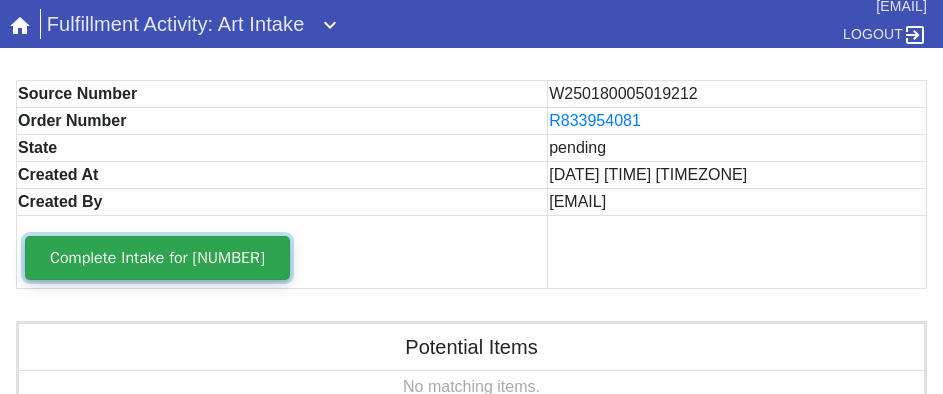 click on "Complete Intake for [NUMBER]" at bounding box center (157, 258) 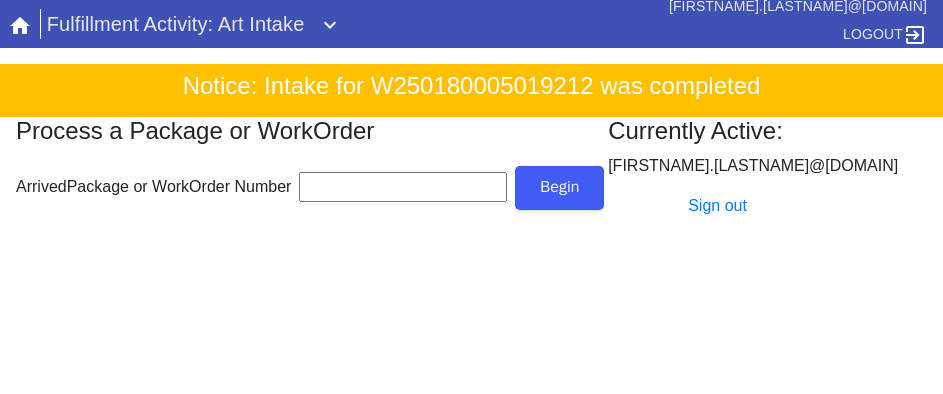 scroll, scrollTop: 0, scrollLeft: 0, axis: both 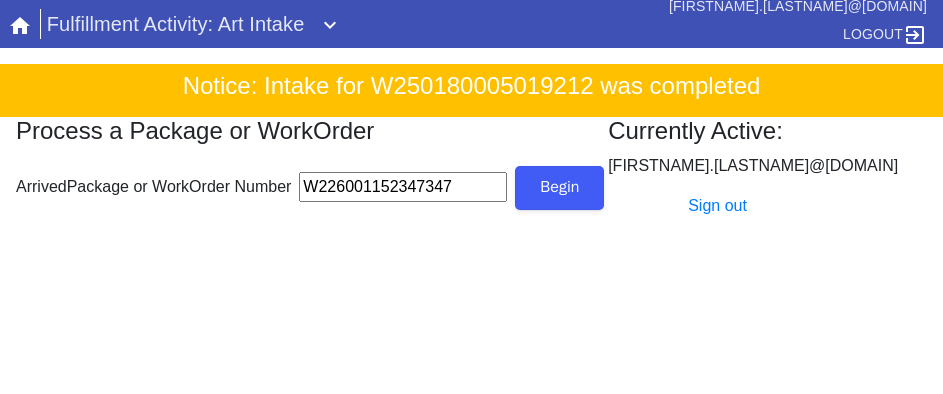 type on "W226001152347347" 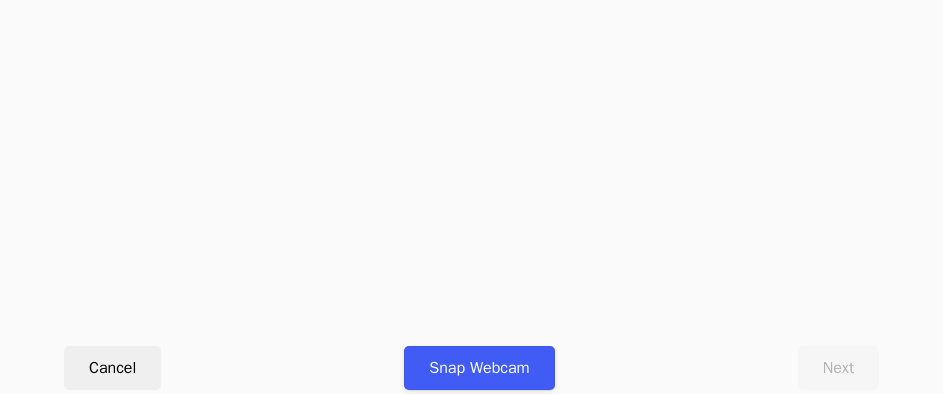 scroll, scrollTop: 912, scrollLeft: 0, axis: vertical 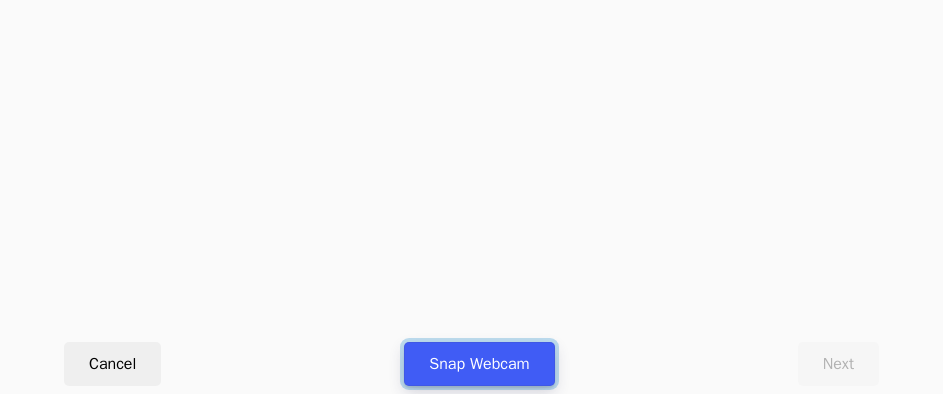 click on "Snap Webcam" at bounding box center [479, 364] 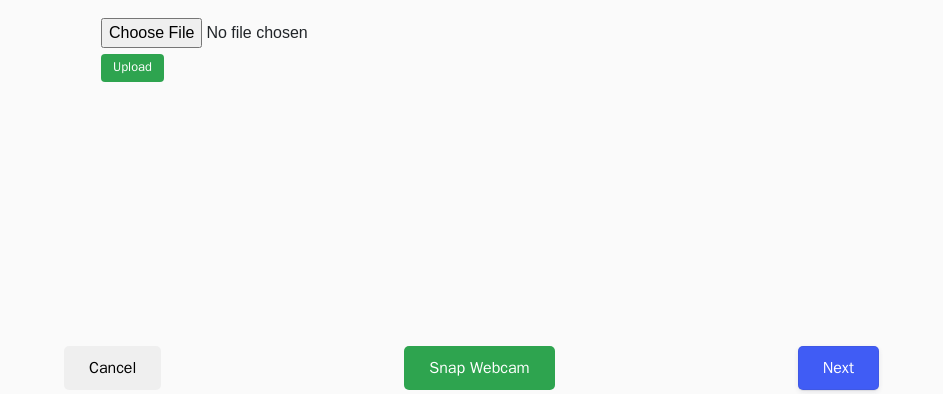 scroll, scrollTop: 912, scrollLeft: 0, axis: vertical 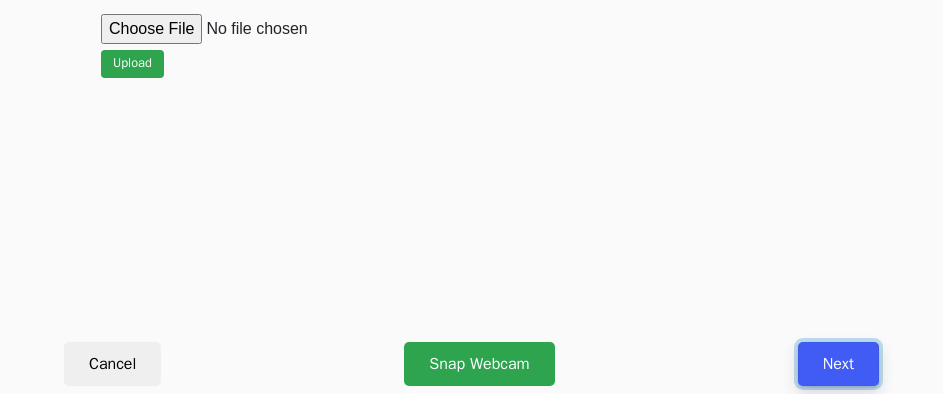 click on "Next" at bounding box center [838, 364] 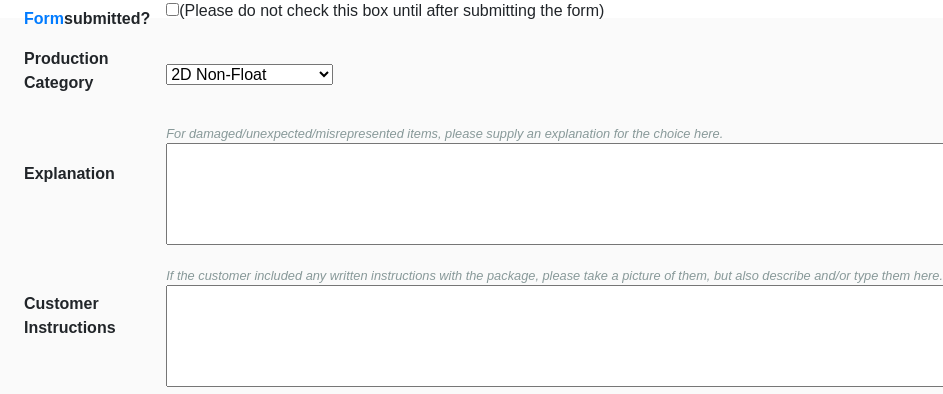 scroll, scrollTop: 452, scrollLeft: 0, axis: vertical 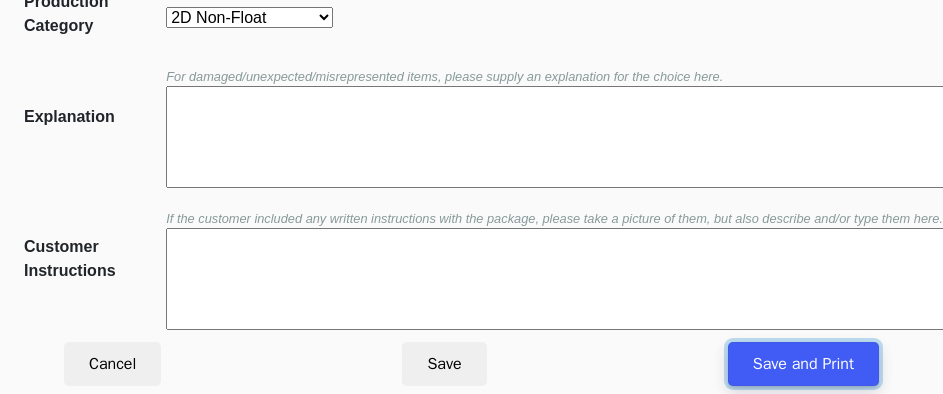 click on "Save and Print" at bounding box center [803, 364] 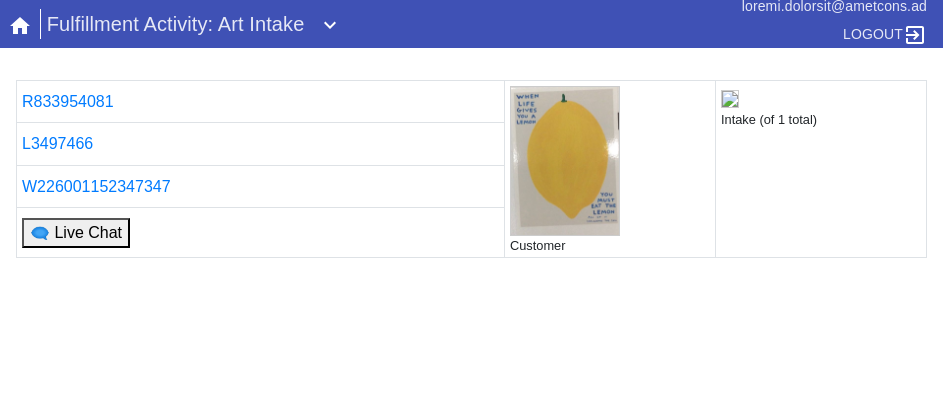 scroll, scrollTop: 0, scrollLeft: 0, axis: both 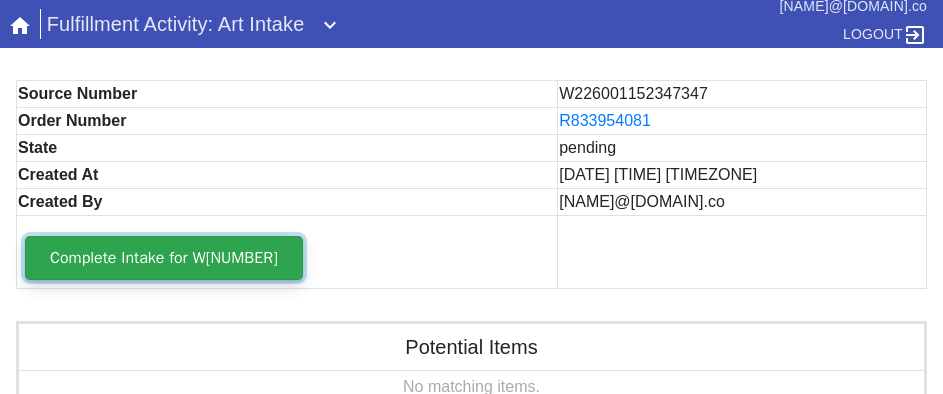 click on "Complete Intake for W226001152347347" at bounding box center [164, 258] 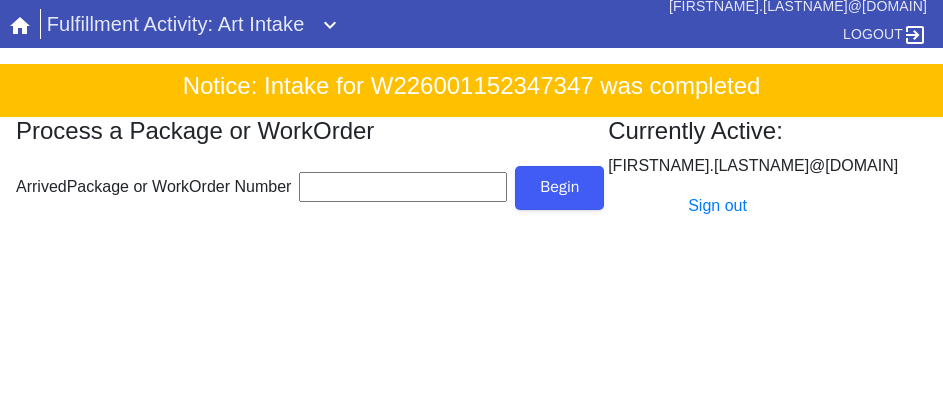 scroll, scrollTop: 0, scrollLeft: 0, axis: both 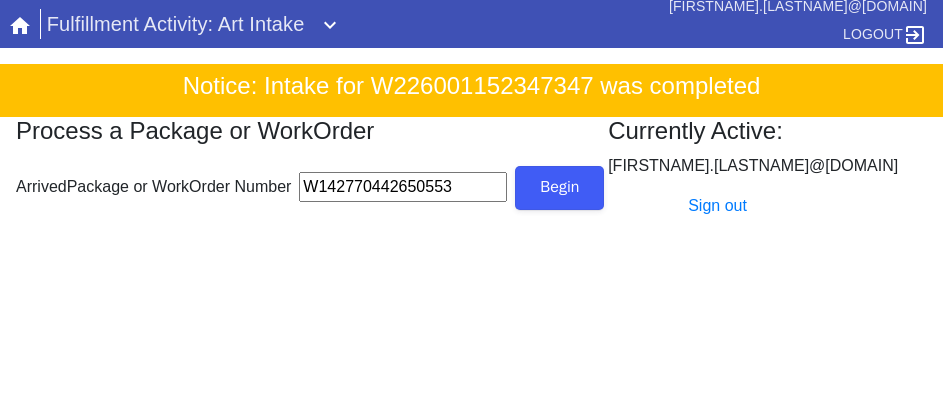 type on "W142770442650553" 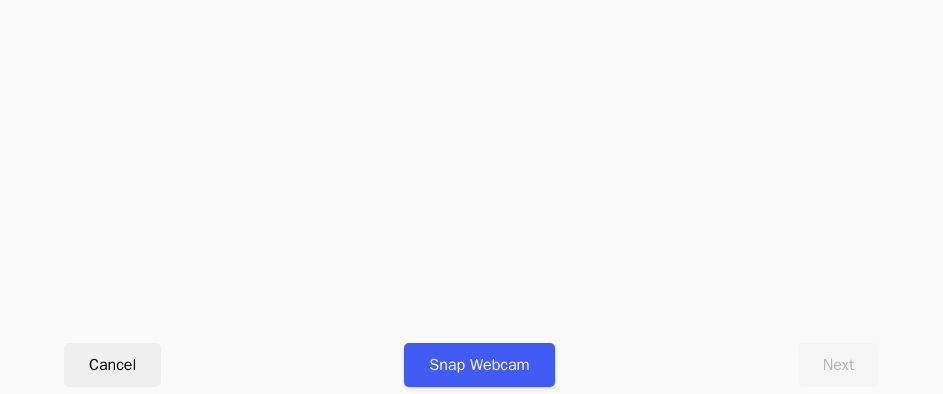 scroll, scrollTop: 912, scrollLeft: 0, axis: vertical 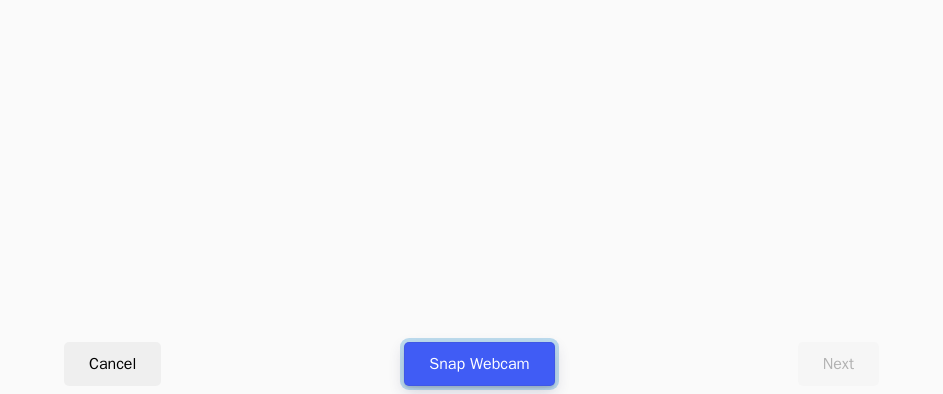 click on "Snap Webcam" at bounding box center (479, 364) 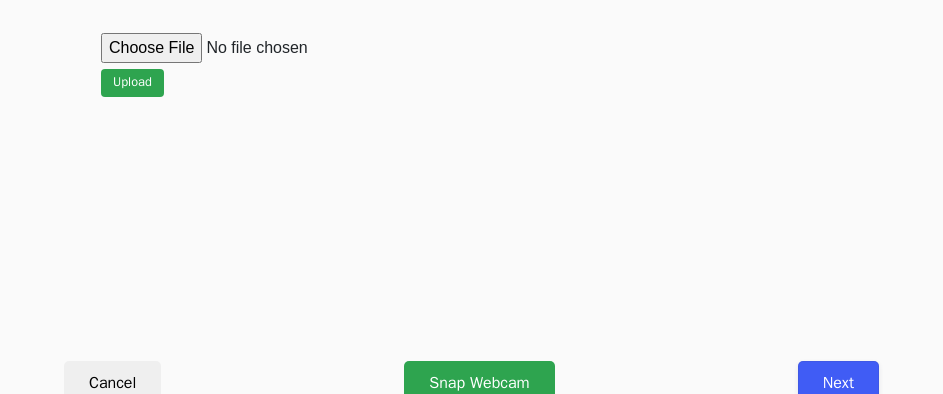 scroll, scrollTop: 912, scrollLeft: 0, axis: vertical 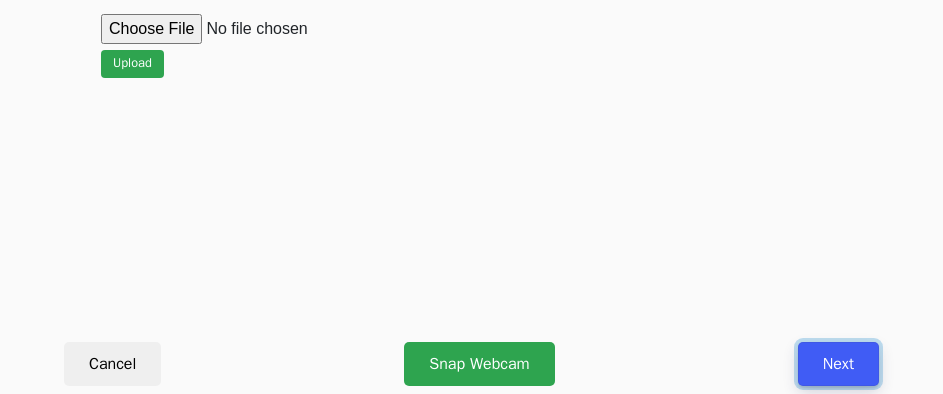 click on "Next" at bounding box center [838, 364] 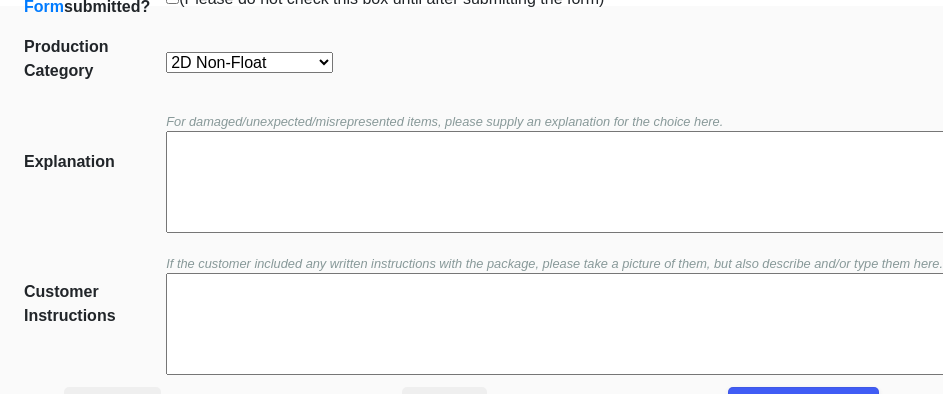 scroll, scrollTop: 452, scrollLeft: 0, axis: vertical 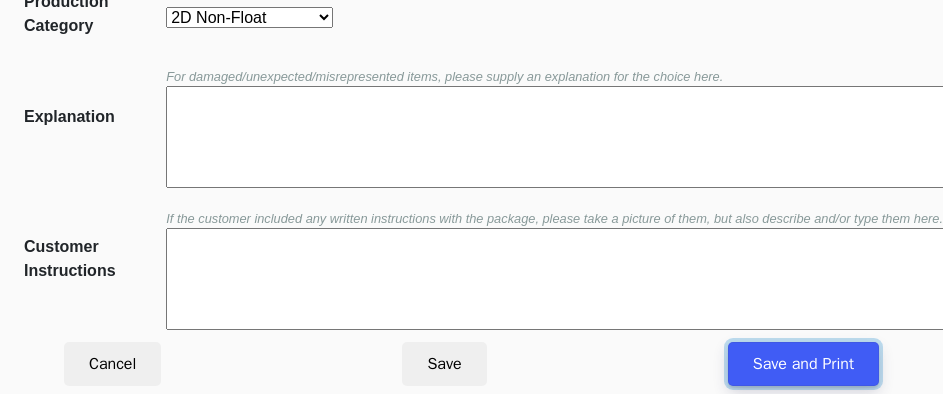 click on "Save and Print" at bounding box center (803, 364) 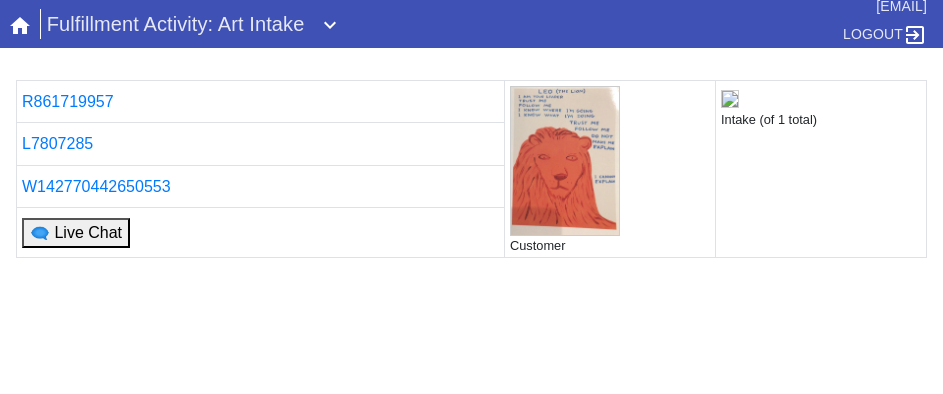 scroll, scrollTop: 0, scrollLeft: 0, axis: both 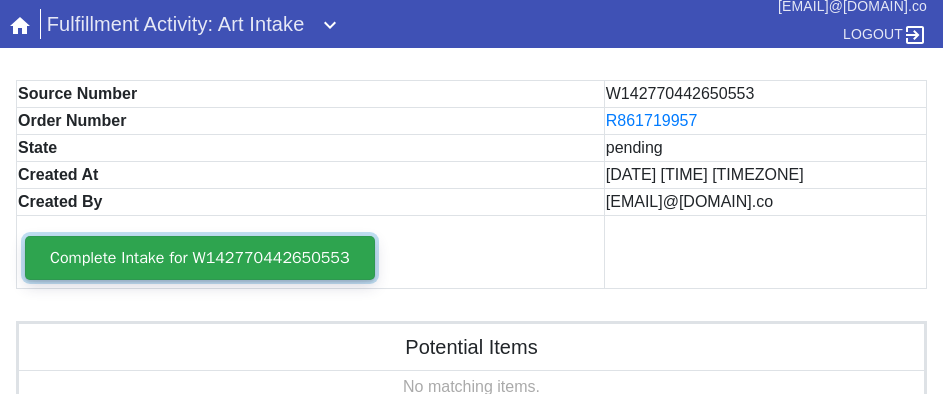 click on "Complete Intake for W142770442650553" at bounding box center (200, 258) 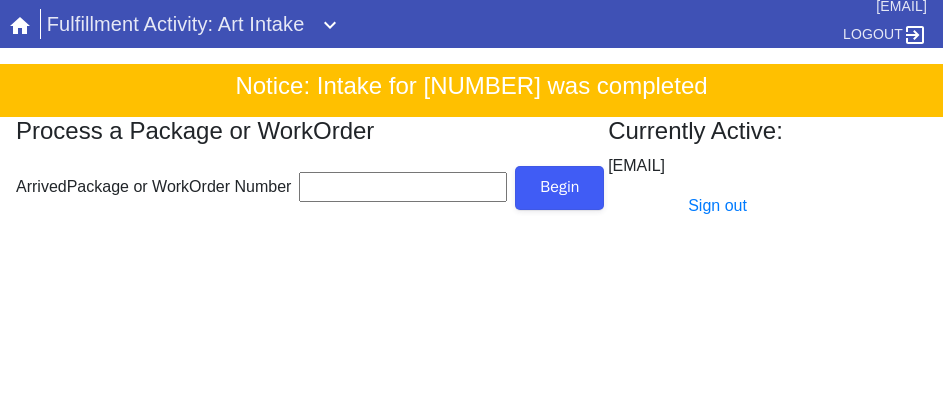 scroll, scrollTop: 0, scrollLeft: 0, axis: both 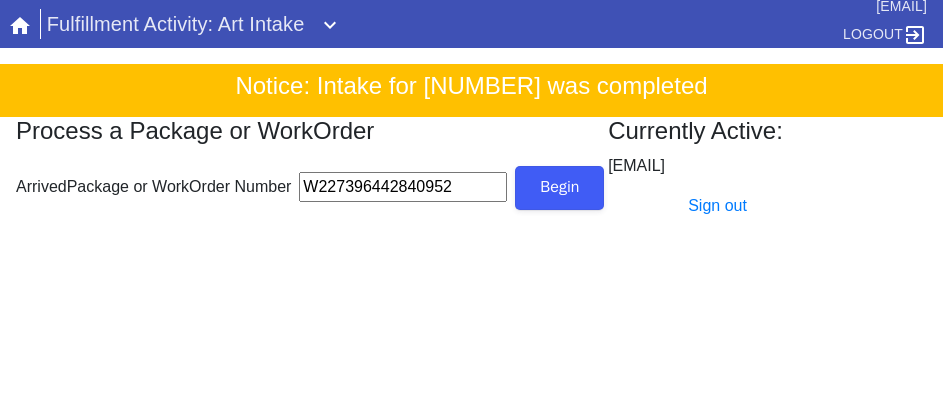 type on "W227396442840952" 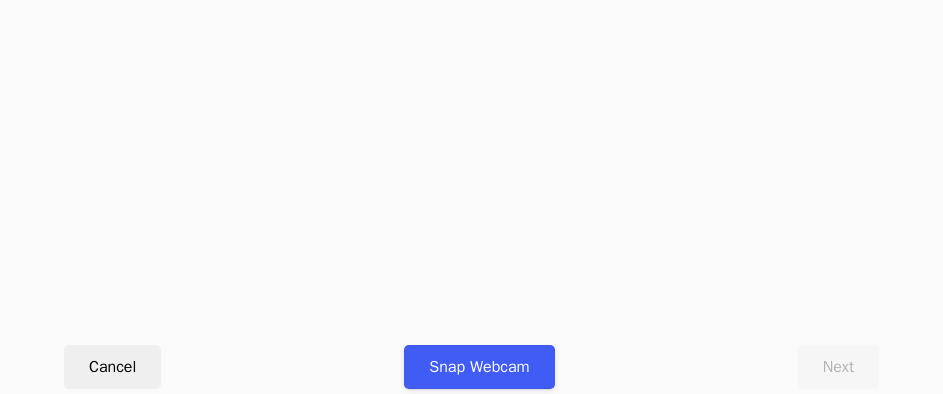 scroll, scrollTop: 912, scrollLeft: 0, axis: vertical 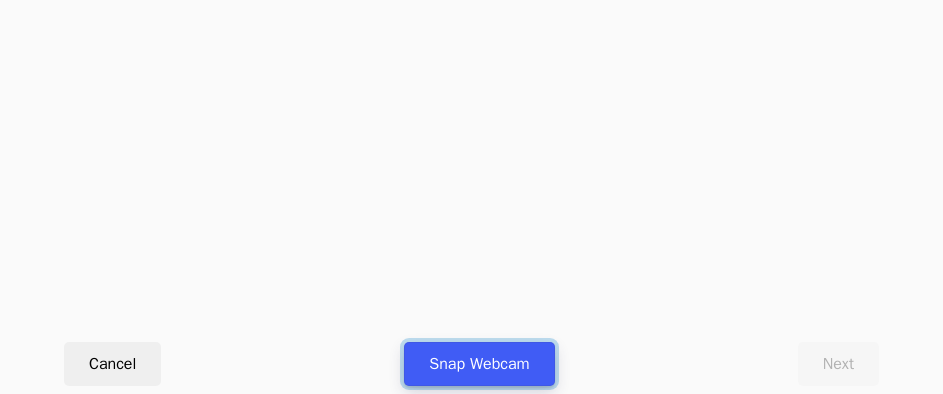 click on "Snap Webcam" at bounding box center (479, 364) 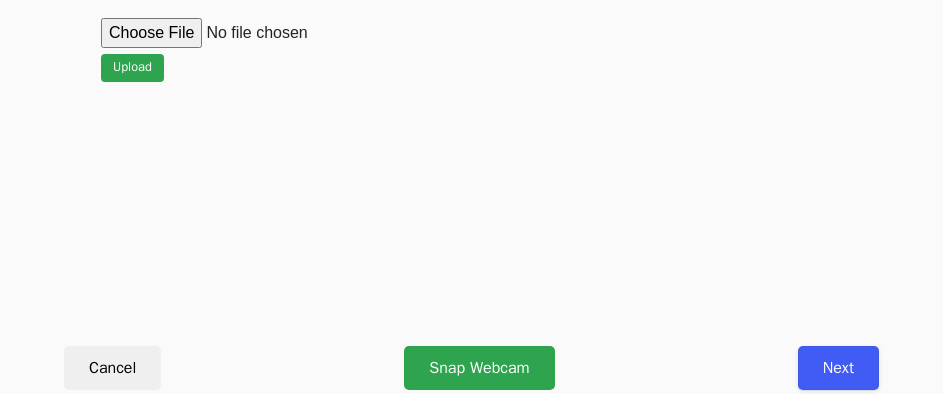 scroll, scrollTop: 912, scrollLeft: 0, axis: vertical 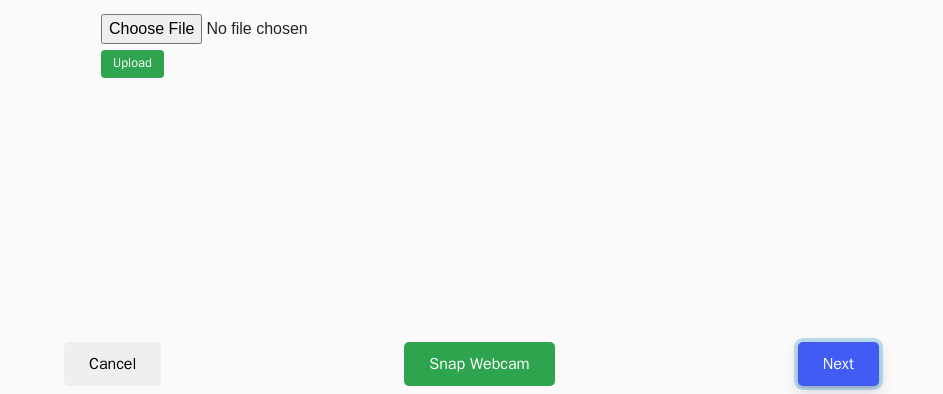 click on "Next" at bounding box center [838, 364] 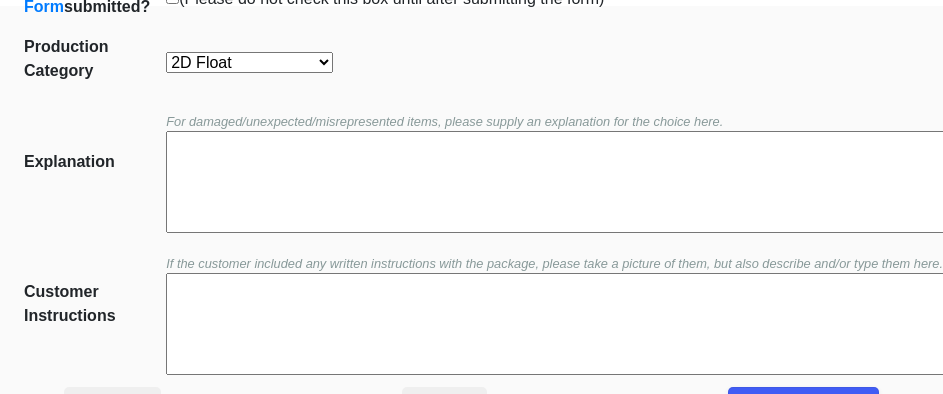 scroll, scrollTop: 452, scrollLeft: 0, axis: vertical 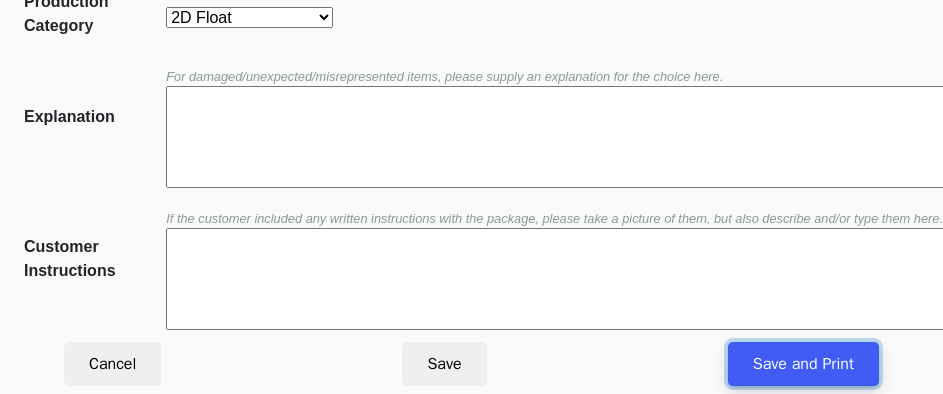 click on "Save and Print" at bounding box center [803, 364] 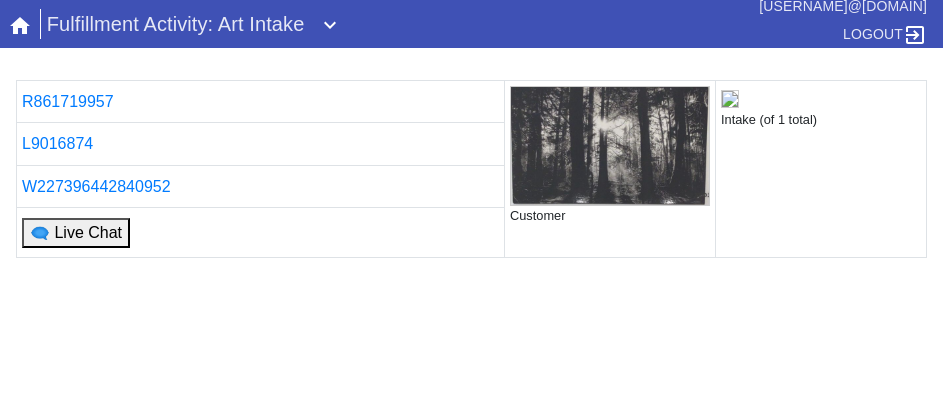 scroll, scrollTop: 0, scrollLeft: 0, axis: both 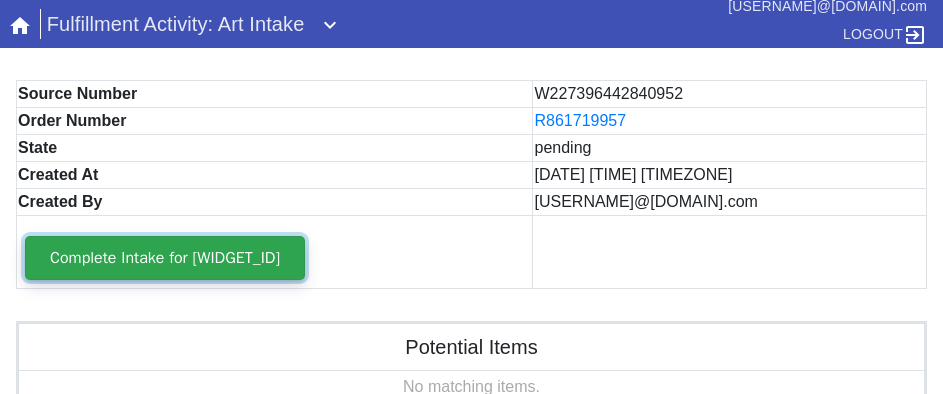 click on "Complete Intake for [WIDGET_ID]" at bounding box center (165, 258) 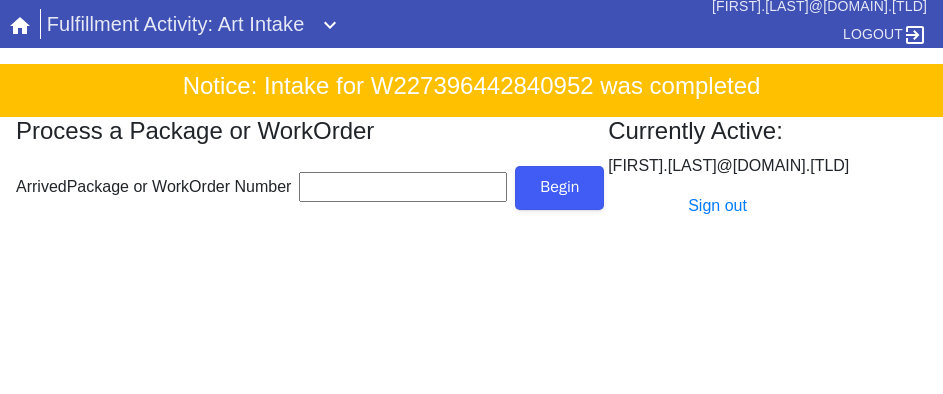 scroll, scrollTop: 0, scrollLeft: 0, axis: both 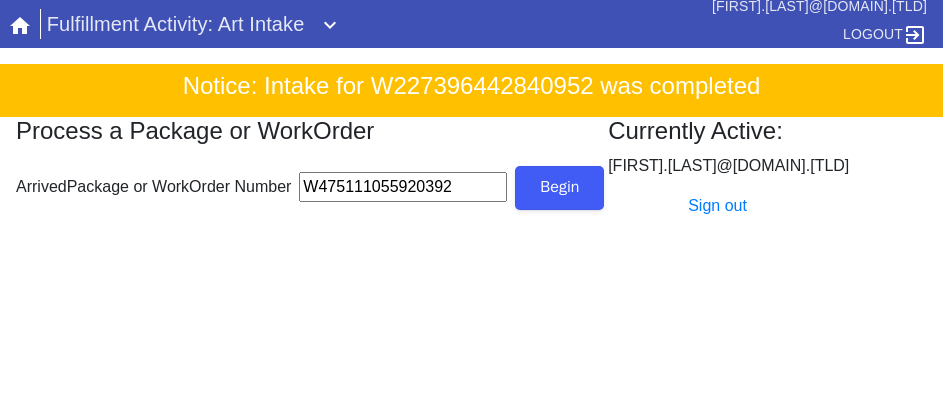 type on "W475111055920392" 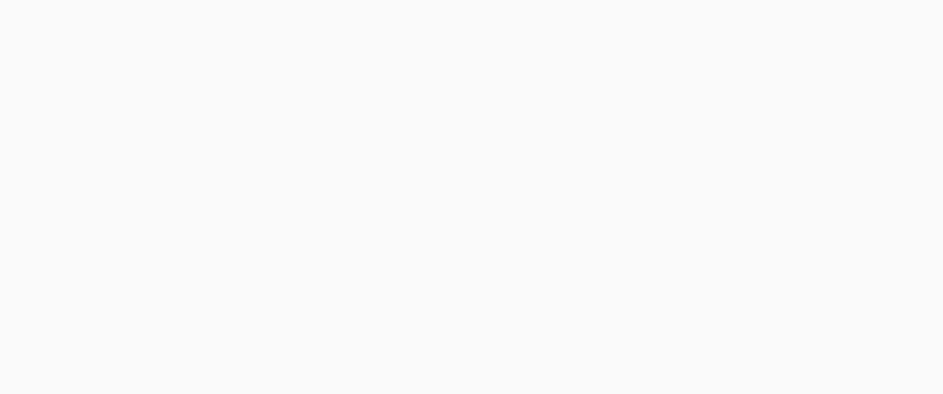 scroll, scrollTop: 912, scrollLeft: 0, axis: vertical 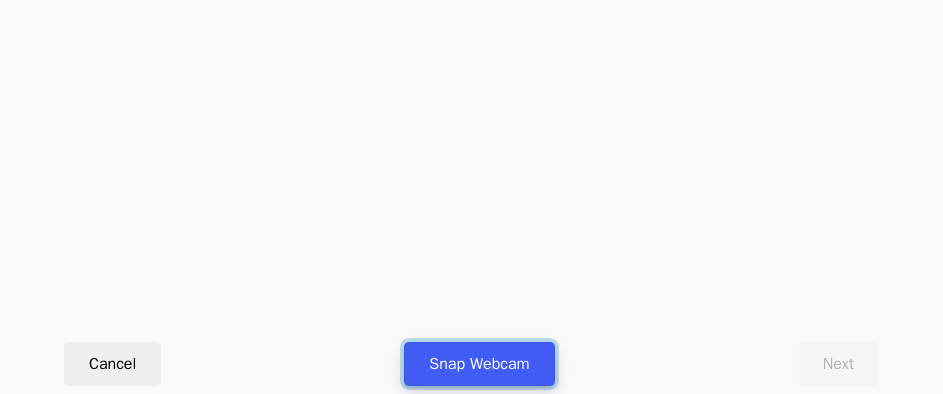 click on "Snap Webcam" at bounding box center (479, 364) 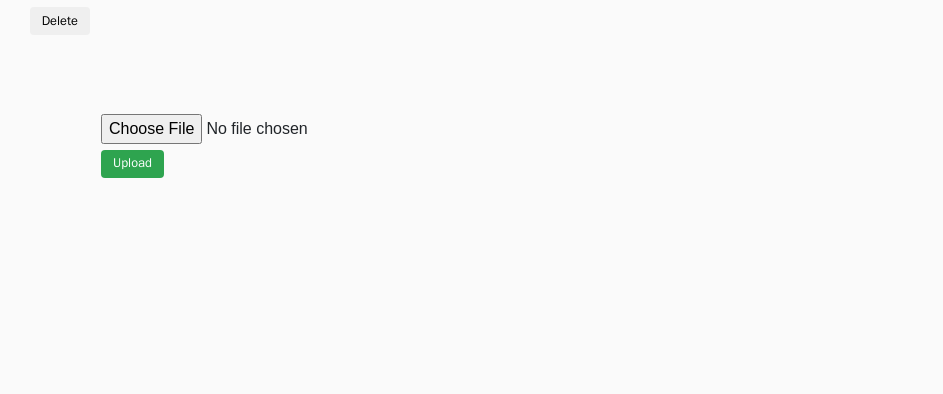 scroll, scrollTop: 912, scrollLeft: 0, axis: vertical 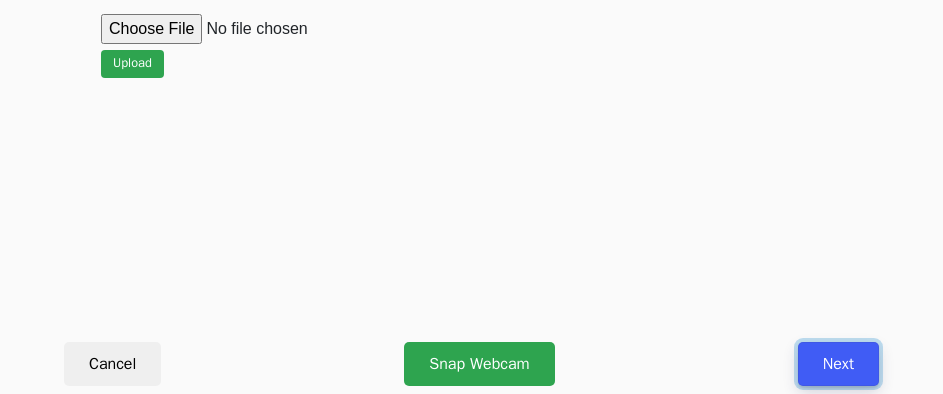 click on "Next" at bounding box center (838, 364) 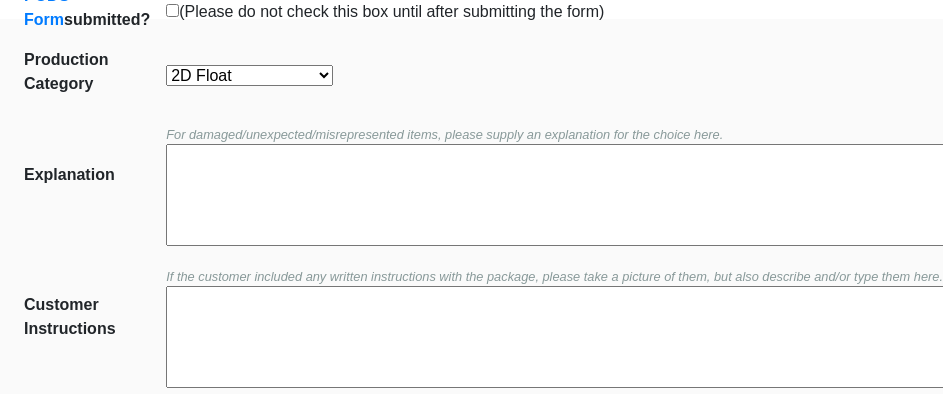 scroll, scrollTop: 452, scrollLeft: 0, axis: vertical 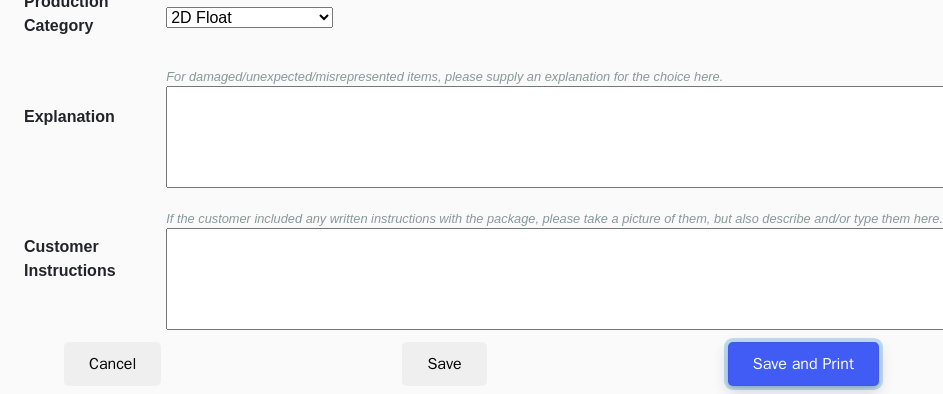 click on "Save and Print" at bounding box center [803, 364] 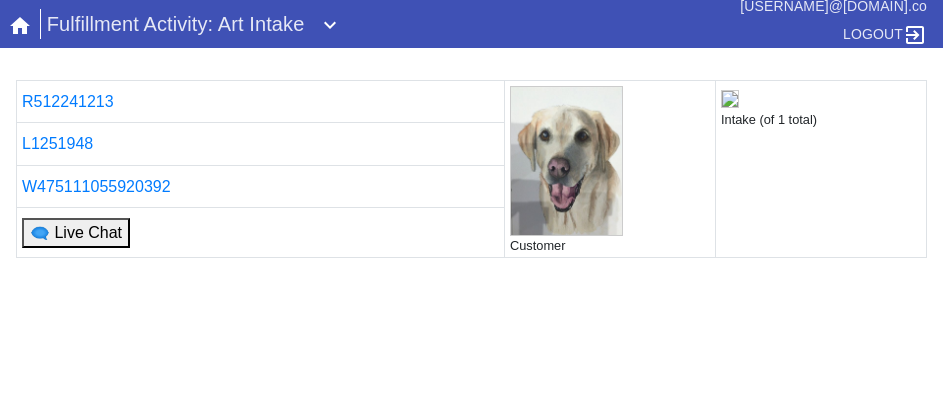 scroll, scrollTop: 0, scrollLeft: 0, axis: both 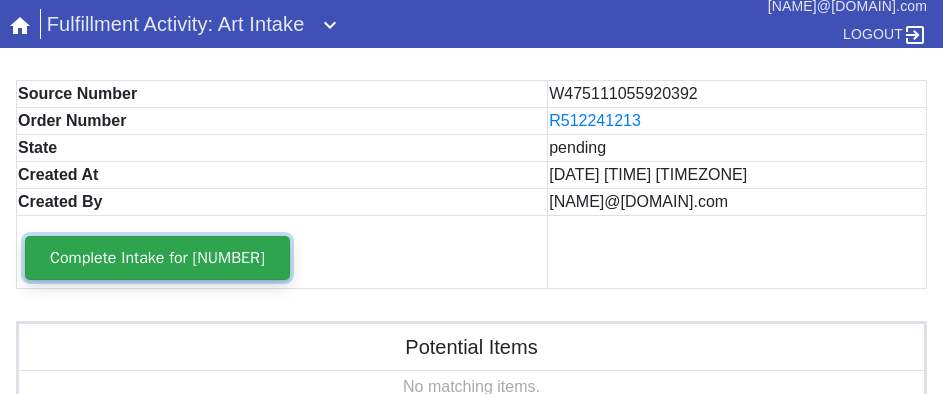 click on "Complete Intake for [NUMBER]" at bounding box center (157, 258) 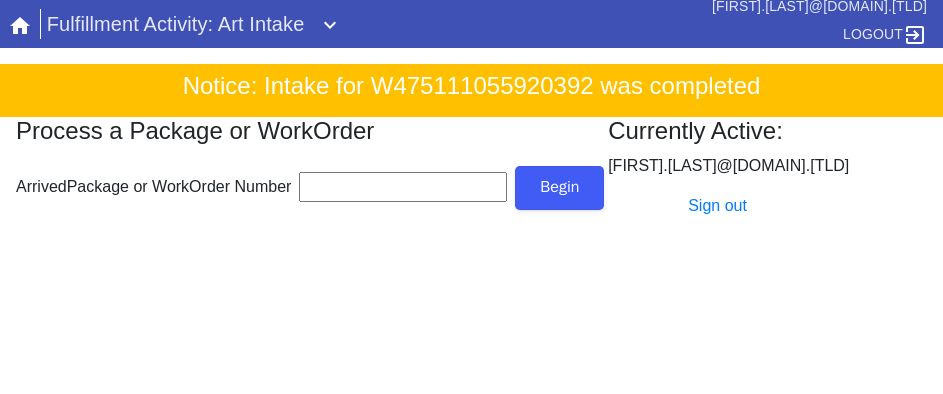 scroll, scrollTop: 0, scrollLeft: 0, axis: both 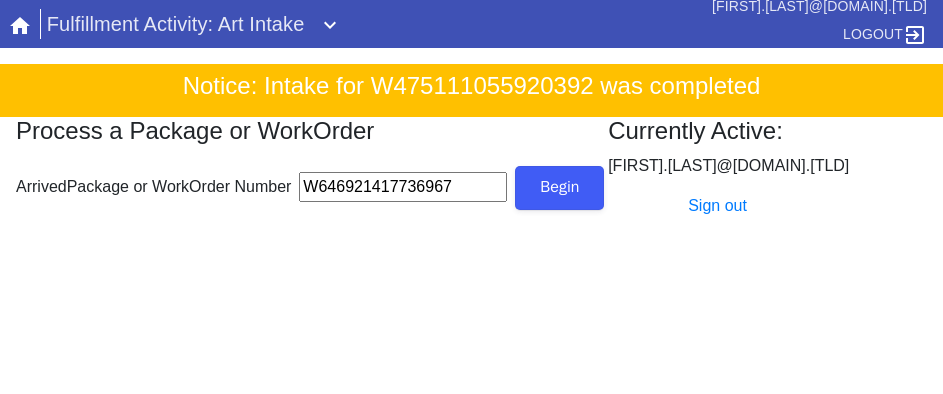 type on "W646921417736967" 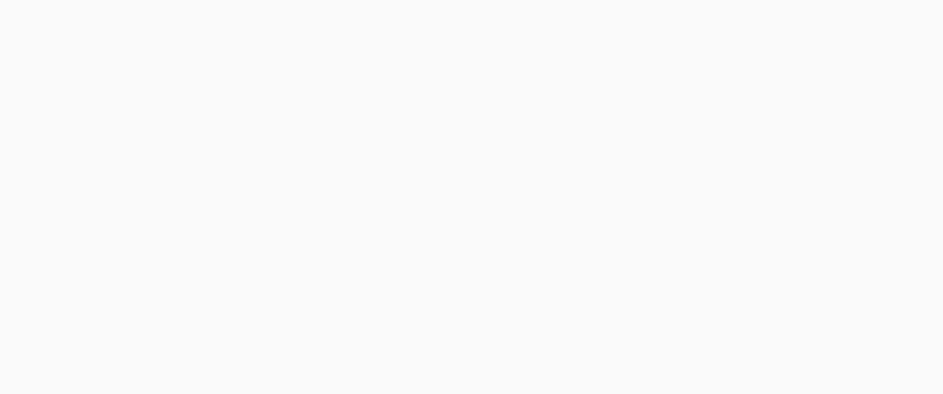 scroll, scrollTop: 912, scrollLeft: 0, axis: vertical 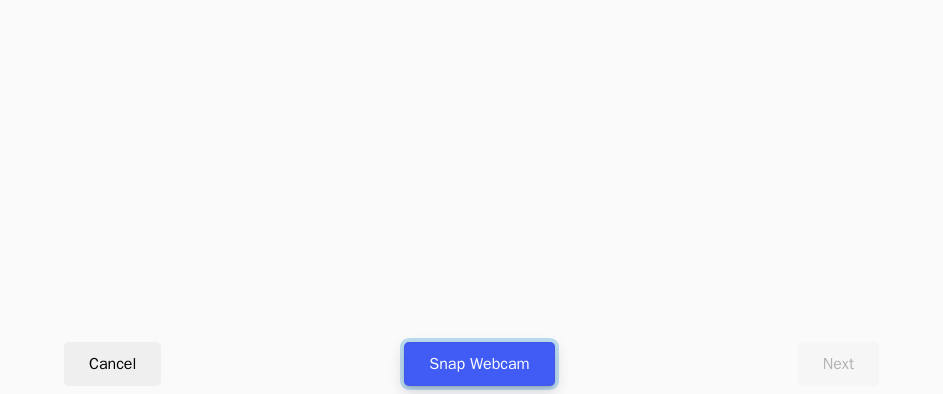 click on "Snap Webcam" at bounding box center [479, 364] 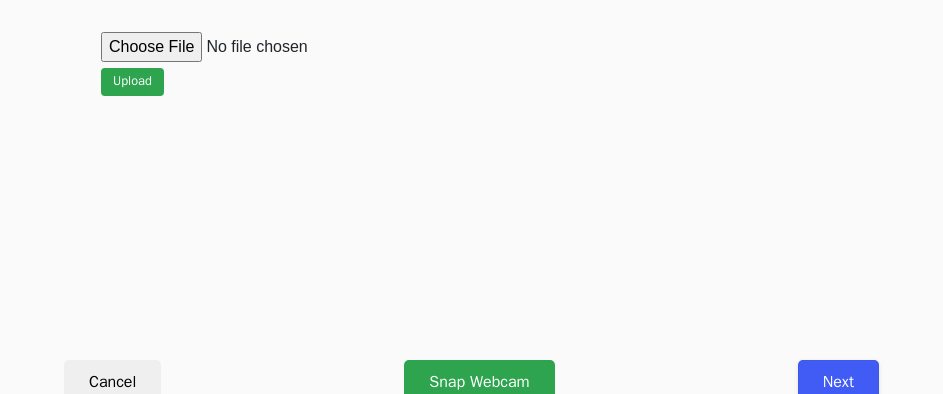 scroll, scrollTop: 912, scrollLeft: 0, axis: vertical 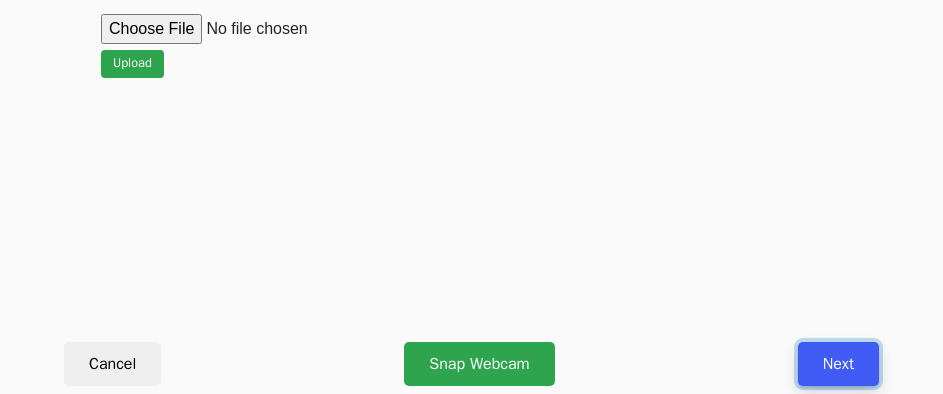 click on "Next" at bounding box center [838, 364] 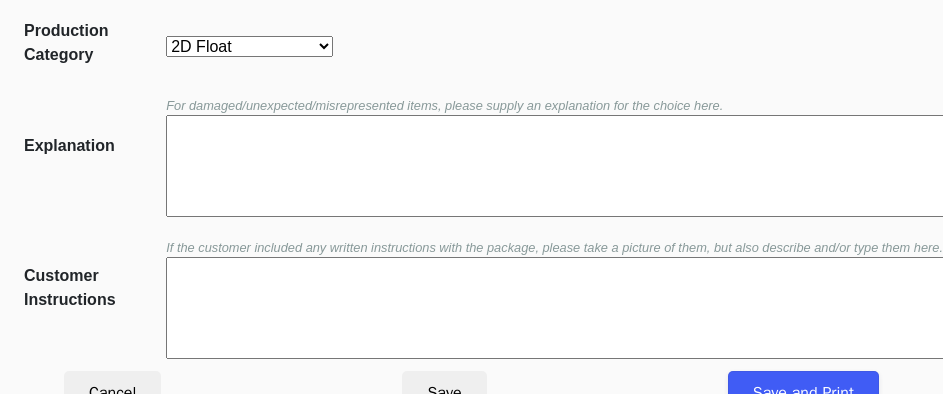 scroll, scrollTop: 452, scrollLeft: 0, axis: vertical 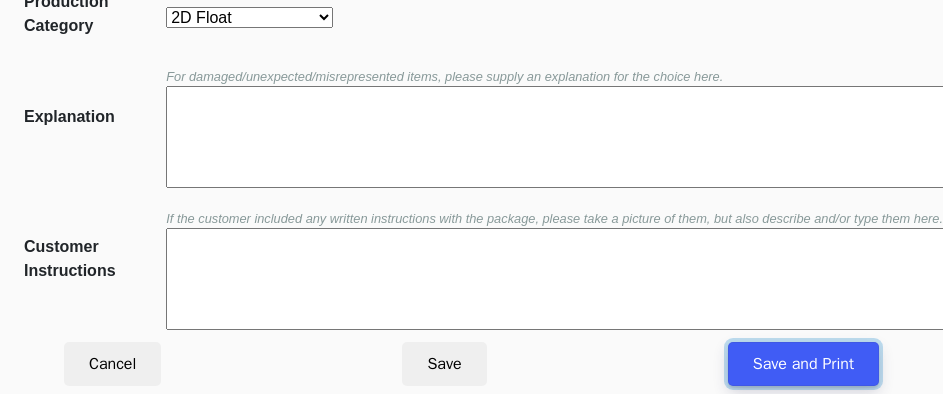 click on "Save and Print" at bounding box center (803, 364) 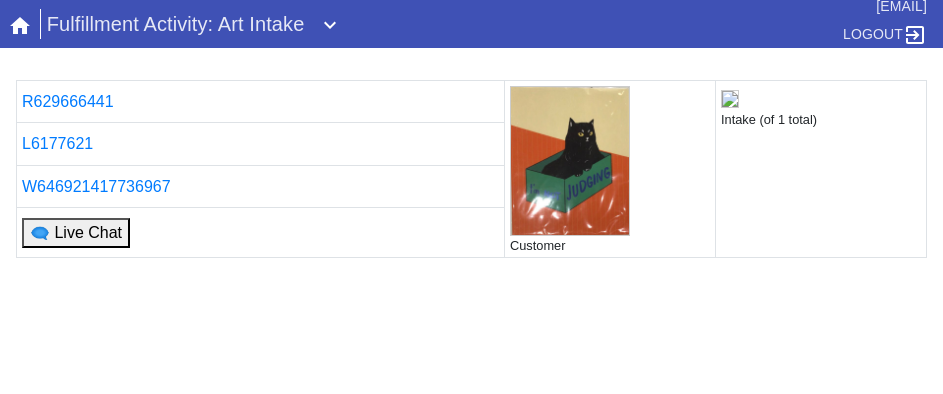 scroll, scrollTop: 0, scrollLeft: 0, axis: both 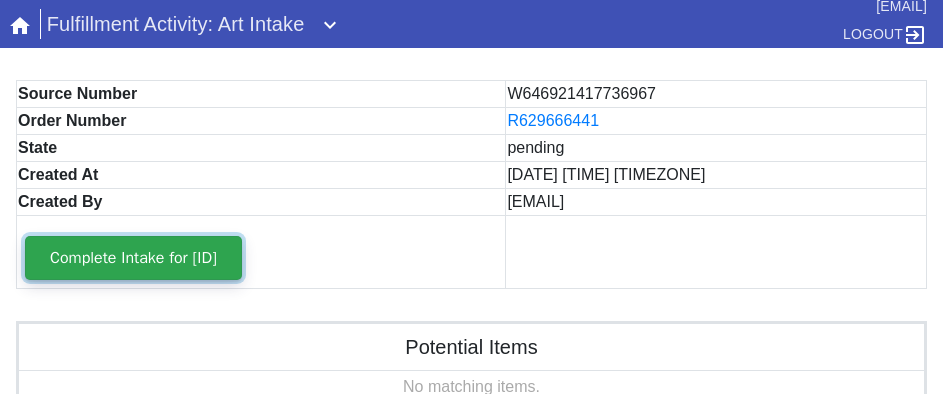 click on "Complete Intake for [ID]" at bounding box center (133, 258) 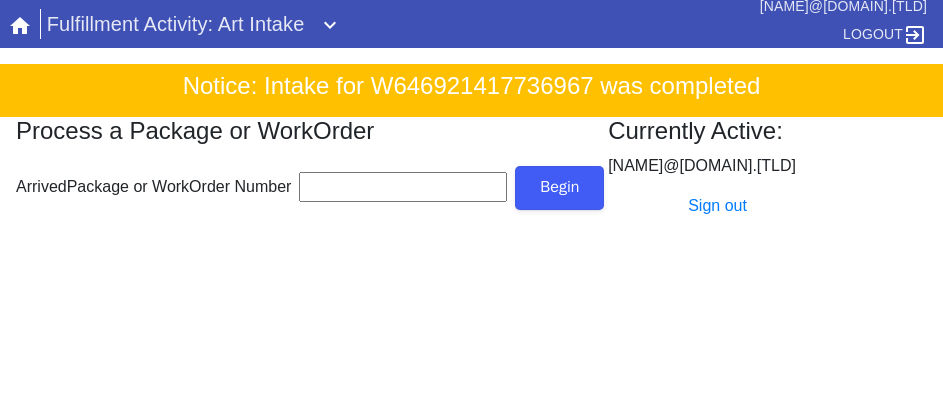 scroll, scrollTop: 0, scrollLeft: 0, axis: both 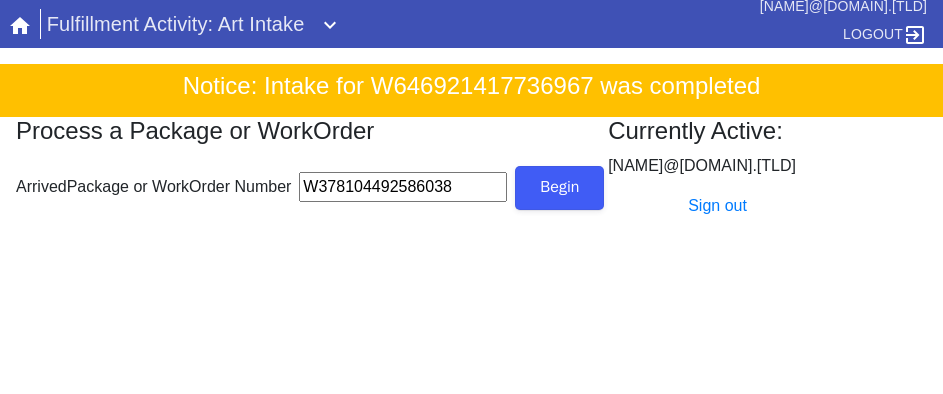 type on "W378104492586038" 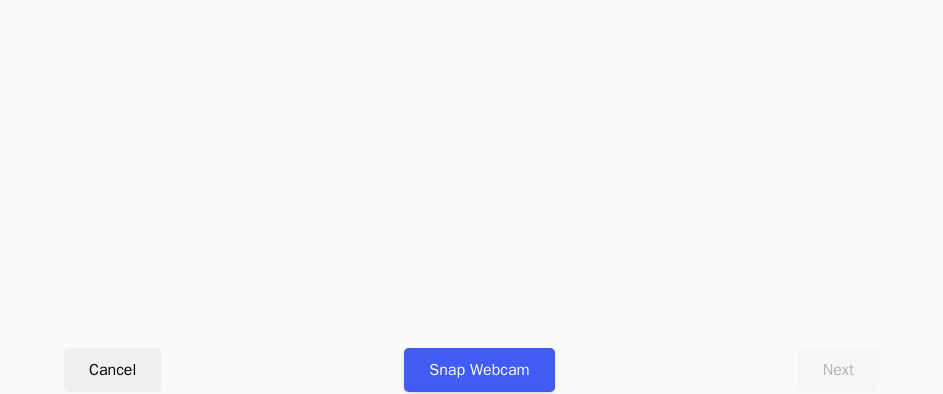 scroll, scrollTop: 912, scrollLeft: 0, axis: vertical 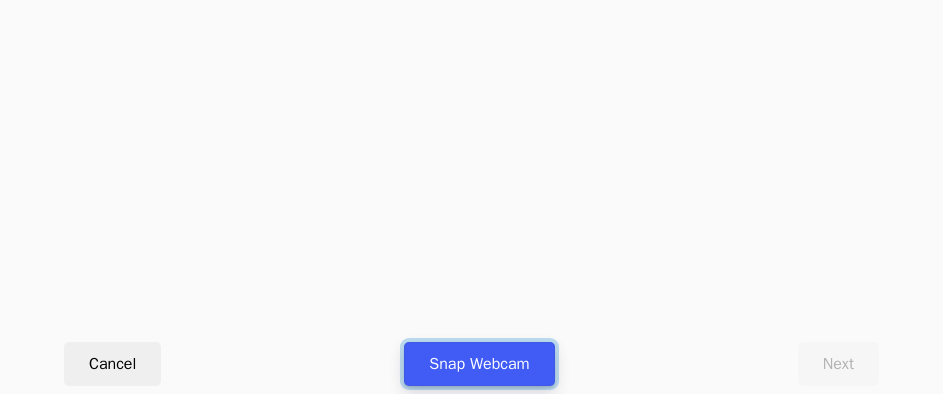 click on "Snap Webcam" at bounding box center (479, 364) 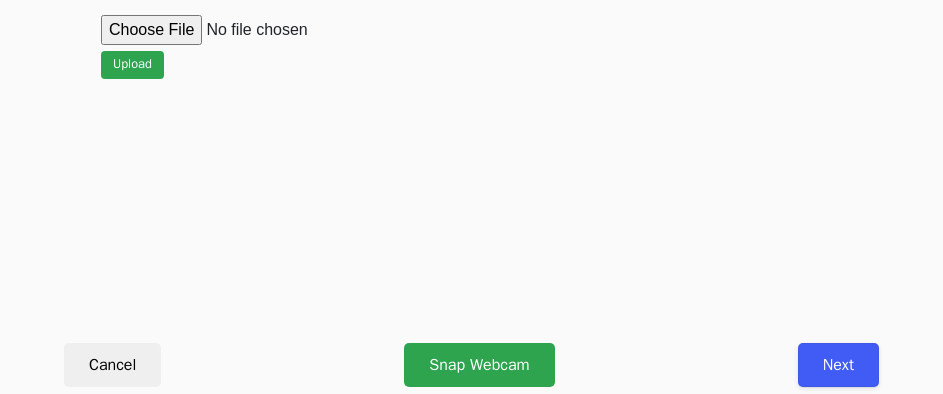 scroll, scrollTop: 912, scrollLeft: 0, axis: vertical 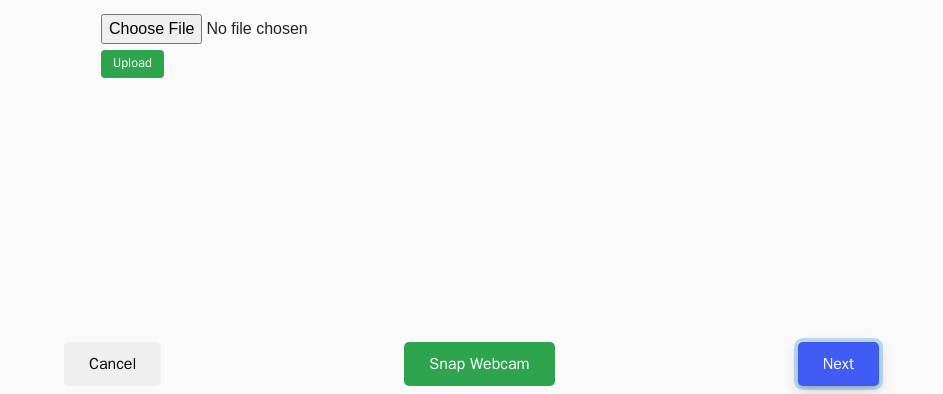 click on "Next" at bounding box center [838, 364] 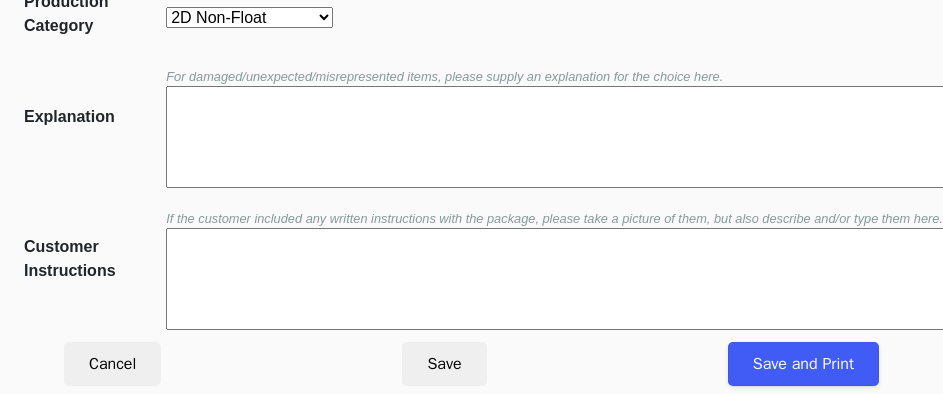 scroll, scrollTop: 452, scrollLeft: 0, axis: vertical 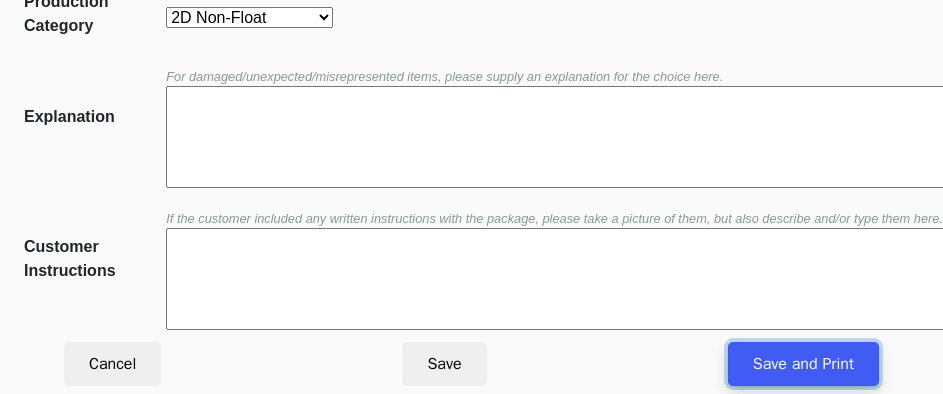 click on "Save and Print" at bounding box center [803, 364] 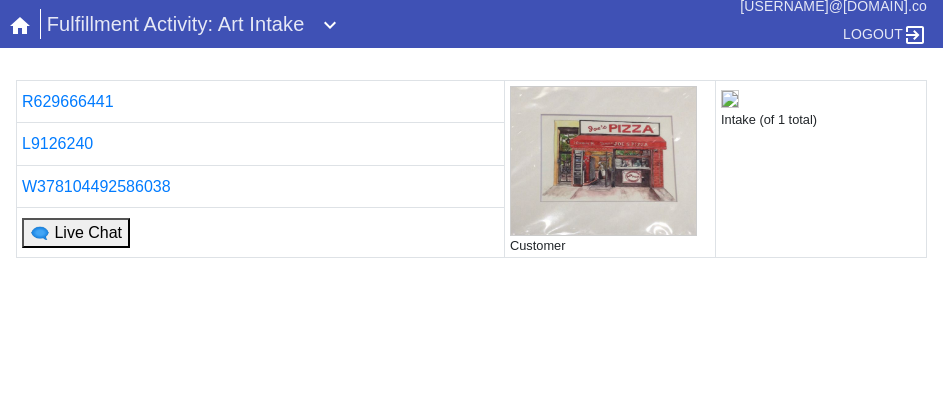 scroll, scrollTop: 0, scrollLeft: 0, axis: both 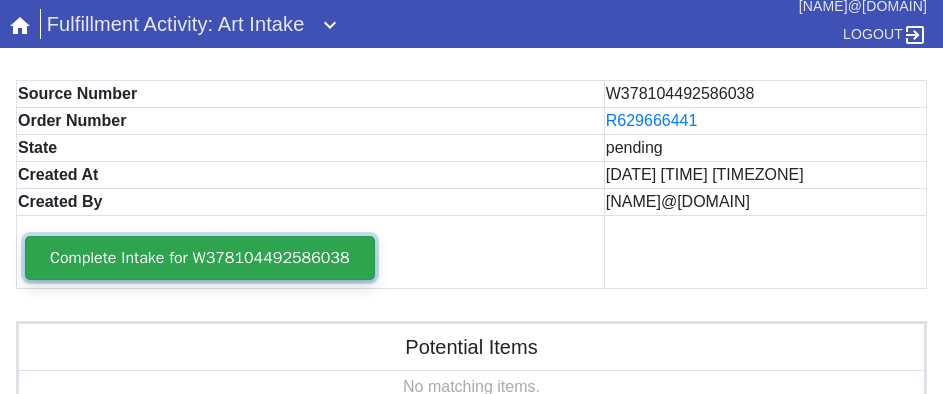 click on "Complete Intake for W378104492586038" at bounding box center (200, 258) 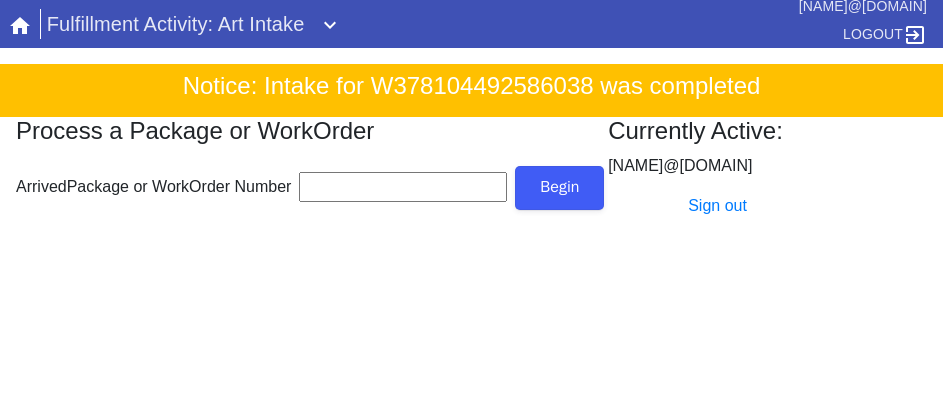 scroll, scrollTop: 0, scrollLeft: 0, axis: both 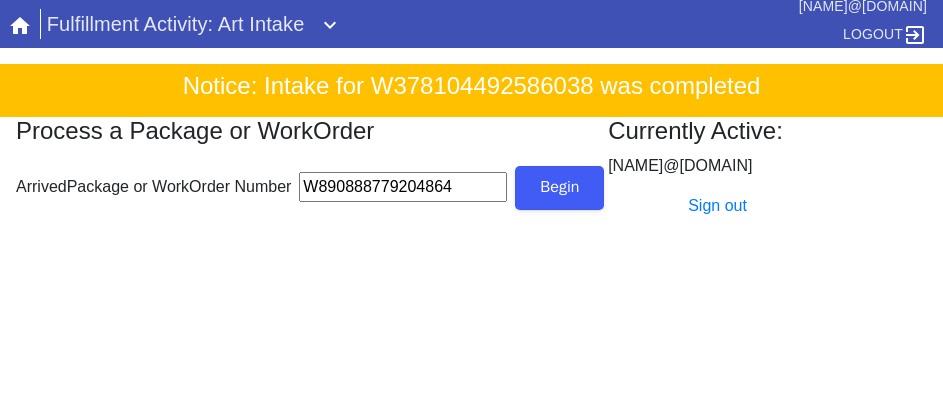 type on "W890888779204864" 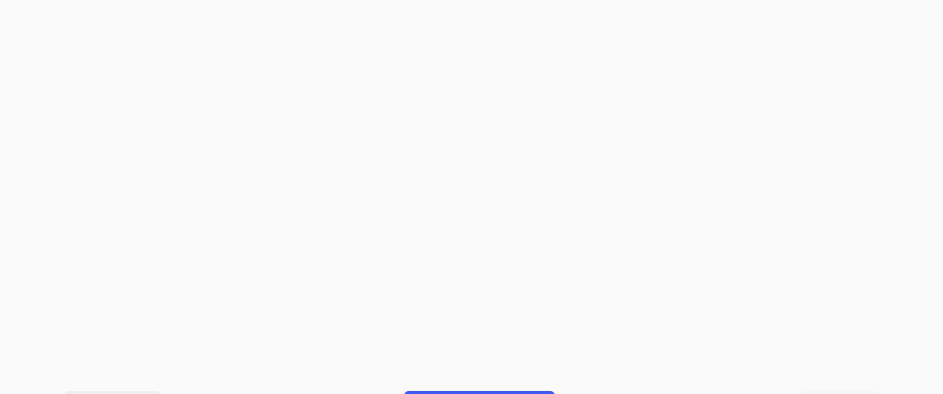 scroll, scrollTop: 912, scrollLeft: 0, axis: vertical 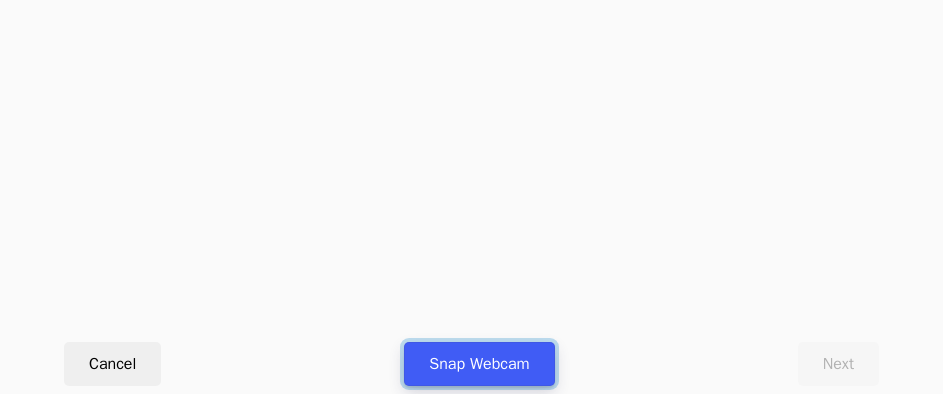 click on "Snap Webcam" at bounding box center [479, 364] 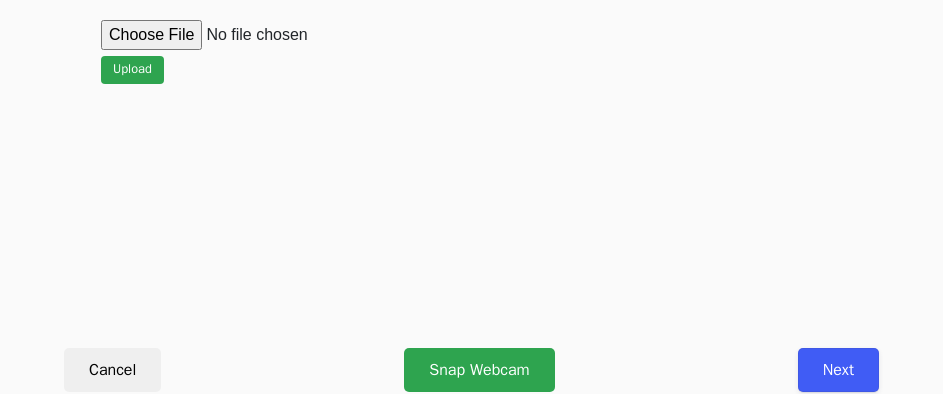 scroll, scrollTop: 912, scrollLeft: 0, axis: vertical 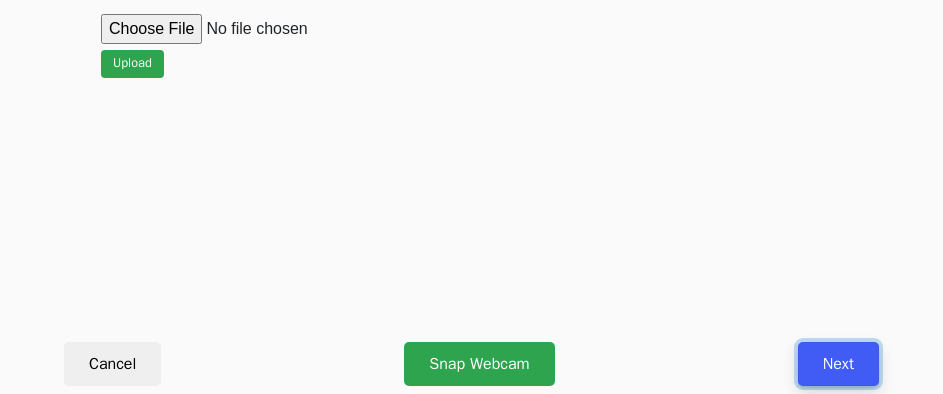 click on "Next" at bounding box center (838, 364) 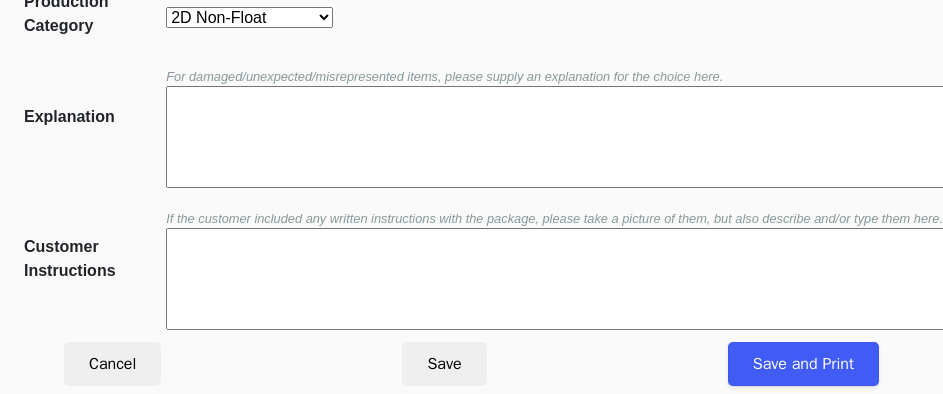 scroll, scrollTop: 452, scrollLeft: 0, axis: vertical 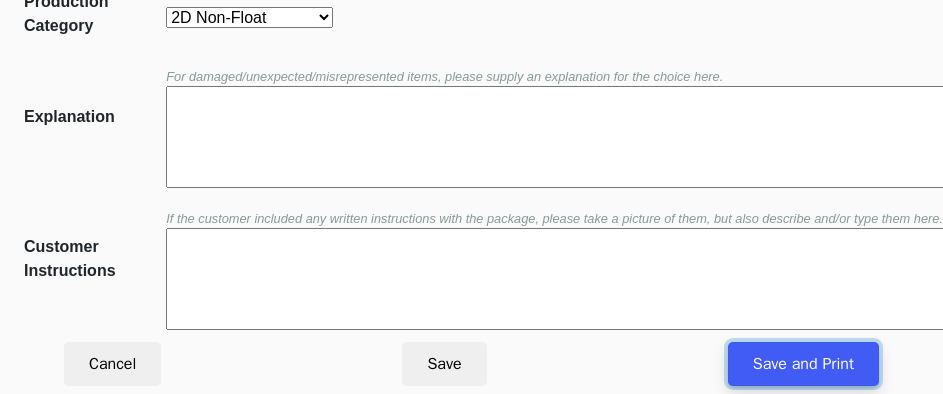 click on "Save and Print" at bounding box center (803, 364) 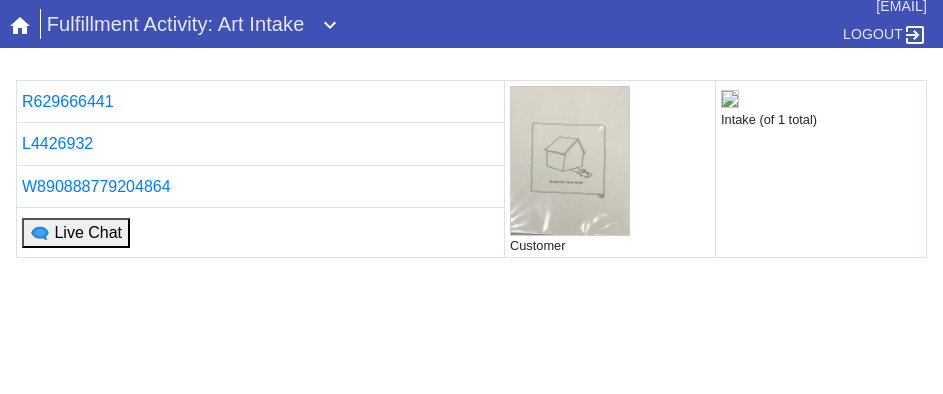 scroll, scrollTop: 0, scrollLeft: 0, axis: both 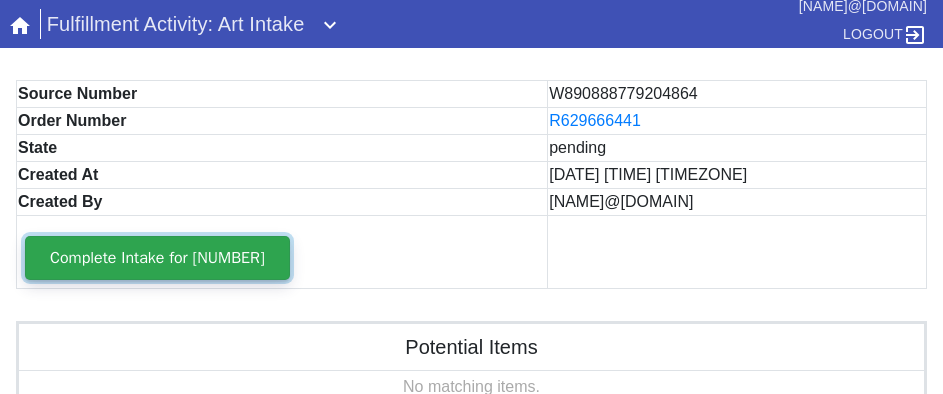 click on "Complete Intake for [NUMBER]" at bounding box center (157, 258) 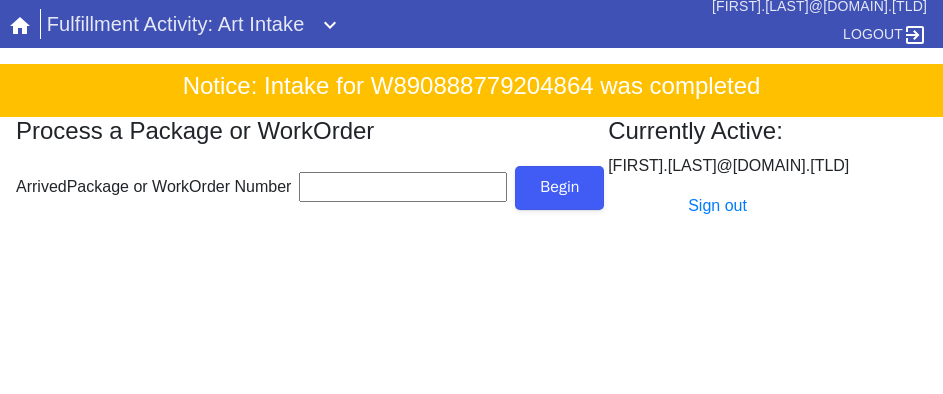 scroll, scrollTop: 0, scrollLeft: 0, axis: both 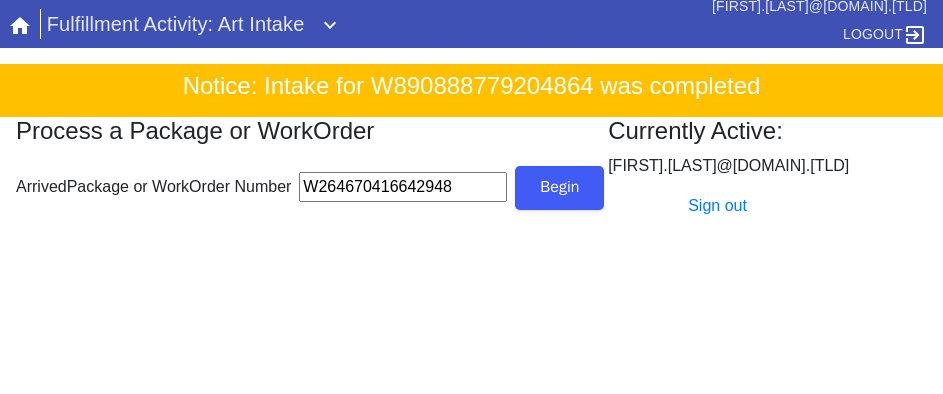 type on "W264670416642948" 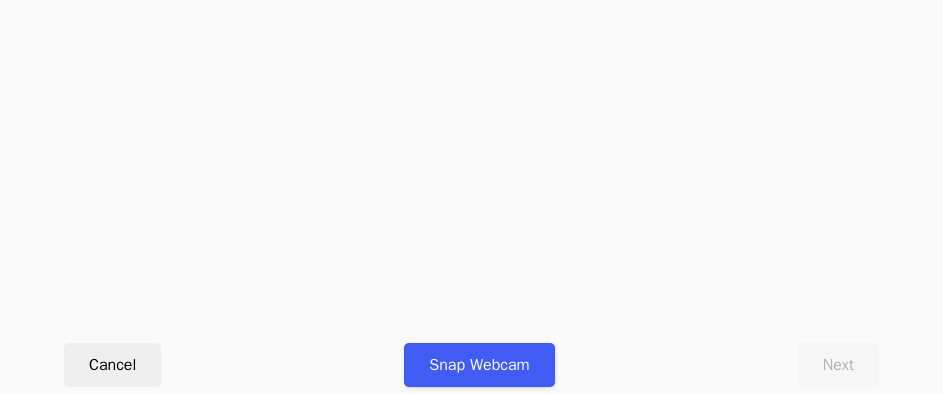 scroll, scrollTop: 912, scrollLeft: 0, axis: vertical 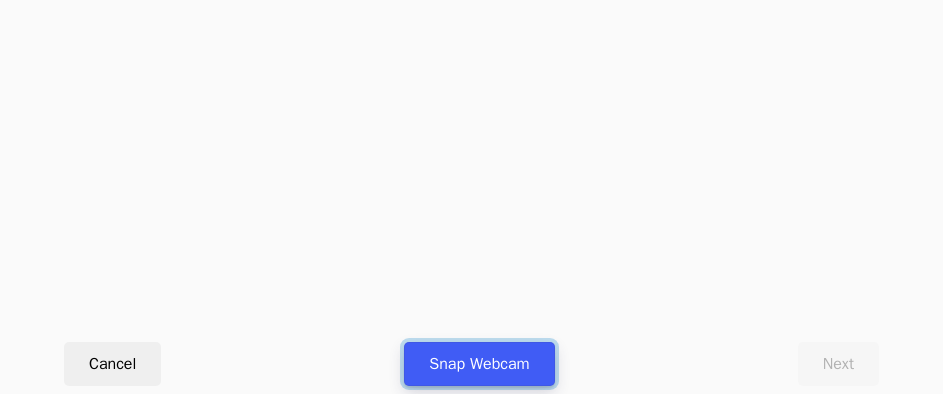 click on "Snap Webcam" at bounding box center [479, 364] 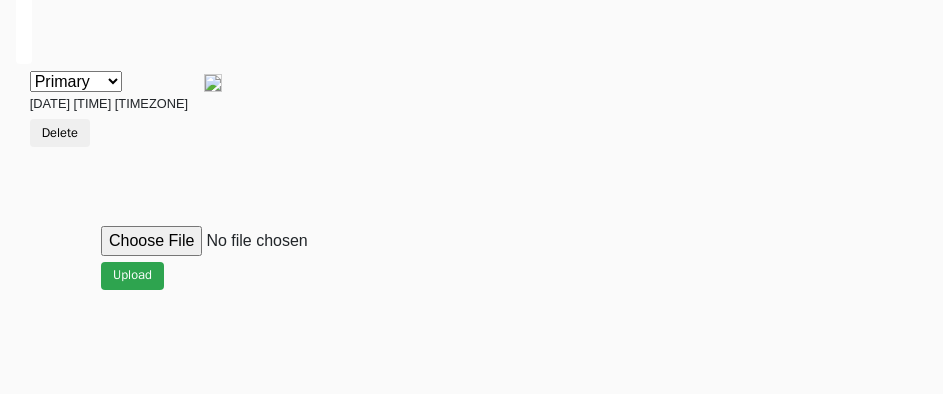 scroll, scrollTop: 912, scrollLeft: 0, axis: vertical 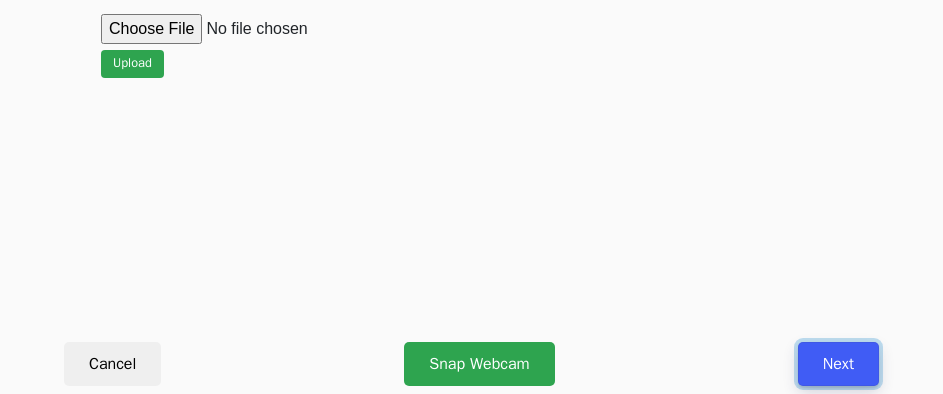 click on "Next" at bounding box center (838, 364) 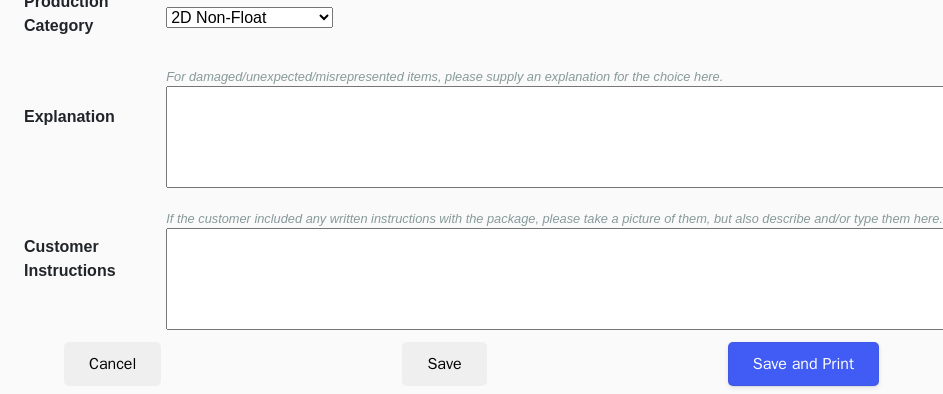scroll, scrollTop: 452, scrollLeft: 0, axis: vertical 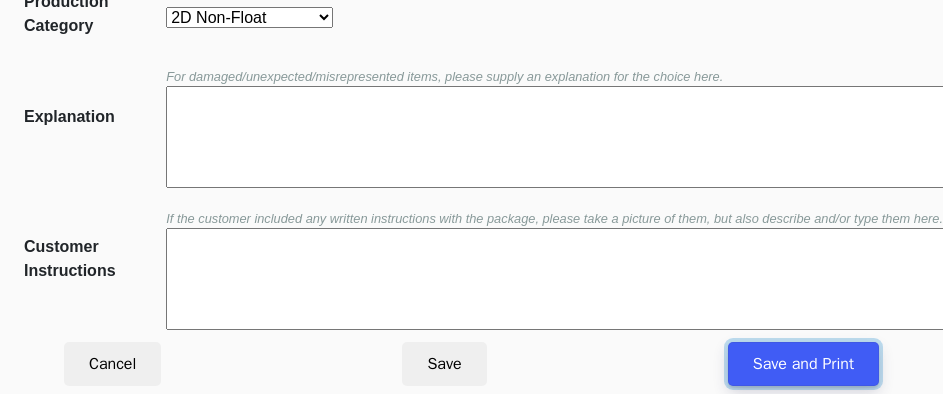 click on "Save and Print" at bounding box center [803, 364] 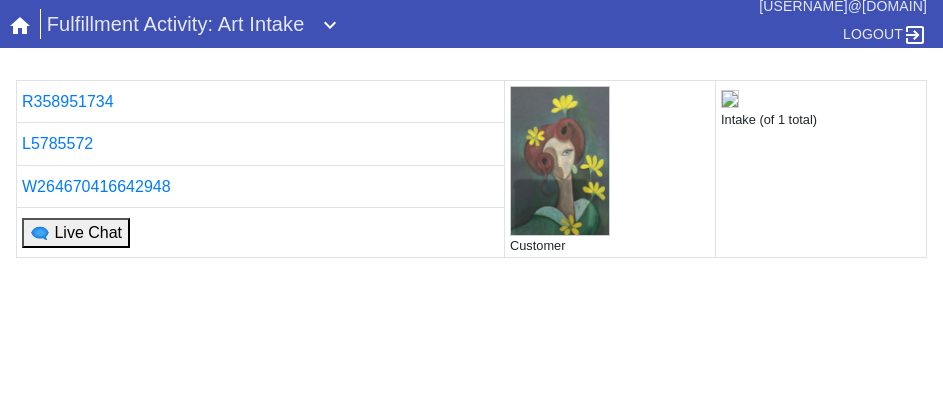 scroll, scrollTop: 0, scrollLeft: 0, axis: both 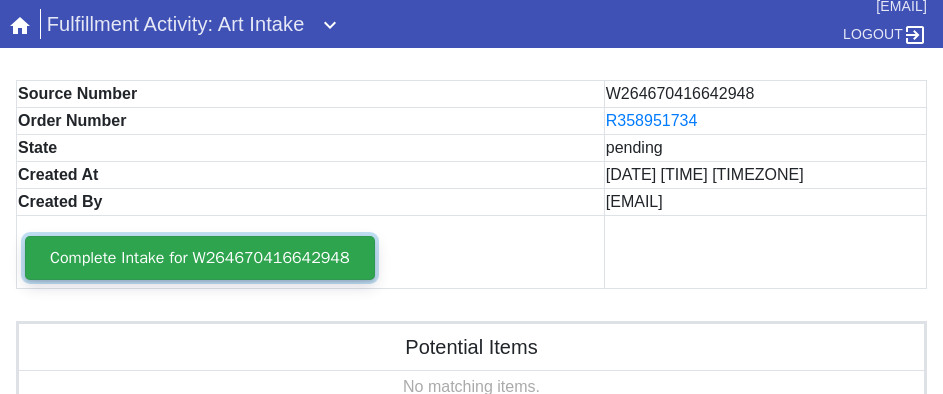click on "Complete Intake for W264670416642948" at bounding box center (200, 258) 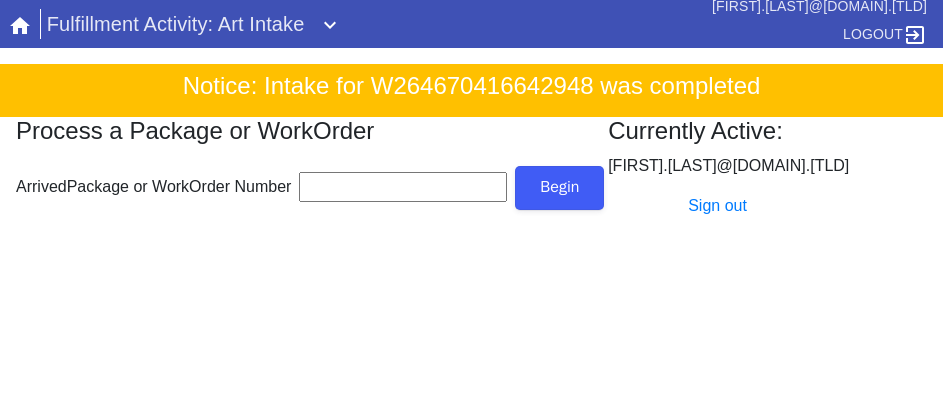 scroll, scrollTop: 0, scrollLeft: 0, axis: both 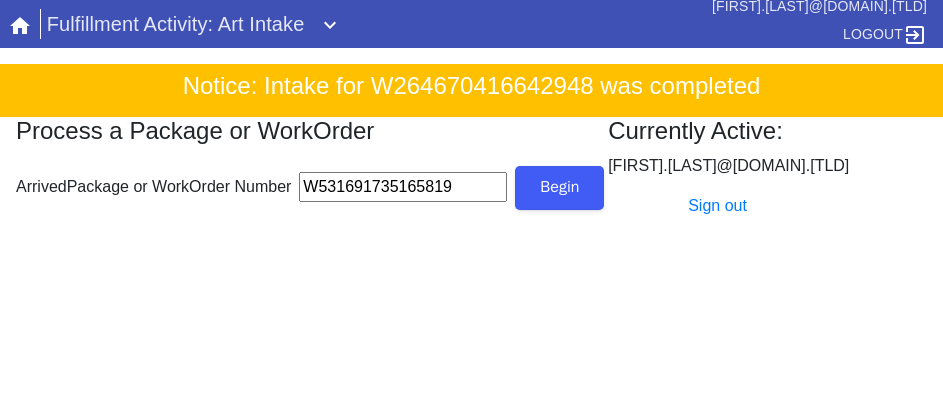 type on "W531691735165819" 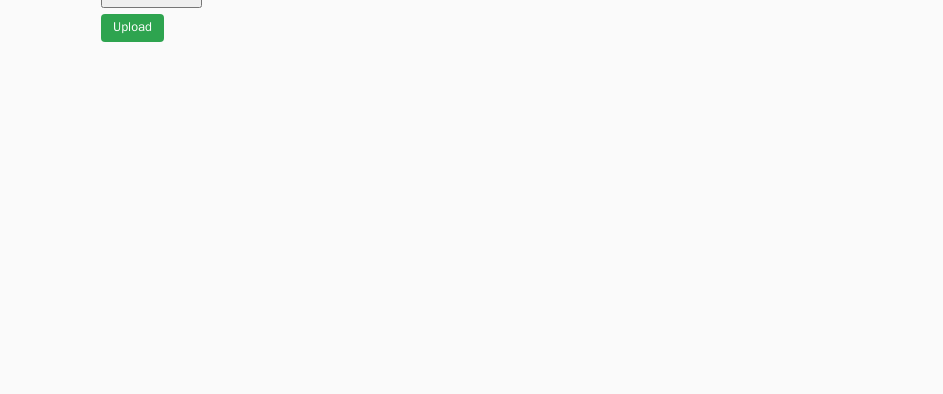 scroll, scrollTop: 912, scrollLeft: 0, axis: vertical 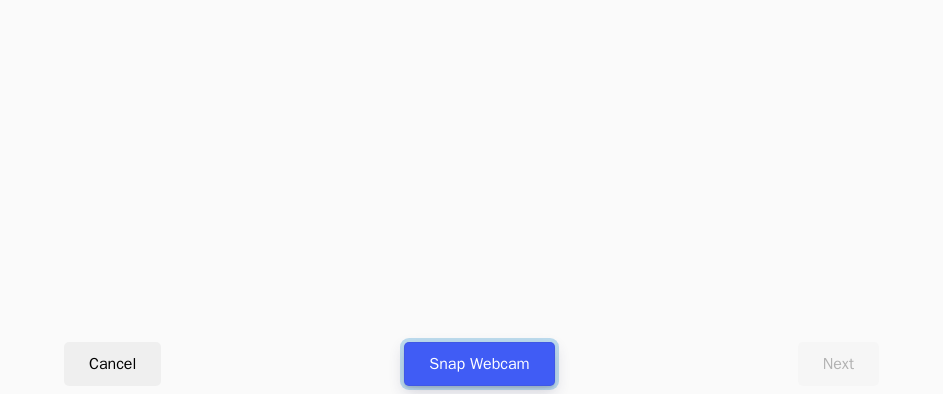 click on "Snap Webcam" at bounding box center [479, 364] 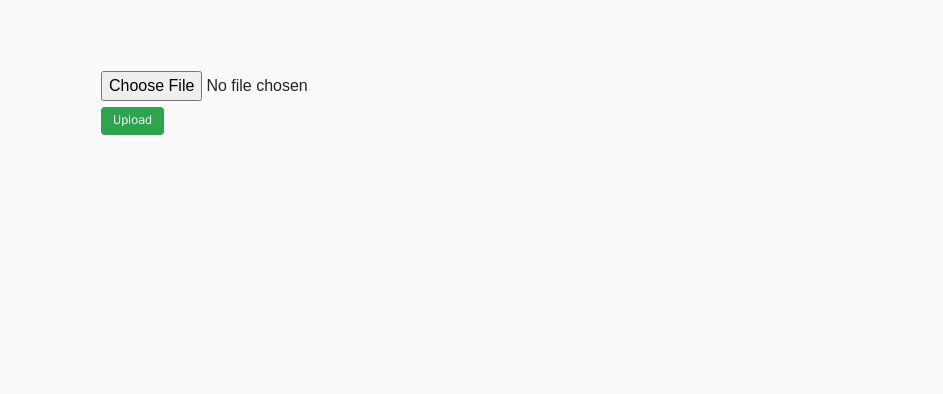 scroll, scrollTop: 912, scrollLeft: 0, axis: vertical 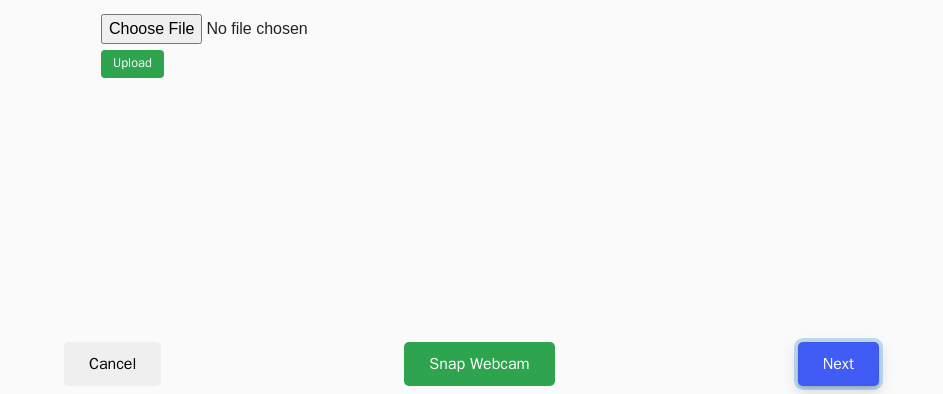 click on "Next" at bounding box center (838, 364) 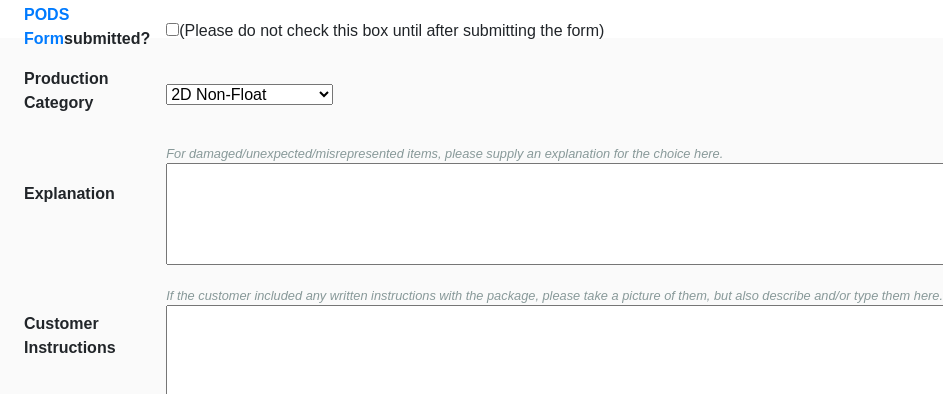 scroll, scrollTop: 452, scrollLeft: 0, axis: vertical 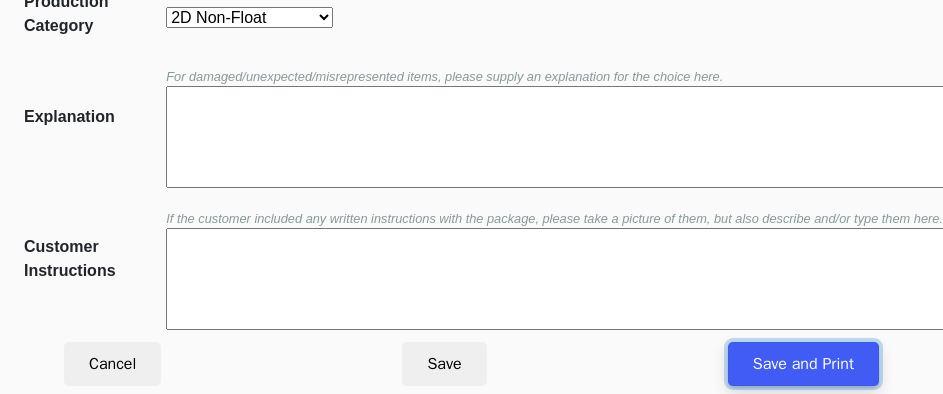 click on "Save and Print" at bounding box center (803, 364) 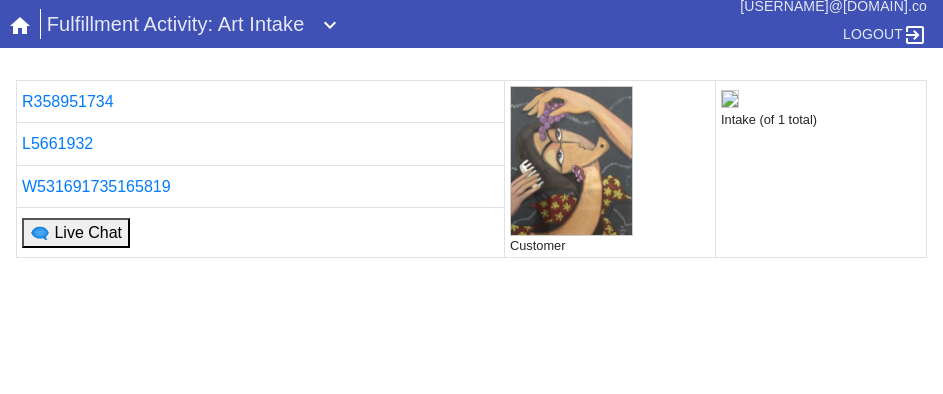 scroll, scrollTop: 0, scrollLeft: 0, axis: both 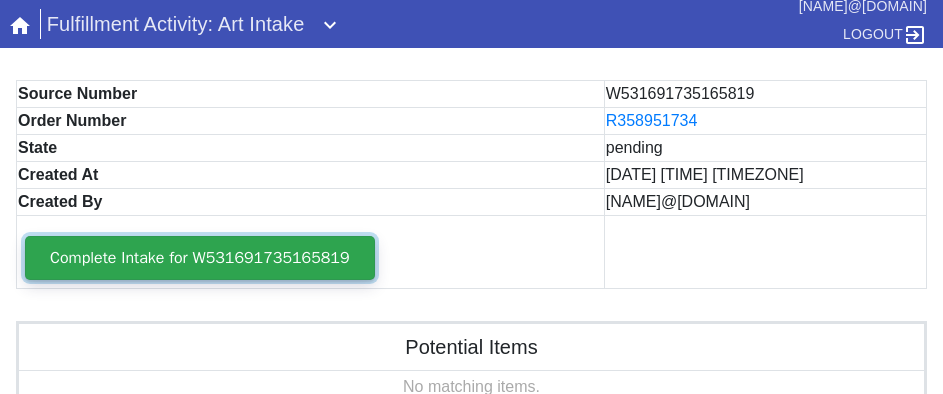 click on "Complete Intake for W531691735165819" at bounding box center (200, 258) 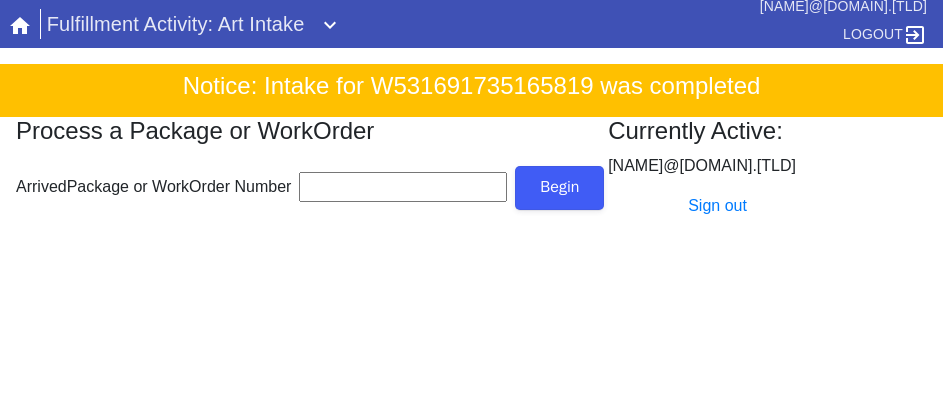 scroll, scrollTop: 0, scrollLeft: 0, axis: both 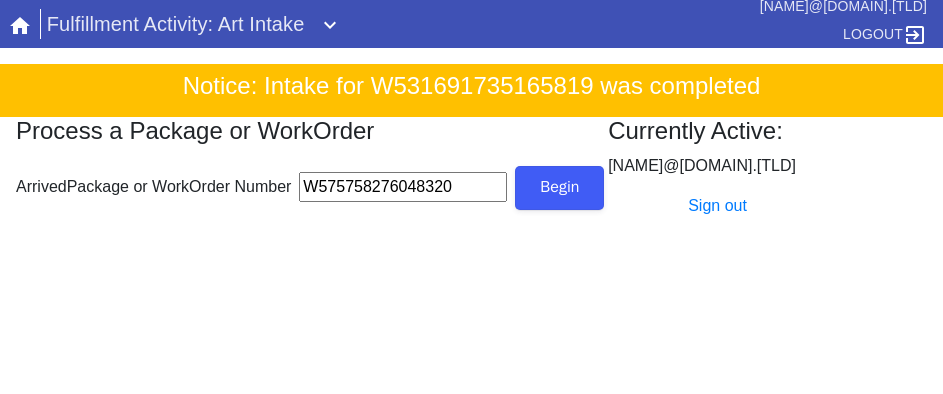 type on "W575758276048320" 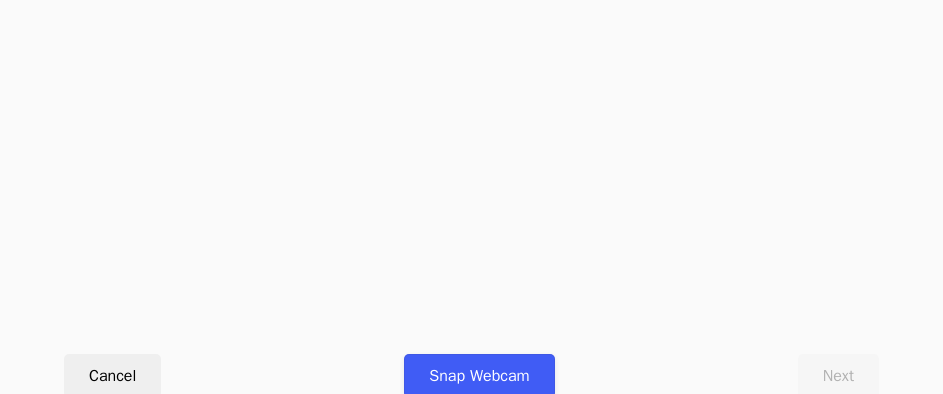 scroll, scrollTop: 912, scrollLeft: 0, axis: vertical 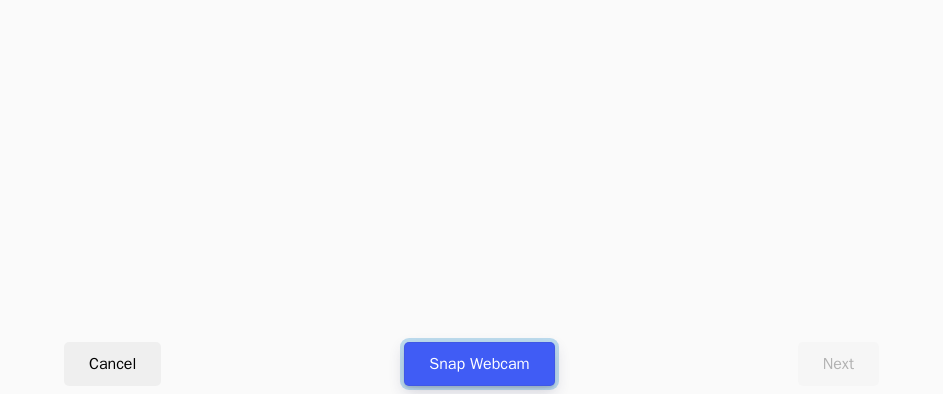 click on "Snap Webcam" at bounding box center [479, 364] 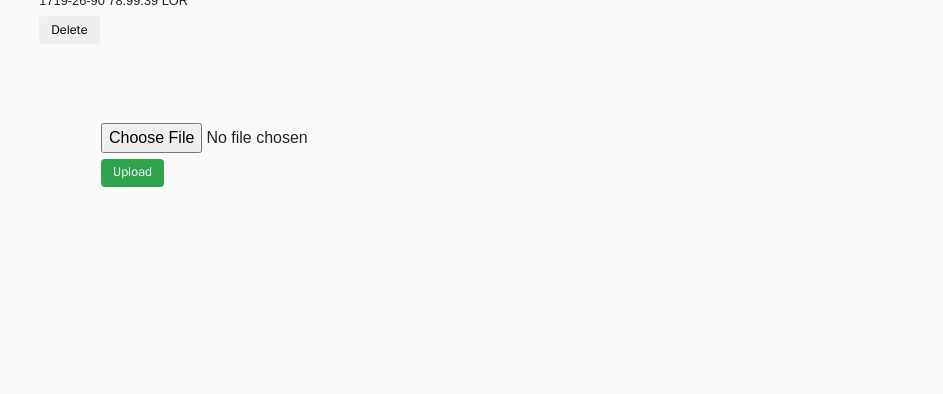 scroll, scrollTop: 912, scrollLeft: 0, axis: vertical 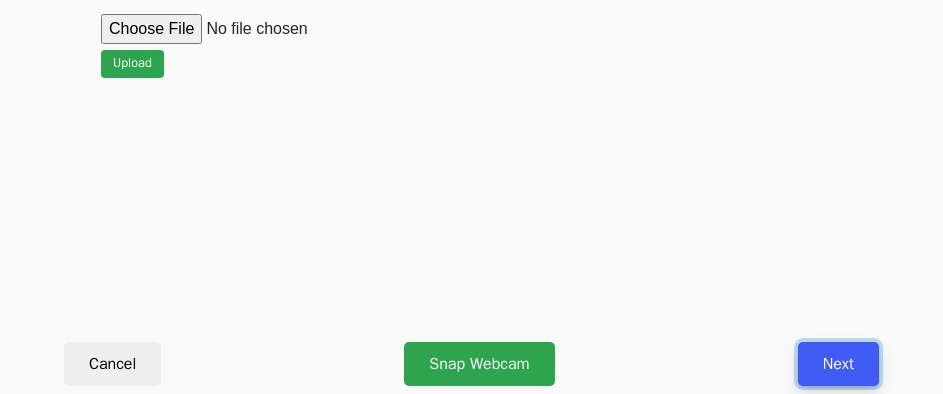 click on "Next" at bounding box center [838, 364] 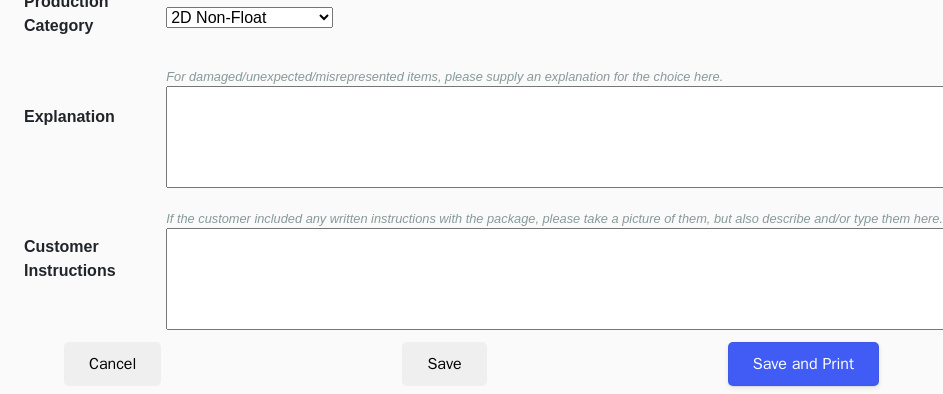 scroll, scrollTop: 452, scrollLeft: 0, axis: vertical 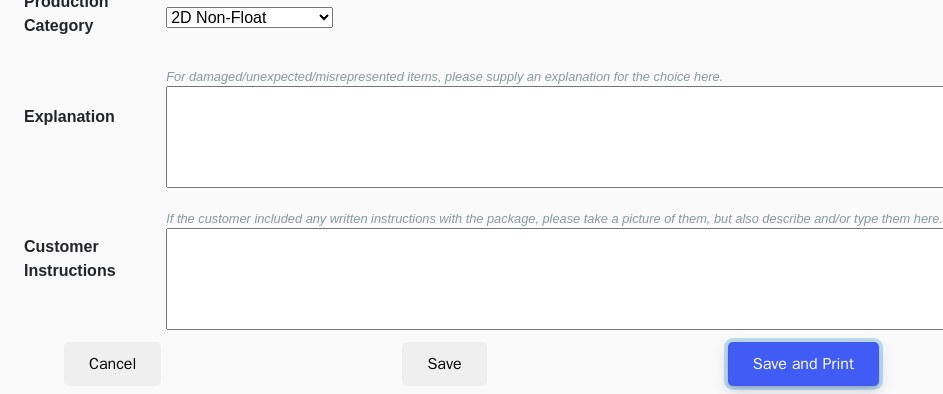 click on "Save and Print" at bounding box center (803, 364) 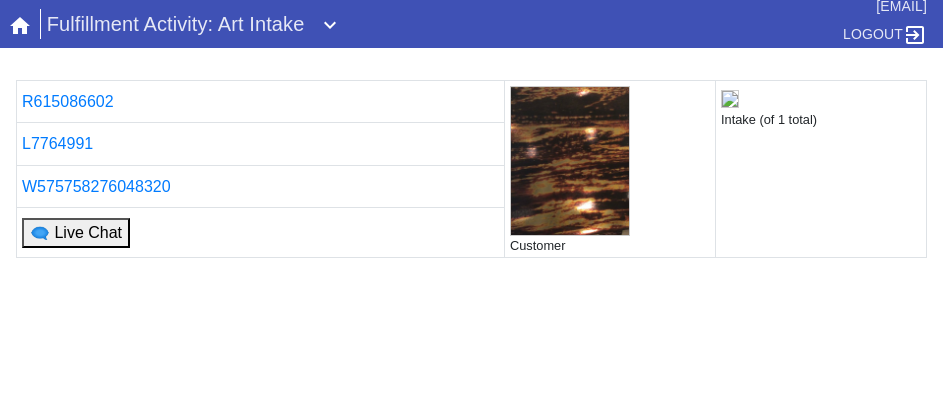 scroll, scrollTop: 0, scrollLeft: 0, axis: both 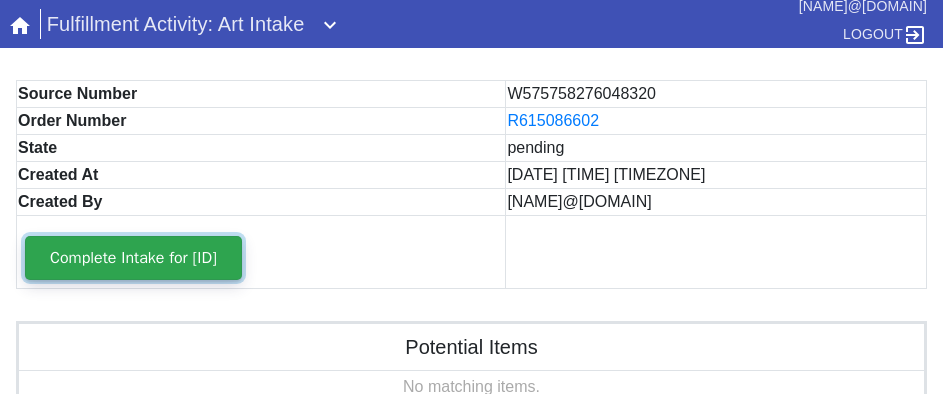click on "Complete Intake for W575758276048320" at bounding box center (133, 258) 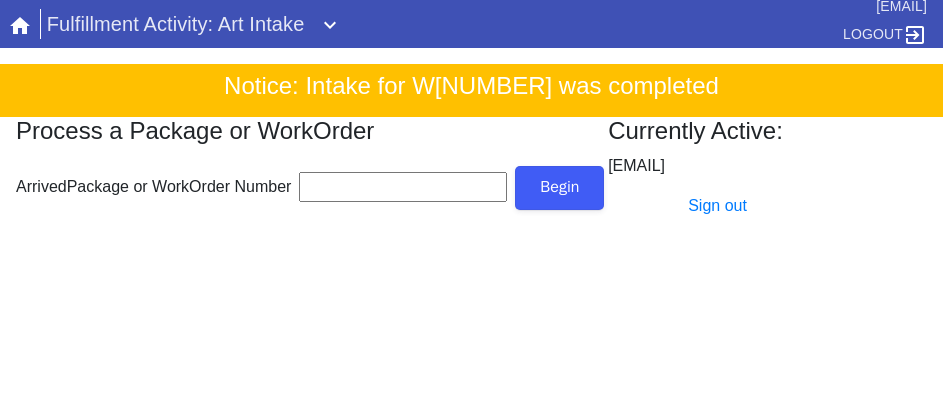 scroll, scrollTop: 0, scrollLeft: 0, axis: both 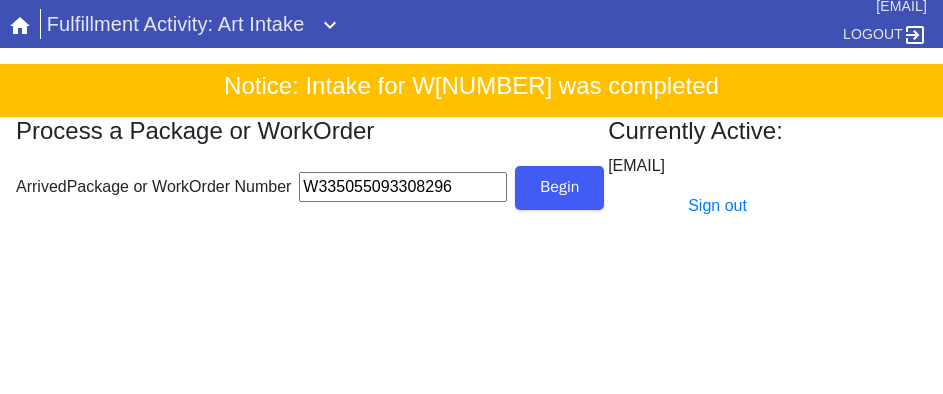 type on "W335055093308296" 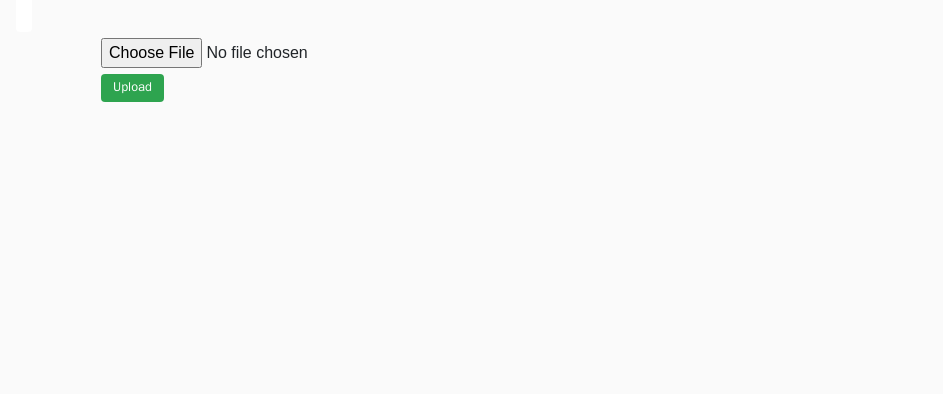 scroll, scrollTop: 912, scrollLeft: 0, axis: vertical 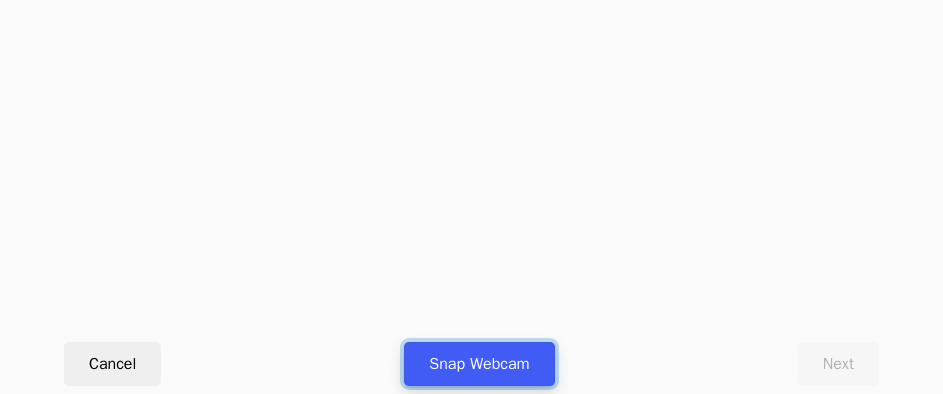 click on "Snap Webcam" at bounding box center [479, 364] 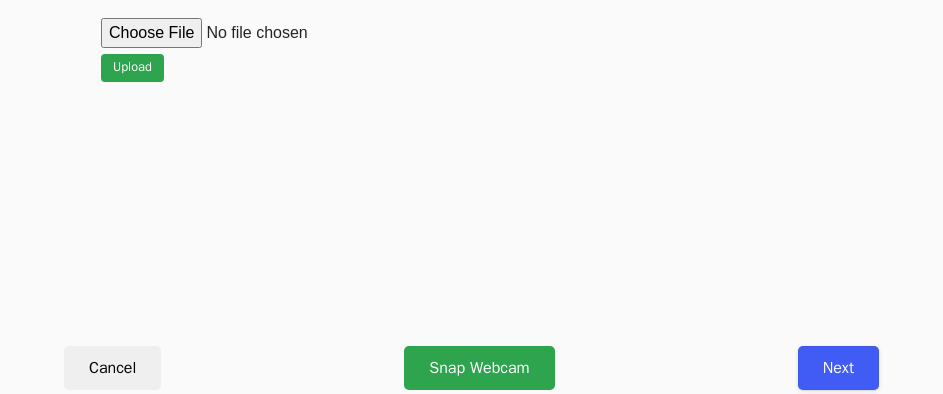scroll, scrollTop: 912, scrollLeft: 0, axis: vertical 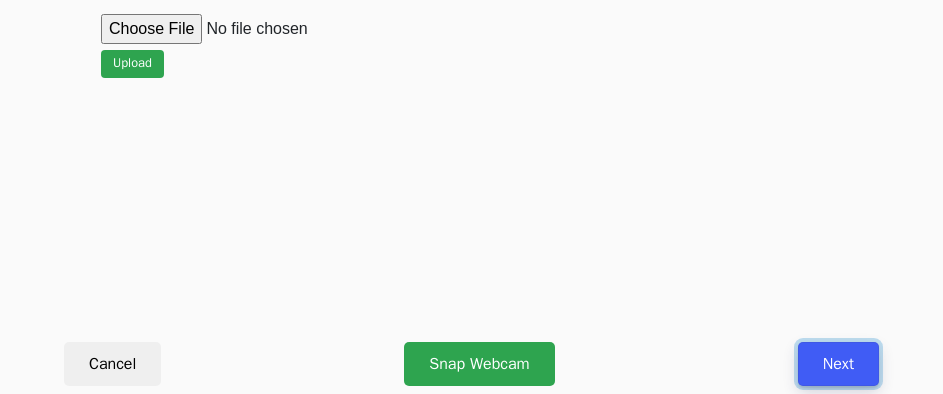 click on "Next" at bounding box center [838, 364] 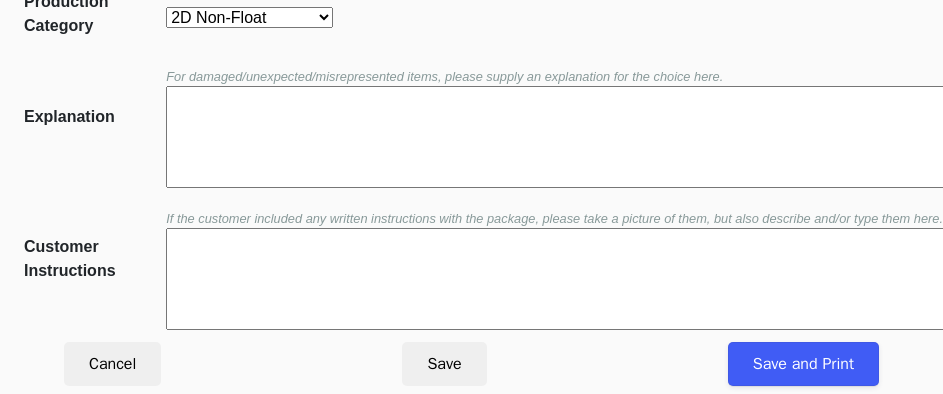 scroll, scrollTop: 452, scrollLeft: 0, axis: vertical 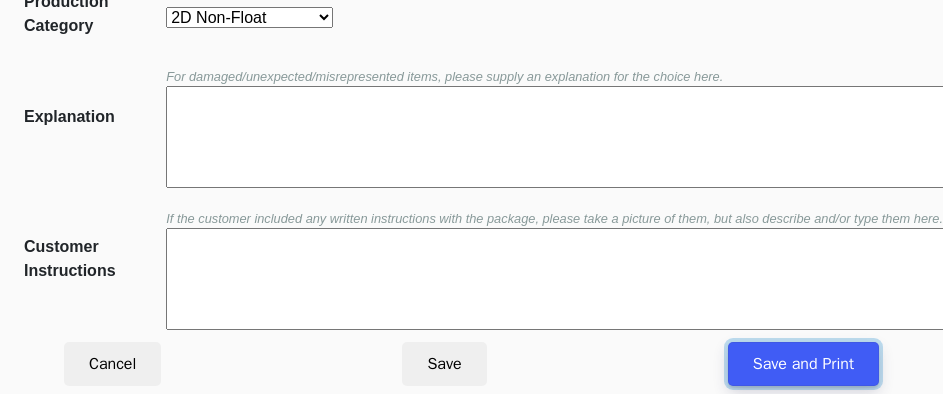 click on "Save and Print" at bounding box center [803, 364] 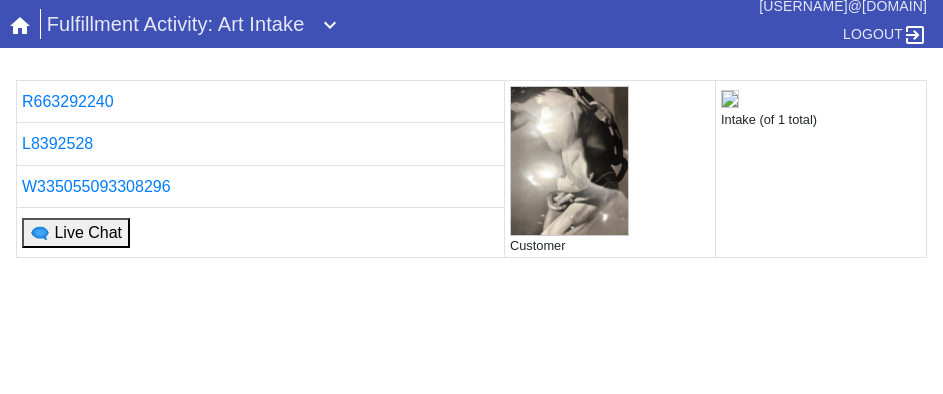 scroll, scrollTop: 0, scrollLeft: 0, axis: both 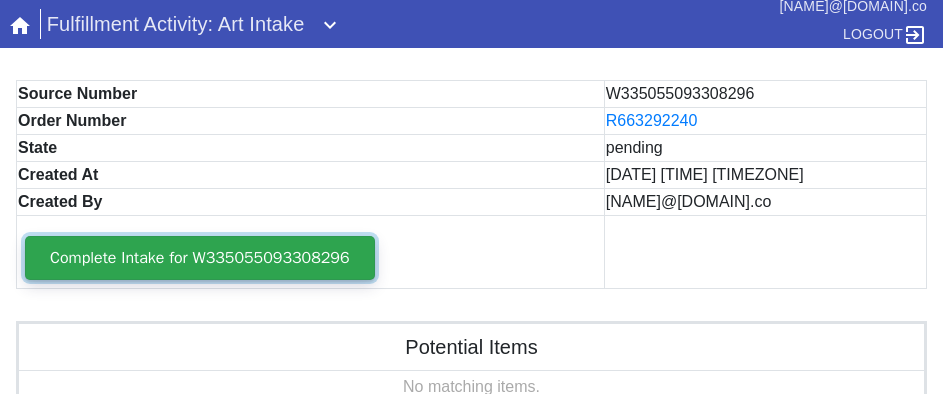 click on "Complete Intake for W335055093308296" at bounding box center (200, 258) 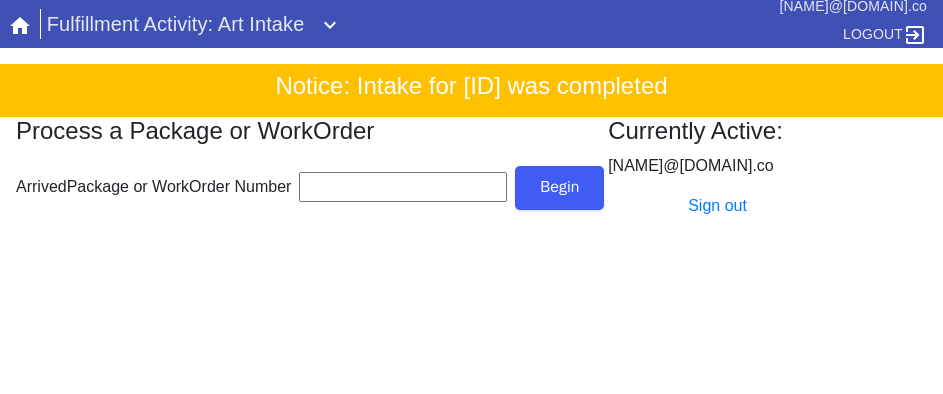 scroll, scrollTop: 0, scrollLeft: 0, axis: both 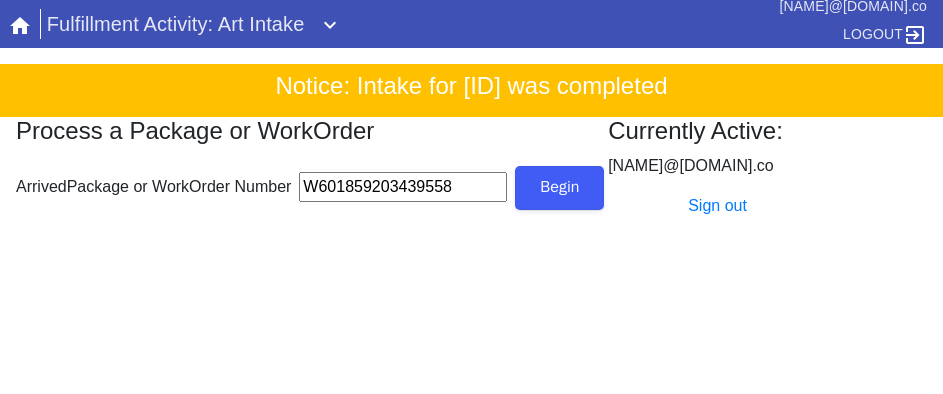 type on "W601859203439558" 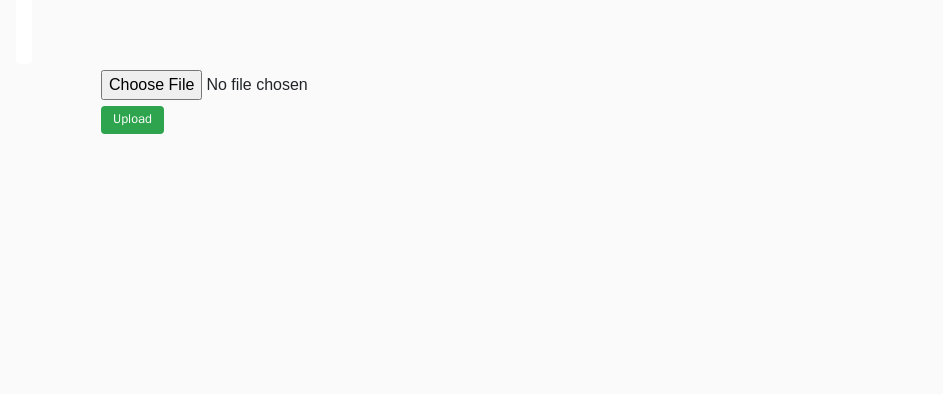 scroll, scrollTop: 912, scrollLeft: 0, axis: vertical 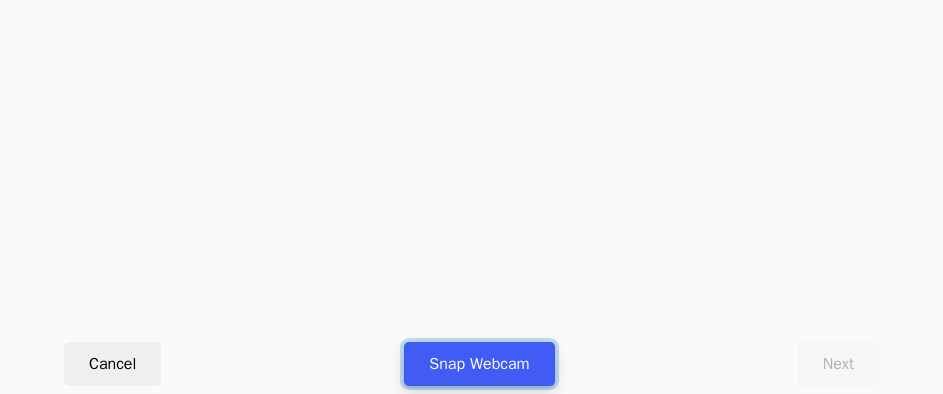 click on "Snap Webcam" at bounding box center [479, 364] 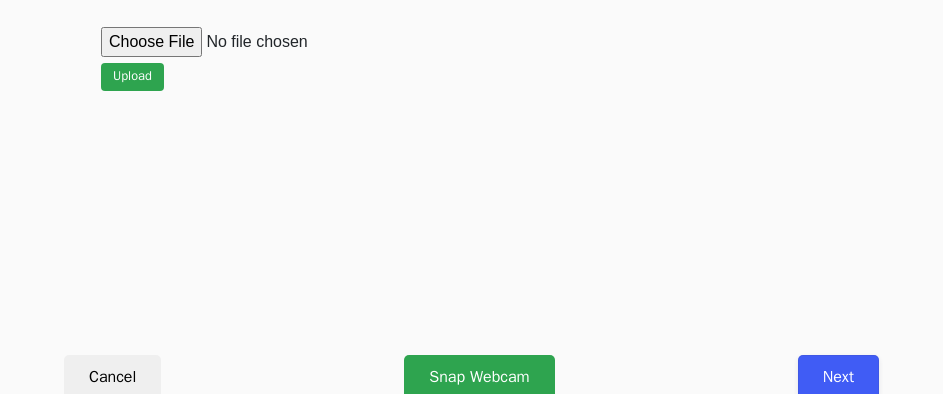 scroll, scrollTop: 900, scrollLeft: 0, axis: vertical 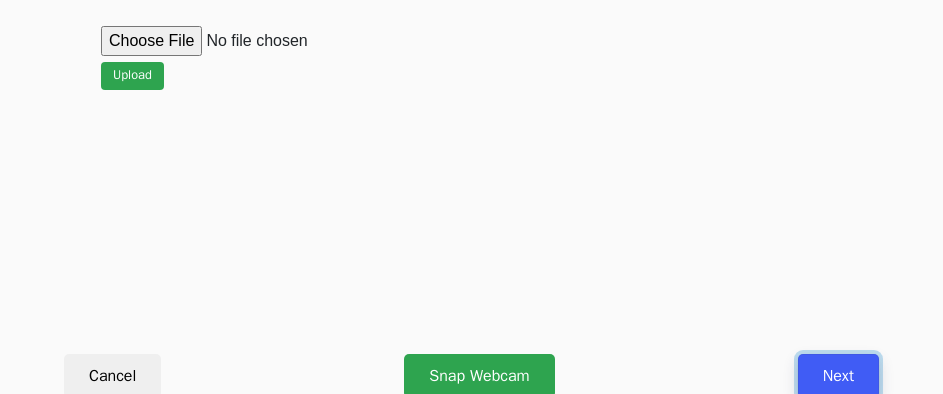 click on "Next" at bounding box center [838, 376] 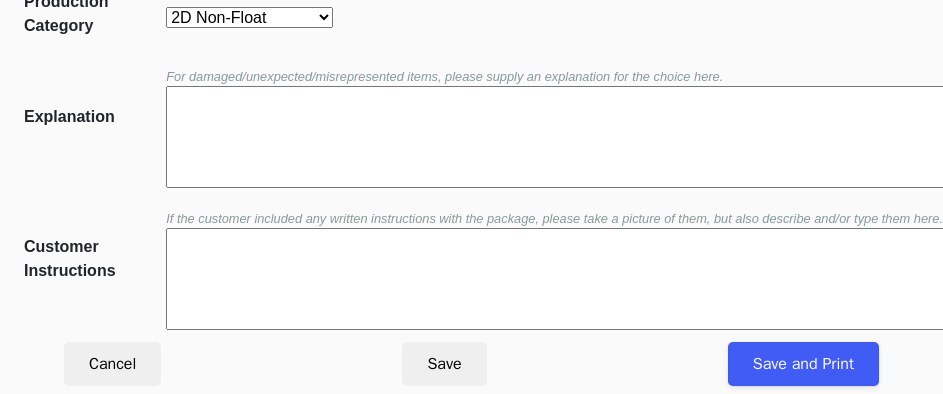 scroll, scrollTop: 452, scrollLeft: 0, axis: vertical 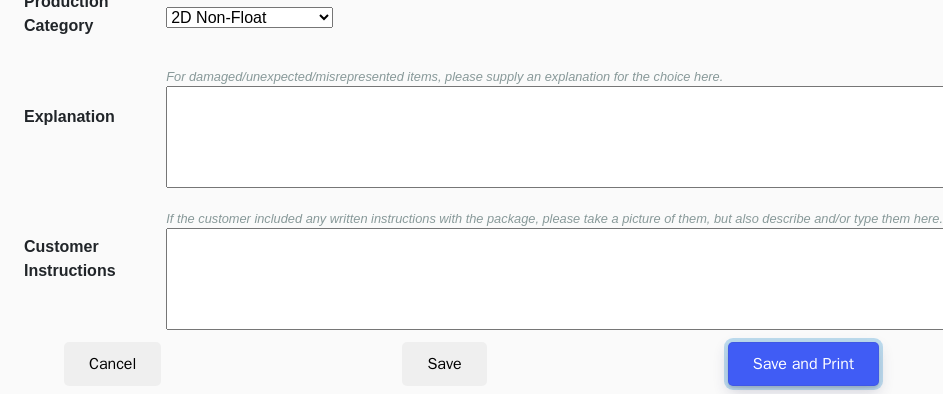 click on "Save and Print" at bounding box center [803, 364] 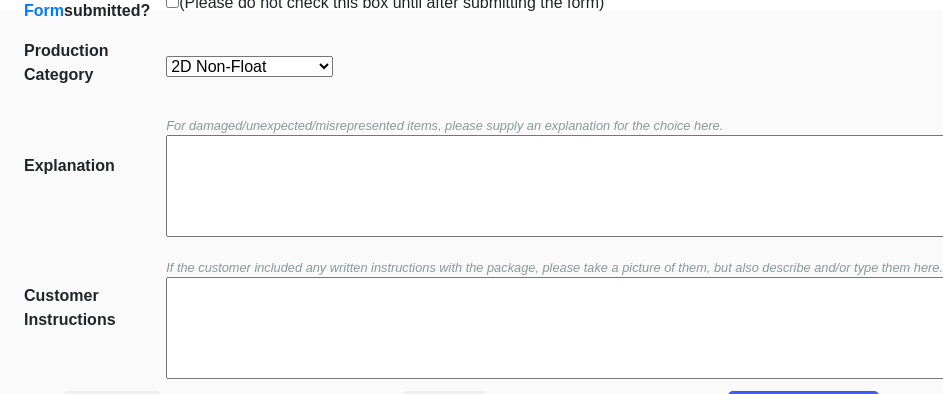 scroll, scrollTop: 152, scrollLeft: 0, axis: vertical 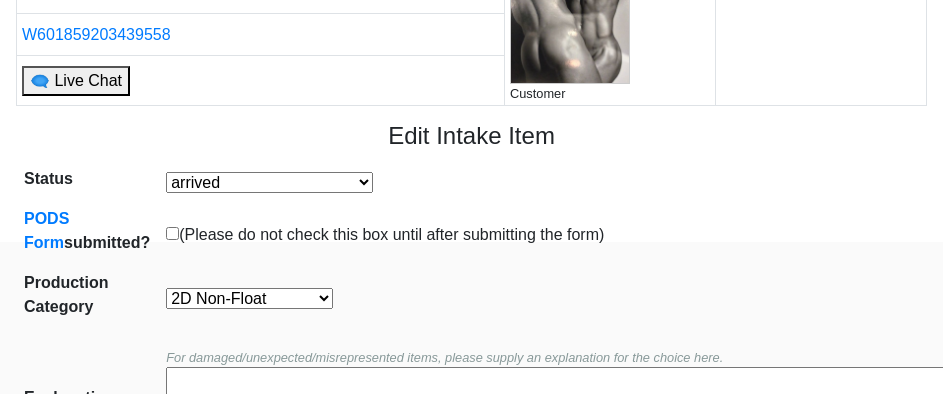 click on "2D Float
2D Non-Float
Oversize
Textiles and Jerseys
Projects
Canvas
2D Clear Float" at bounding box center (249, 298) 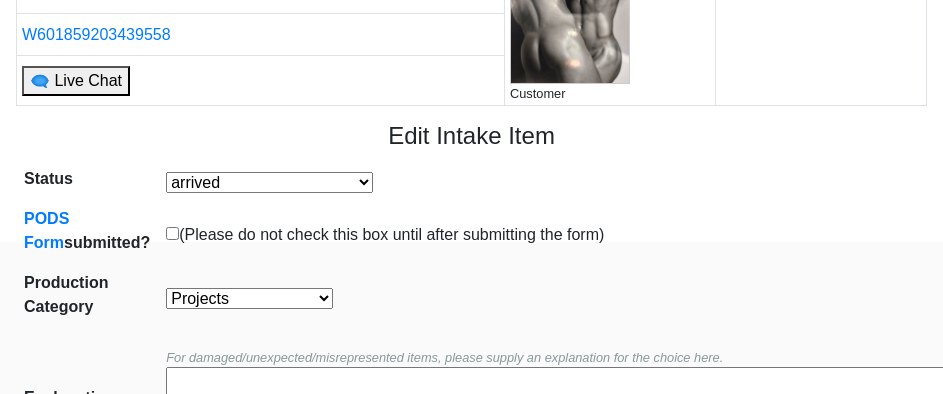 click on "2D Float
2D Non-Float
Oversize
Textiles and Jerseys
Projects
Canvas
2D Clear Float" at bounding box center [249, 298] 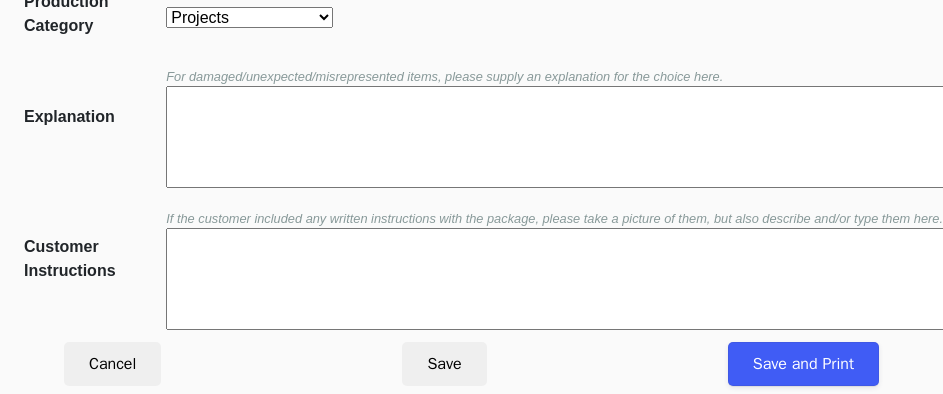 scroll, scrollTop: 452, scrollLeft: 0, axis: vertical 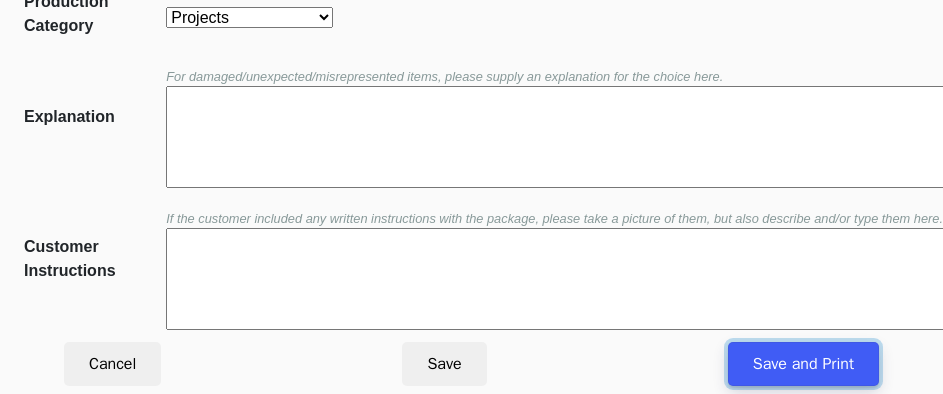 click on "Save and Print" at bounding box center [803, 364] 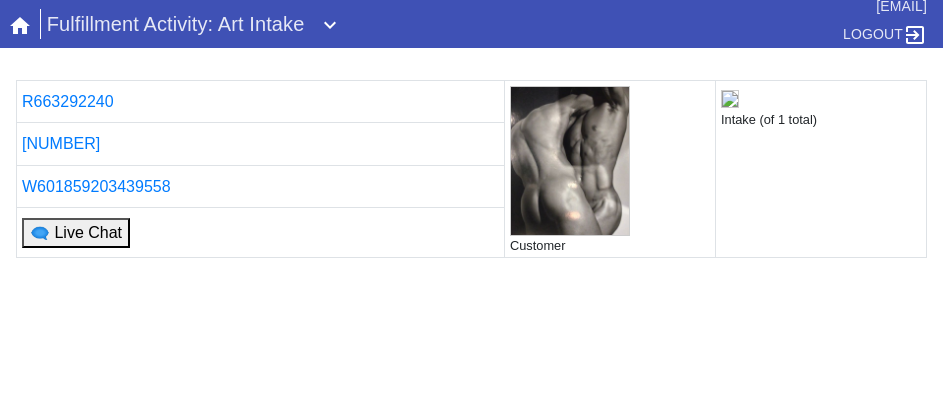 scroll, scrollTop: 0, scrollLeft: 0, axis: both 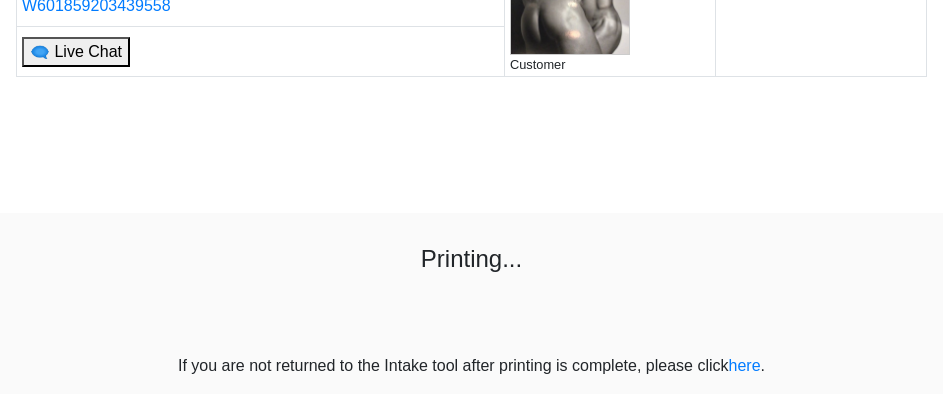 click on "[NUMBER] Customer Intake (of 1 total) [NUMBER] [NUMBER] 🗨 Live Chat Printing... If you are not returned to the Intake tool after printing is complete, please click  here ." at bounding box center (471, 138) 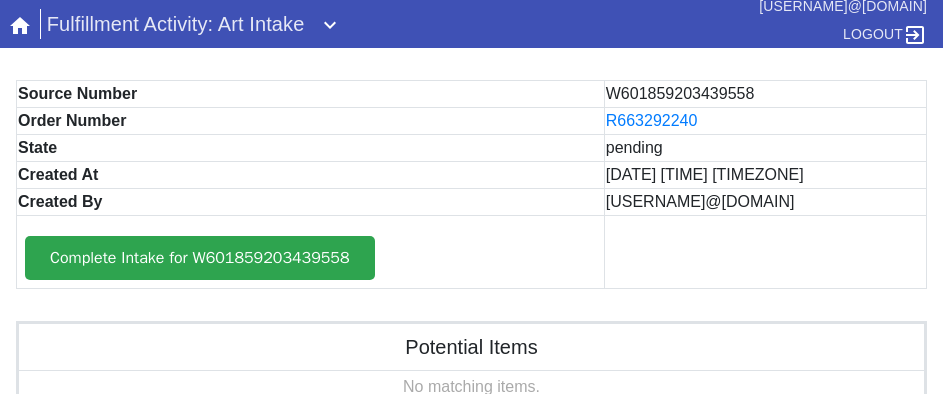 scroll, scrollTop: 0, scrollLeft: 0, axis: both 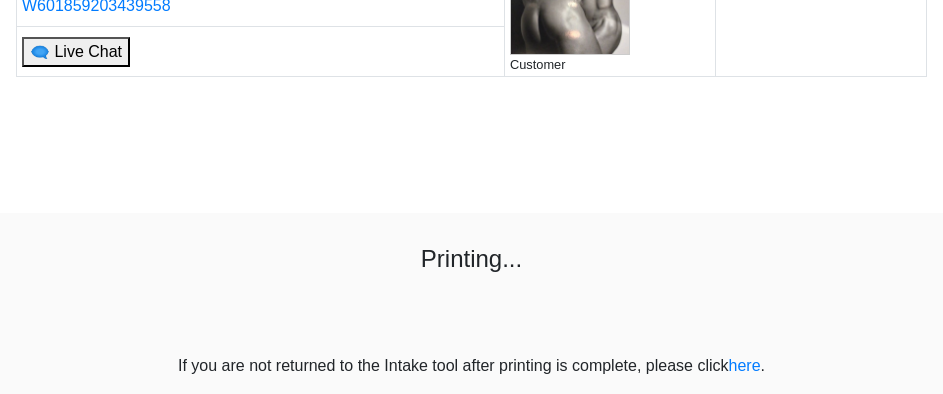 click on "R663292240 Customer Intake (of 1 total) L8756619 W601859203439558 🗨 Live Chat Printing... If you are not returned to the Intake tool after printing is complete, please click  here ." at bounding box center (471, 138) 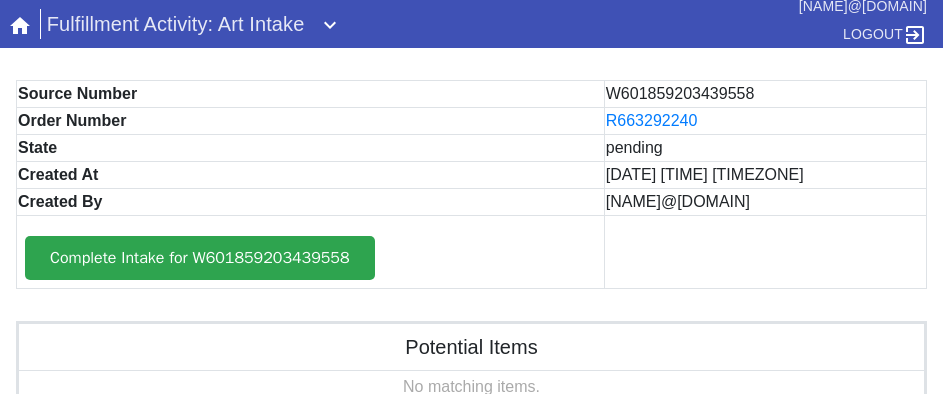 scroll, scrollTop: 0, scrollLeft: 0, axis: both 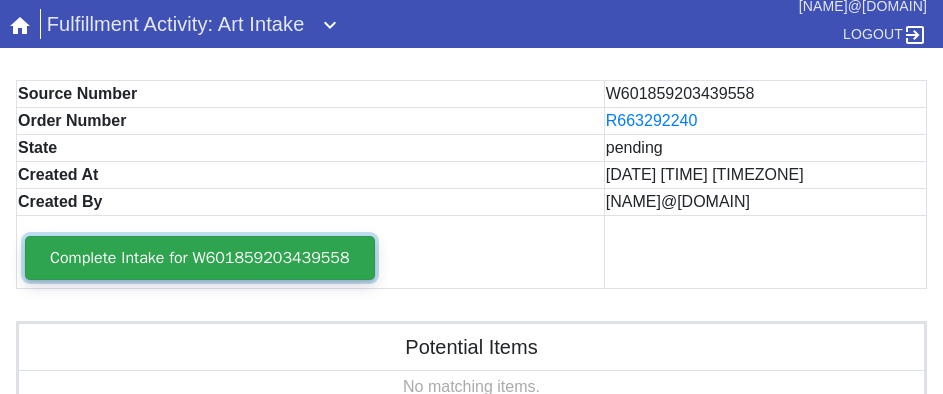 click on "Complete Intake for W601859203439558" at bounding box center (200, 258) 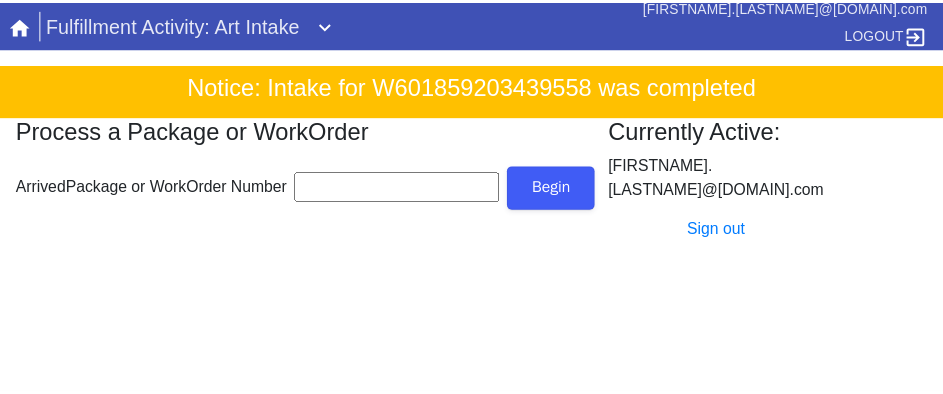 scroll, scrollTop: 0, scrollLeft: 0, axis: both 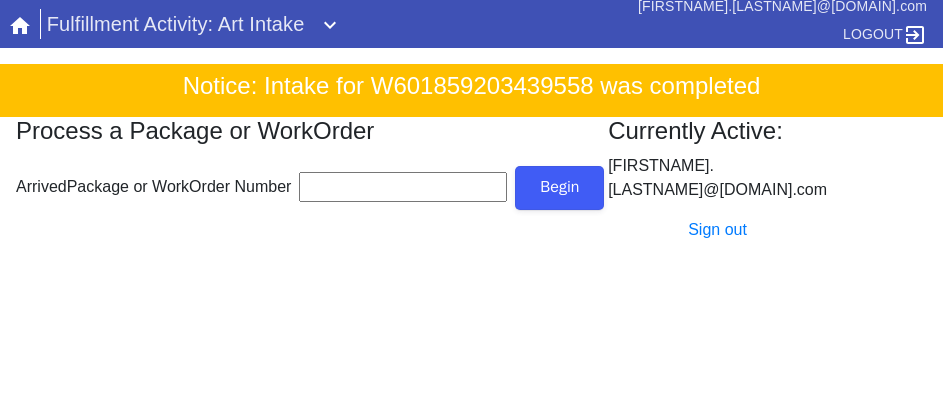 click on "ArrivedPackage or WorkOrder Number" at bounding box center (403, 187) 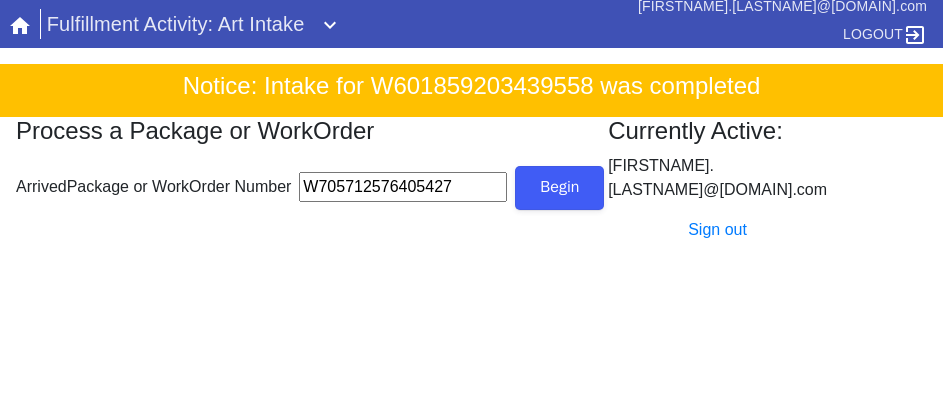 type on "W705712576405427" 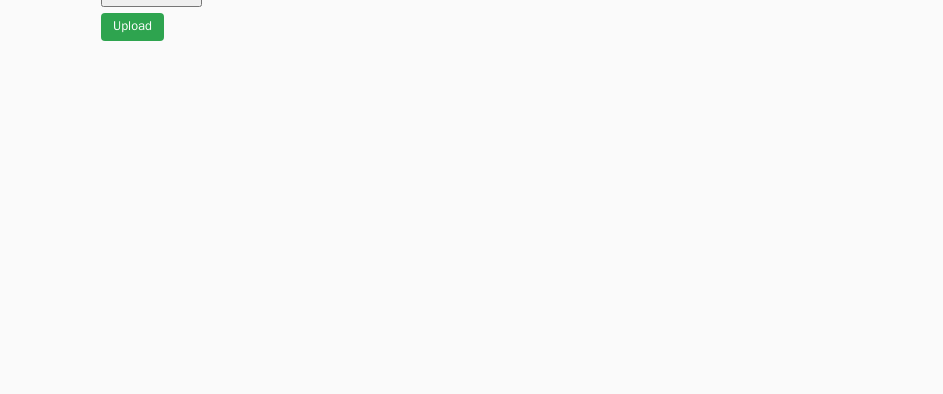 scroll, scrollTop: 912, scrollLeft: 0, axis: vertical 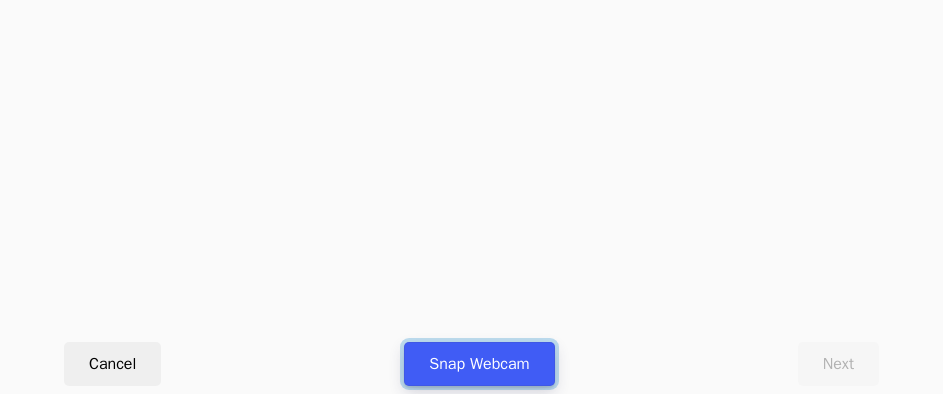 click on "Snap Webcam" at bounding box center (479, 364) 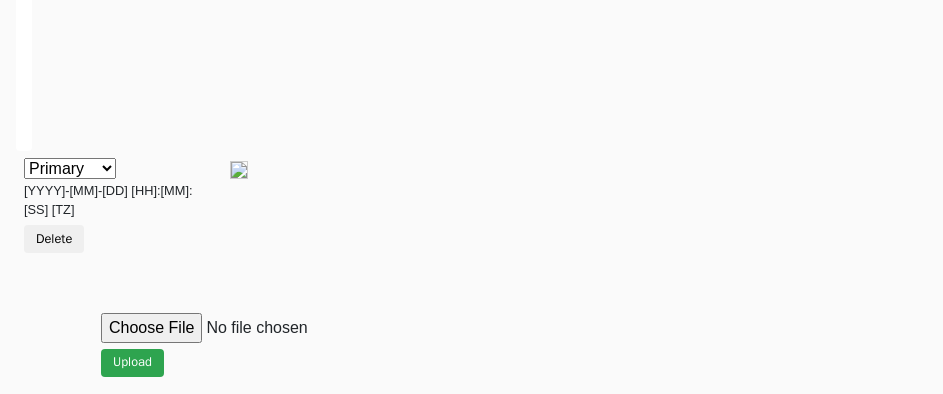 scroll, scrollTop: 912, scrollLeft: 0, axis: vertical 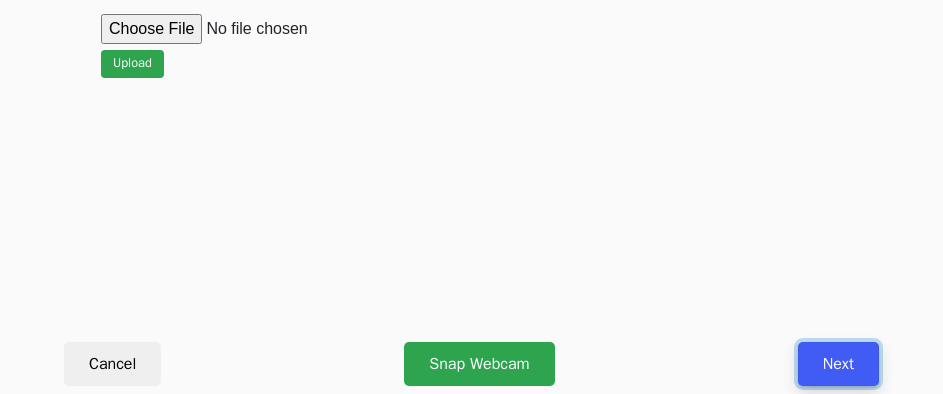 click on "Next" at bounding box center (838, 364) 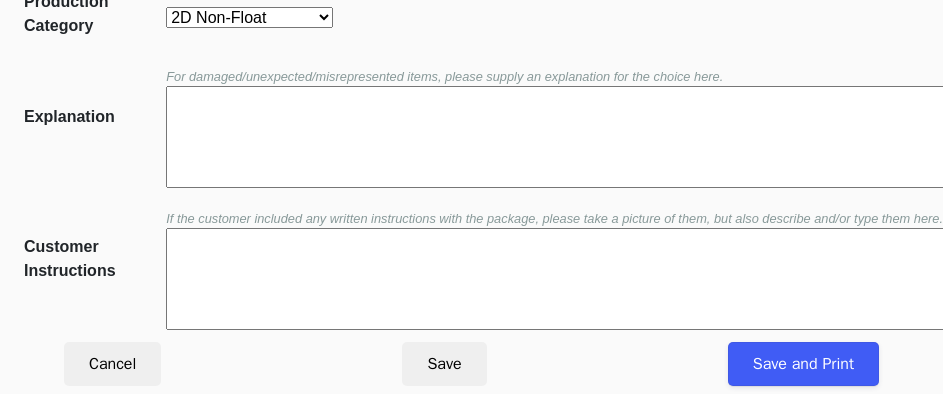 scroll, scrollTop: 452, scrollLeft: 0, axis: vertical 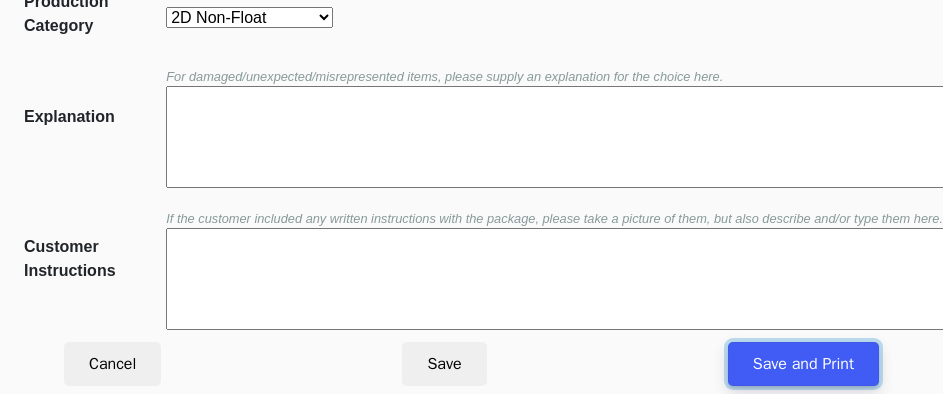 click on "Save and Print" at bounding box center [803, 364] 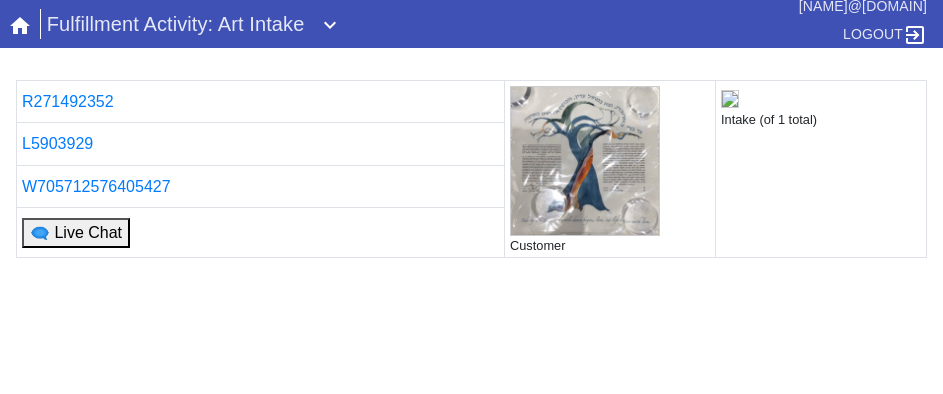 scroll, scrollTop: 0, scrollLeft: 0, axis: both 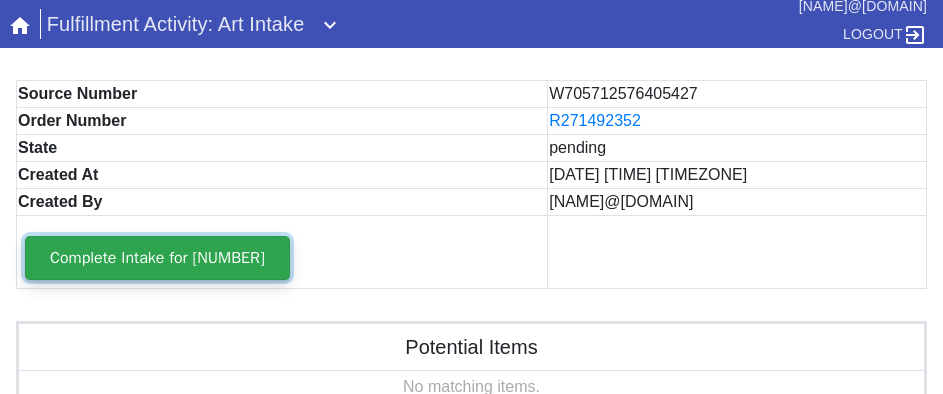 click on "Complete Intake for [NUMBER]" at bounding box center (157, 258) 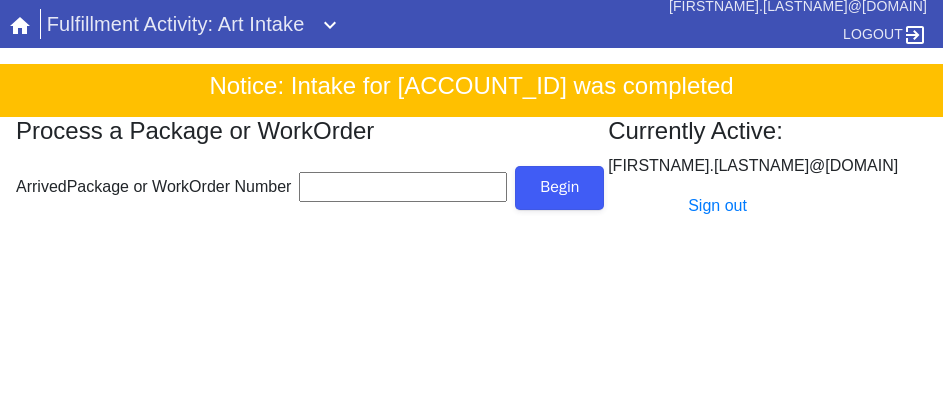 scroll, scrollTop: 0, scrollLeft: 0, axis: both 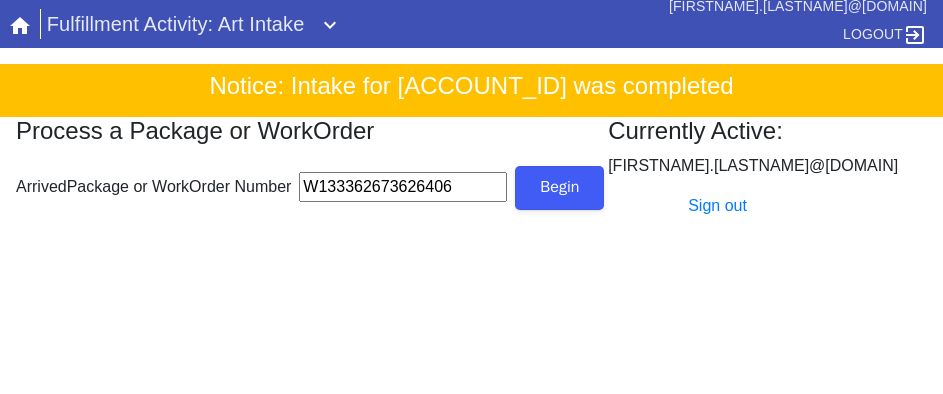 type on "W133362673626406" 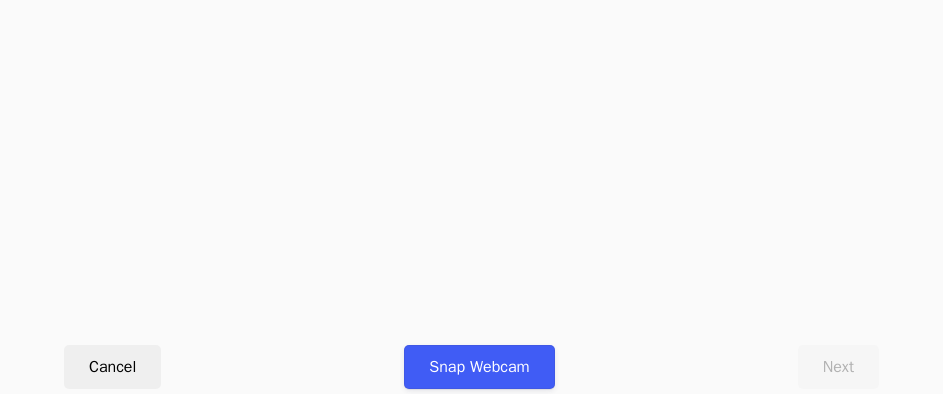 scroll, scrollTop: 912, scrollLeft: 0, axis: vertical 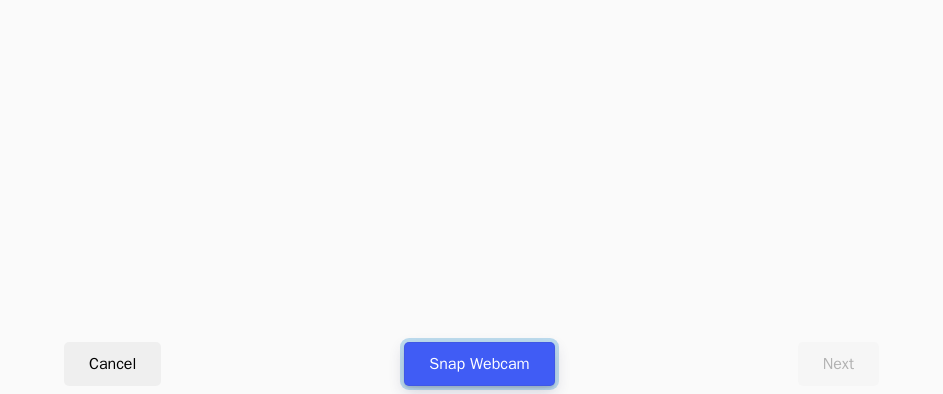 click on "Snap Webcam" at bounding box center (479, 364) 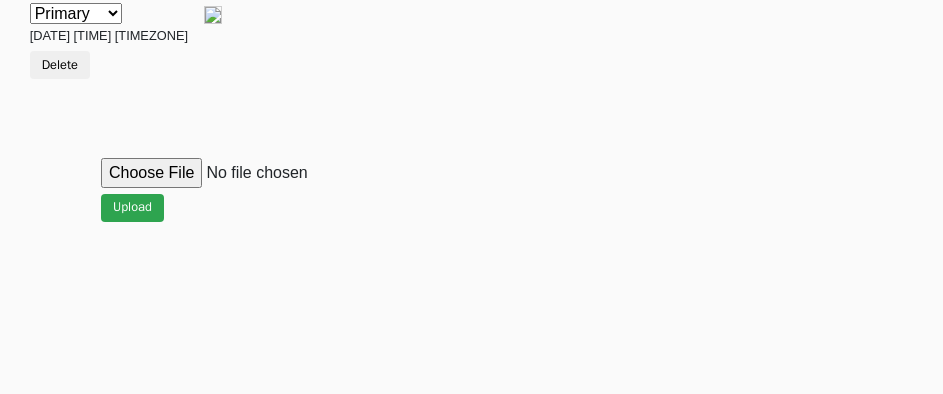 scroll, scrollTop: 900, scrollLeft: 0, axis: vertical 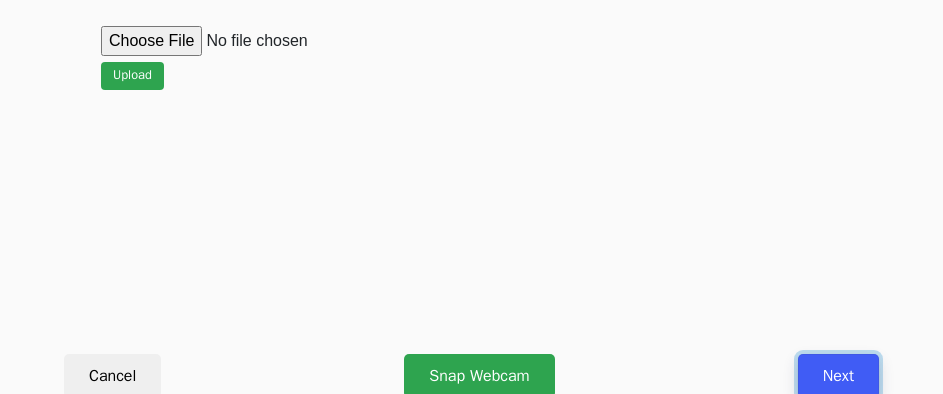 click on "Next" at bounding box center (838, 376) 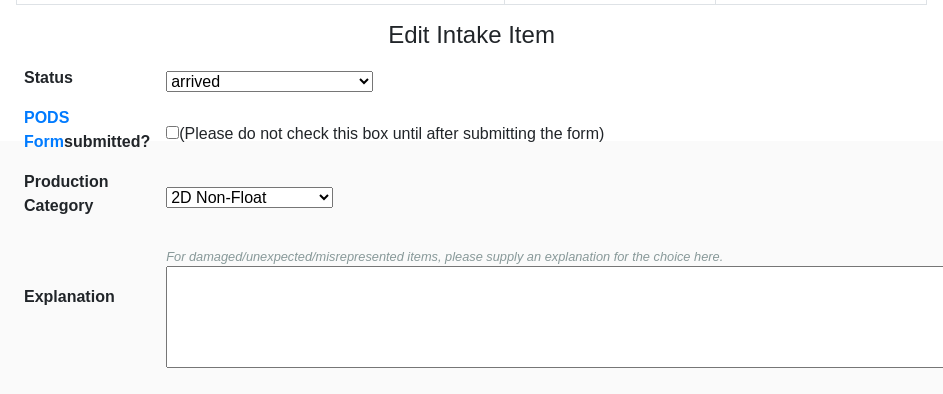 scroll, scrollTop: 252, scrollLeft: 0, axis: vertical 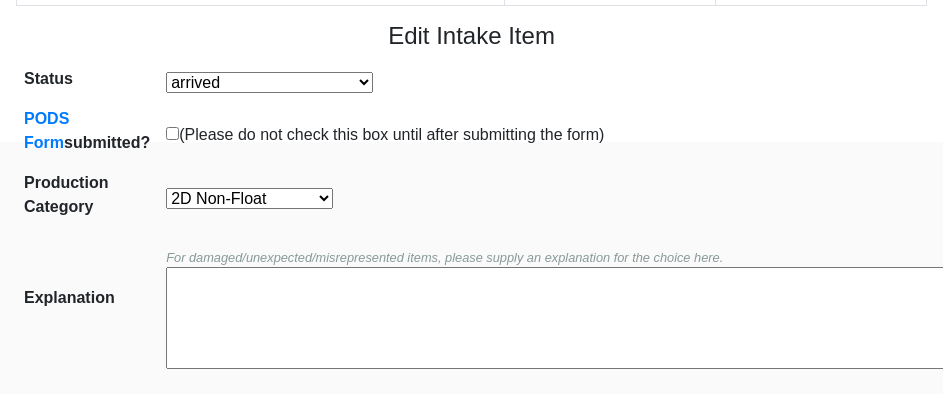 click on "2D Float
2D Non-Float
Oversize
Textiles and Jerseys
Projects
Canvas
2D Clear Float" at bounding box center (249, 198) 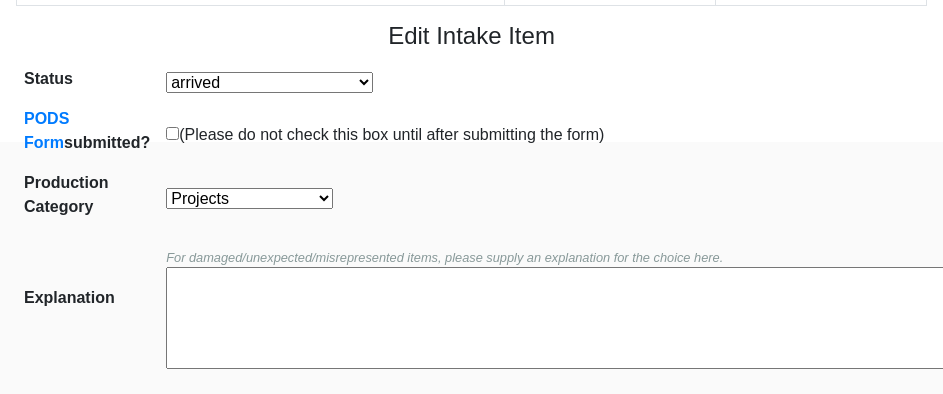 click on "2D Float
2D Non-Float
Oversize
Textiles and Jerseys
Projects
Canvas
2D Clear Float" at bounding box center [249, 198] 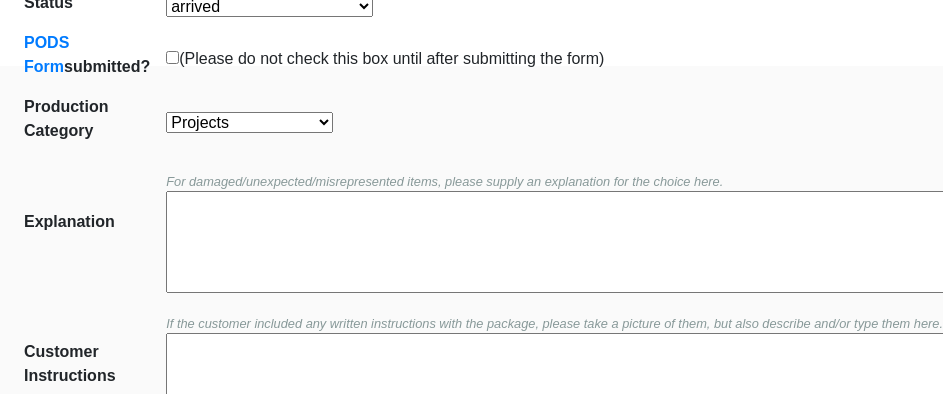 scroll, scrollTop: 452, scrollLeft: 0, axis: vertical 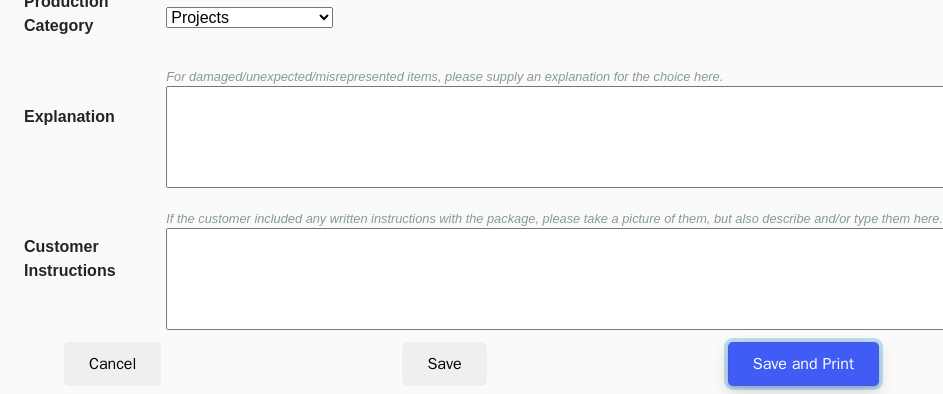 click on "Save and Print" at bounding box center (803, 364) 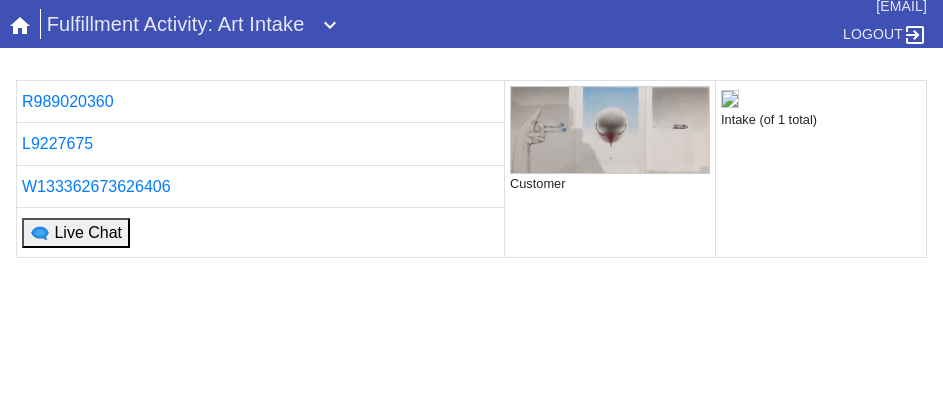 scroll, scrollTop: 0, scrollLeft: 0, axis: both 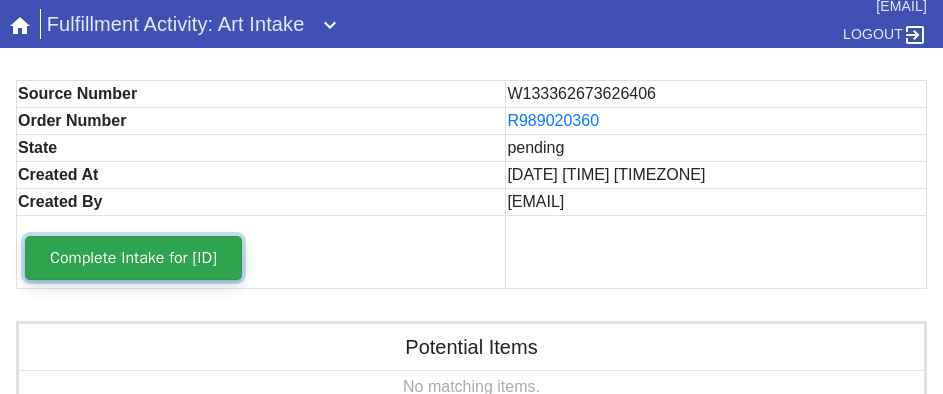 click on "Complete Intake for [ID]" at bounding box center [133, 258] 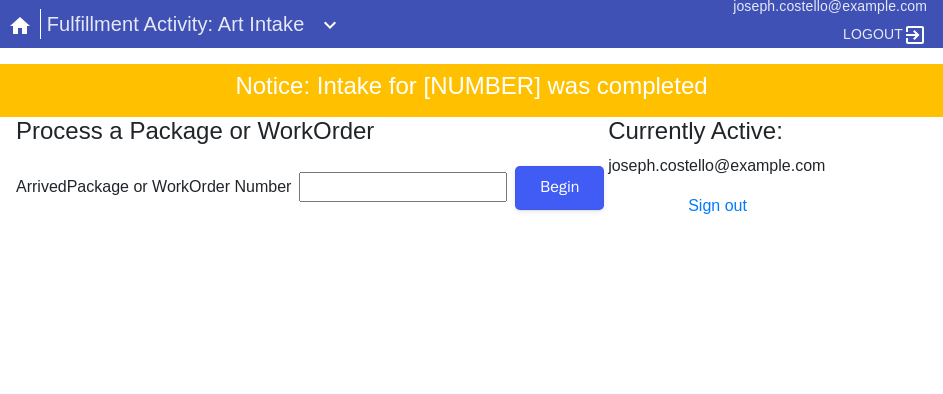 scroll, scrollTop: 0, scrollLeft: 0, axis: both 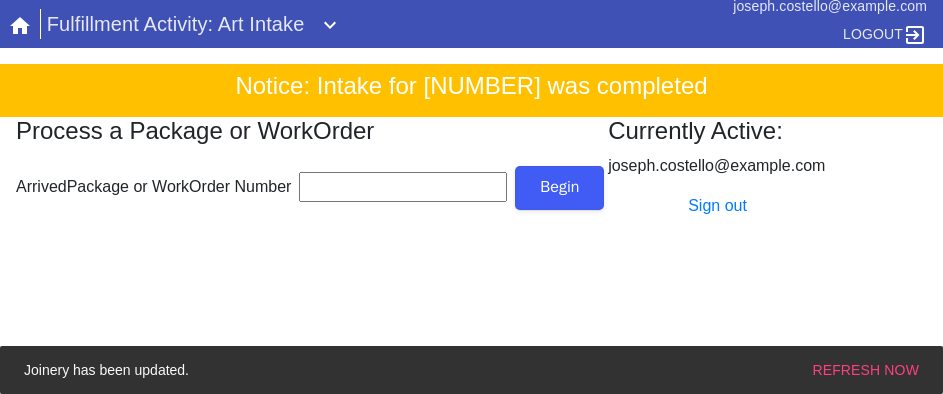 click on "ArrivedPackage or WorkOrder Number" at bounding box center (403, 187) 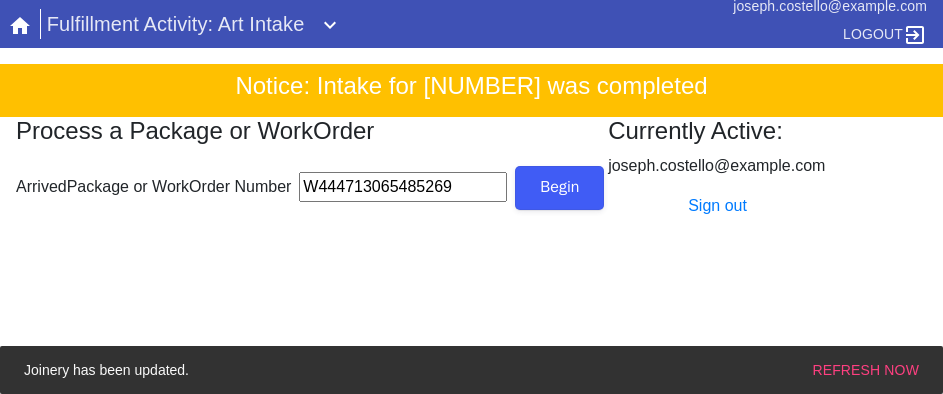 type on "W444713065485269" 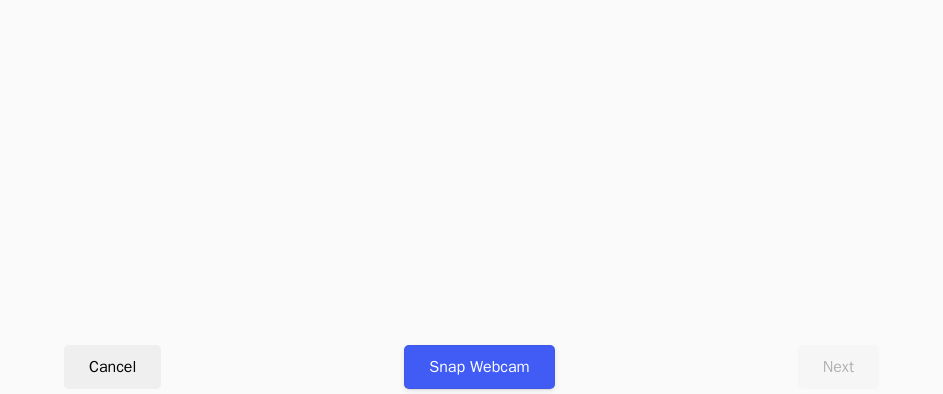 scroll, scrollTop: 912, scrollLeft: 0, axis: vertical 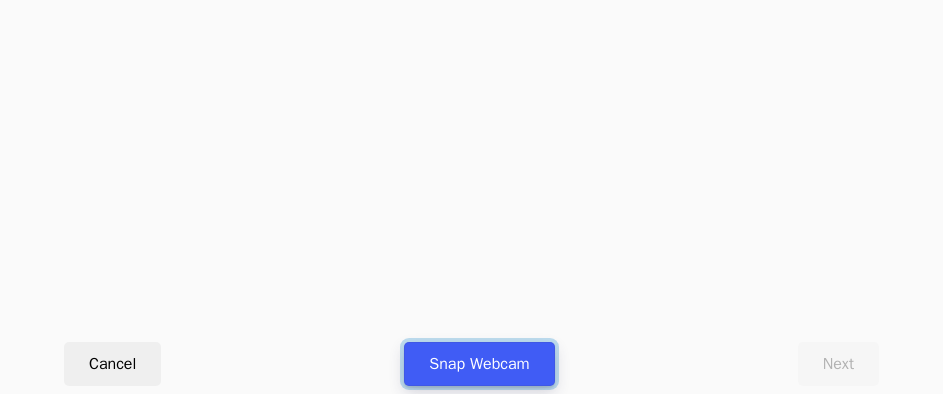 click on "Snap Webcam" at bounding box center (479, 364) 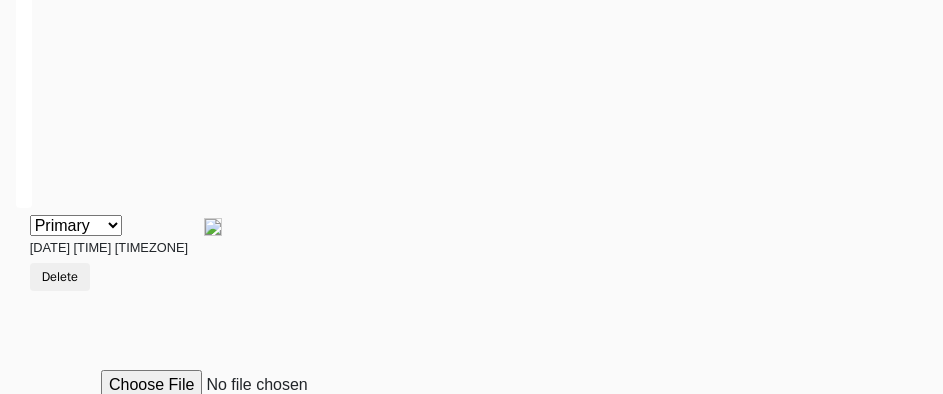 scroll, scrollTop: 900, scrollLeft: 0, axis: vertical 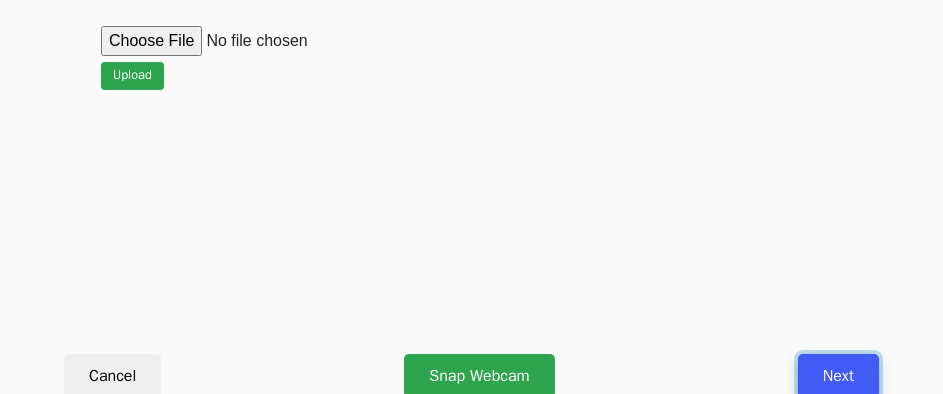 click on "Next" at bounding box center (838, 376) 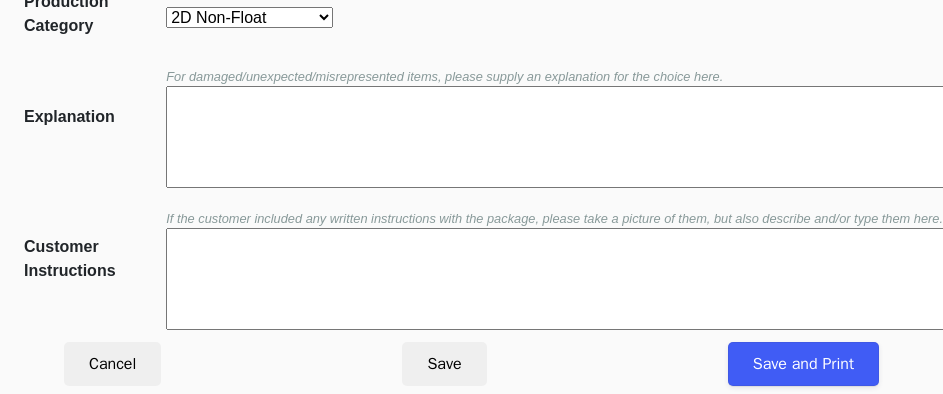 scroll, scrollTop: 452, scrollLeft: 0, axis: vertical 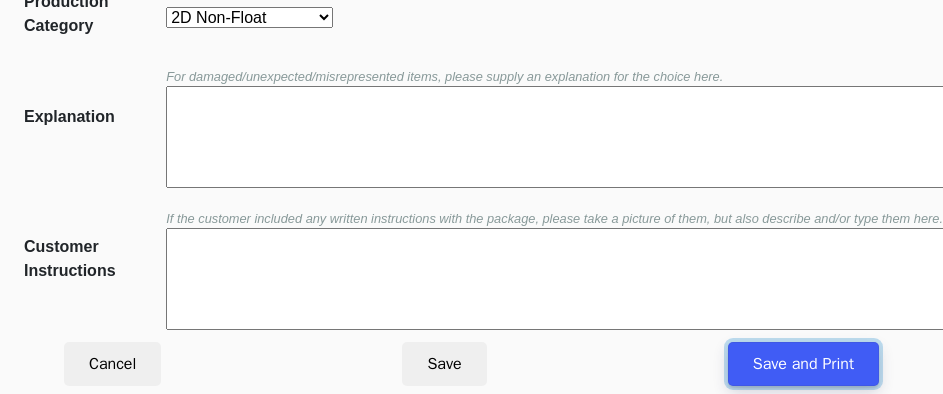click on "Save and Print" at bounding box center (803, 364) 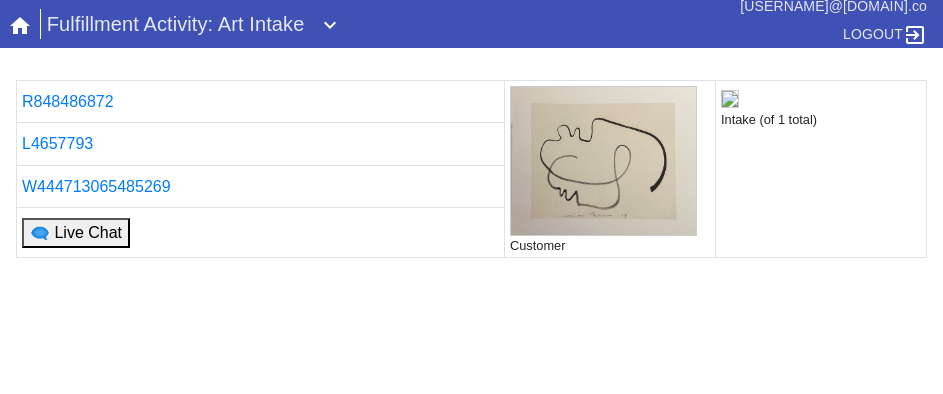 scroll, scrollTop: 0, scrollLeft: 0, axis: both 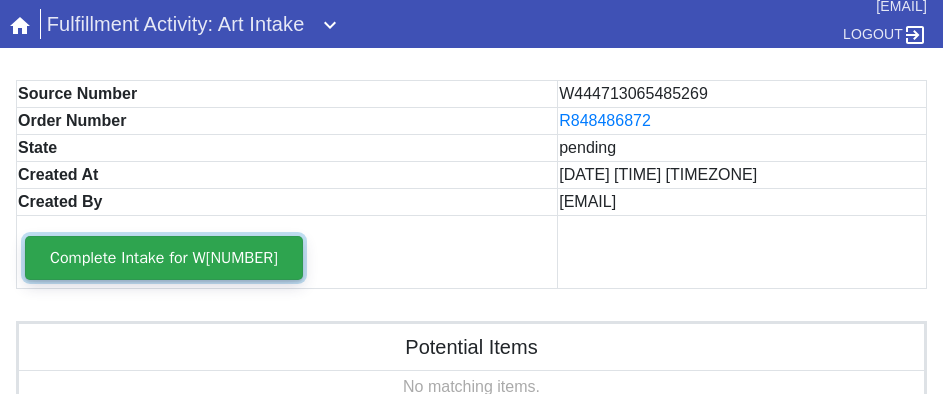 click on "Complete Intake for W[NUMBER]" at bounding box center (164, 258) 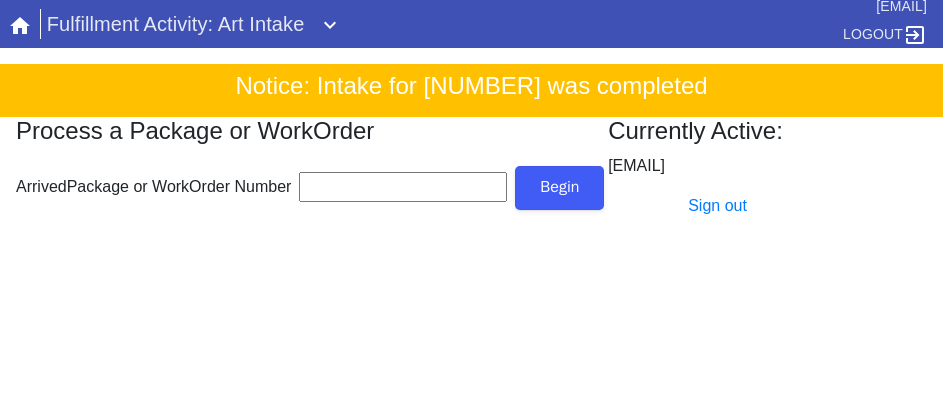scroll, scrollTop: 0, scrollLeft: 0, axis: both 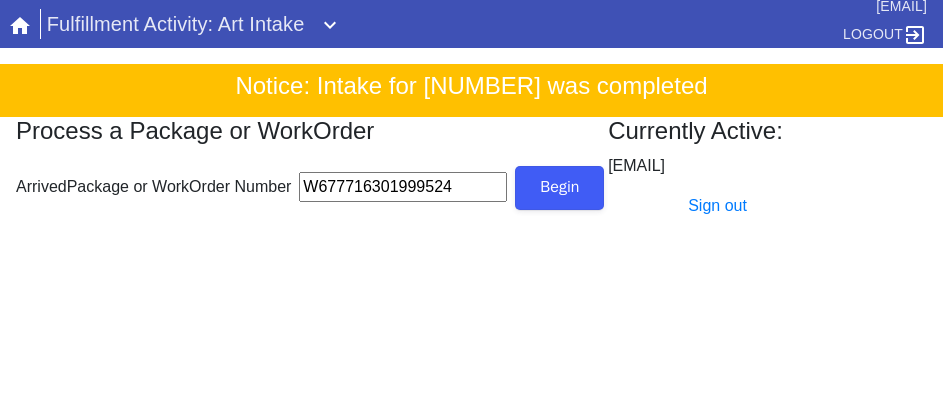 type on "W677716301999524" 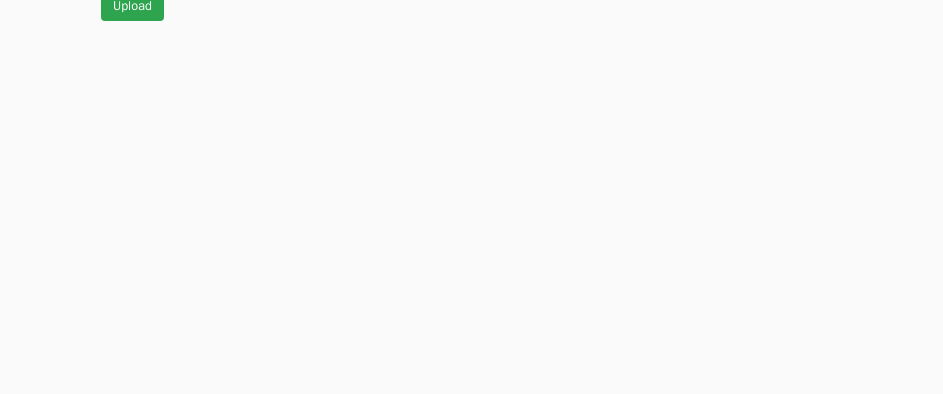 scroll, scrollTop: 912, scrollLeft: 0, axis: vertical 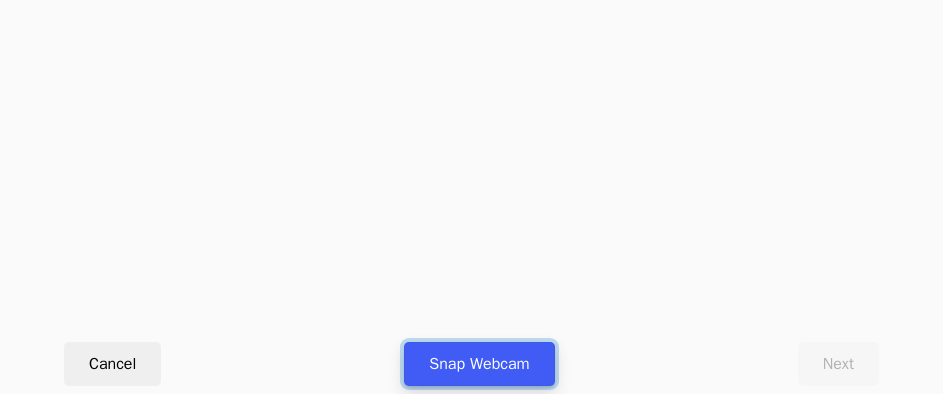 click on "Snap Webcam" at bounding box center [479, 364] 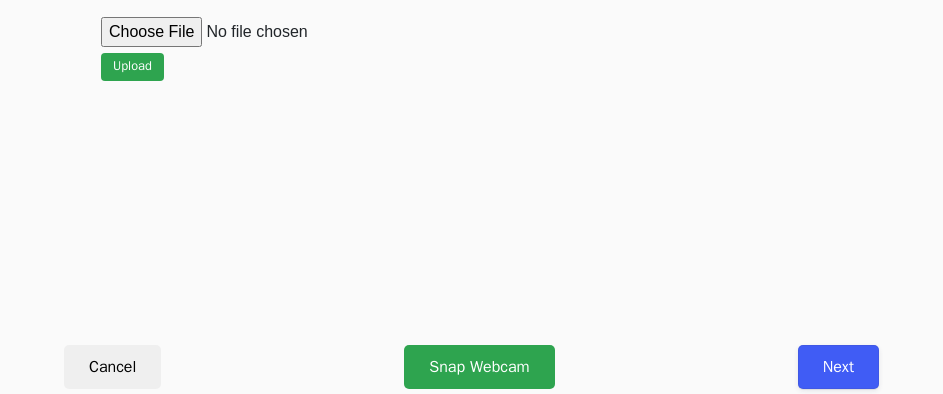 scroll, scrollTop: 912, scrollLeft: 0, axis: vertical 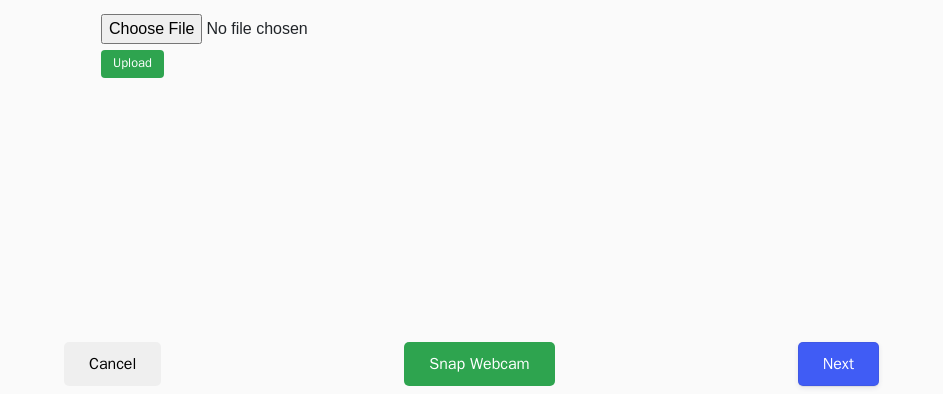 click on "Other
Damaged
Return
Primary 2025-07-08 19:00:33 EDT Delete Upload" at bounding box center [471, -148] 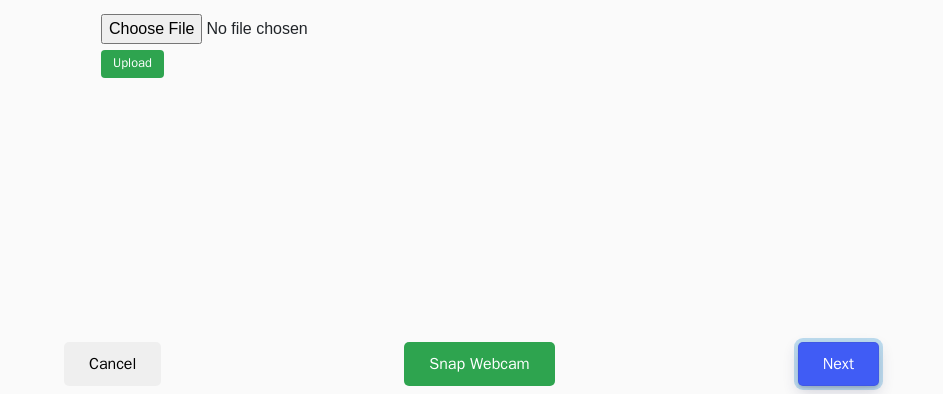 click on "Next" at bounding box center [838, 364] 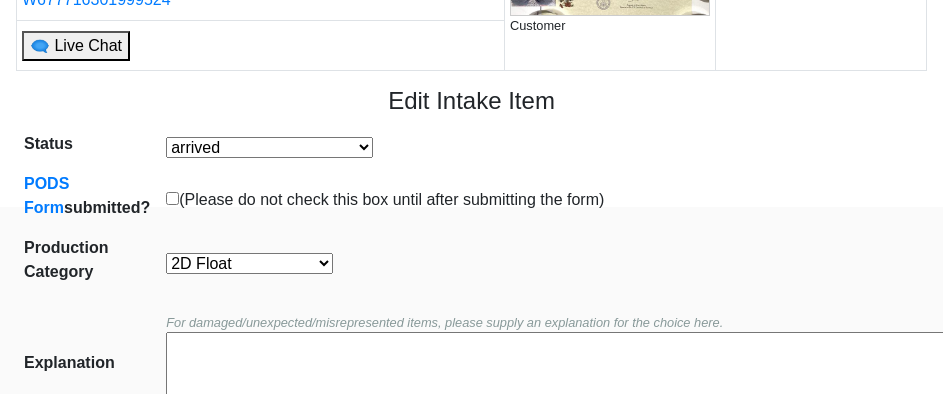 scroll, scrollTop: 200, scrollLeft: 0, axis: vertical 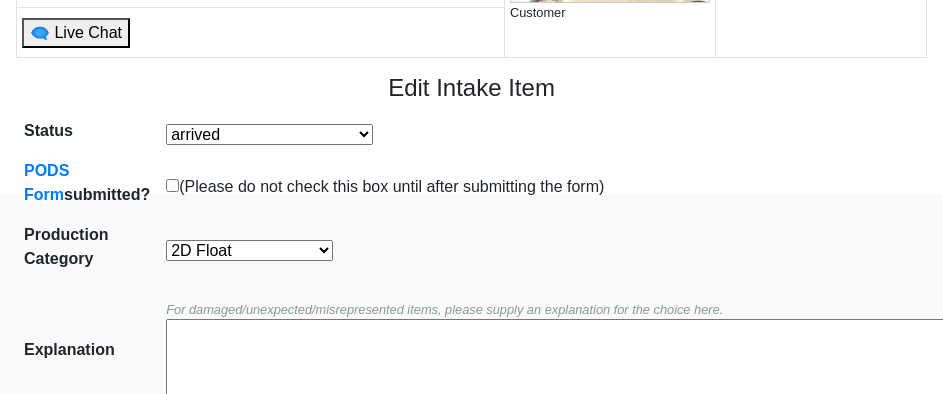 click on "2D Float
2D Non-Float
Oversize
Textiles and Jerseys
Projects
Canvas
2D Clear Float" at bounding box center (249, 250) 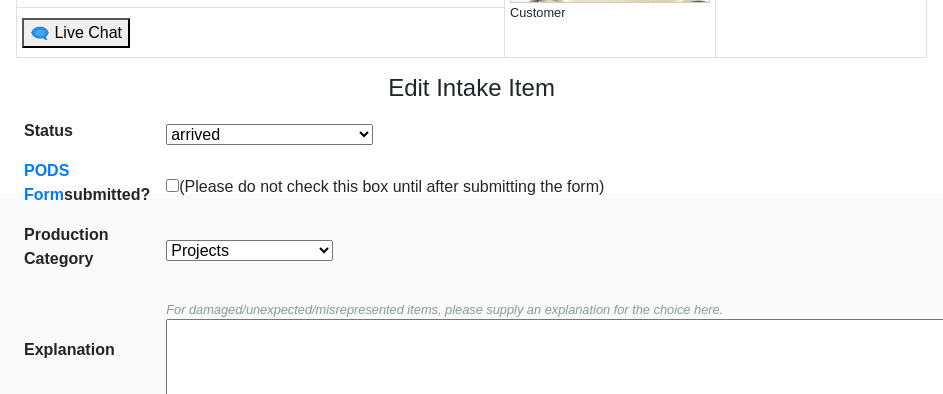 click on "2D Float
2D Non-Float
Oversize
Textiles and Jerseys
Projects
Canvas
2D Clear Float" at bounding box center [249, 250] 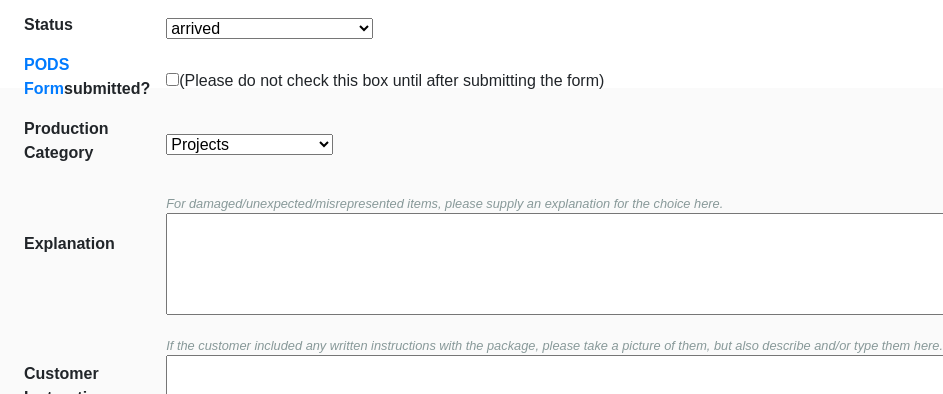 scroll, scrollTop: 452, scrollLeft: 0, axis: vertical 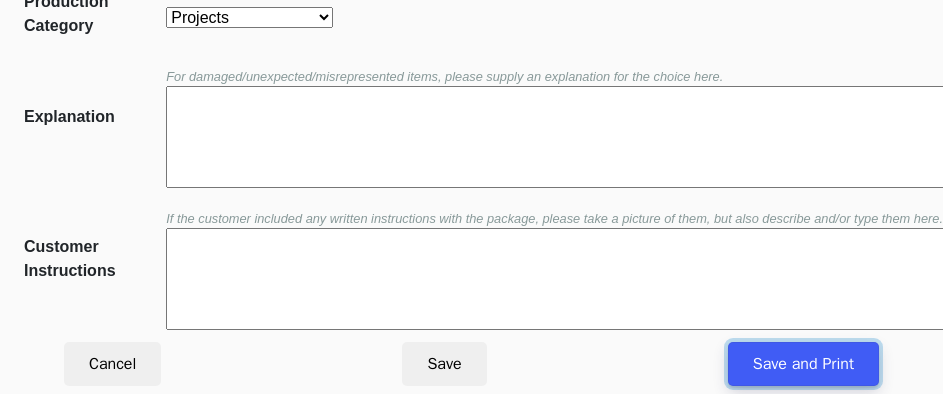 click on "Save and Print" at bounding box center (803, 364) 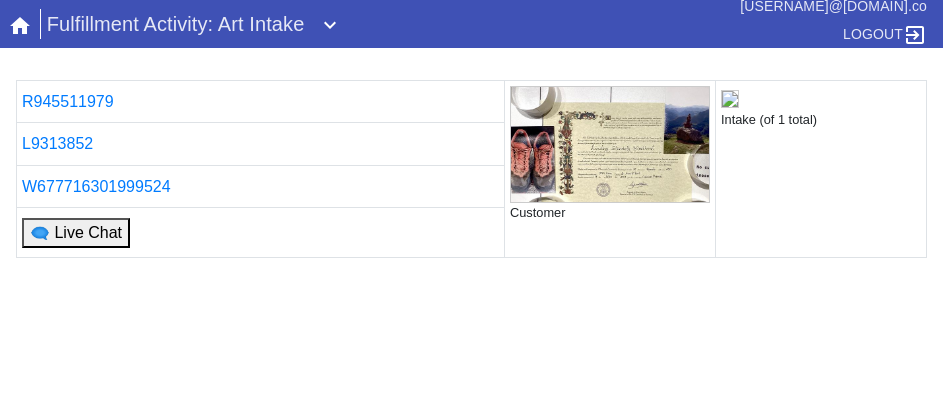 scroll, scrollTop: 0, scrollLeft: 0, axis: both 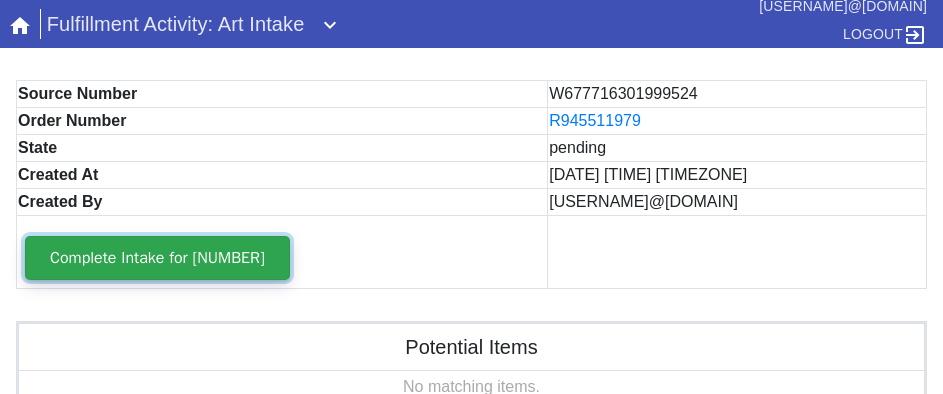 click on "Complete Intake for [NUMBER]" at bounding box center (157, 258) 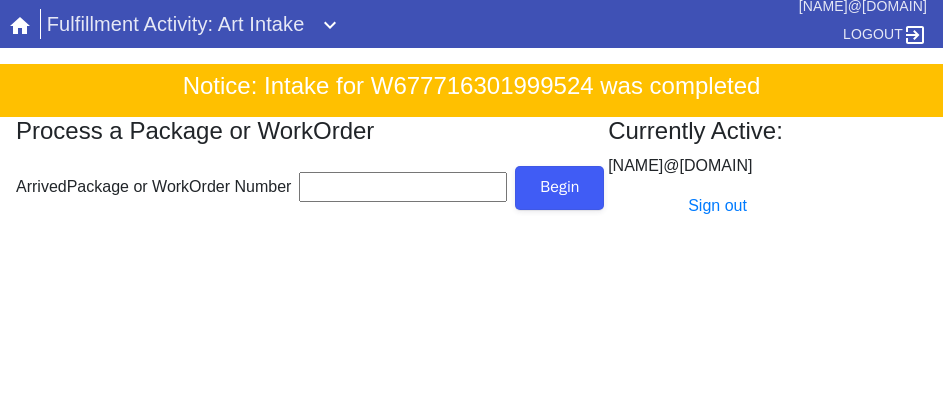 scroll, scrollTop: 0, scrollLeft: 0, axis: both 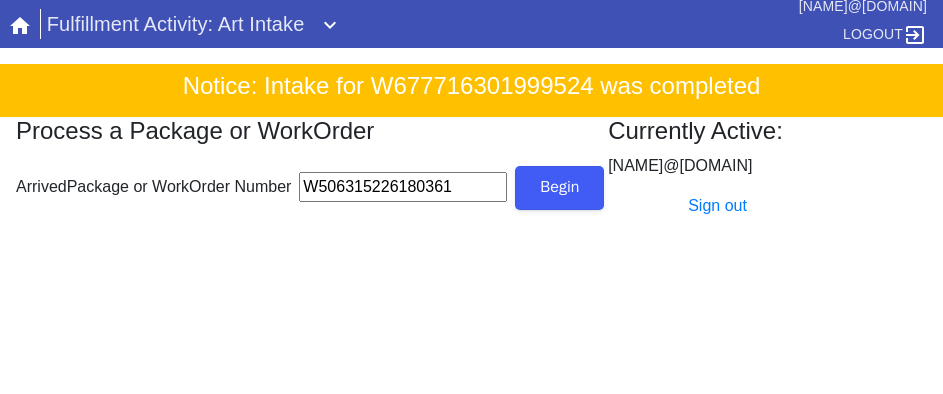type on "W506315226180361" 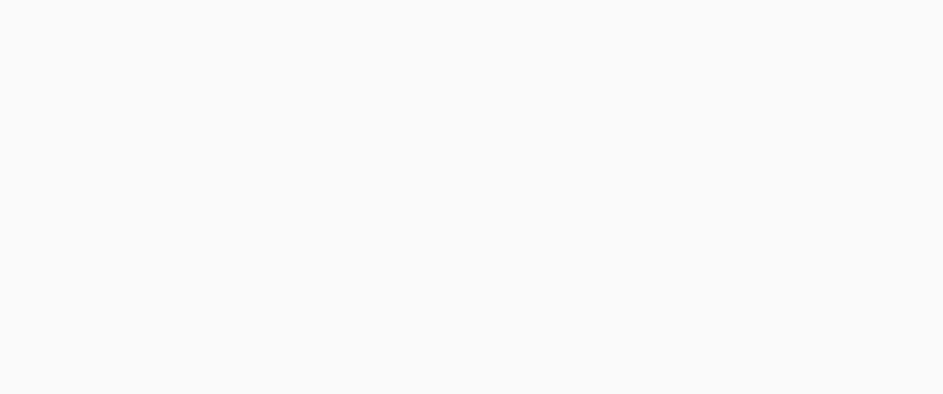 scroll, scrollTop: 912, scrollLeft: 0, axis: vertical 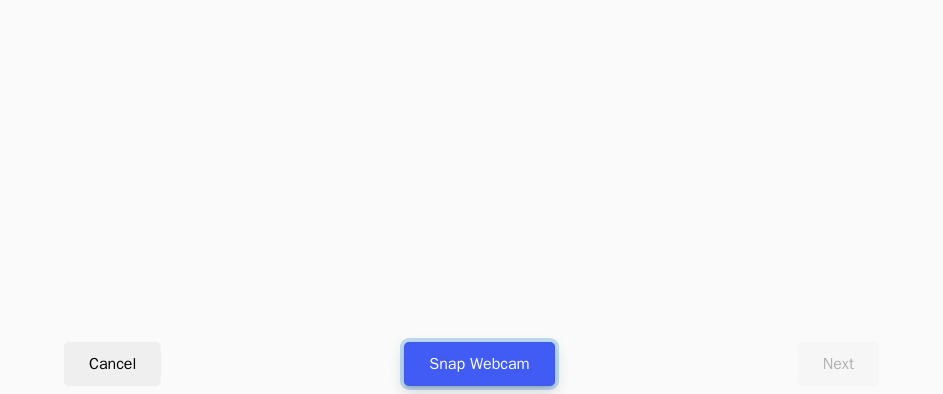 click on "Snap Webcam" at bounding box center [479, 364] 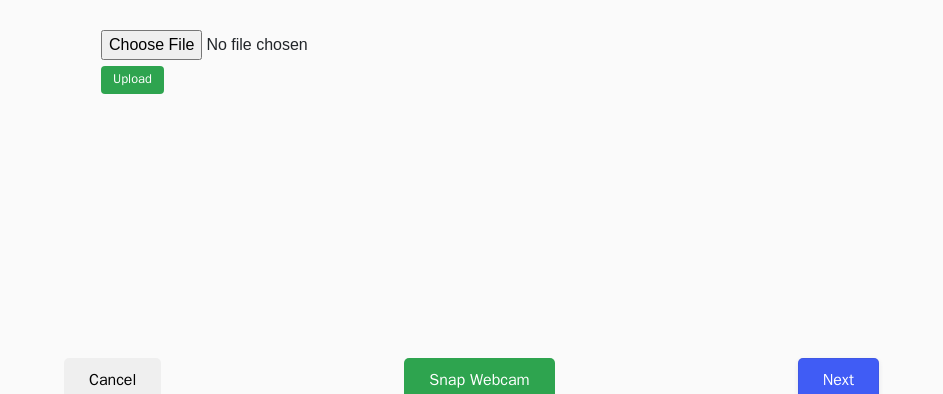 scroll, scrollTop: 912, scrollLeft: 0, axis: vertical 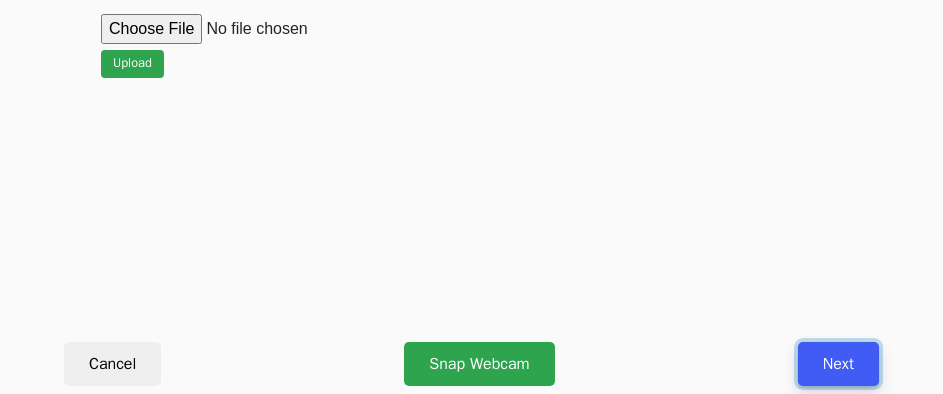 click on "Next" at bounding box center (838, 364) 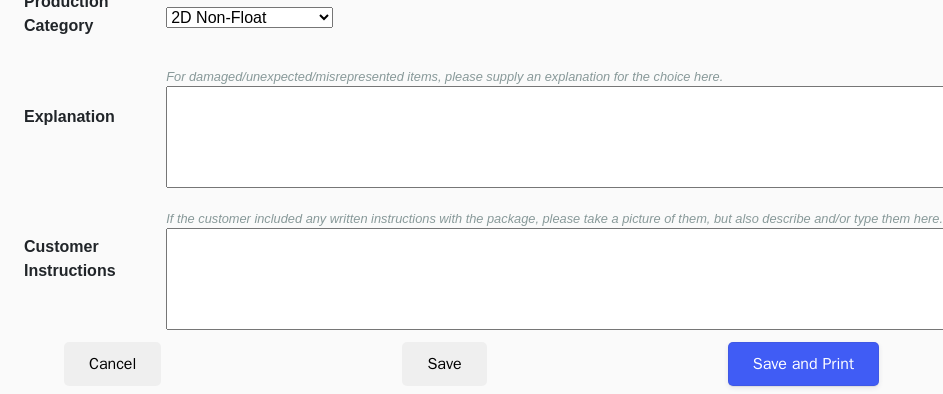 scroll, scrollTop: 452, scrollLeft: 0, axis: vertical 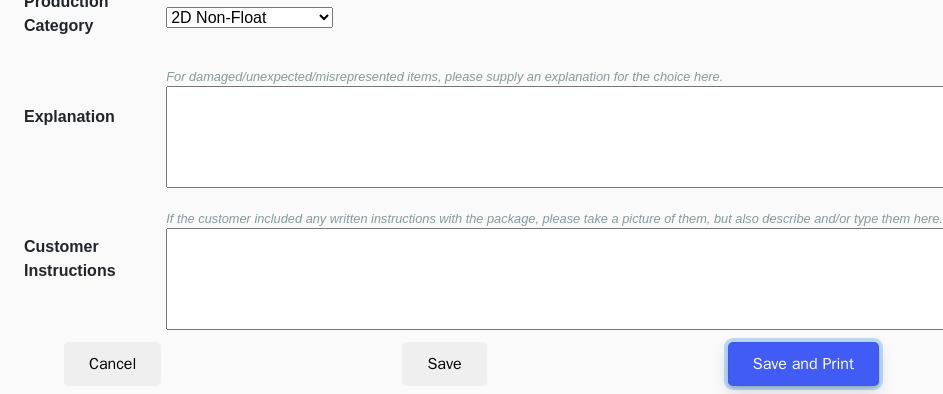 click on "Save and Print" at bounding box center (803, 364) 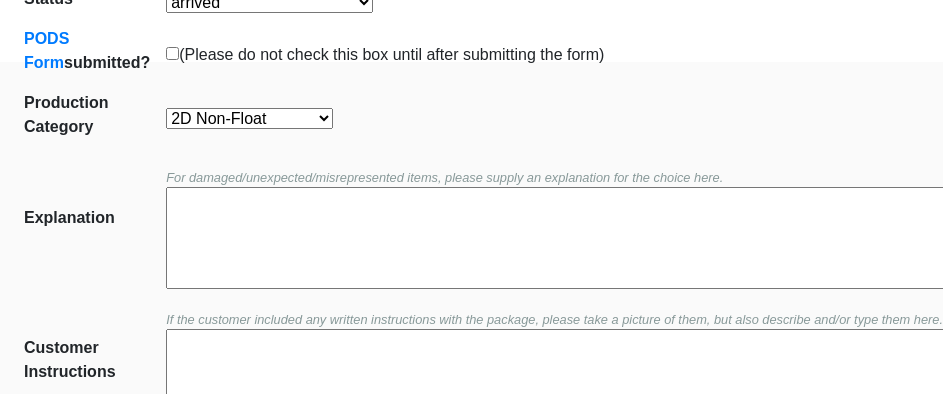 scroll, scrollTop: 152, scrollLeft: 0, axis: vertical 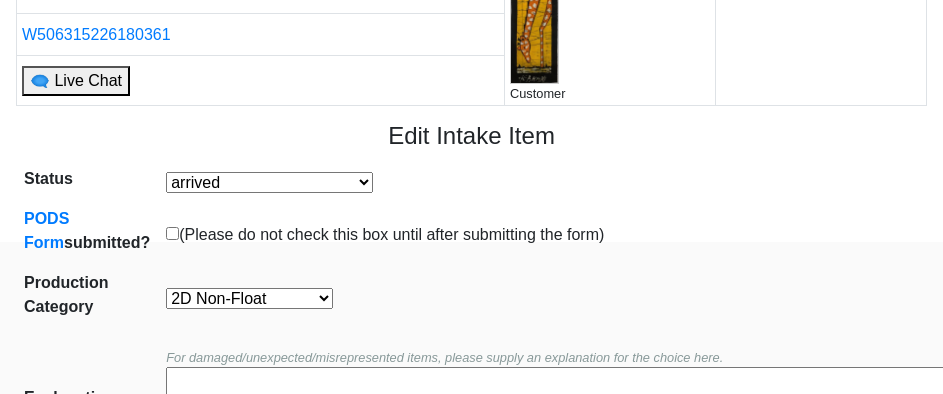 click on "2D Float
2D Non-Float
Oversize
Textiles and Jerseys
Projects
Canvas
2D Clear Float" at bounding box center (249, 298) 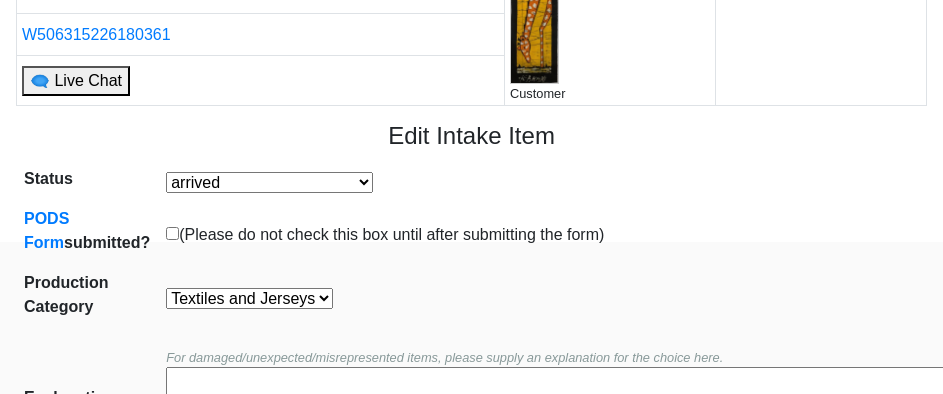 click on "2D Float
2D Non-Float
Oversize
Textiles and Jerseys
Projects
Canvas
2D Clear Float" at bounding box center [249, 298] 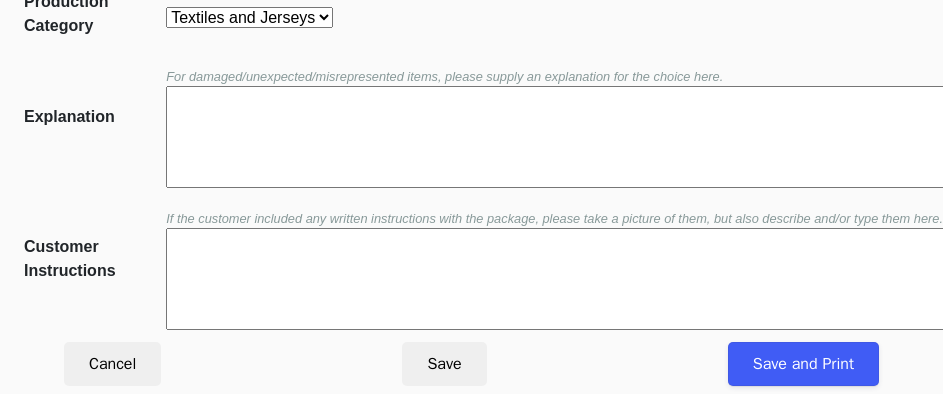 scroll, scrollTop: 452, scrollLeft: 0, axis: vertical 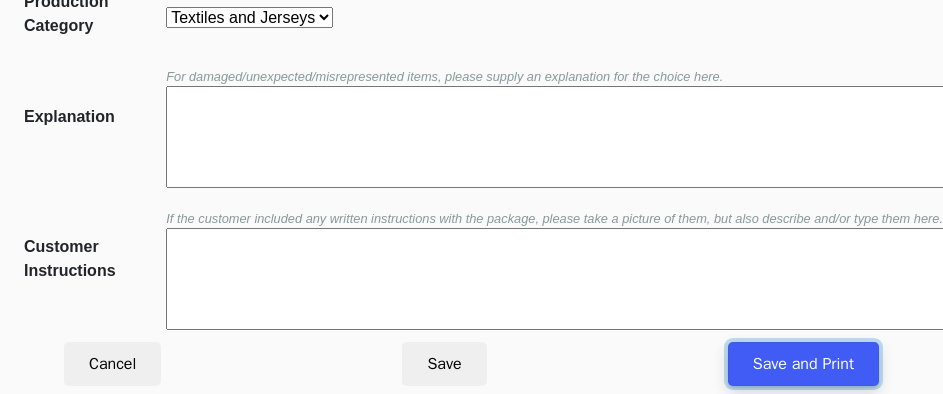 click on "Save and Print" at bounding box center (803, 364) 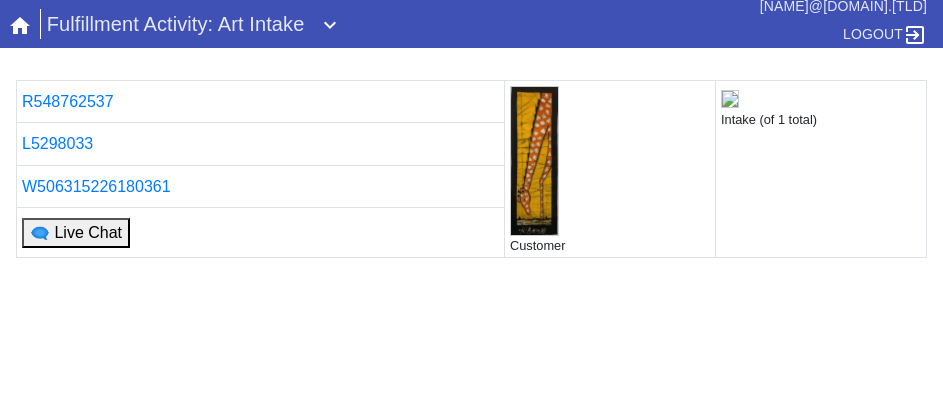 scroll, scrollTop: 0, scrollLeft: 0, axis: both 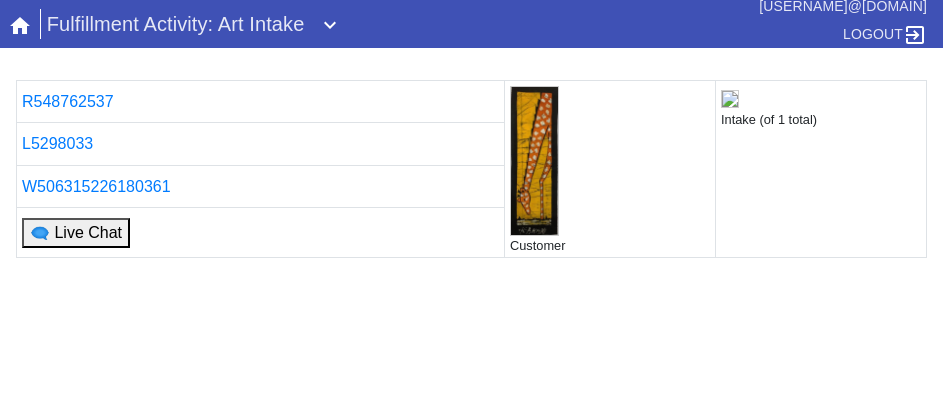 click on "R548762537 Customer Intake (of 1 total) L5298033 W506315226180361 🗨 Live Chat Printing... If you are not returned to the Intake tool after printing is complete, please click  here ." at bounding box center (471, 319) 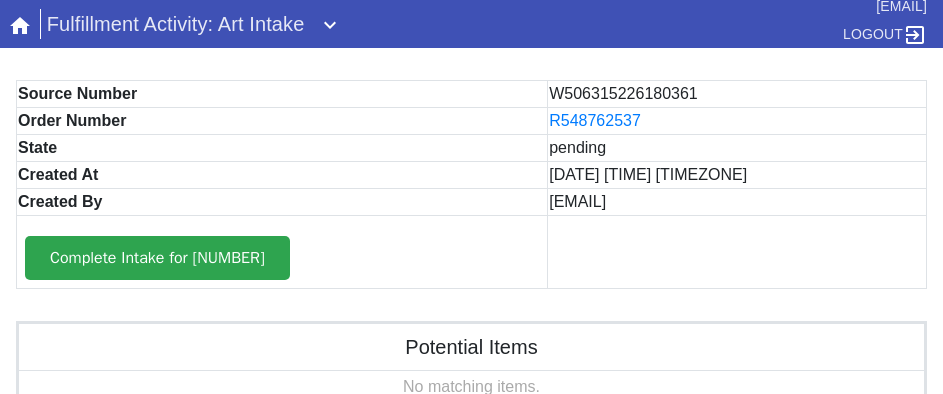 scroll, scrollTop: 0, scrollLeft: 0, axis: both 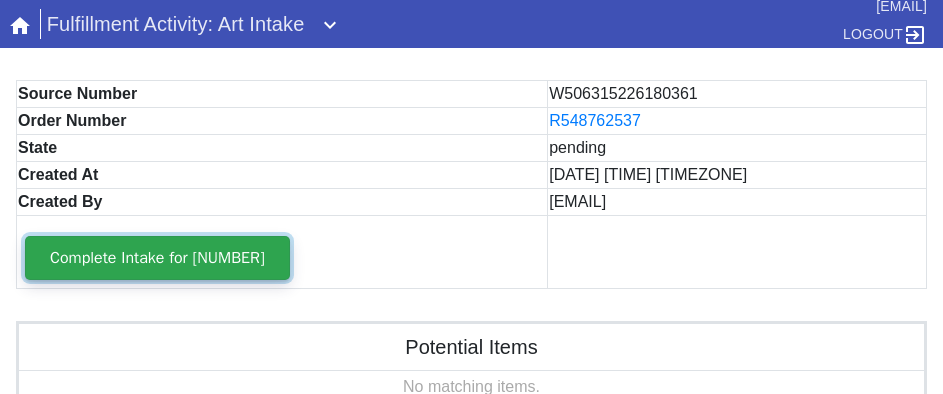 click on "Complete Intake for W506315226180361" at bounding box center [157, 258] 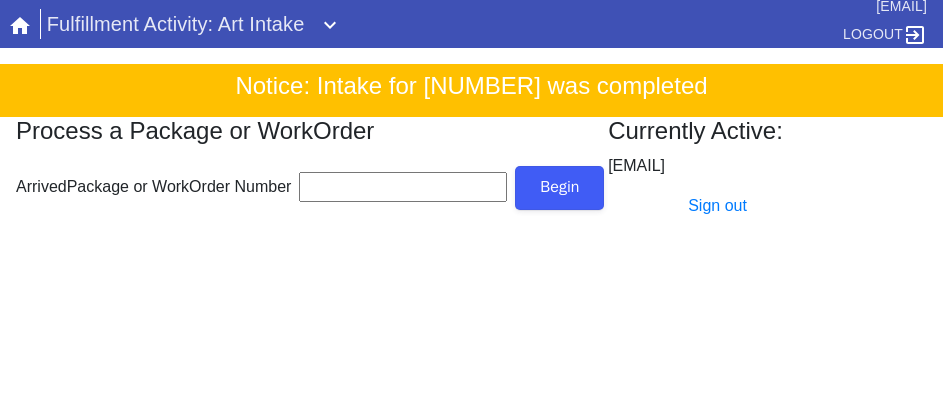 scroll, scrollTop: 0, scrollLeft: 0, axis: both 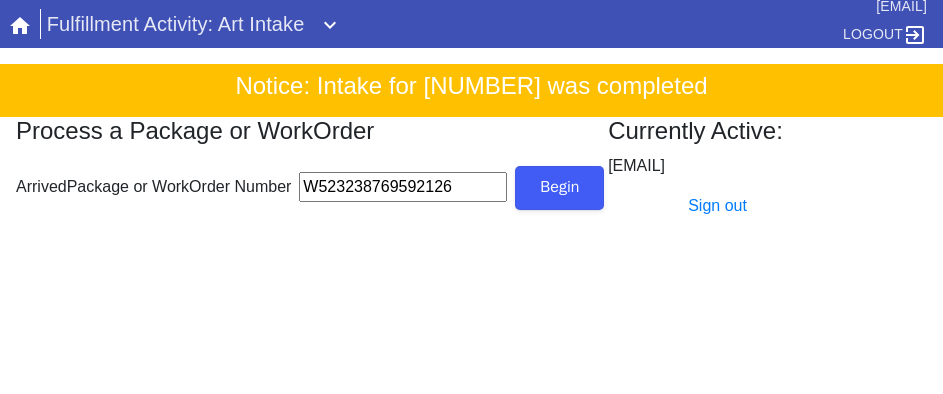 type on "W523238769592126" 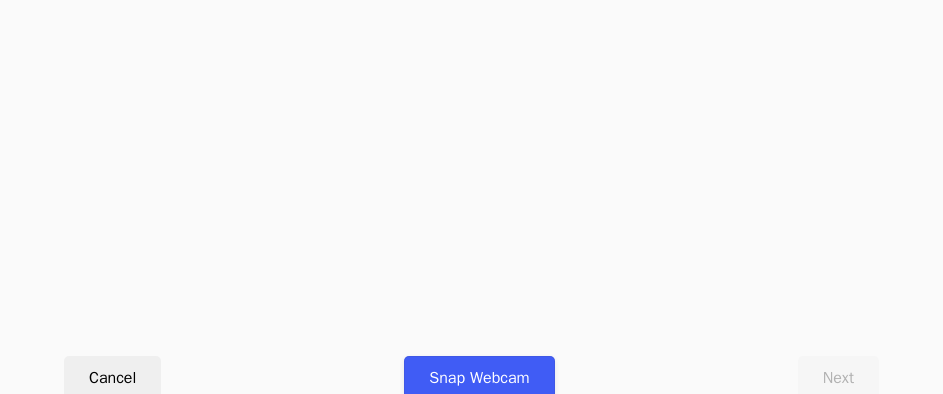 scroll, scrollTop: 900, scrollLeft: 0, axis: vertical 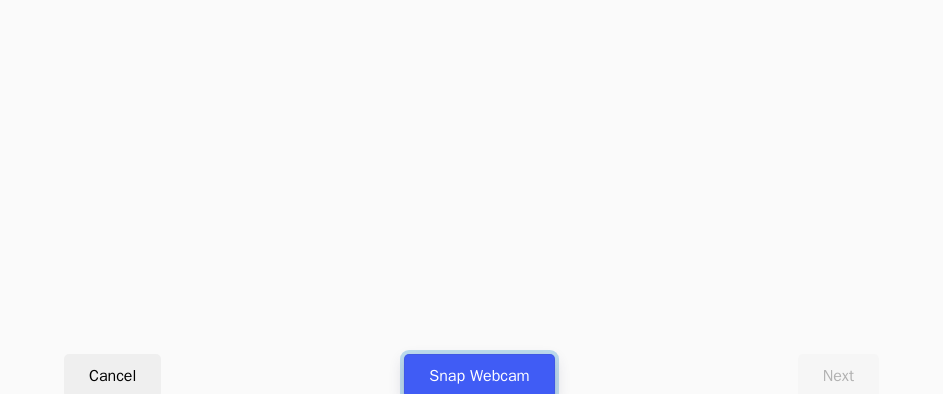 click on "Snap Webcam" at bounding box center (479, 376) 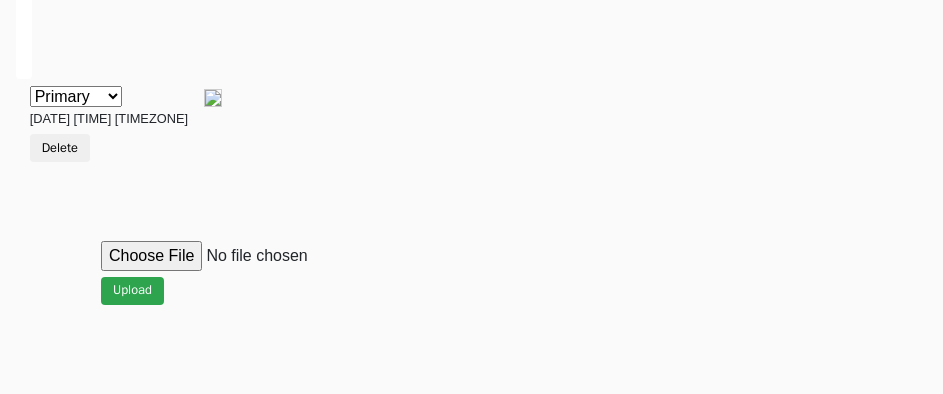 scroll, scrollTop: 900, scrollLeft: 0, axis: vertical 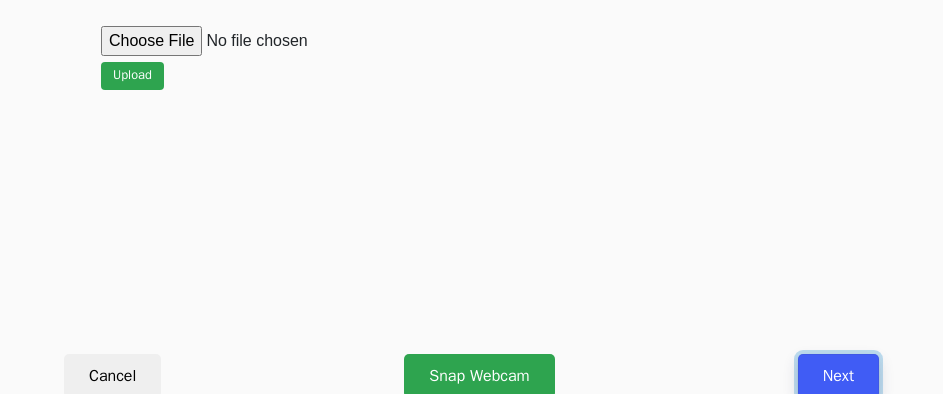 click on "Next" at bounding box center (838, 376) 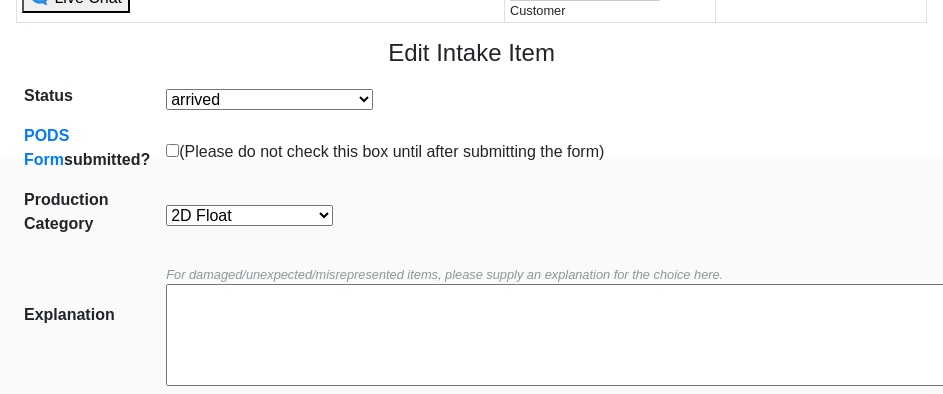scroll, scrollTop: 300, scrollLeft: 0, axis: vertical 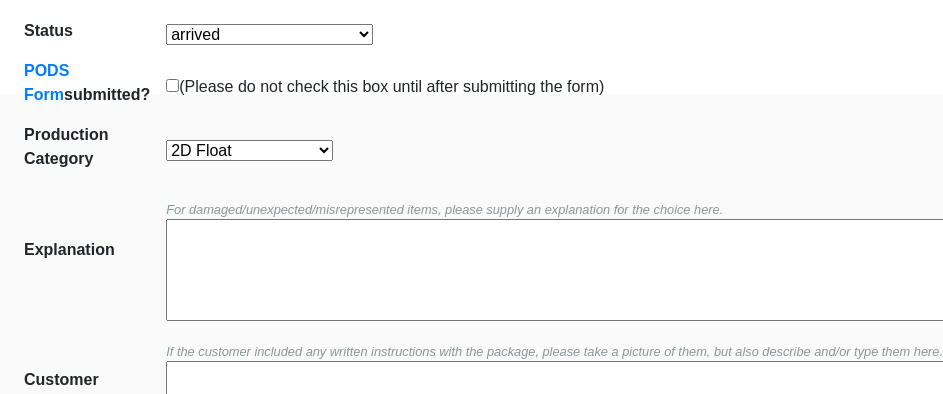 click on "2D Float
2D Non-Float
Oversize
Textiles and Jerseys
Projects
Canvas
2D Clear Float" at bounding box center (249, 150) 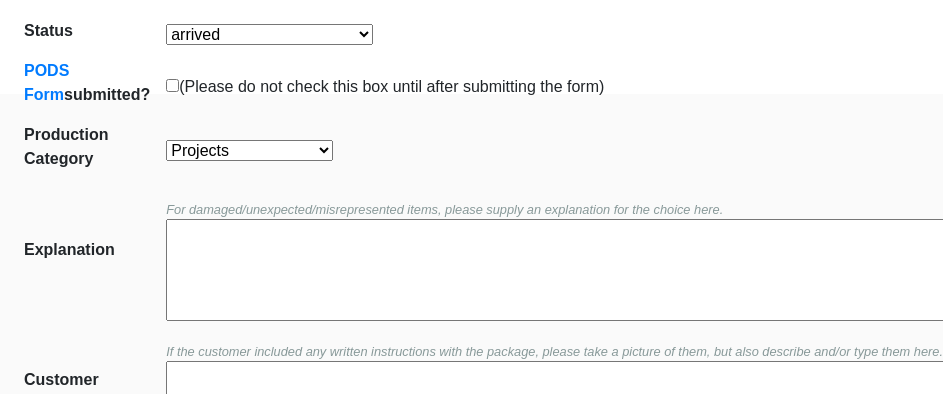 click on "2D Float
2D Non-Float
Oversize
Textiles and Jerseys
Projects
Canvas
2D Clear Float" at bounding box center [249, 150] 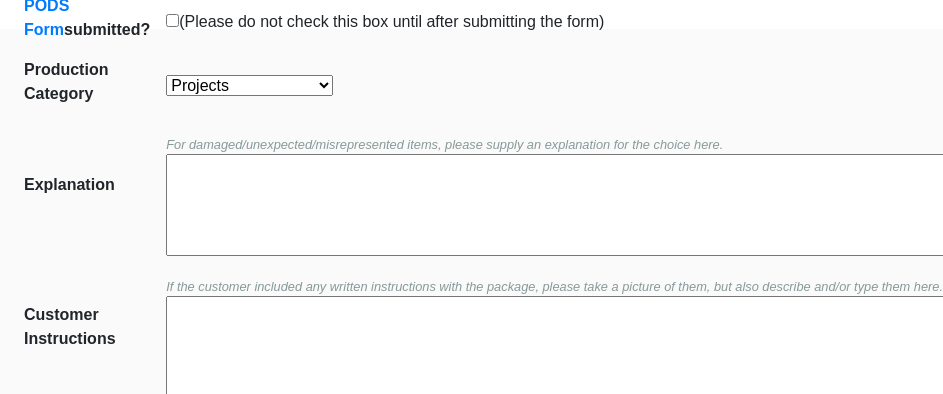 scroll, scrollTop: 452, scrollLeft: 0, axis: vertical 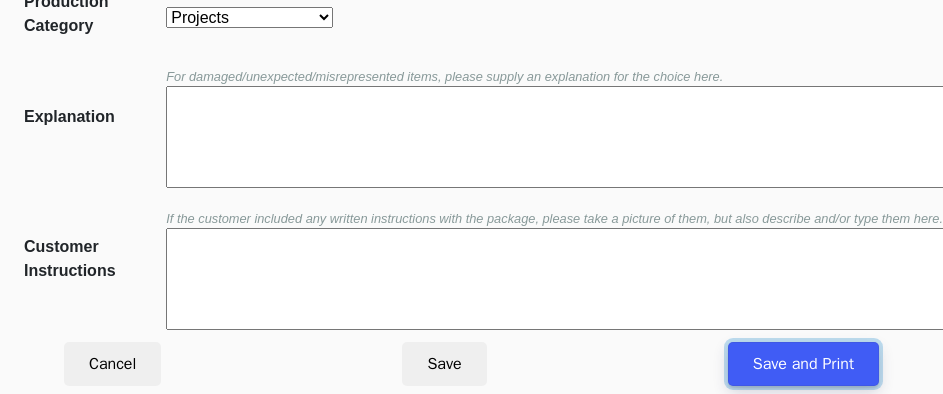 click on "Save and Print" at bounding box center (803, 364) 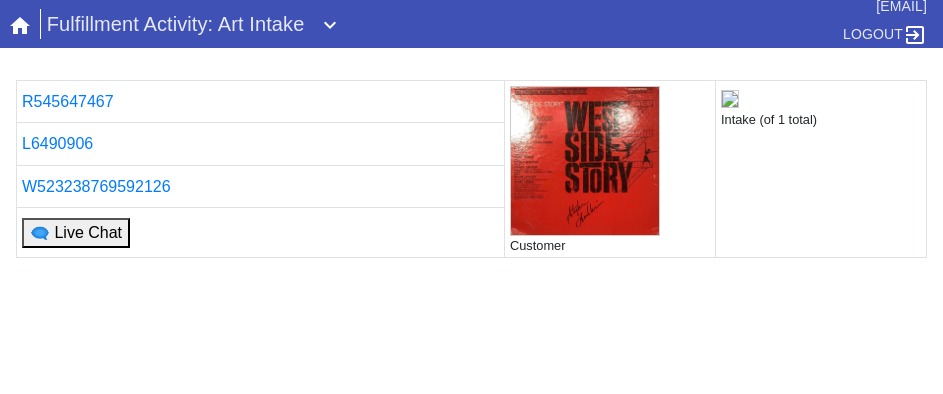 scroll, scrollTop: 0, scrollLeft: 0, axis: both 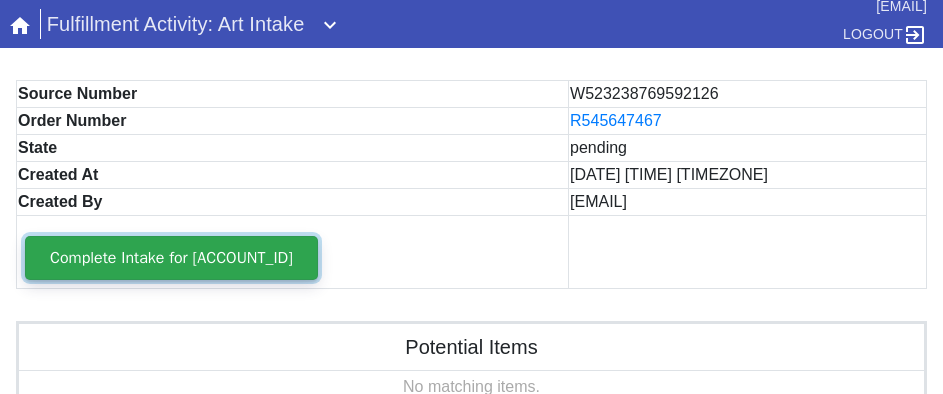 click on "Complete Intake for [ACCOUNT_ID]" at bounding box center [171, 258] 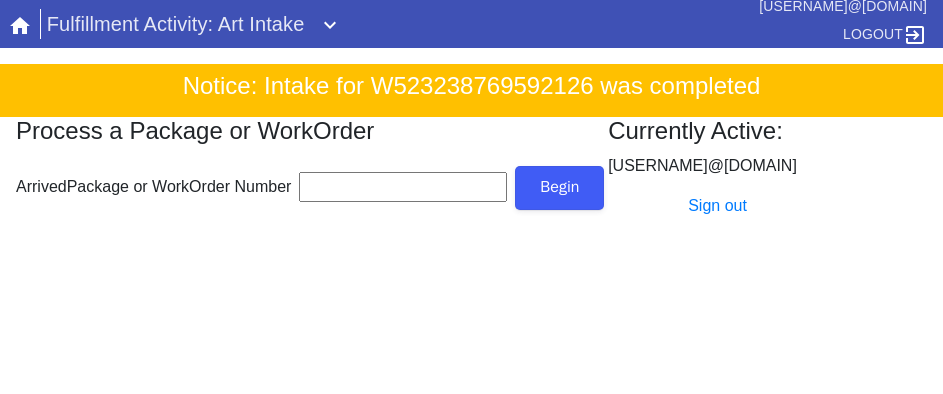 scroll, scrollTop: 0, scrollLeft: 0, axis: both 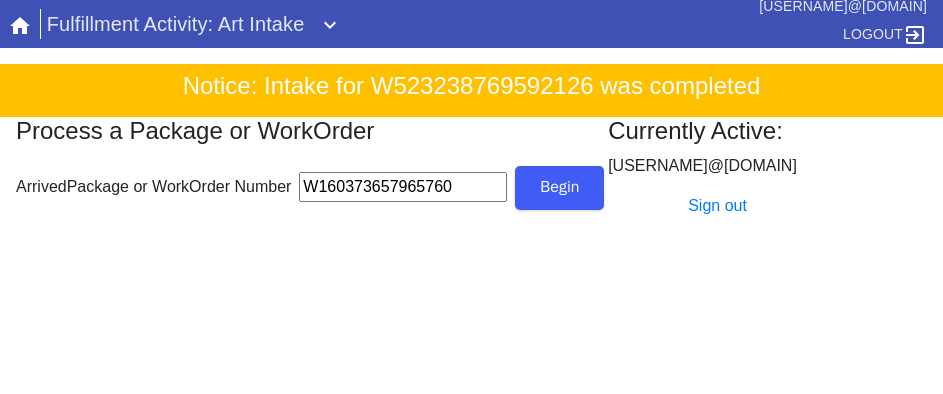 type on "W160373657965760" 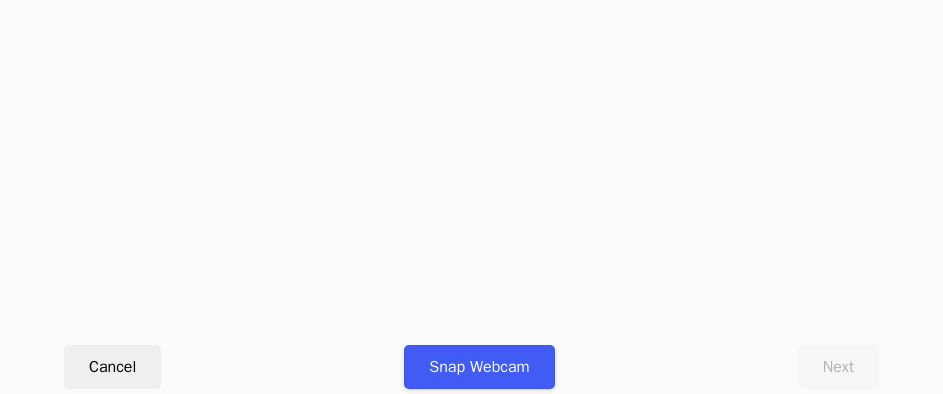 scroll, scrollTop: 912, scrollLeft: 0, axis: vertical 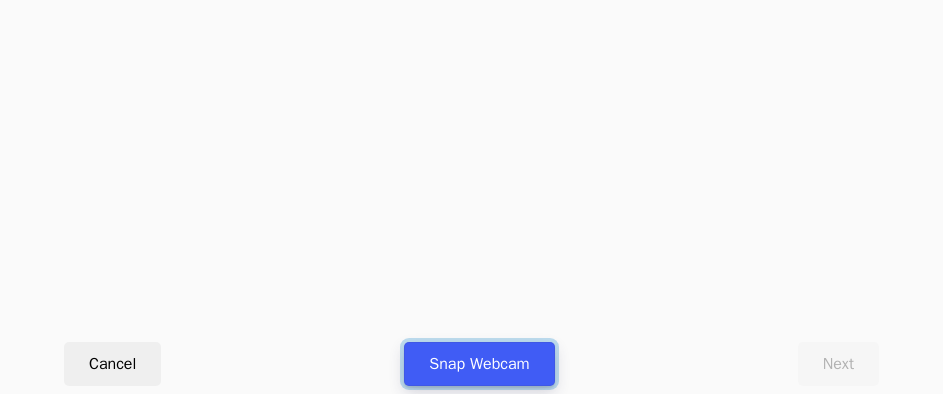 click on "Snap Webcam" at bounding box center [479, 364] 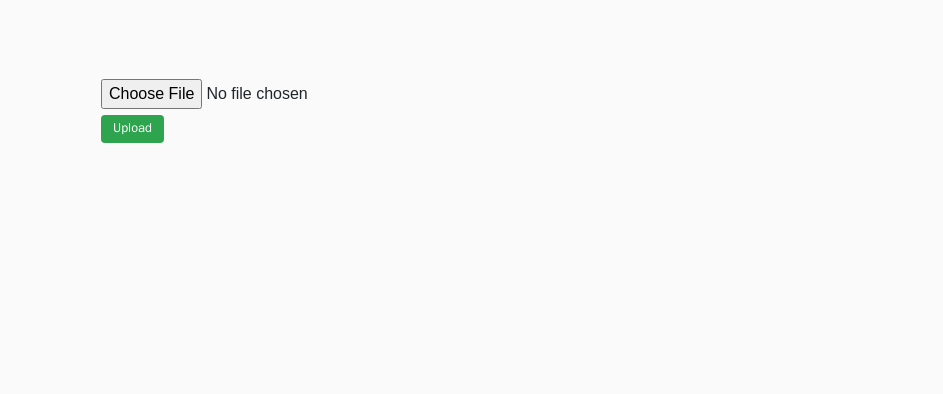 scroll, scrollTop: 912, scrollLeft: 0, axis: vertical 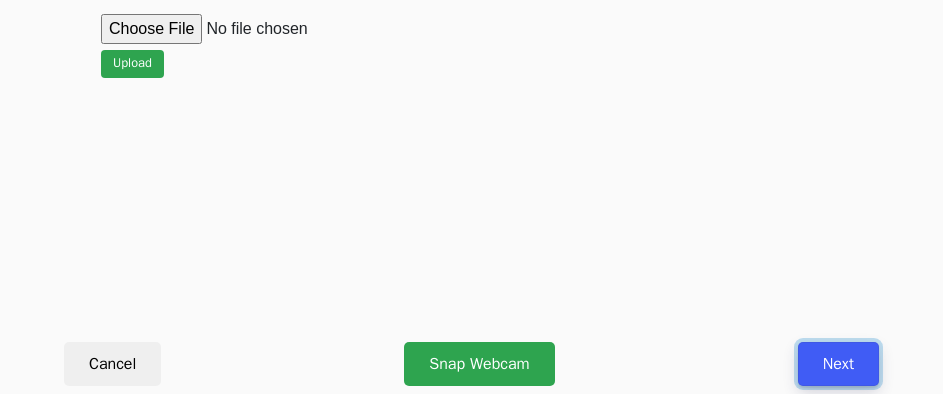 click on "Next" at bounding box center (838, 364) 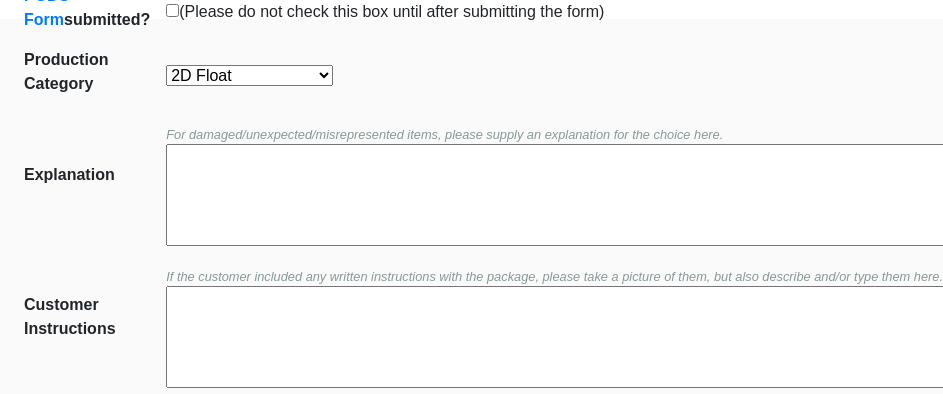 scroll, scrollTop: 452, scrollLeft: 0, axis: vertical 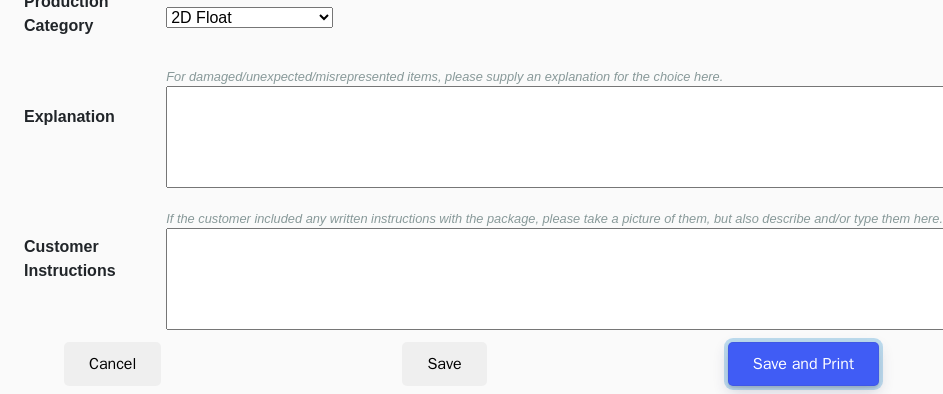 click on "Save and Print" at bounding box center [803, 364] 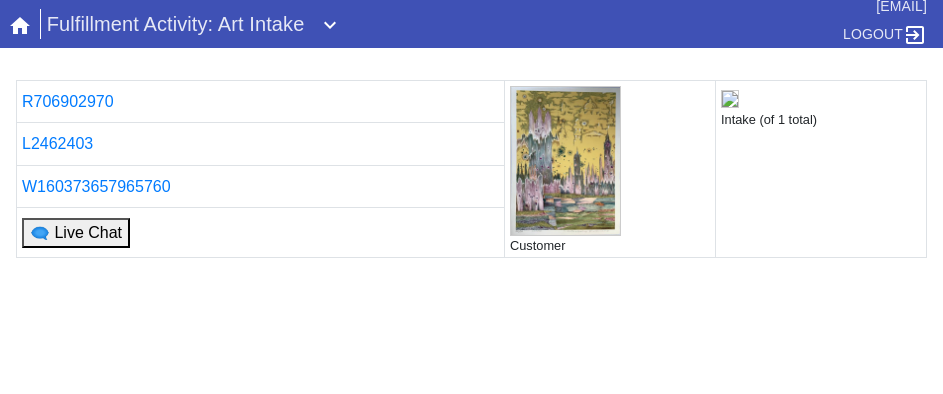 scroll, scrollTop: 0, scrollLeft: 0, axis: both 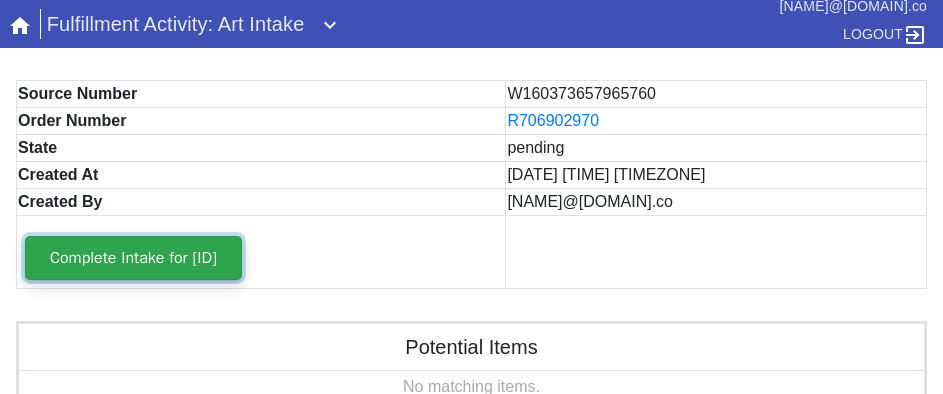 click on "Complete Intake for [ID]" at bounding box center [133, 258] 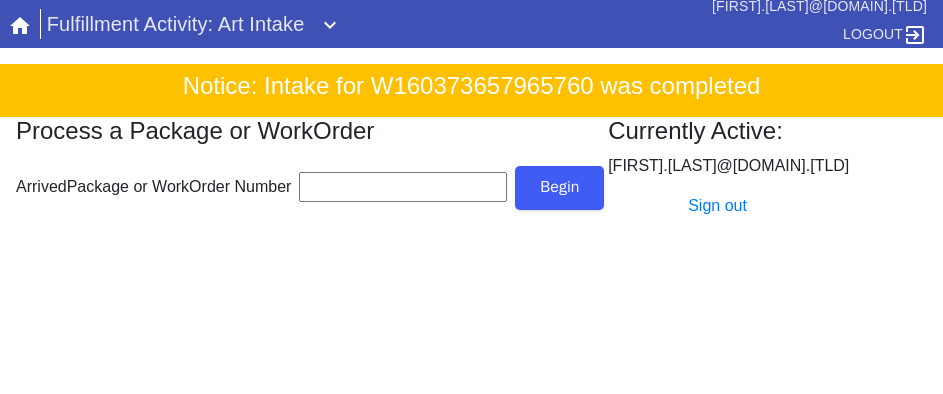 scroll, scrollTop: 0, scrollLeft: 0, axis: both 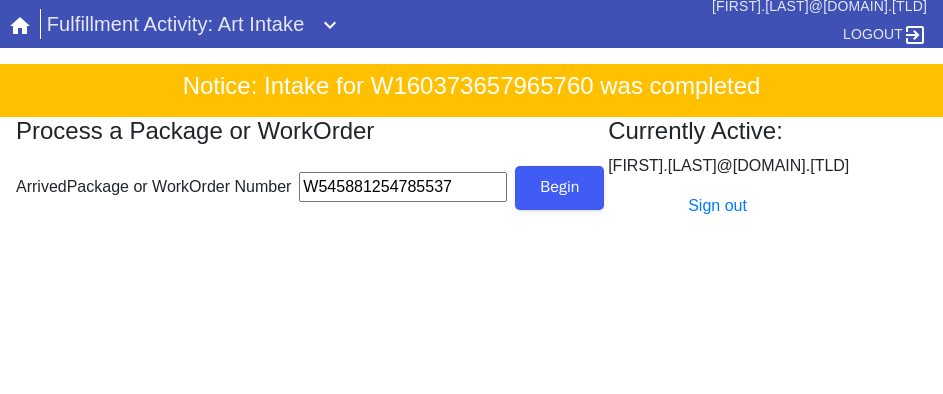 type on "W545881254785537" 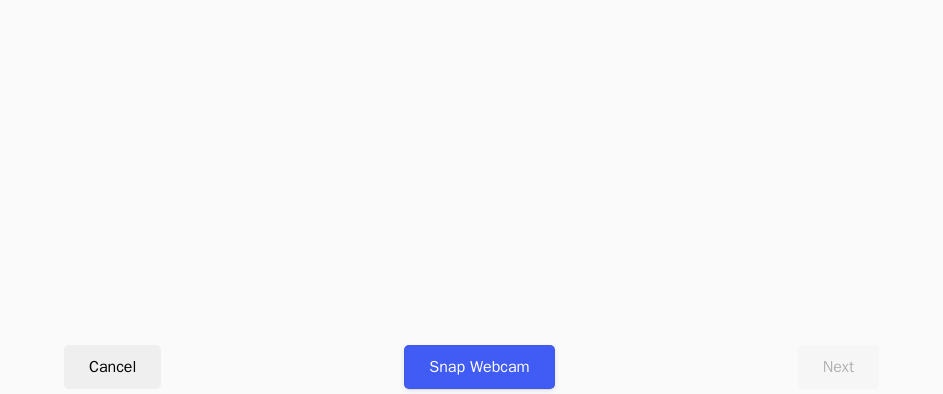 scroll, scrollTop: 912, scrollLeft: 0, axis: vertical 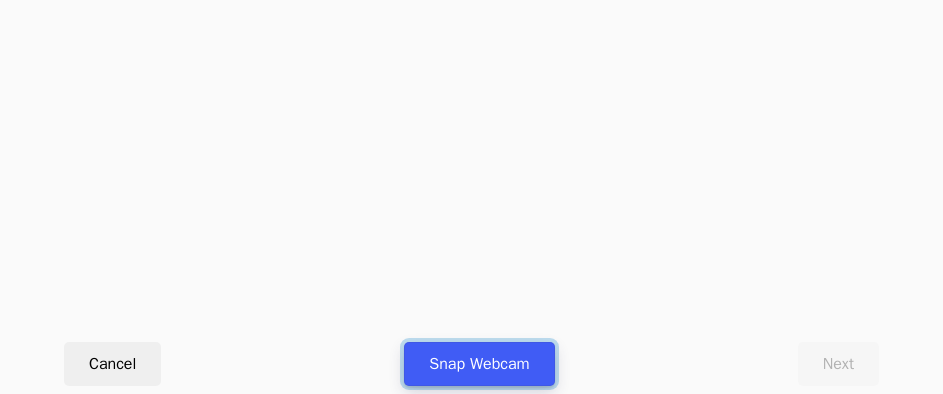 click on "Snap Webcam" at bounding box center (479, 364) 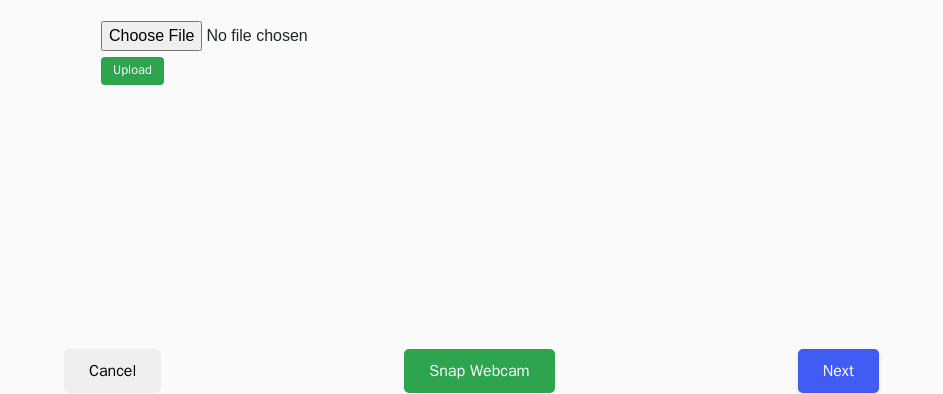 scroll, scrollTop: 912, scrollLeft: 0, axis: vertical 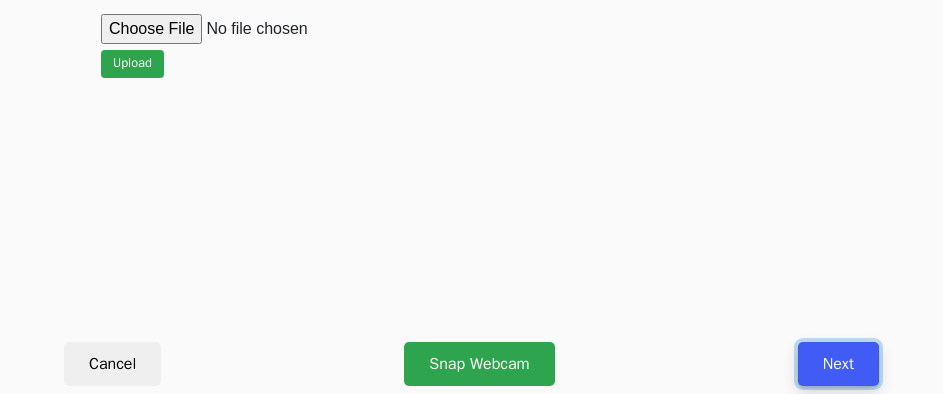 click on "Next" at bounding box center (838, 364) 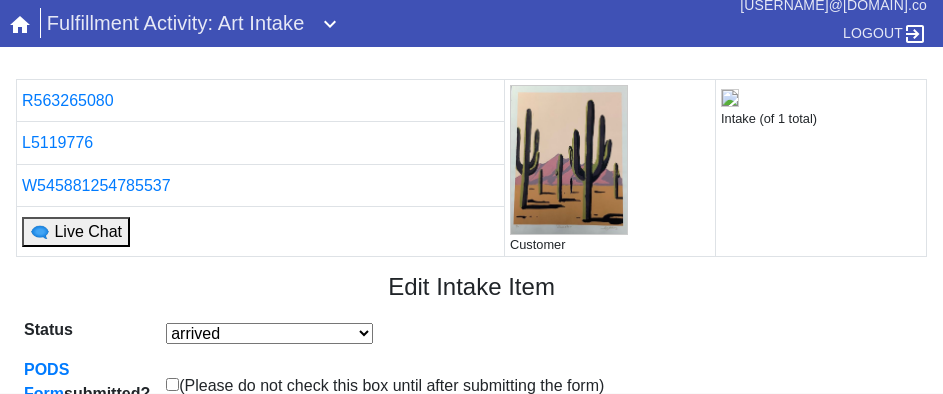 scroll, scrollTop: 452, scrollLeft: 0, axis: vertical 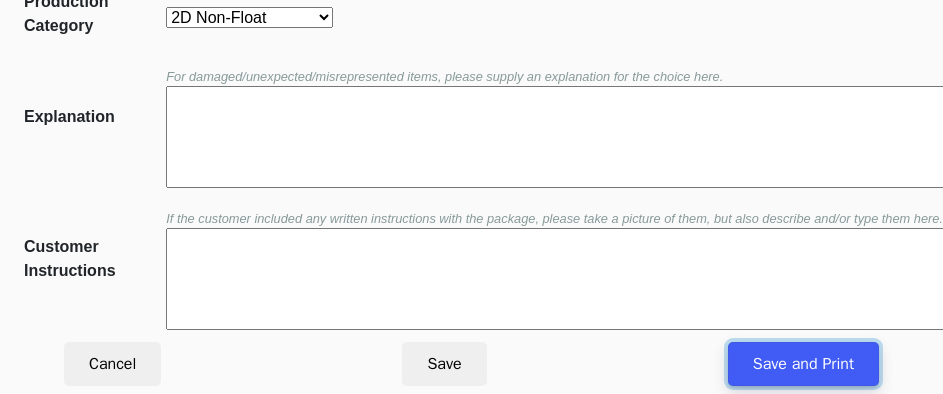 click on "Save and Print" at bounding box center (803, 364) 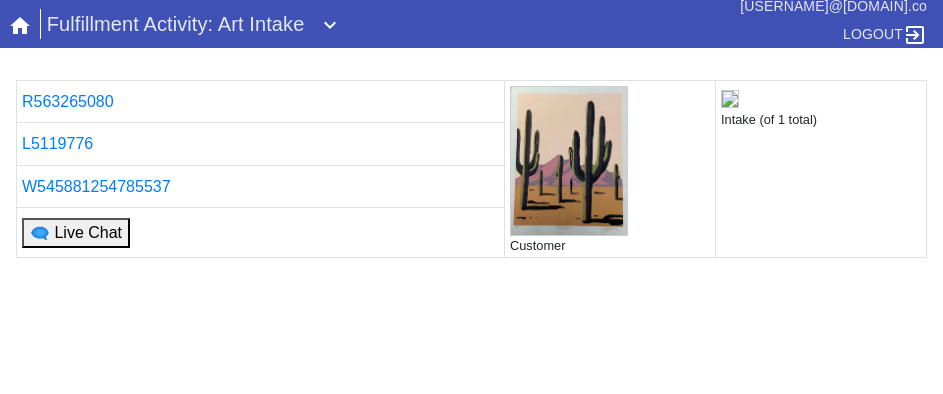 scroll, scrollTop: 0, scrollLeft: 0, axis: both 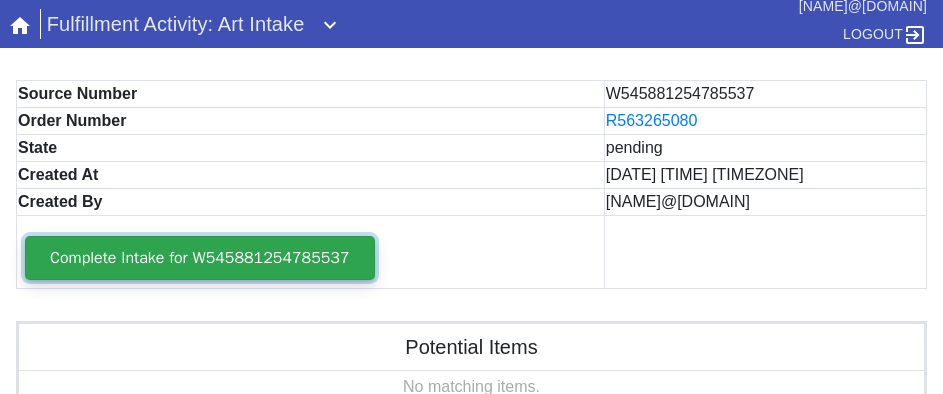 click on "Complete Intake for W545881254785537" at bounding box center (200, 258) 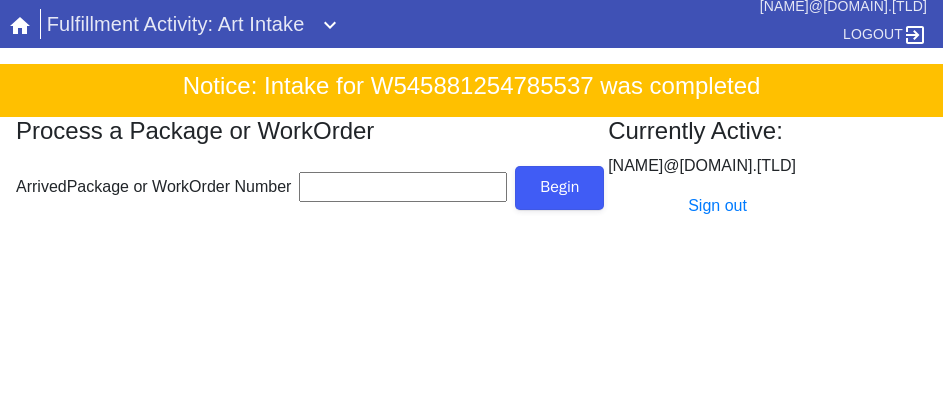 scroll, scrollTop: 0, scrollLeft: 0, axis: both 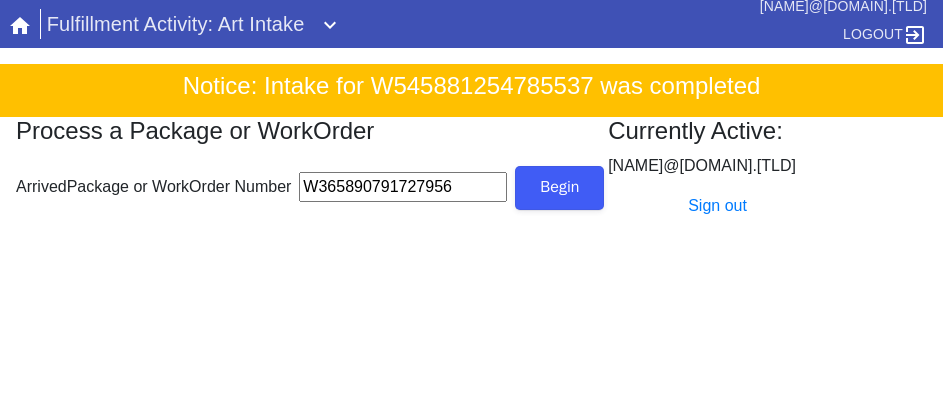 type on "W365890791727956" 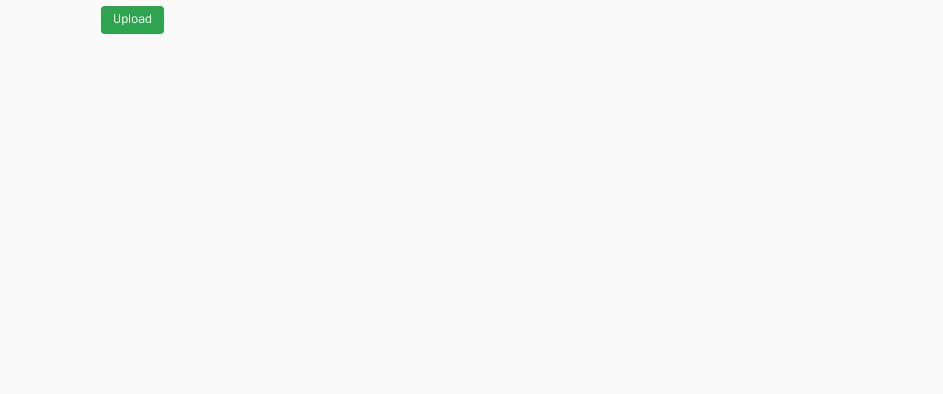 scroll, scrollTop: 912, scrollLeft: 0, axis: vertical 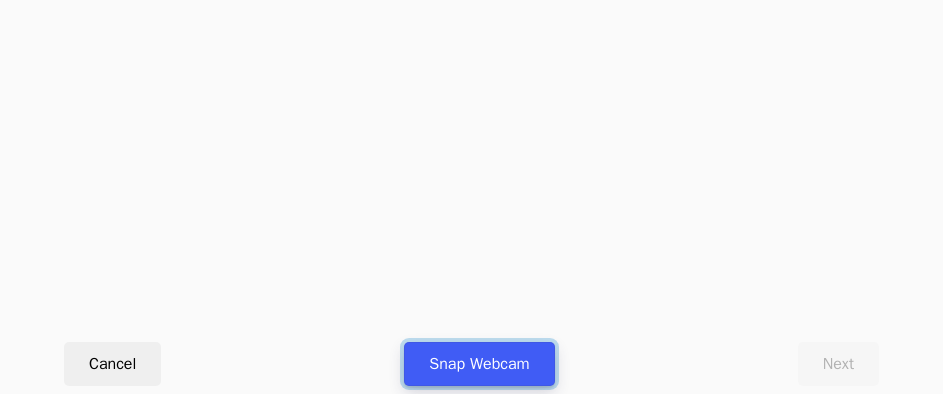 click on "Snap Webcam" at bounding box center (479, 364) 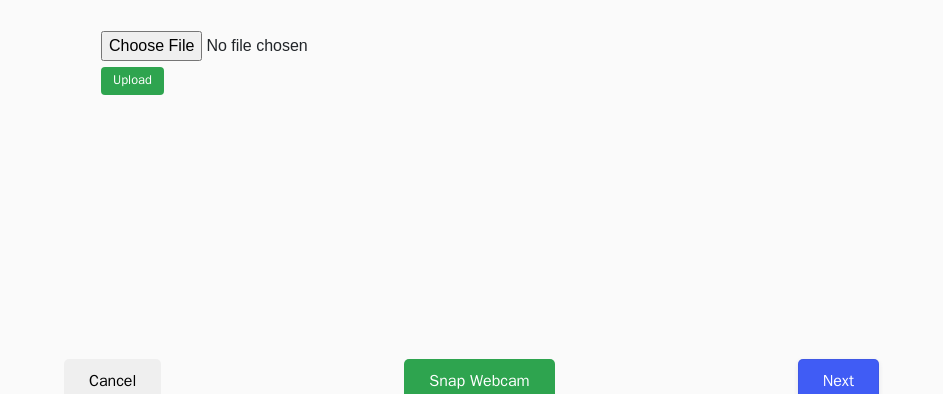 scroll, scrollTop: 900, scrollLeft: 0, axis: vertical 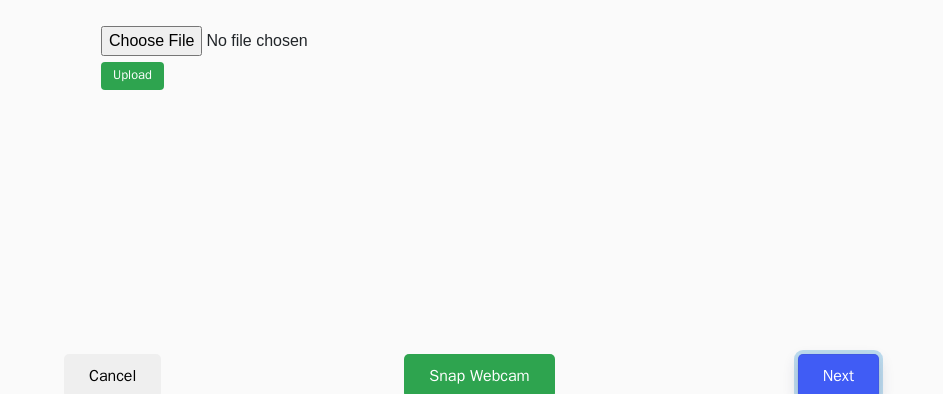 click on "Next" at bounding box center (838, 376) 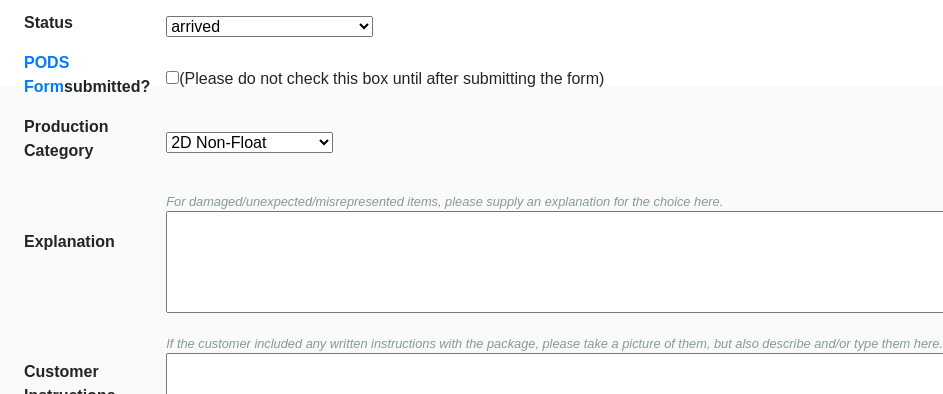 scroll, scrollTop: 452, scrollLeft: 0, axis: vertical 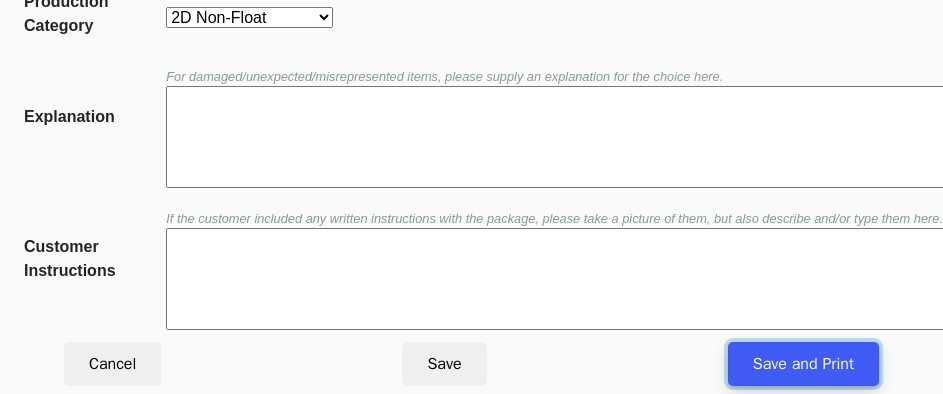 click on "Save and Print" at bounding box center (803, 364) 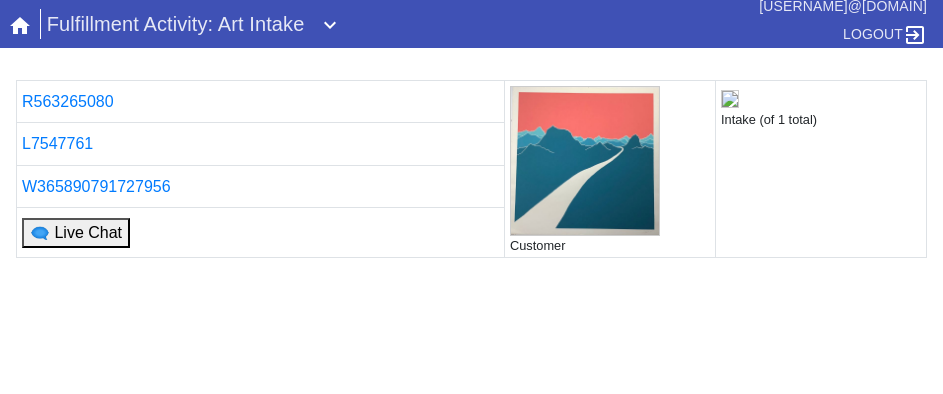 scroll, scrollTop: 0, scrollLeft: 0, axis: both 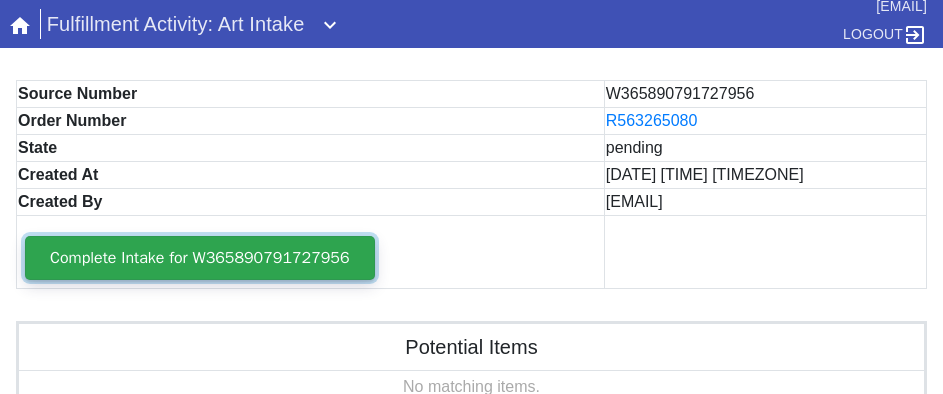 click on "Complete Intake for W365890791727956" at bounding box center (200, 258) 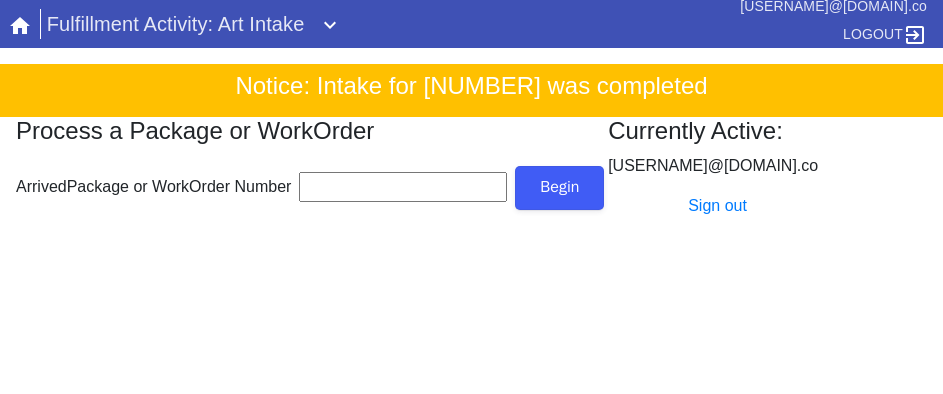 scroll, scrollTop: 0, scrollLeft: 0, axis: both 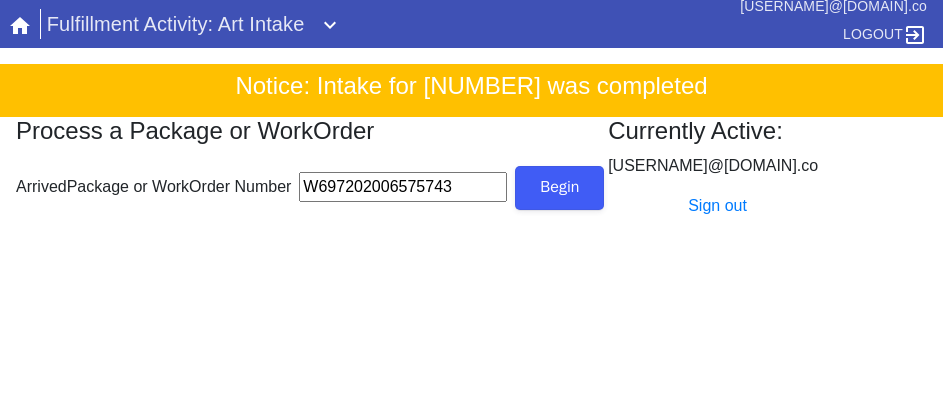 type on "W697202006575743" 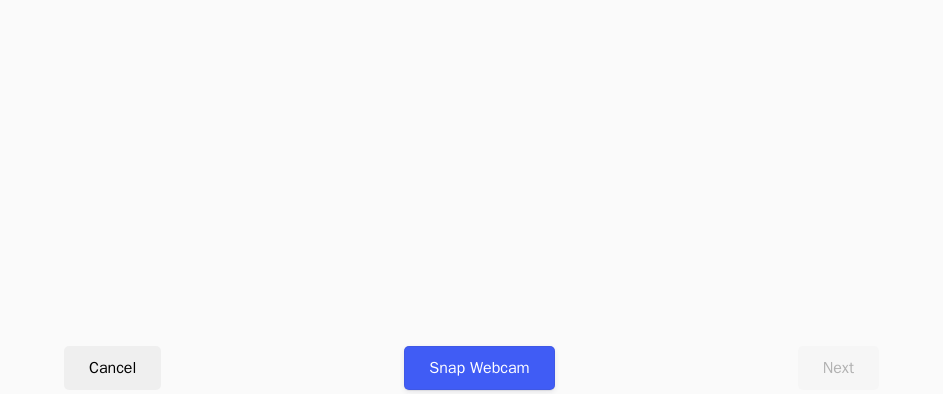 scroll, scrollTop: 912, scrollLeft: 0, axis: vertical 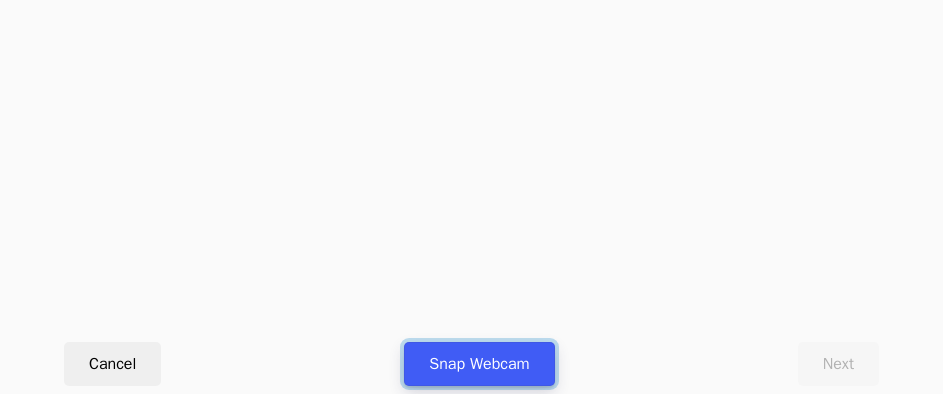 click on "Snap Webcam" at bounding box center (479, 364) 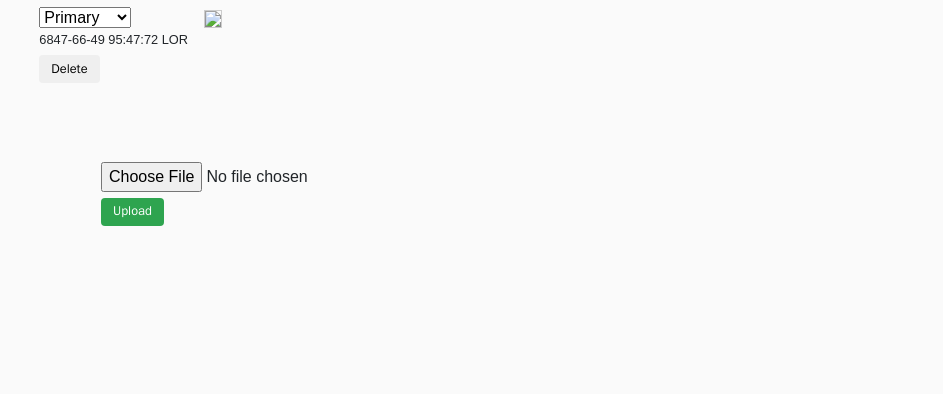 scroll, scrollTop: 912, scrollLeft: 0, axis: vertical 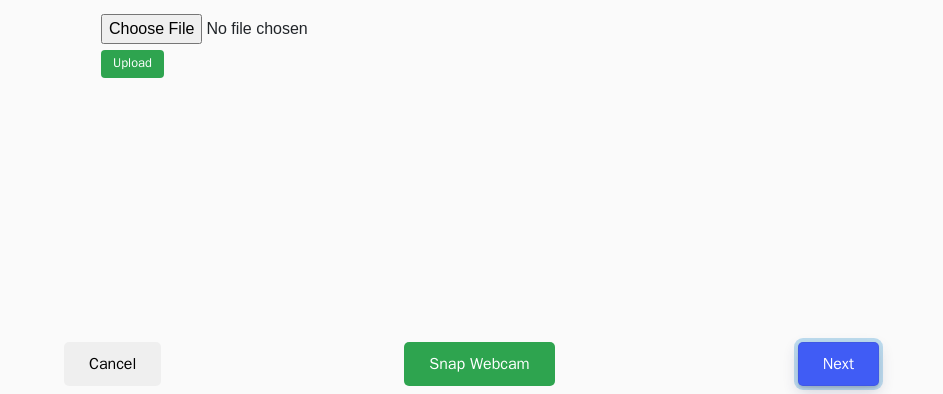 click on "Next" at bounding box center (838, 364) 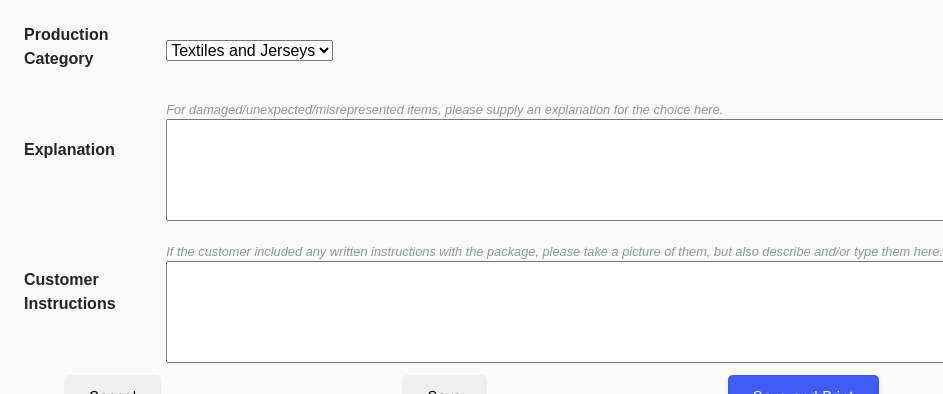 scroll, scrollTop: 452, scrollLeft: 0, axis: vertical 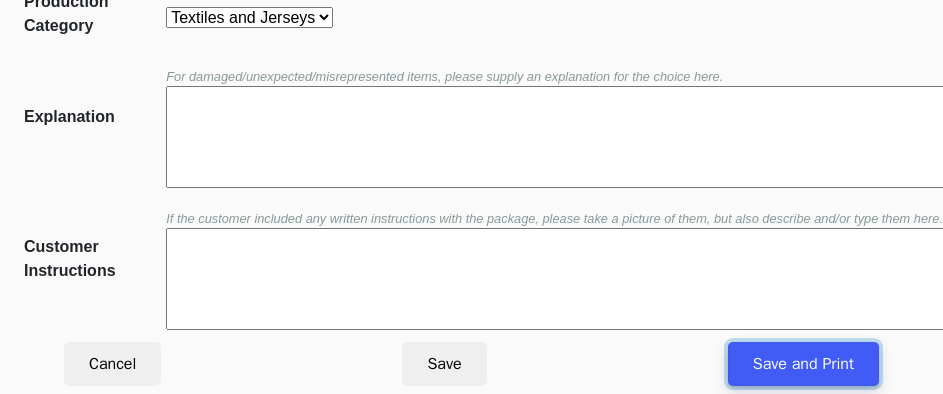 click on "Save and Print" at bounding box center [803, 364] 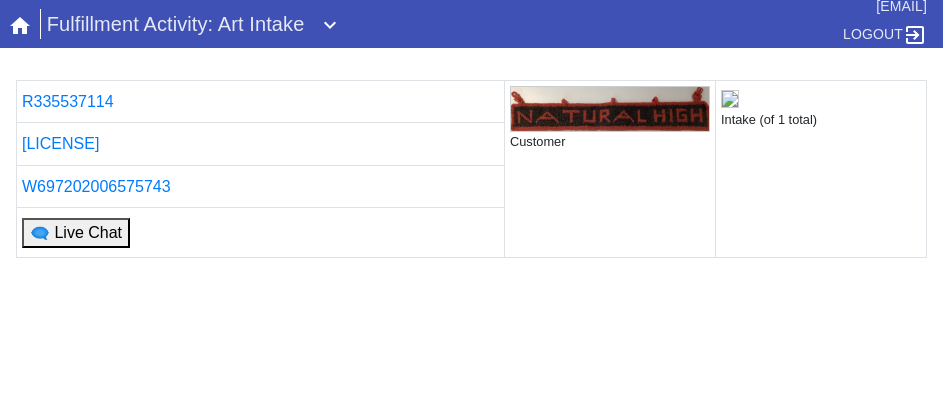 scroll, scrollTop: 0, scrollLeft: 0, axis: both 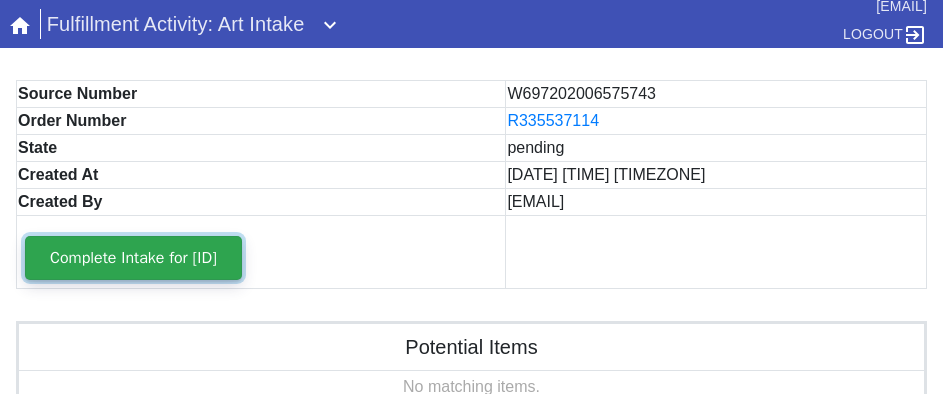 click on "Complete Intake for [ID]" at bounding box center [133, 258] 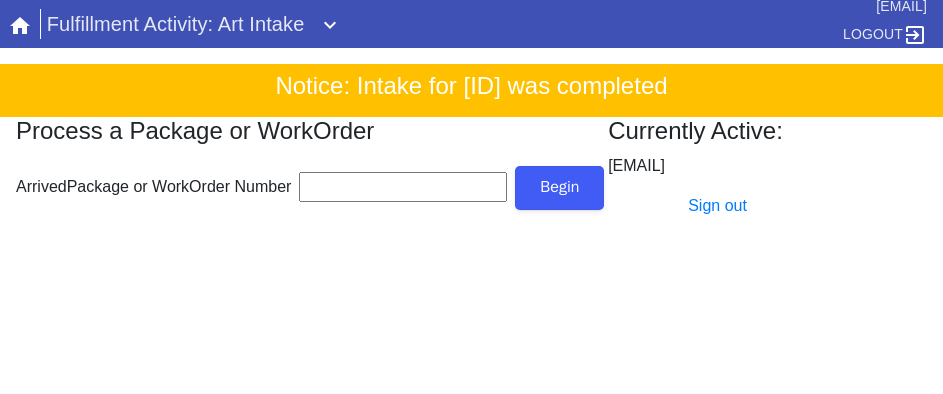 scroll, scrollTop: 0, scrollLeft: 0, axis: both 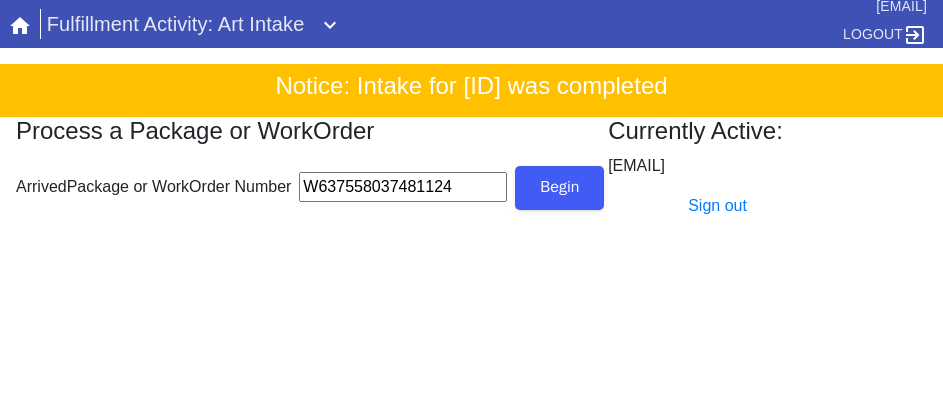 type on "W637558037481124" 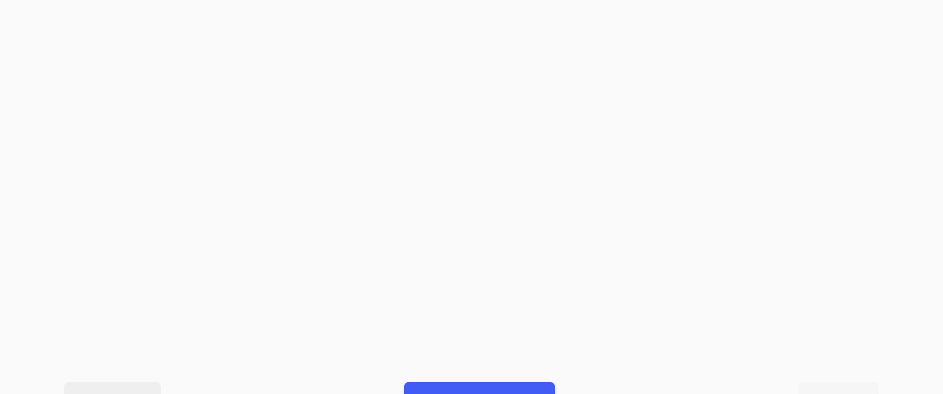 scroll, scrollTop: 900, scrollLeft: 0, axis: vertical 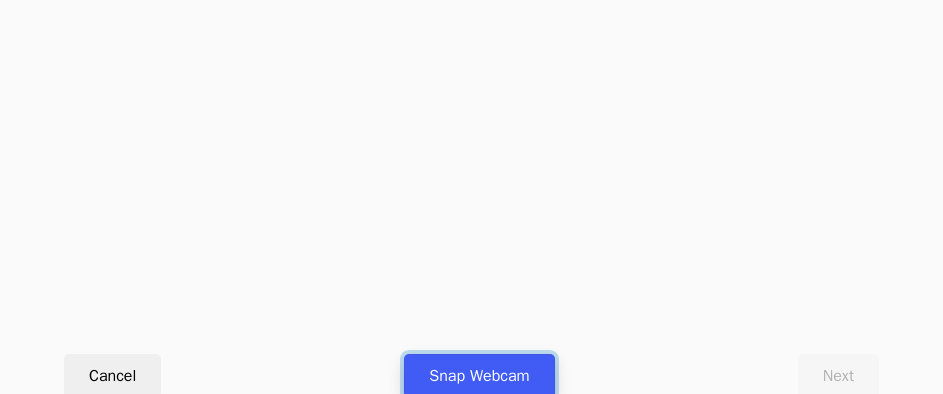 click on "Snap Webcam" at bounding box center (479, 376) 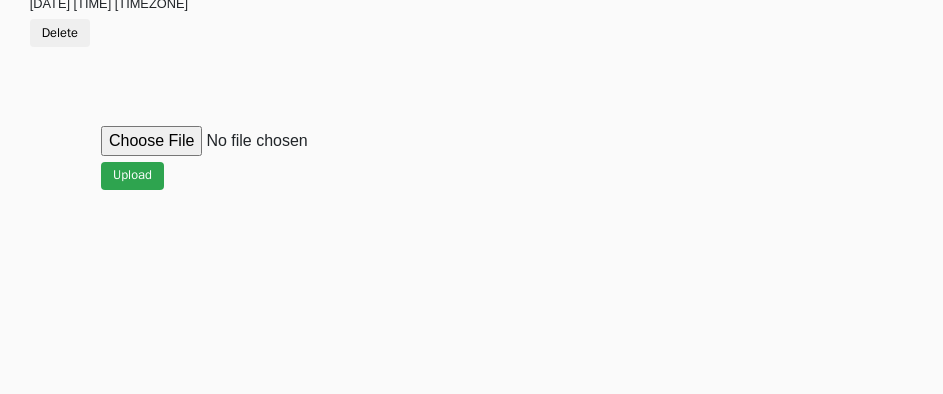scroll, scrollTop: 912, scrollLeft: 0, axis: vertical 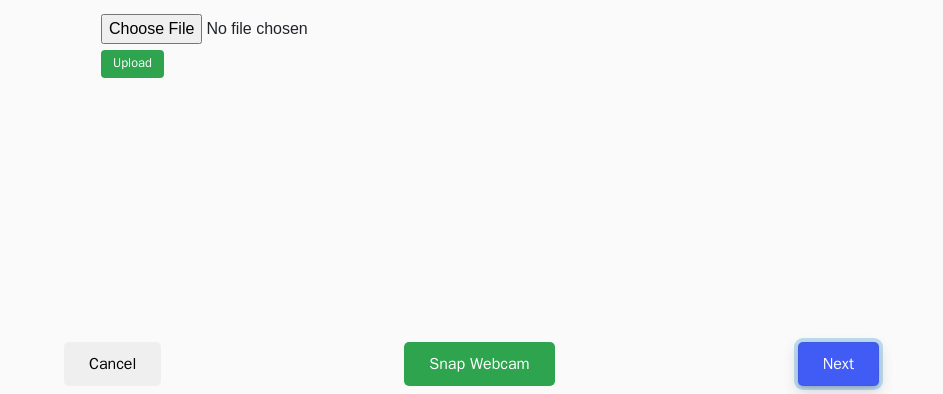 click on "Next" at bounding box center (838, 364) 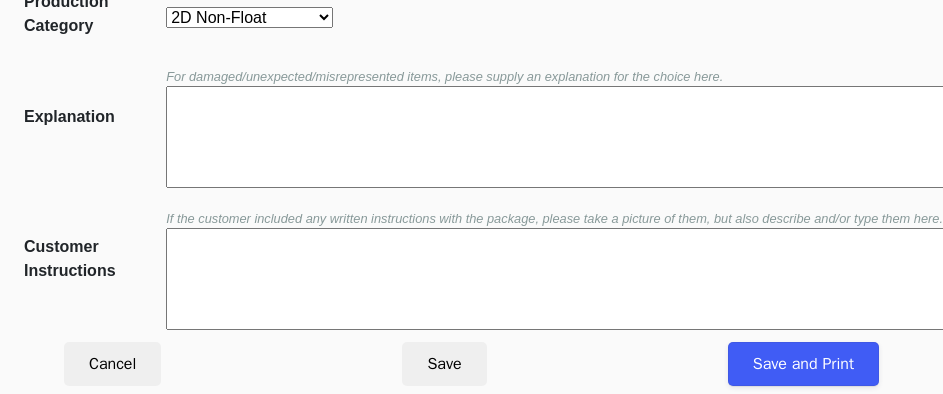 scroll, scrollTop: 452, scrollLeft: 0, axis: vertical 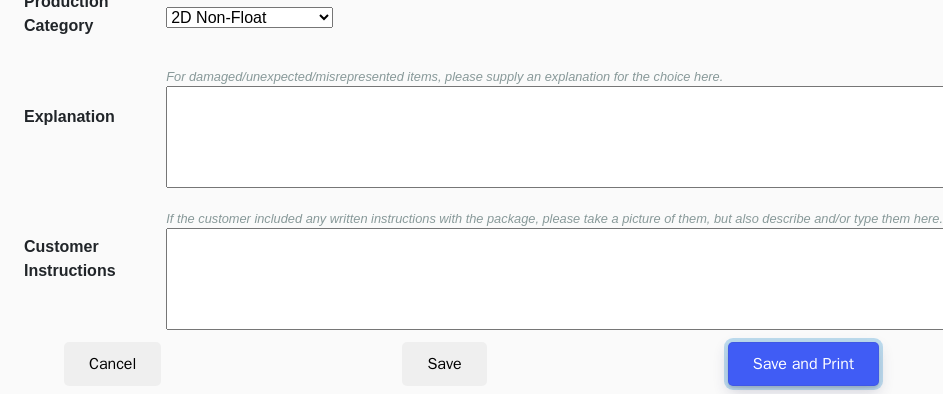 click on "Save and Print" at bounding box center (803, 364) 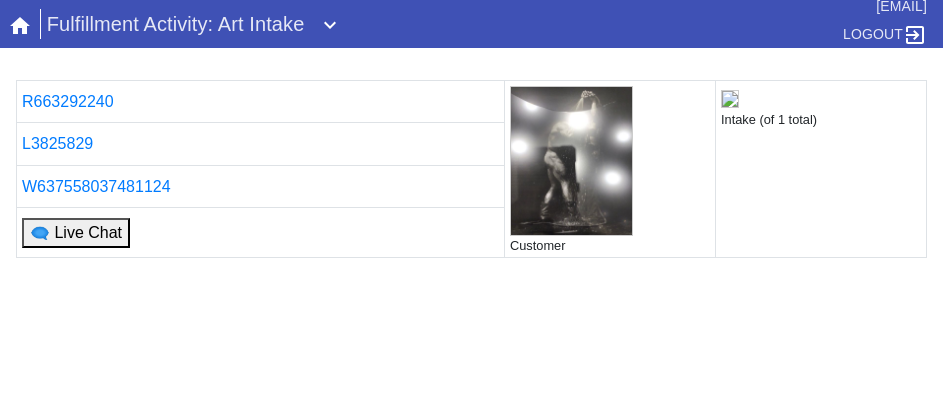 scroll, scrollTop: 0, scrollLeft: 0, axis: both 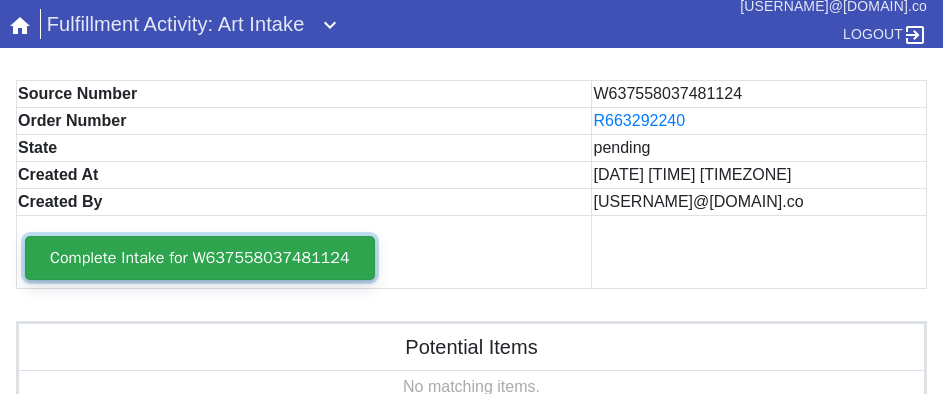 click on "Complete Intake for W637558037481124" at bounding box center [200, 258] 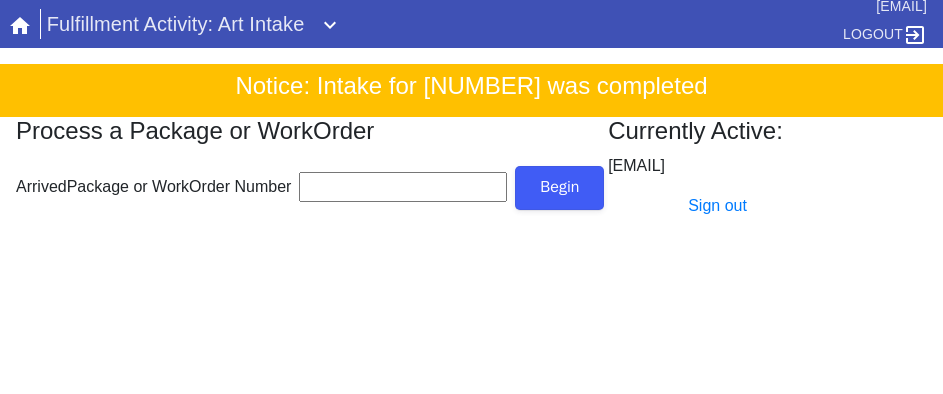 scroll, scrollTop: 0, scrollLeft: 0, axis: both 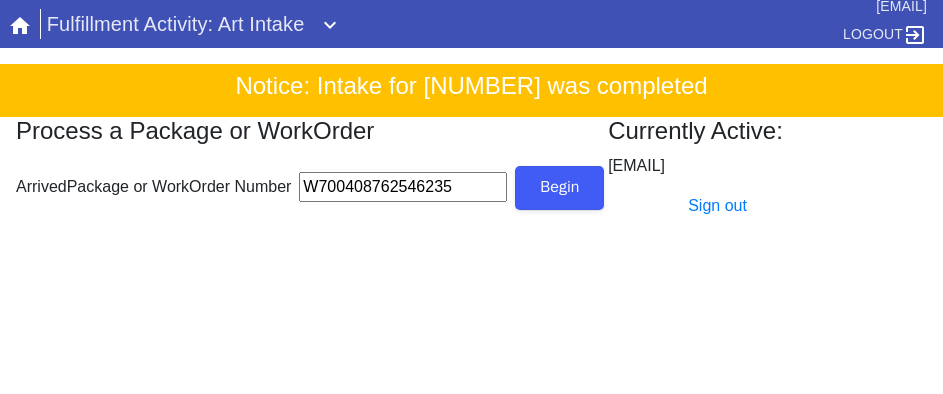 type on "W700408762546235" 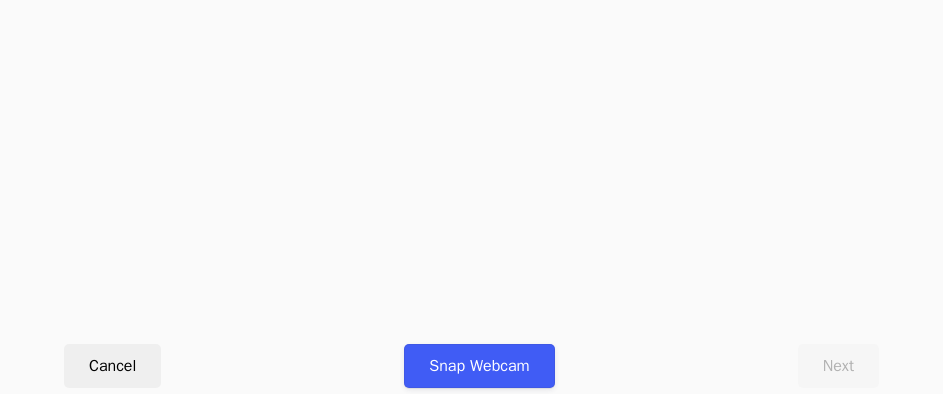 scroll, scrollTop: 912, scrollLeft: 0, axis: vertical 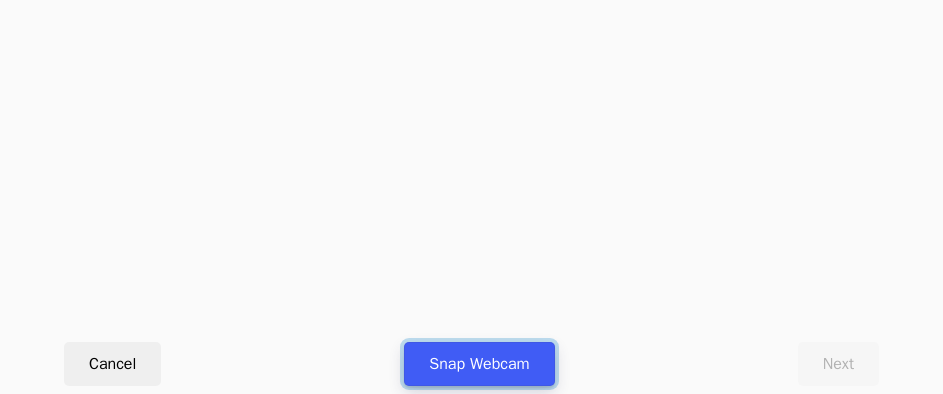 click on "Snap Webcam" at bounding box center [479, 364] 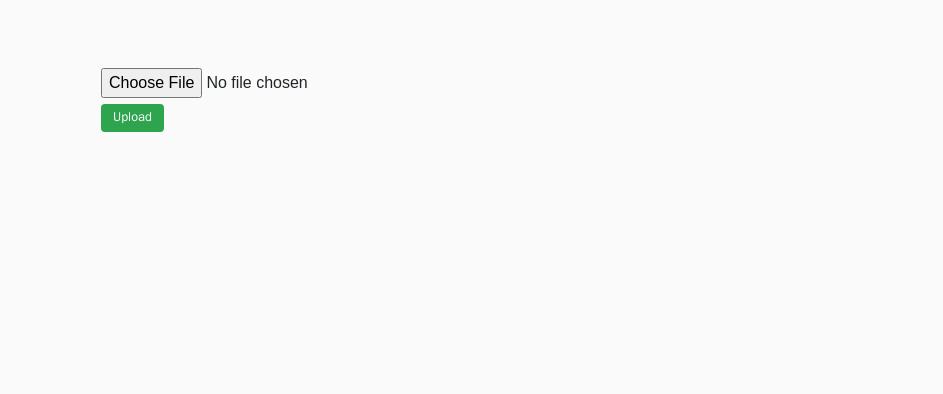 scroll, scrollTop: 912, scrollLeft: 0, axis: vertical 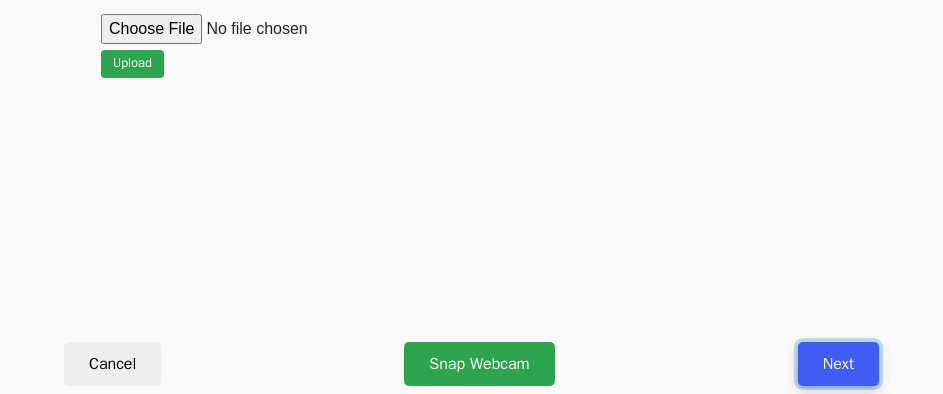 click on "Next" at bounding box center (838, 364) 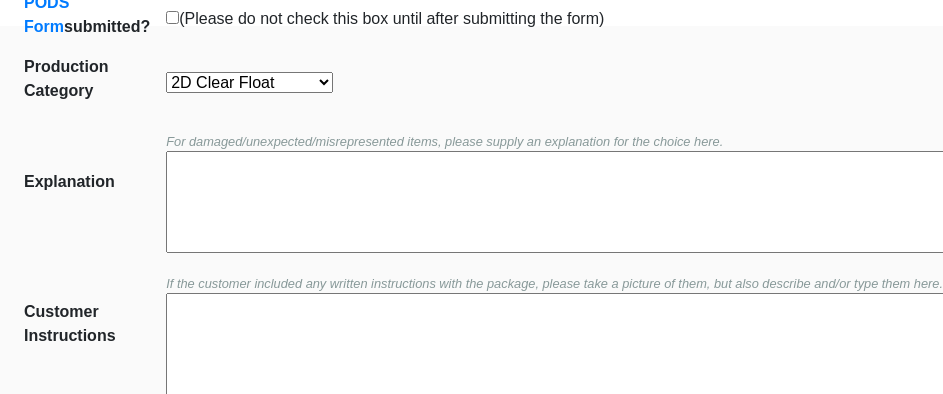scroll, scrollTop: 452, scrollLeft: 0, axis: vertical 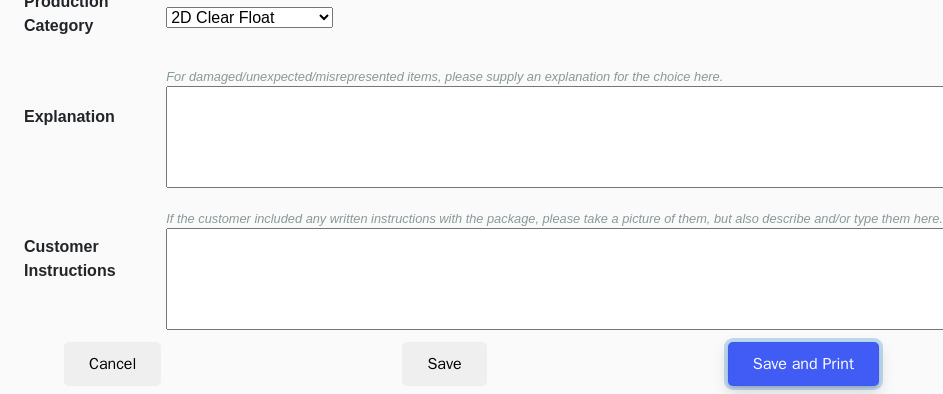 click on "Save and Print" at bounding box center (803, 364) 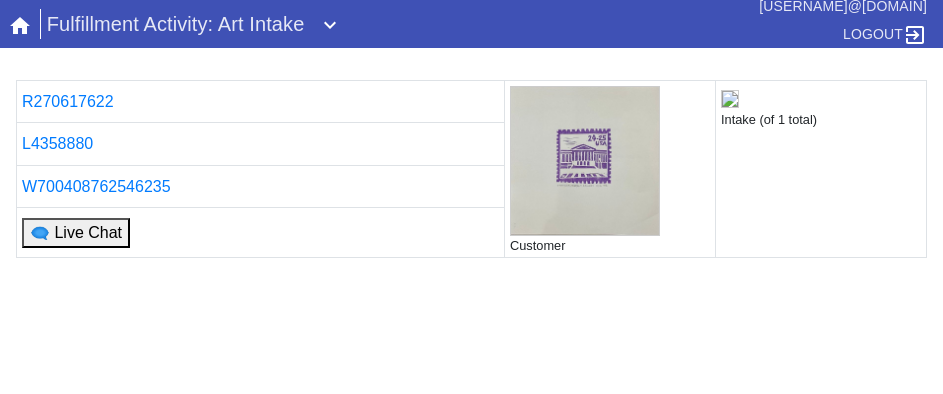 scroll, scrollTop: 0, scrollLeft: 0, axis: both 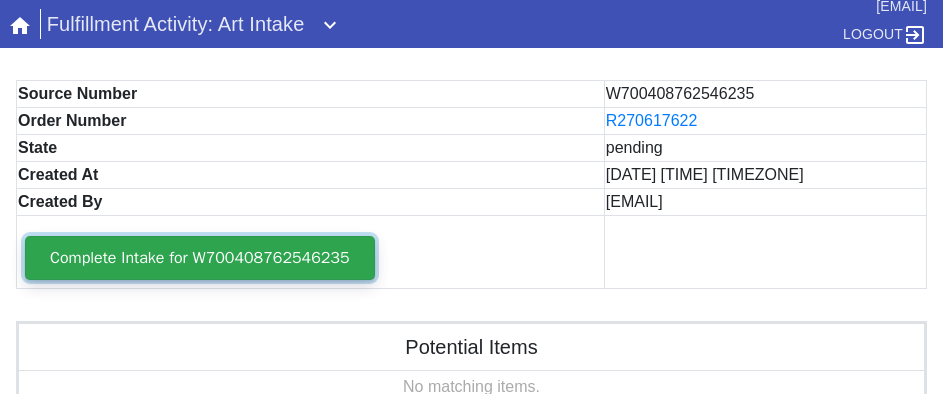 click on "Complete Intake for W700408762546235" at bounding box center [200, 258] 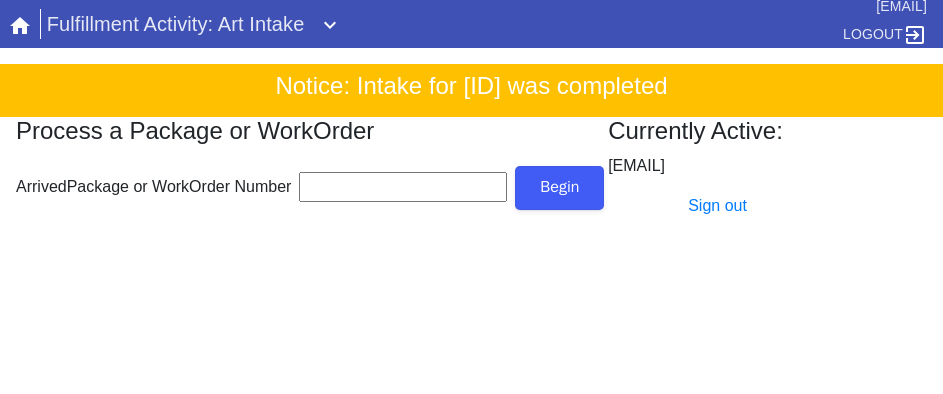 scroll, scrollTop: 0, scrollLeft: 0, axis: both 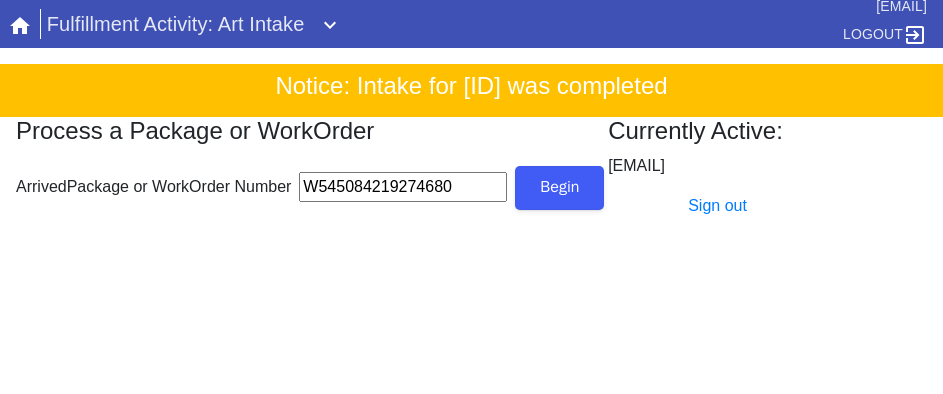 type on "W545084219274680" 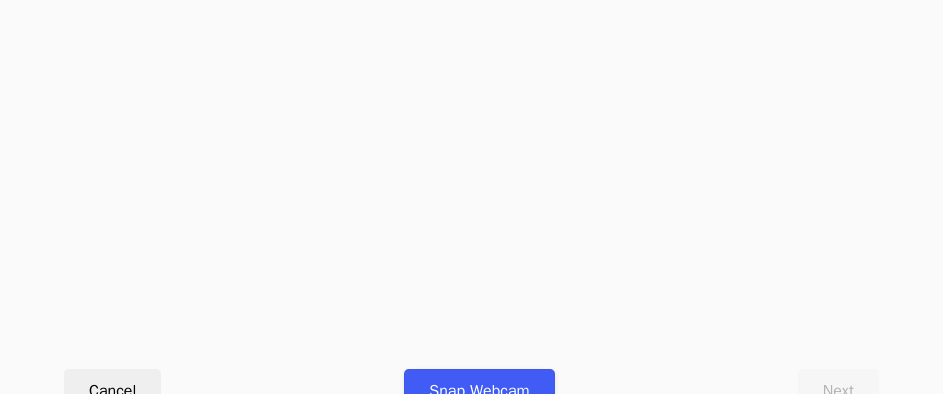 scroll, scrollTop: 912, scrollLeft: 0, axis: vertical 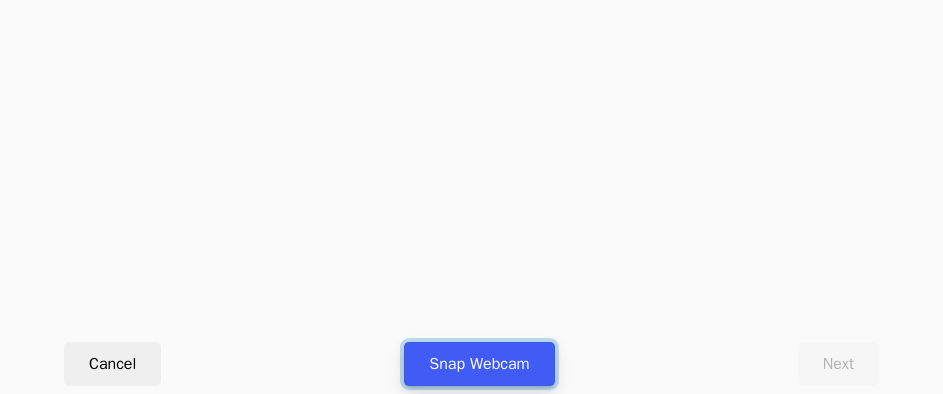 click on "Snap Webcam" at bounding box center [479, 364] 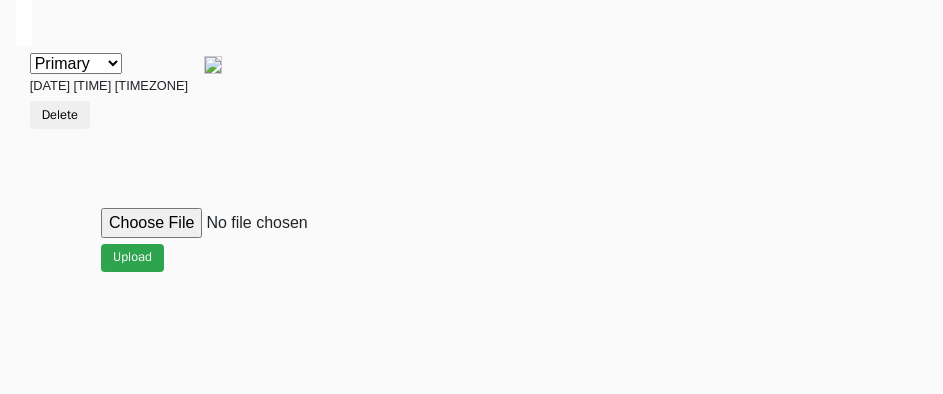 scroll, scrollTop: 900, scrollLeft: 0, axis: vertical 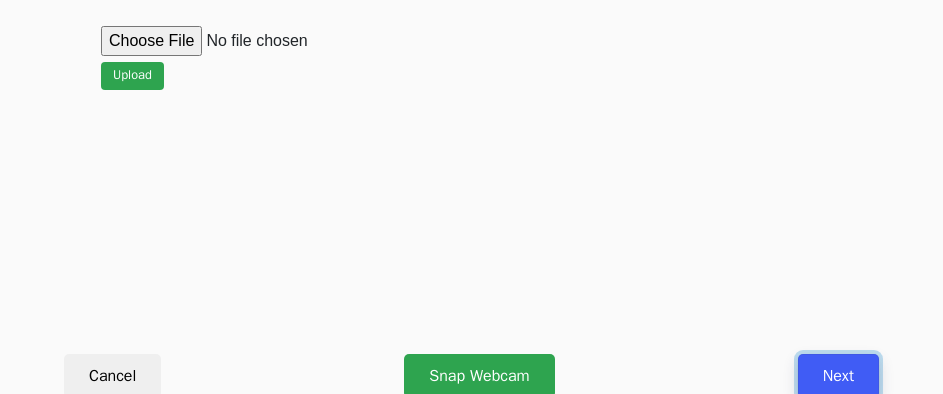 click on "Next" at bounding box center (838, 376) 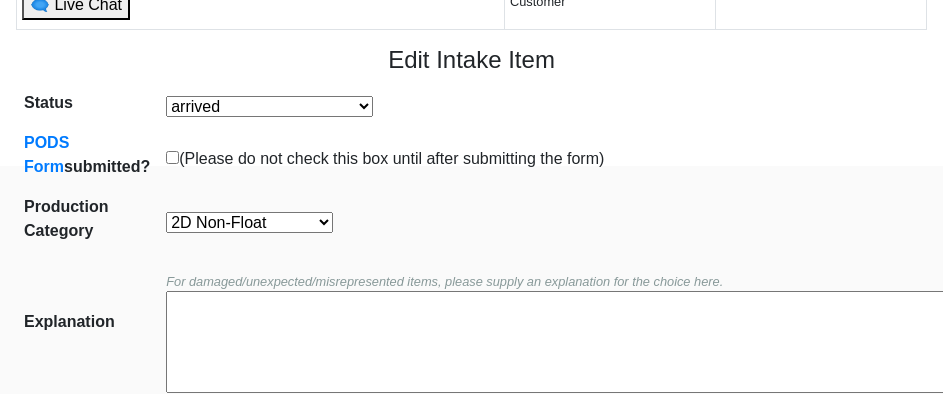 scroll, scrollTop: 300, scrollLeft: 0, axis: vertical 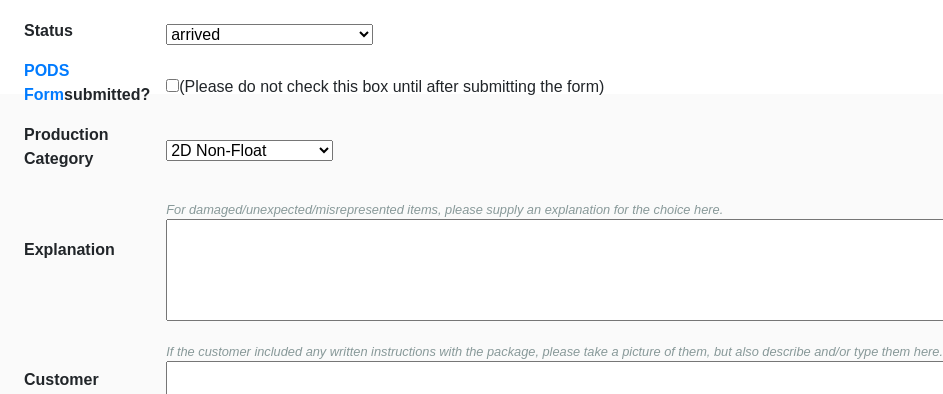 drag, startPoint x: 240, startPoint y: 128, endPoint x: 239, endPoint y: 139, distance: 11.045361 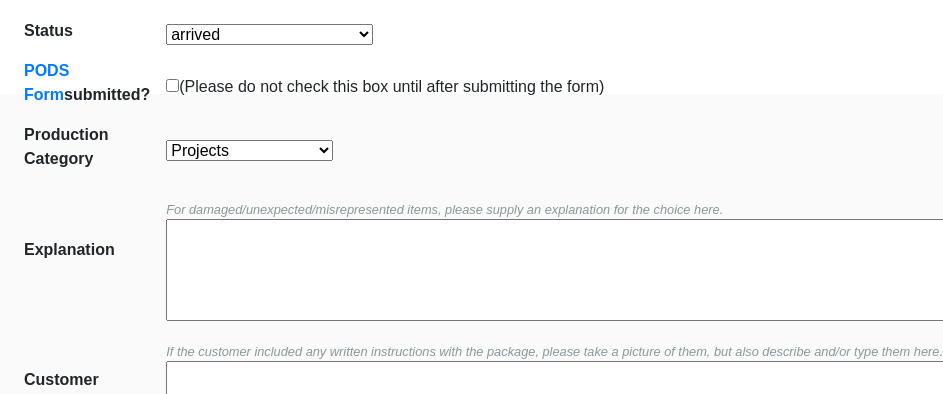 click on "2D Float
2D Non-Float
Oversize
Textiles and Jerseys
Projects
Canvas
2D Clear Float" at bounding box center (249, 150) 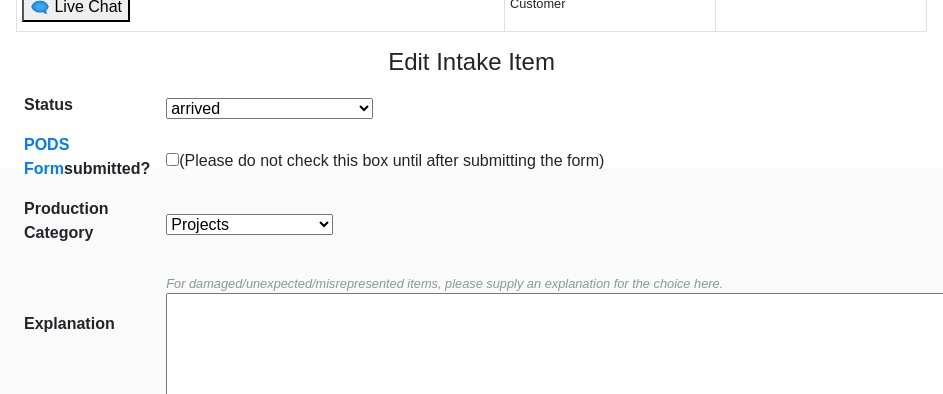 scroll, scrollTop: 200, scrollLeft: 0, axis: vertical 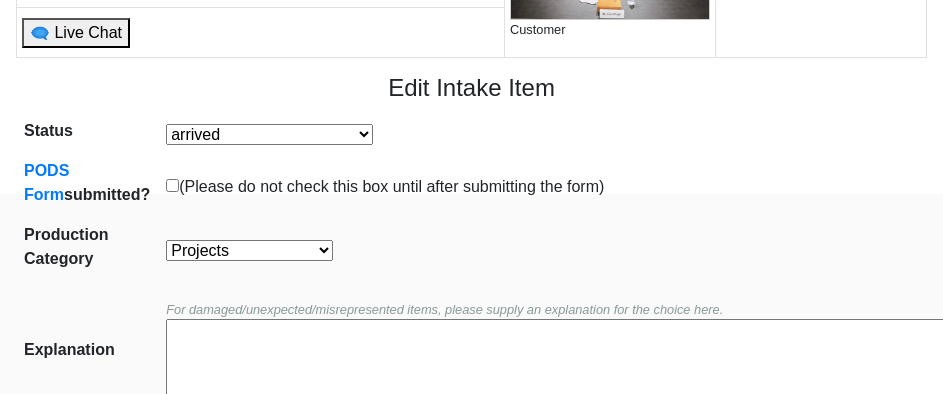 click on "2D Float
2D Non-Float
Oversize
Textiles and Jerseys
Projects
Canvas
2D Clear Float" at bounding box center (249, 250) 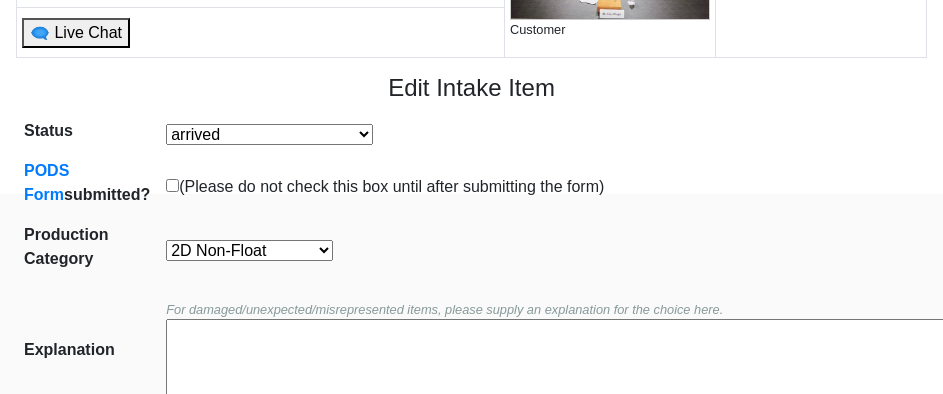 click on "2D Float
2D Non-Float
Oversize
Textiles and Jerseys
Projects
Canvas
2D Clear Float" at bounding box center [249, 250] 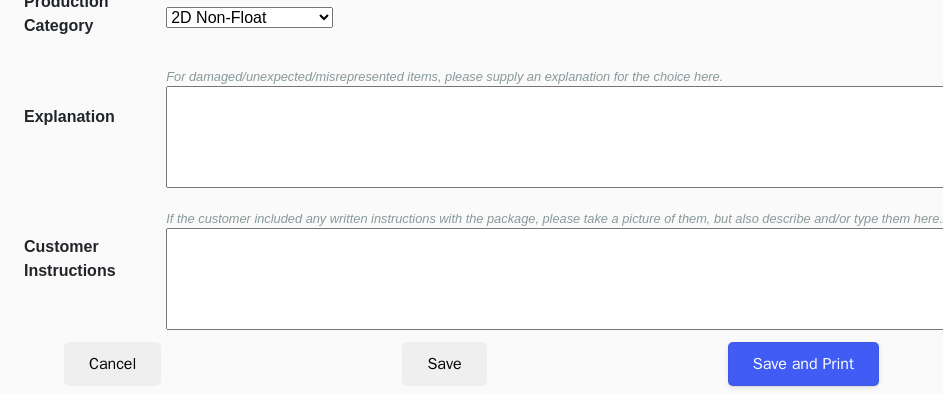 scroll, scrollTop: 452, scrollLeft: 0, axis: vertical 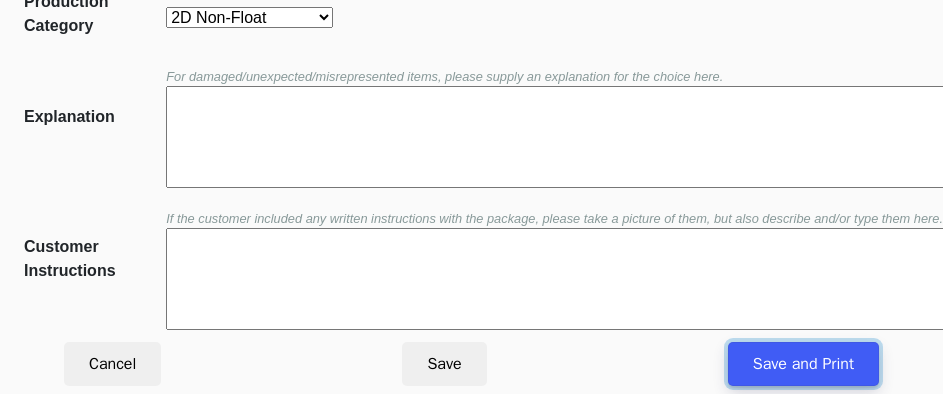 click on "Save and Print" at bounding box center [803, 364] 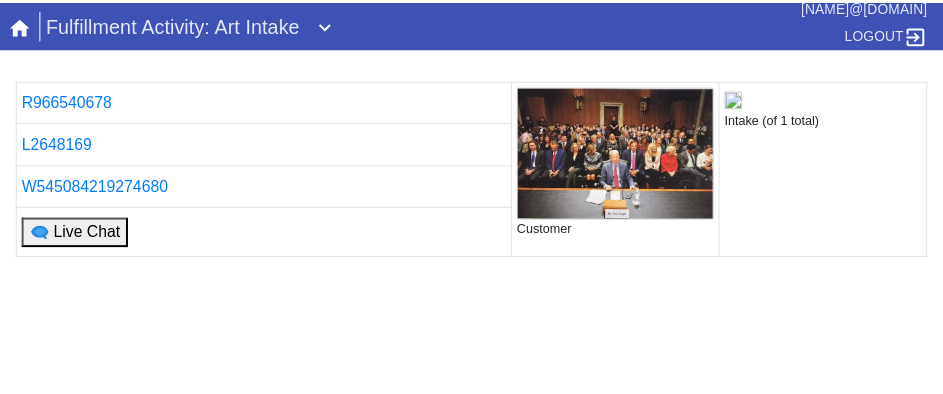 scroll, scrollTop: 0, scrollLeft: 0, axis: both 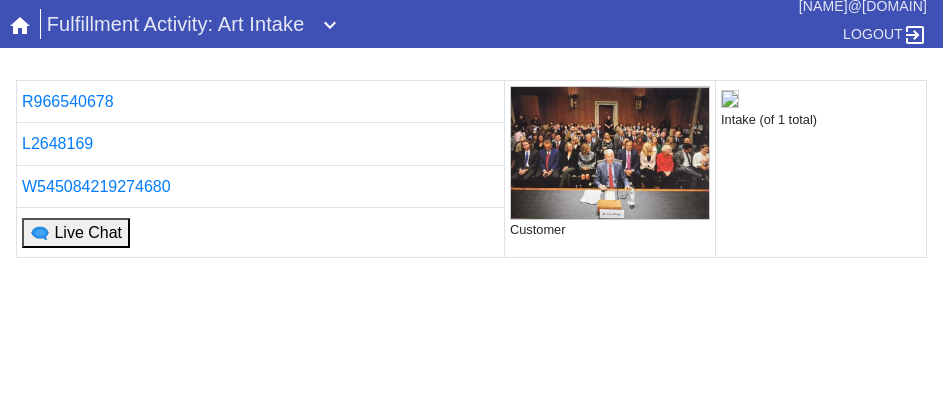 click on "R966540678 Customer Intake (of 1 total) L2648169 W545084219274680 🗨 Live Chat Printing... If you are not returned to the Intake tool after printing is complete, please click  here ." at bounding box center (471, 319) 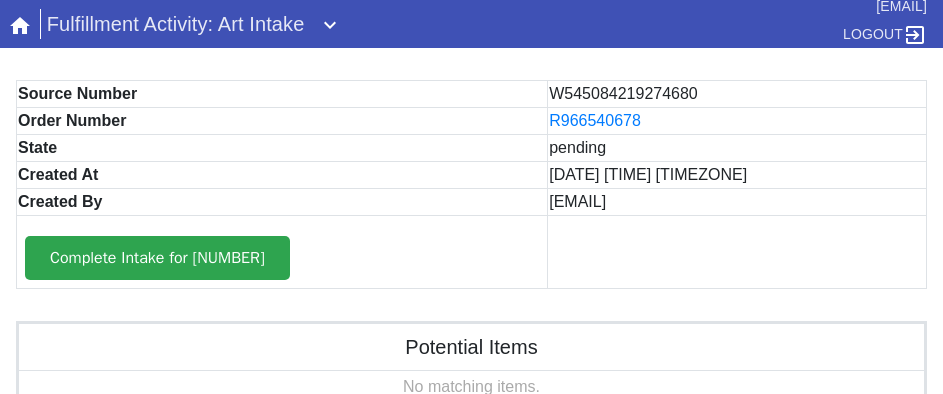scroll, scrollTop: 0, scrollLeft: 0, axis: both 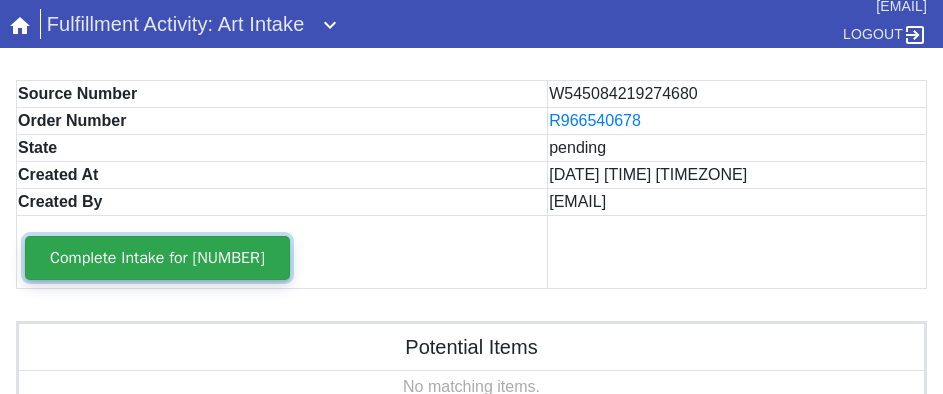 click on "Complete Intake for [NUMBER]" at bounding box center [157, 258] 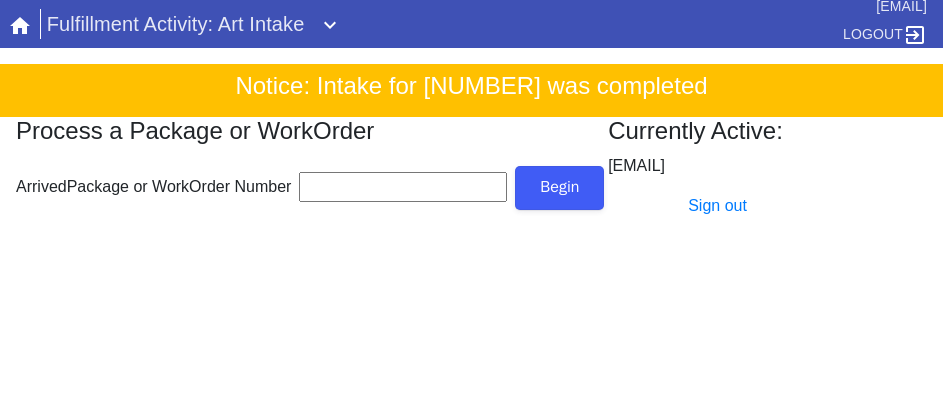 scroll, scrollTop: 0, scrollLeft: 0, axis: both 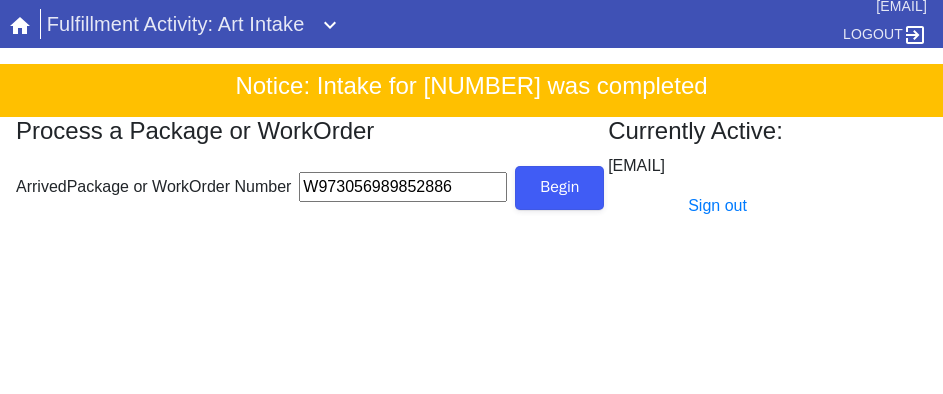 type on "W973056989852886" 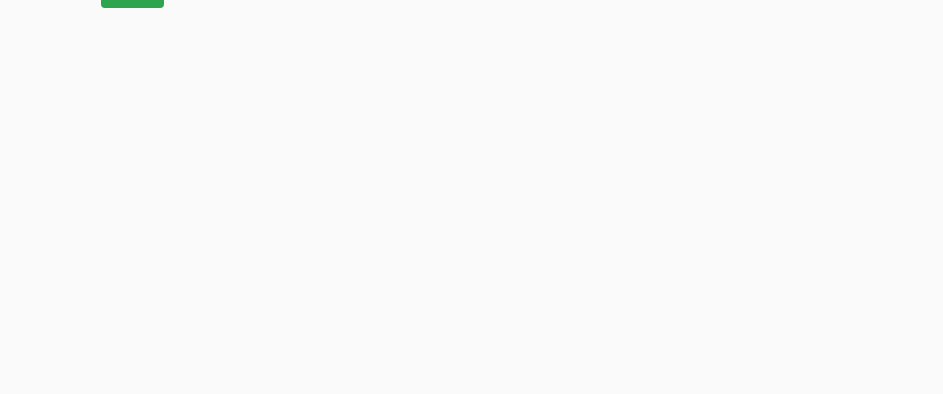 scroll, scrollTop: 912, scrollLeft: 0, axis: vertical 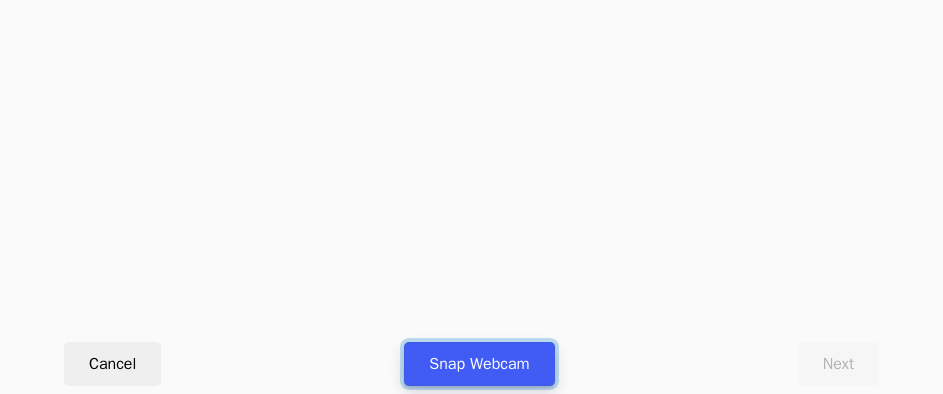 click on "Snap Webcam" at bounding box center (479, 364) 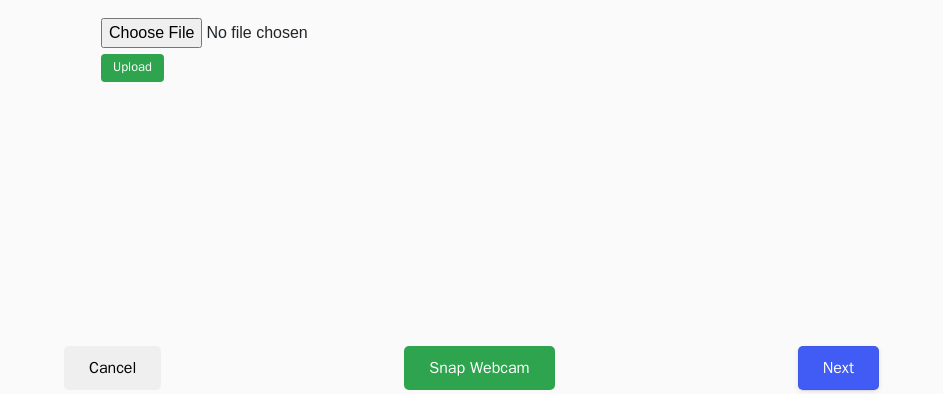 scroll, scrollTop: 912, scrollLeft: 0, axis: vertical 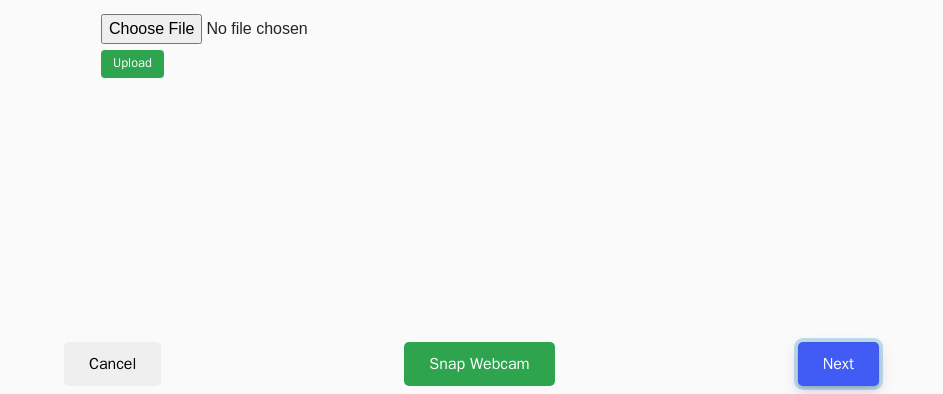 click on "Next" at bounding box center (838, 364) 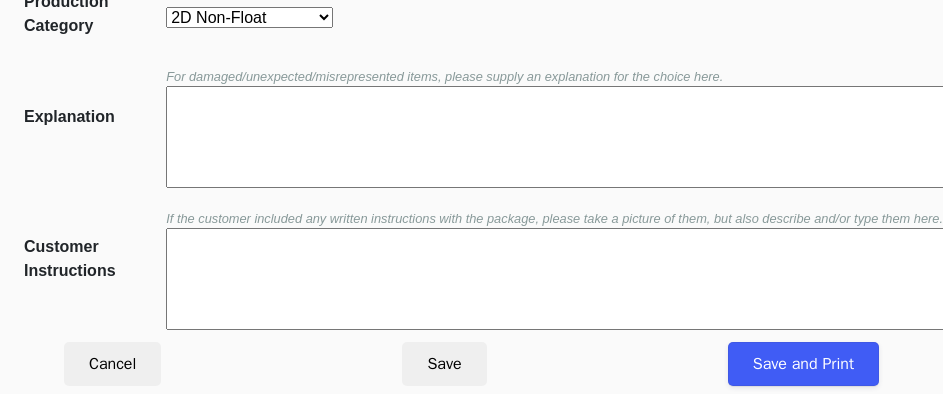 scroll, scrollTop: 452, scrollLeft: 0, axis: vertical 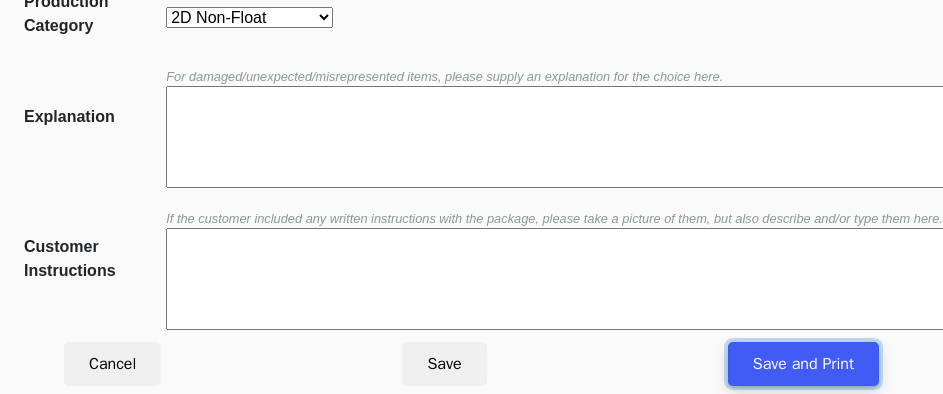 click on "Save and Print" at bounding box center [803, 364] 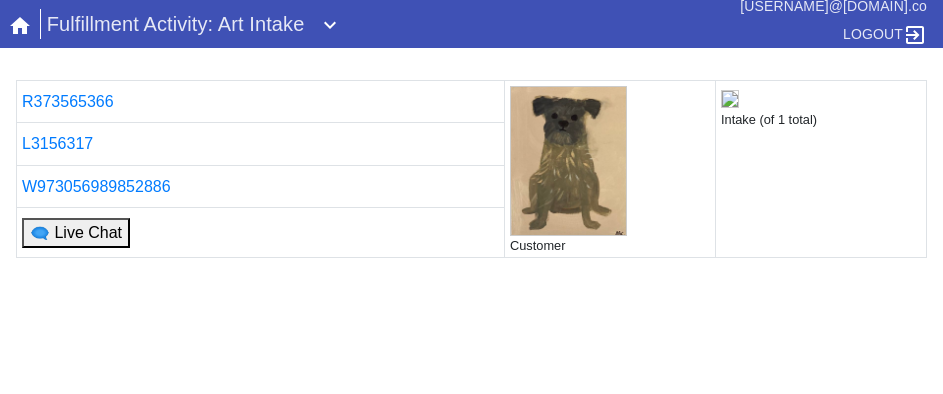 scroll, scrollTop: 0, scrollLeft: 0, axis: both 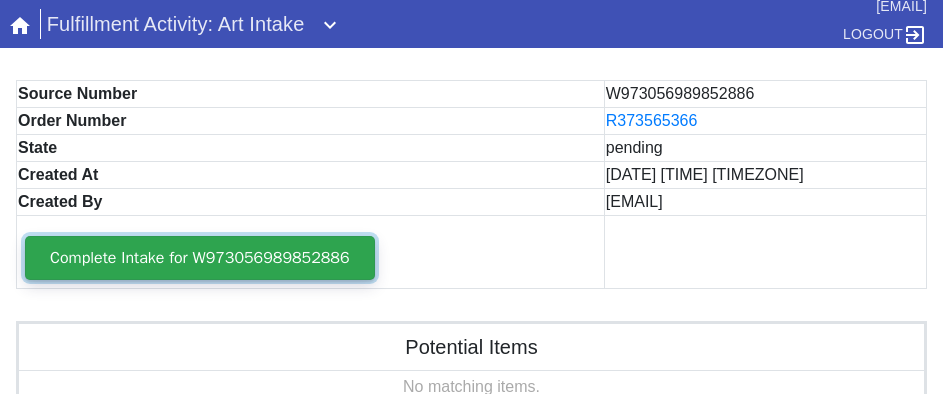 click on "Complete Intake for W973056989852886" at bounding box center (200, 258) 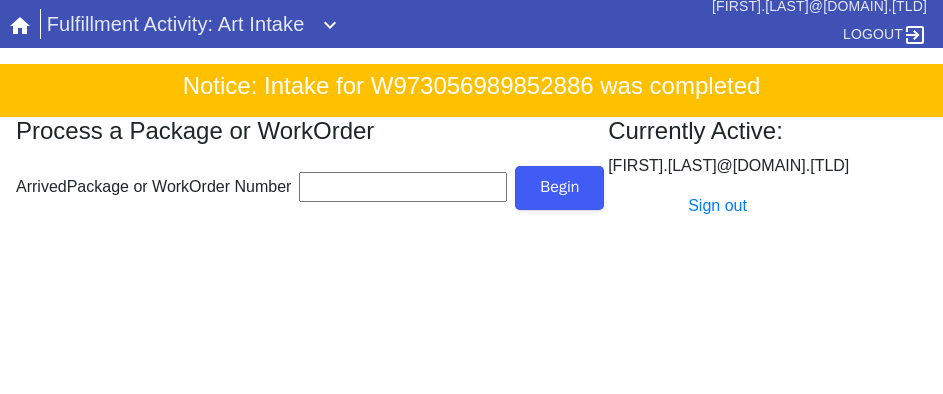 scroll, scrollTop: 0, scrollLeft: 0, axis: both 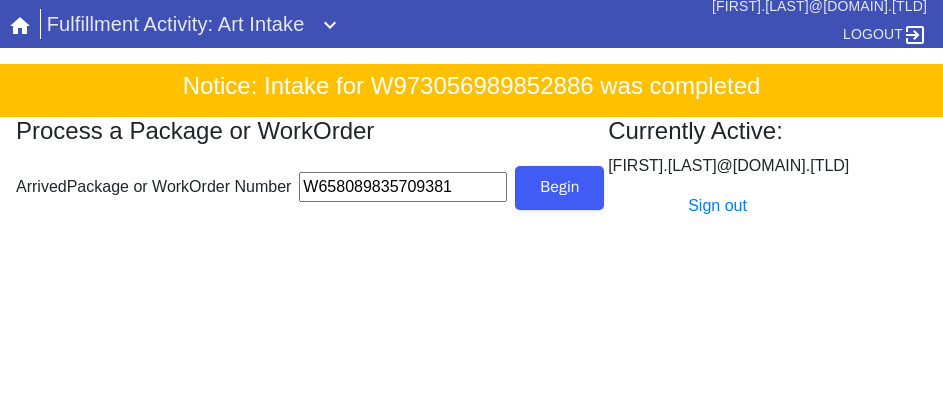 type on "W658089835709381" 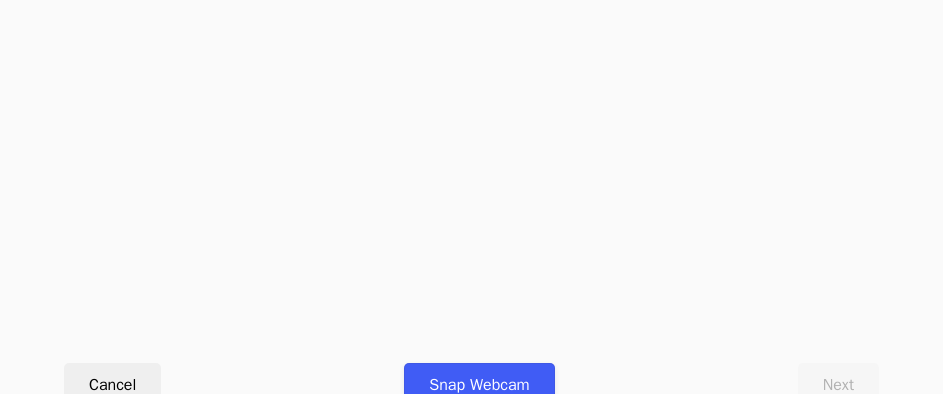 scroll, scrollTop: 900, scrollLeft: 0, axis: vertical 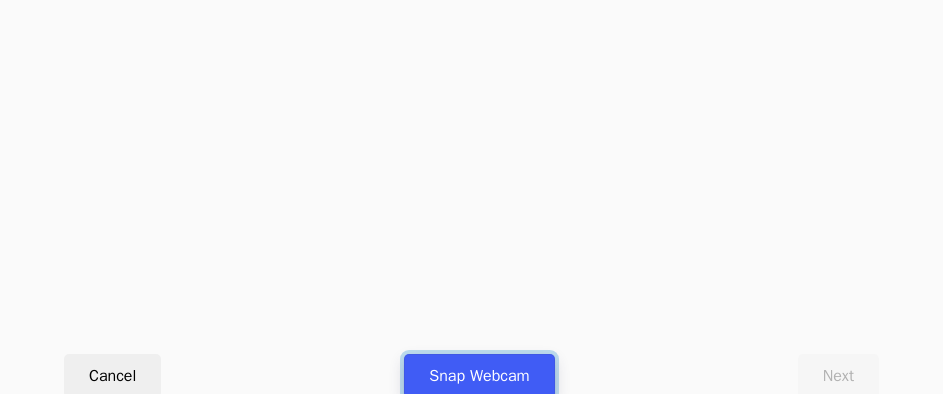 click on "Snap Webcam" at bounding box center [479, 376] 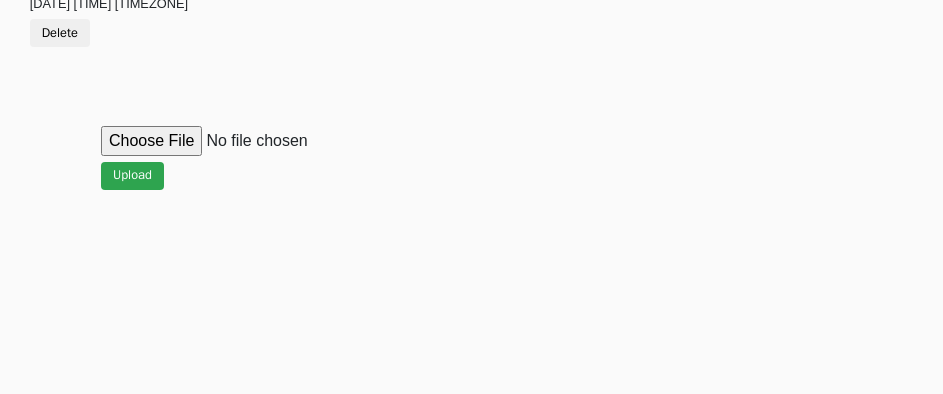 scroll, scrollTop: 912, scrollLeft: 0, axis: vertical 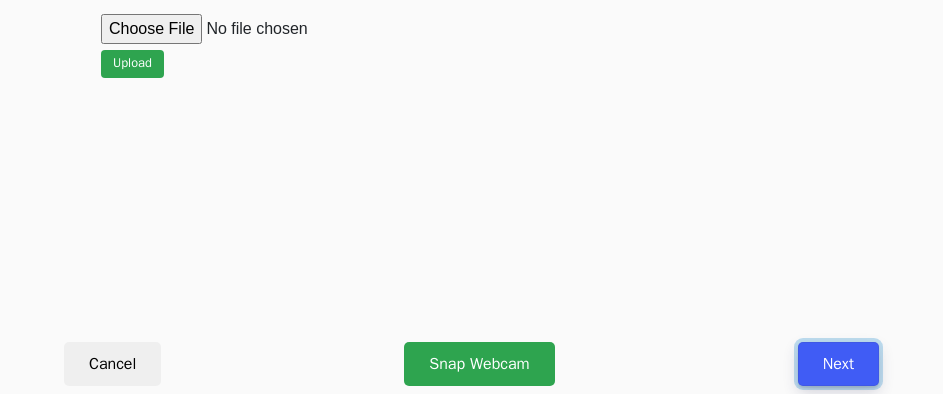 click on "Next" at bounding box center [838, 364] 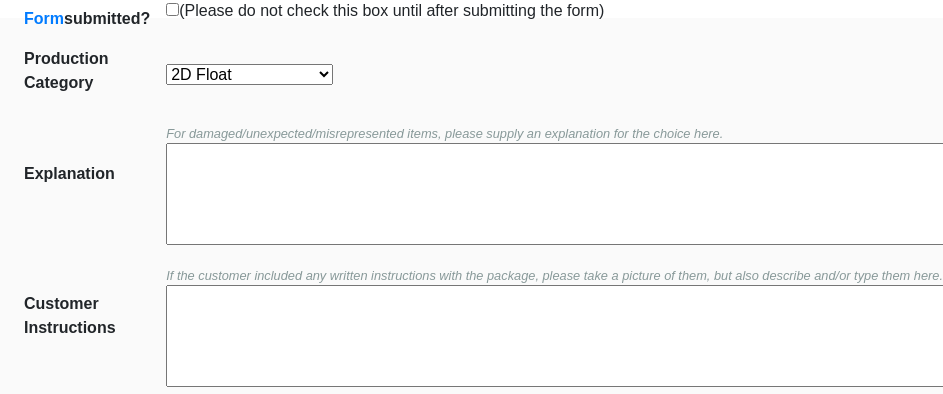scroll, scrollTop: 452, scrollLeft: 0, axis: vertical 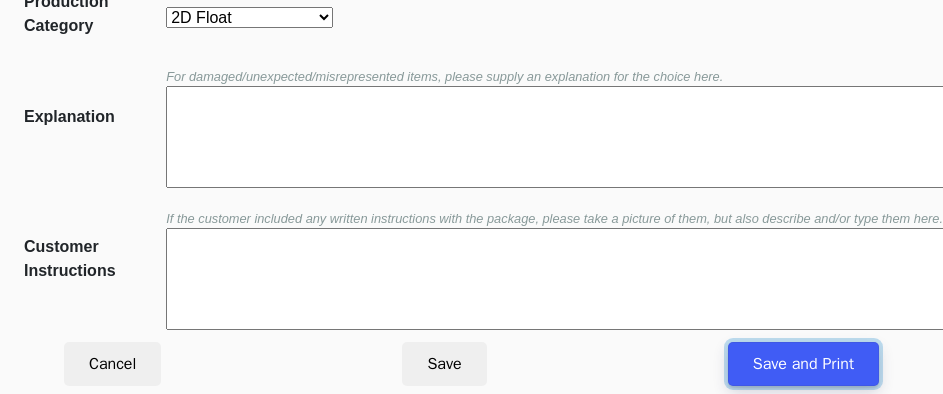 click on "Save and Print" at bounding box center [803, 364] 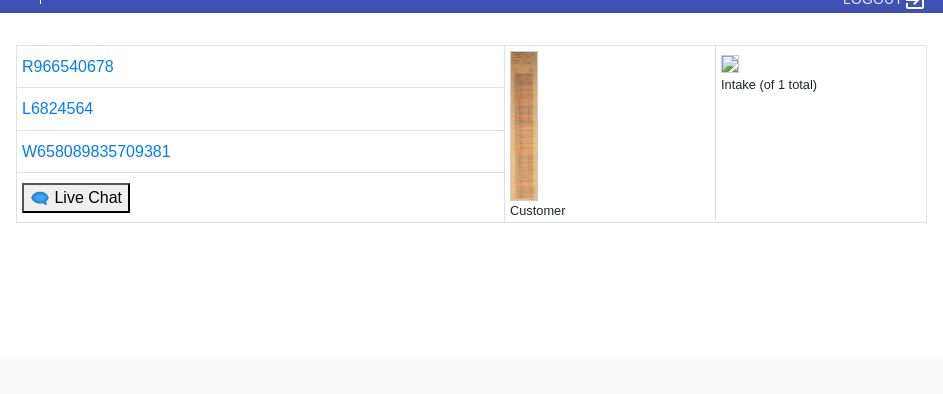 scroll, scrollTop: 0, scrollLeft: 0, axis: both 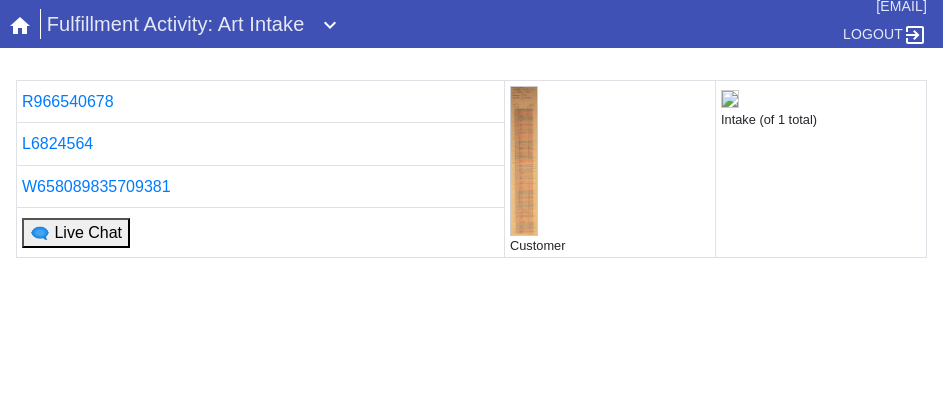 click on "R966540678 Customer Intake (of 1 total) L6824564 W658089835709381 🗨 Live Chat Printing... If you are not returned to the Intake tool after printing is complete, please click  here ." at bounding box center (471, 319) 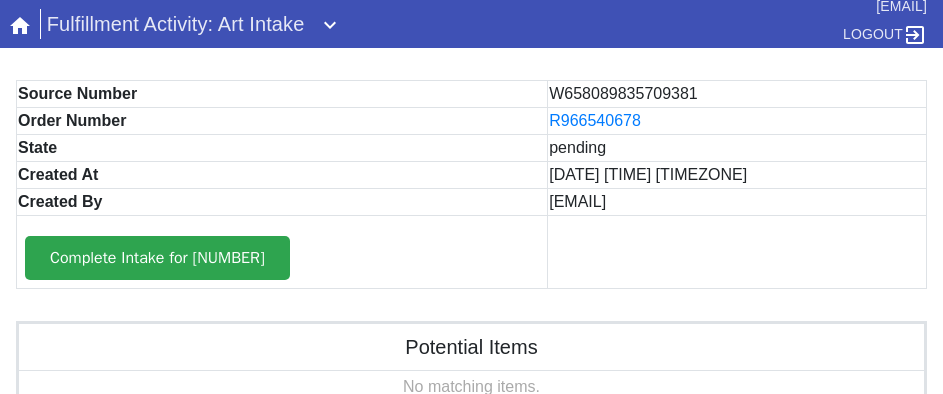 scroll, scrollTop: 0, scrollLeft: 0, axis: both 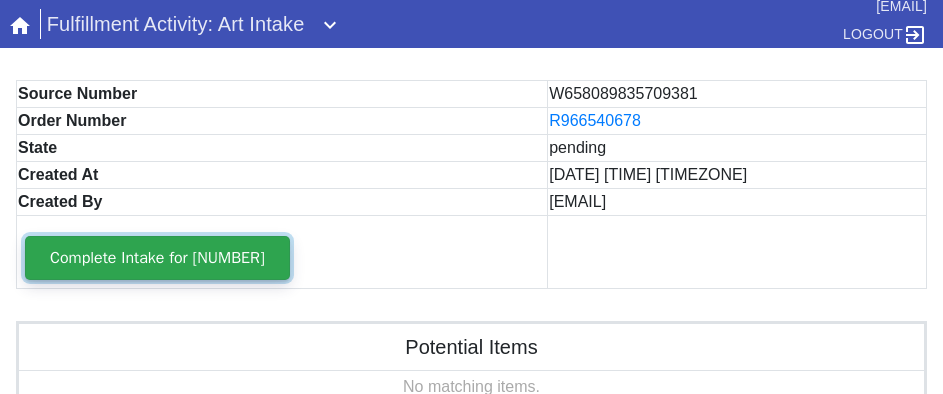 click on "Complete Intake for W658089835709381" at bounding box center [157, 258] 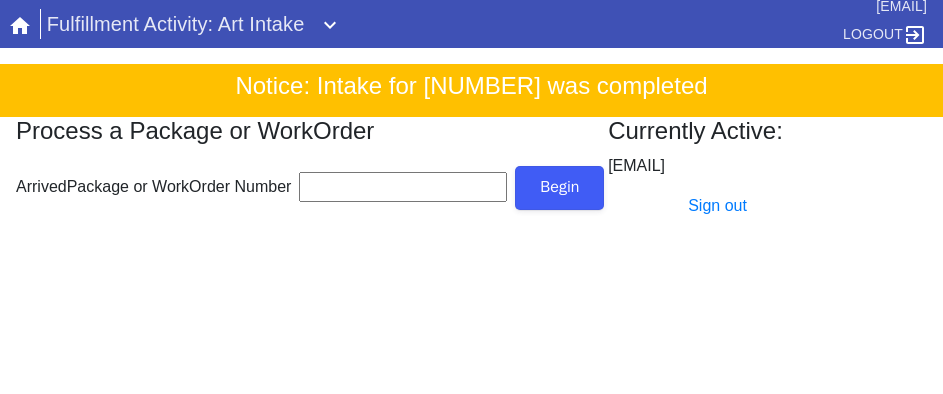 scroll, scrollTop: 0, scrollLeft: 0, axis: both 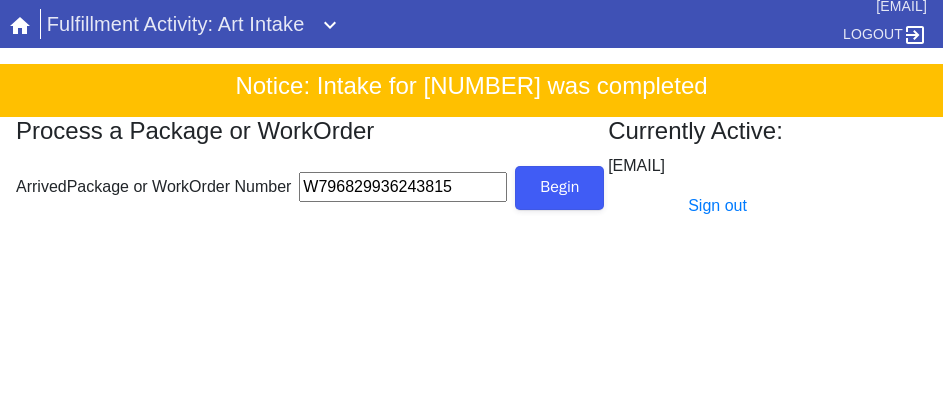 type on "W796829936243815" 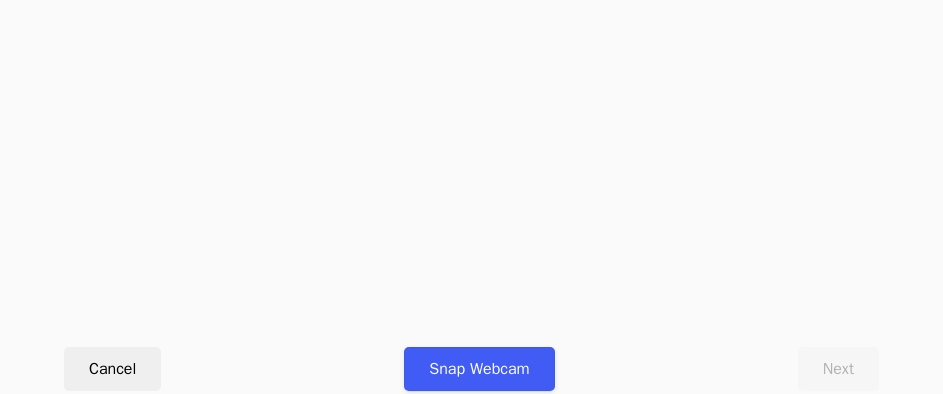 scroll, scrollTop: 912, scrollLeft: 0, axis: vertical 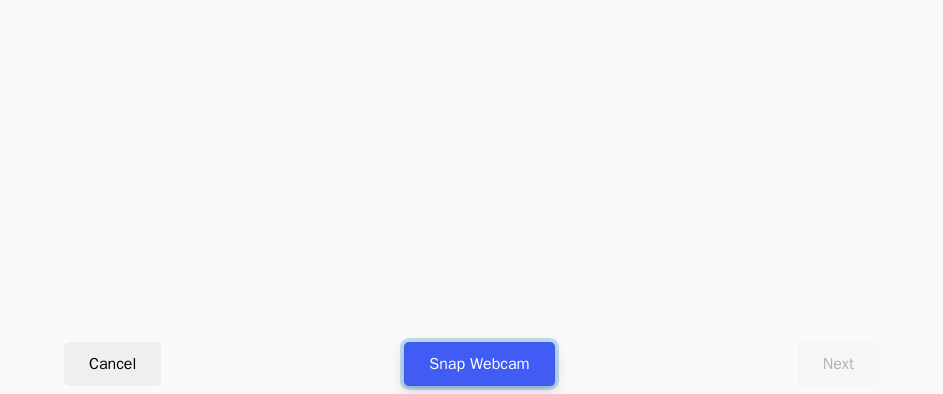 click on "Snap Webcam" at bounding box center [479, 364] 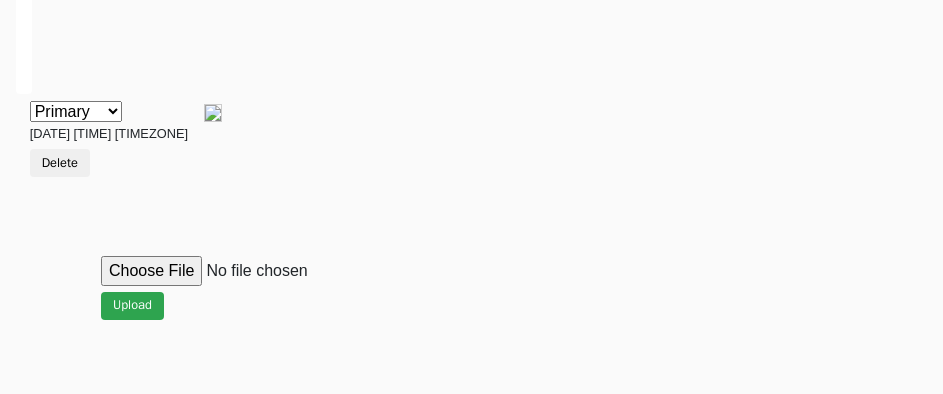 scroll, scrollTop: 912, scrollLeft: 0, axis: vertical 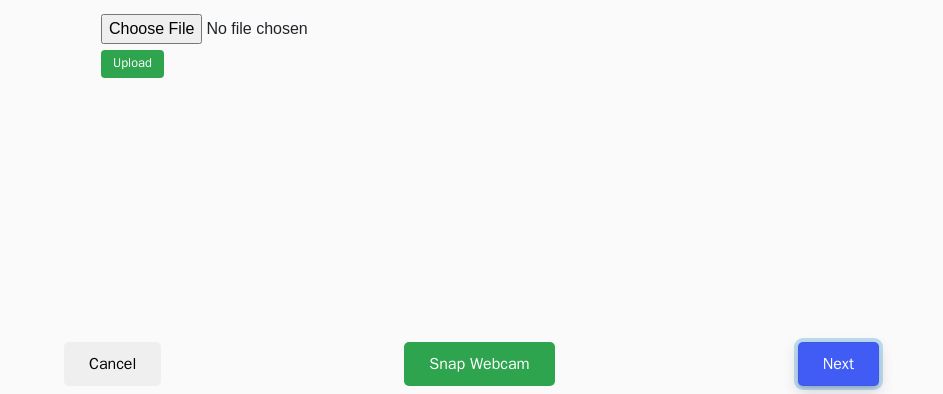 click on "Next" at bounding box center [838, 364] 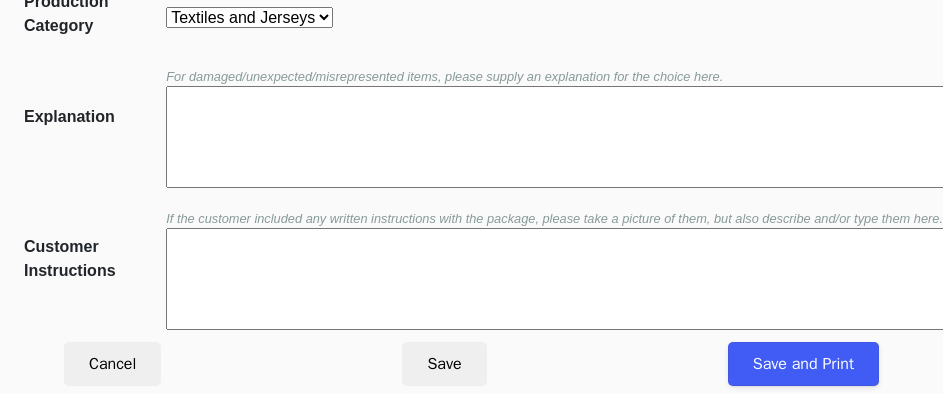 scroll, scrollTop: 452, scrollLeft: 0, axis: vertical 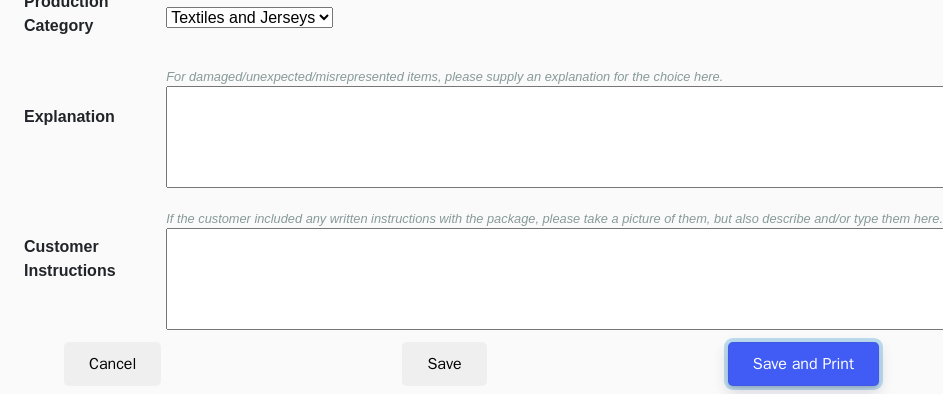 click on "Save and Print" at bounding box center [803, 364] 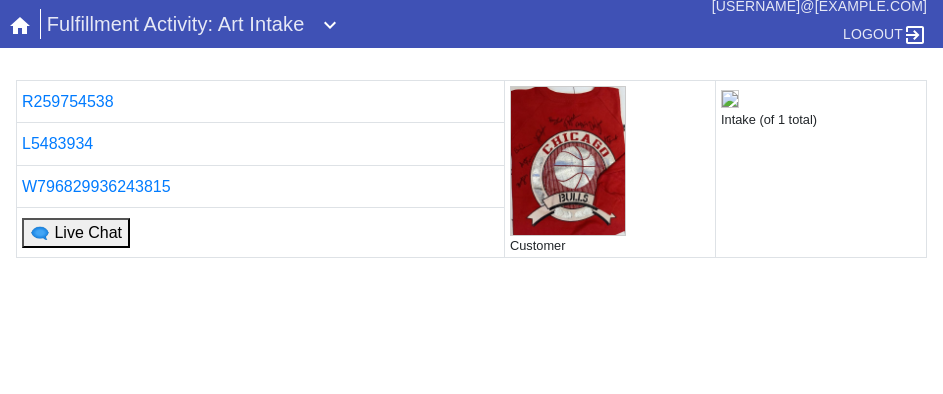 scroll, scrollTop: 0, scrollLeft: 0, axis: both 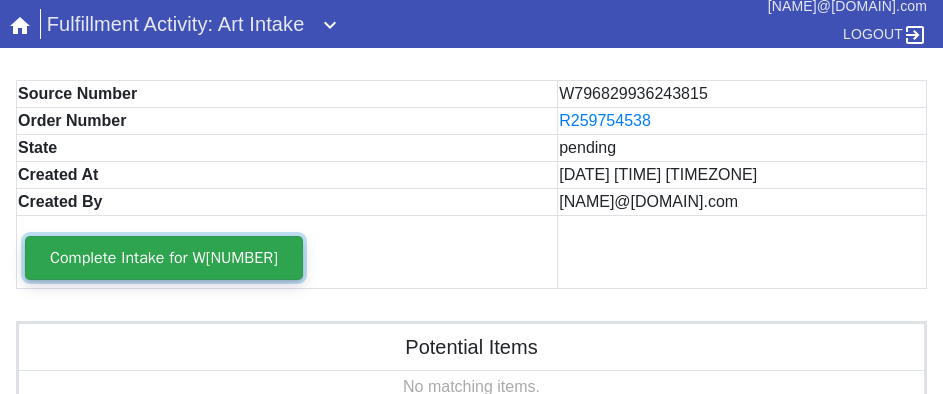 click on "Complete Intake for W[NUMBER]" at bounding box center [164, 258] 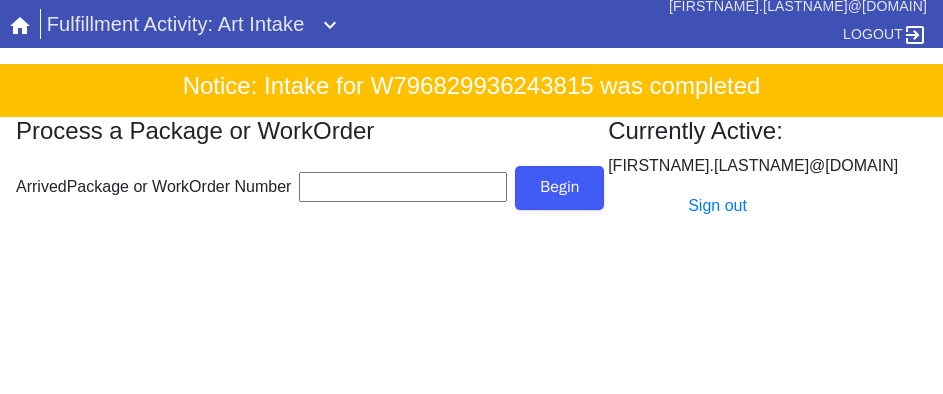 scroll, scrollTop: 0, scrollLeft: 0, axis: both 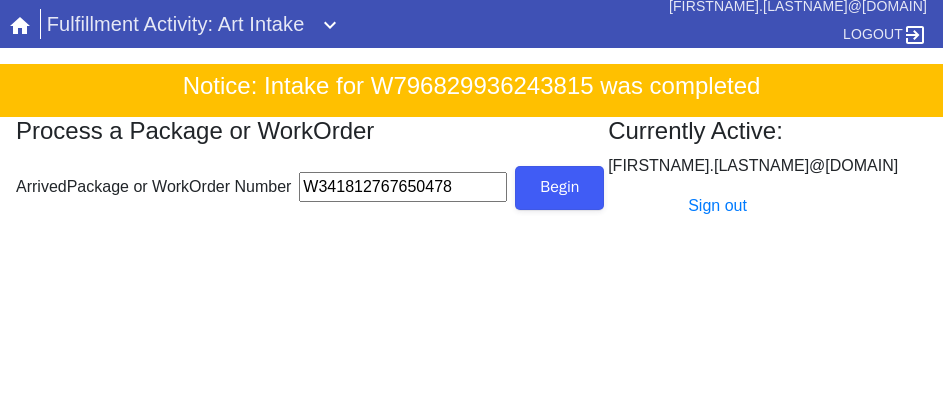 type on "W341812767650478" 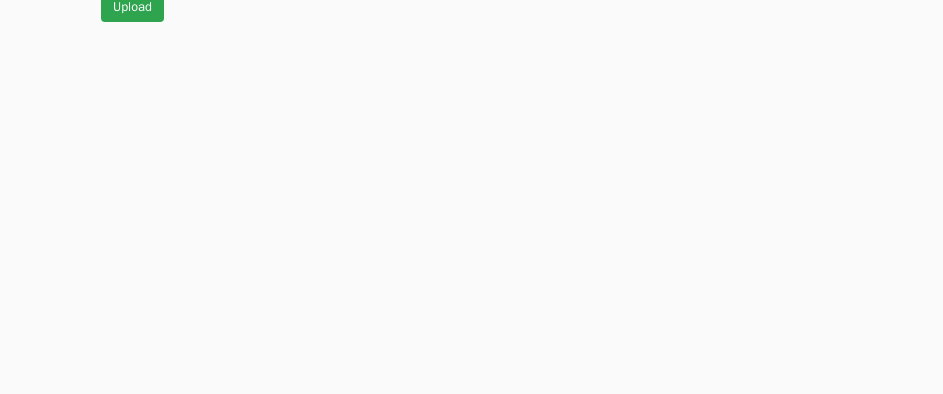 scroll, scrollTop: 912, scrollLeft: 0, axis: vertical 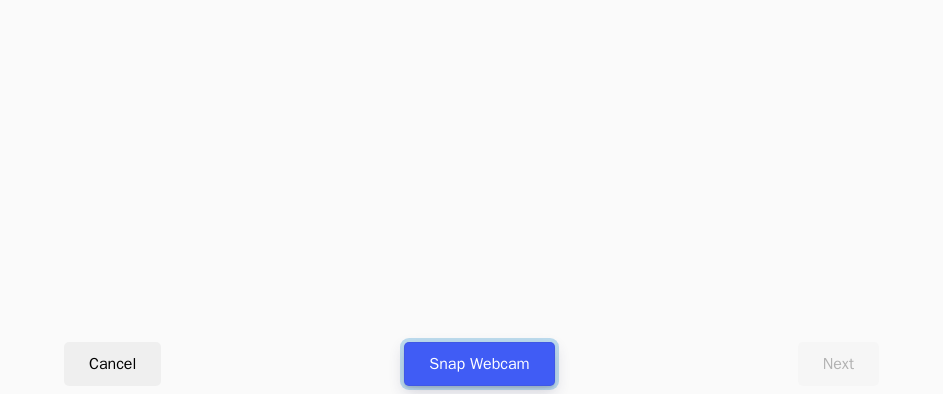click on "Snap Webcam" at bounding box center [479, 364] 